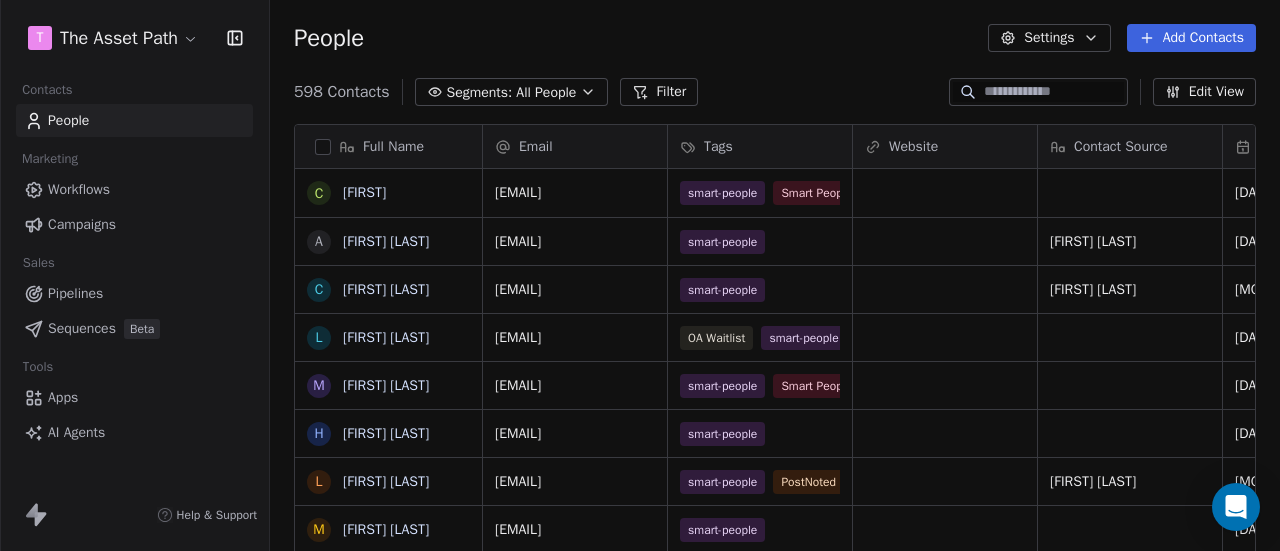 scroll, scrollTop: 0, scrollLeft: 0, axis: both 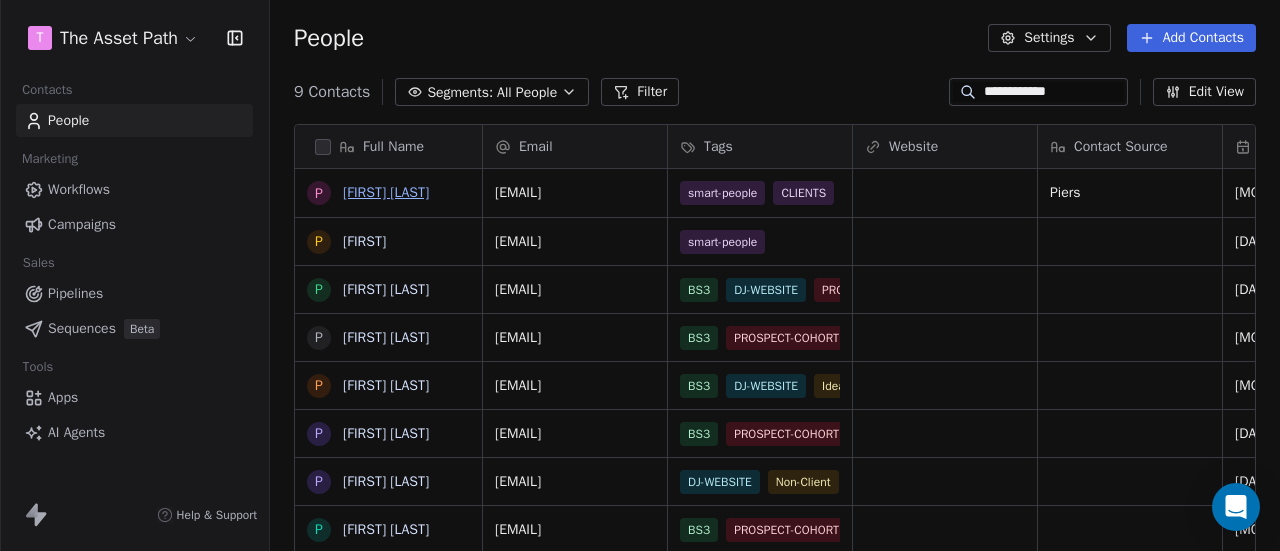 type on "**********" 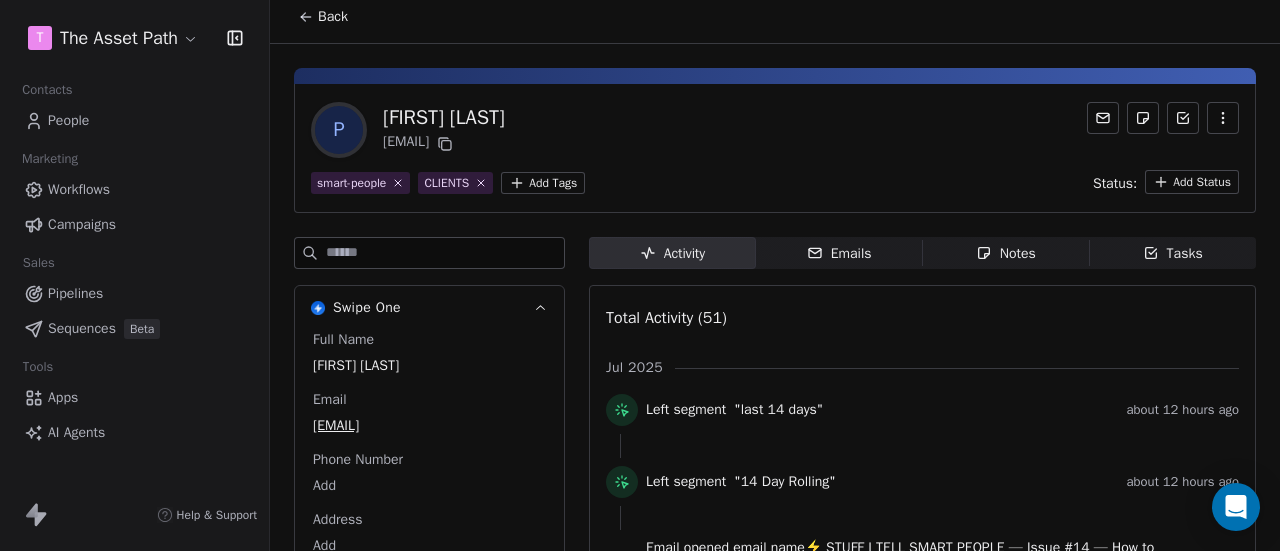 scroll, scrollTop: 0, scrollLeft: 0, axis: both 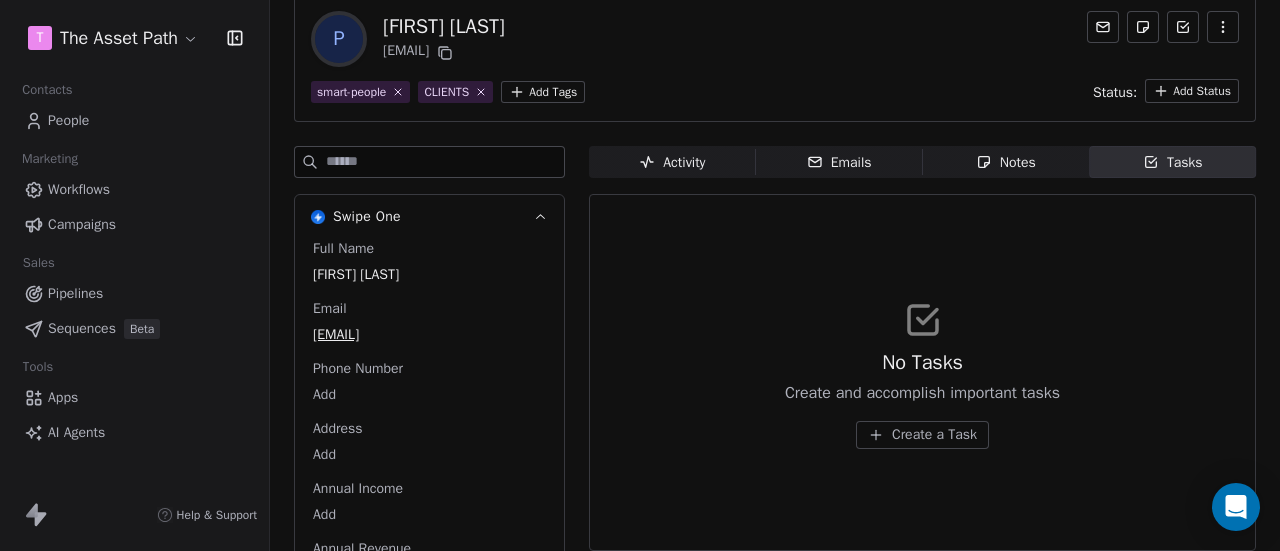 click on "Create a Task" at bounding box center (934, 435) 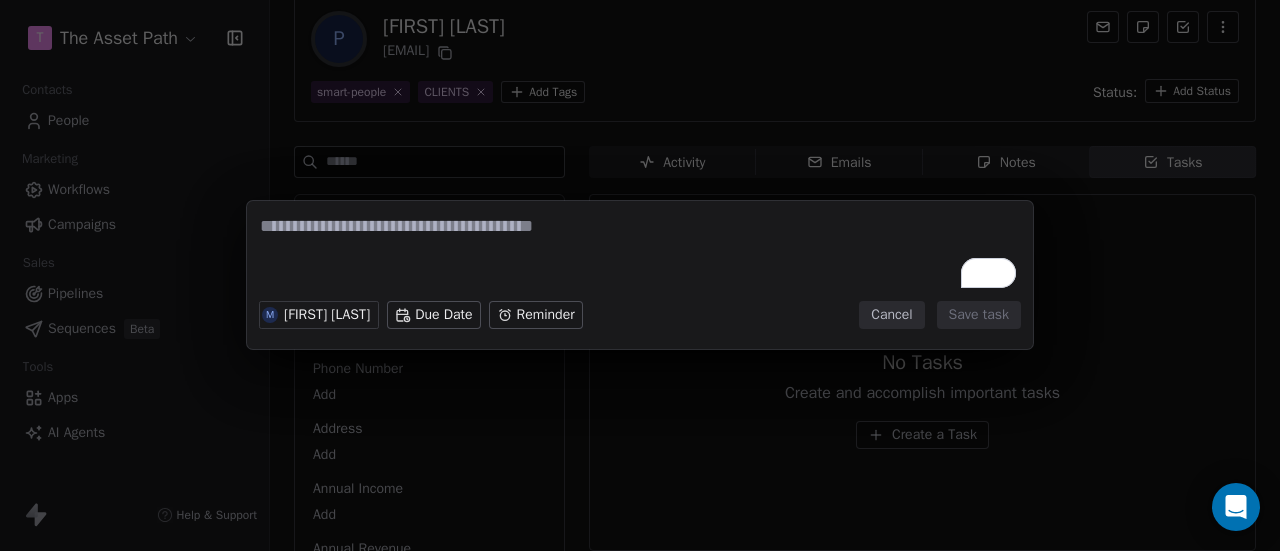 paste on "**********" 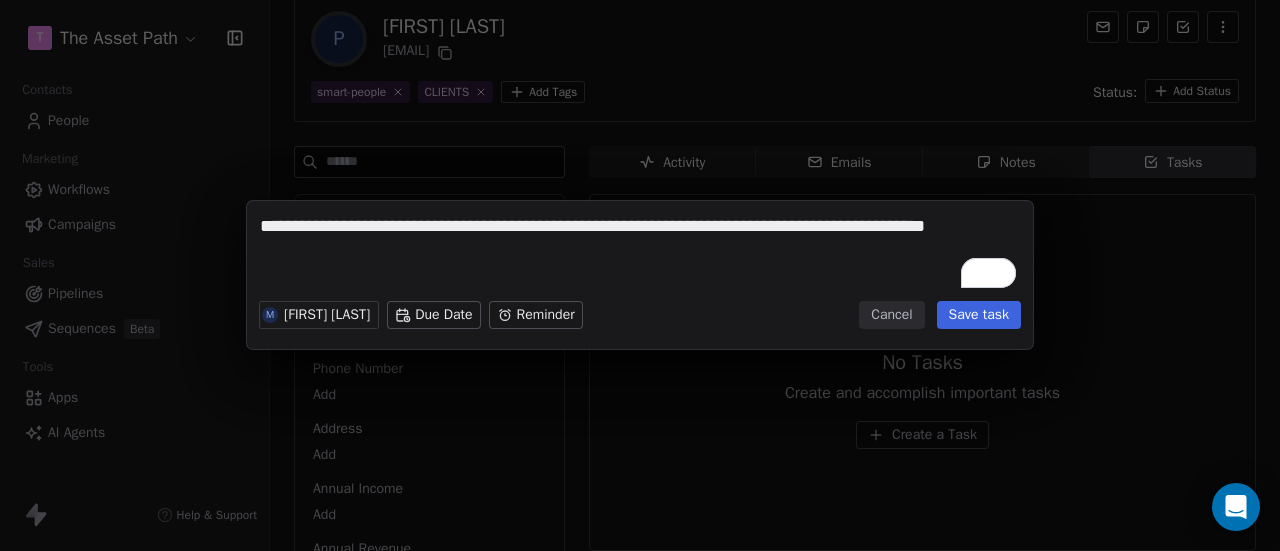 type on "**********" 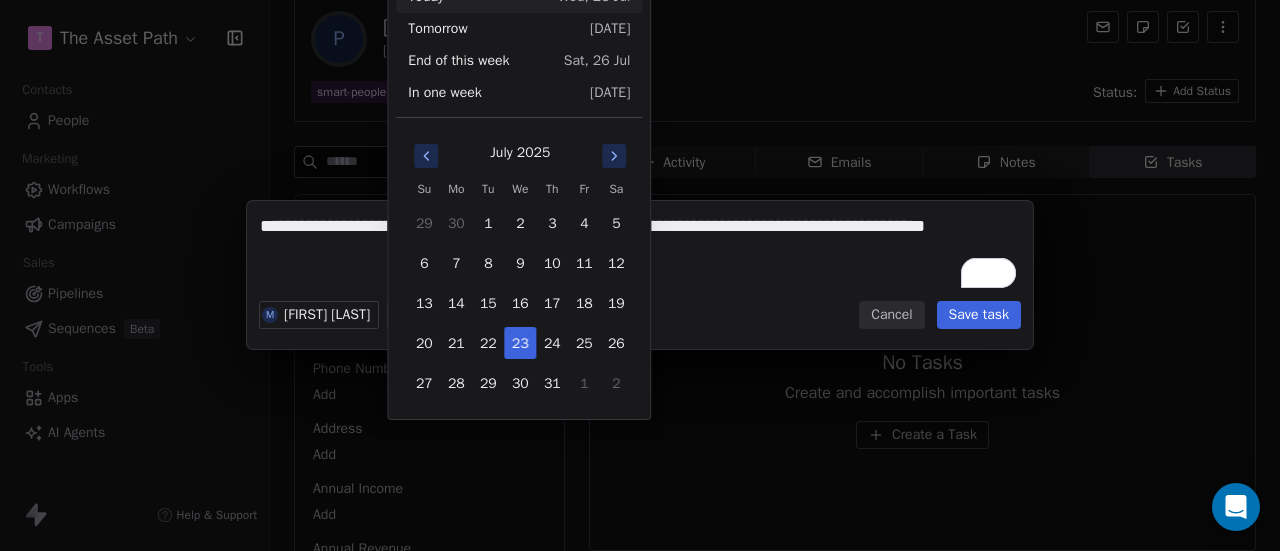 click on "**********" at bounding box center (640, 275) 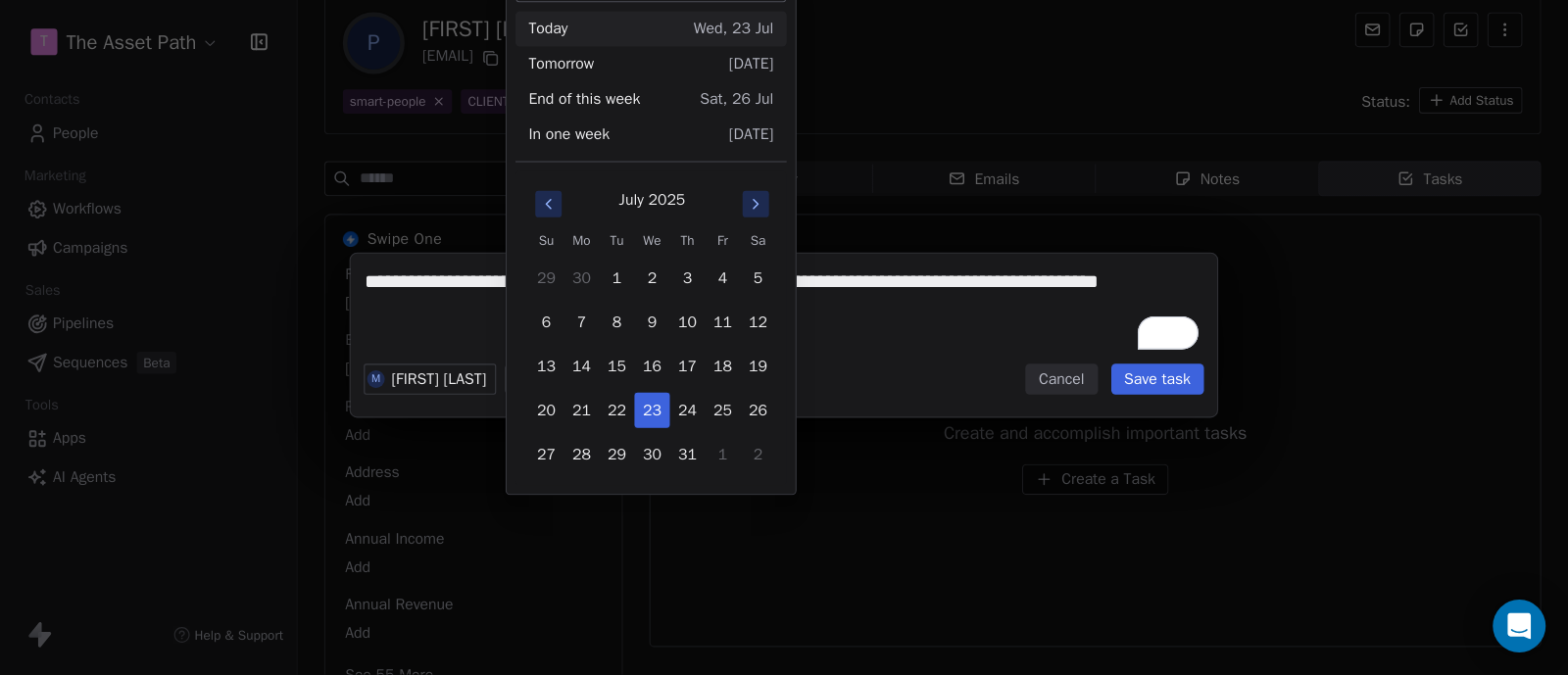 scroll, scrollTop: 97, scrollLeft: 0, axis: vertical 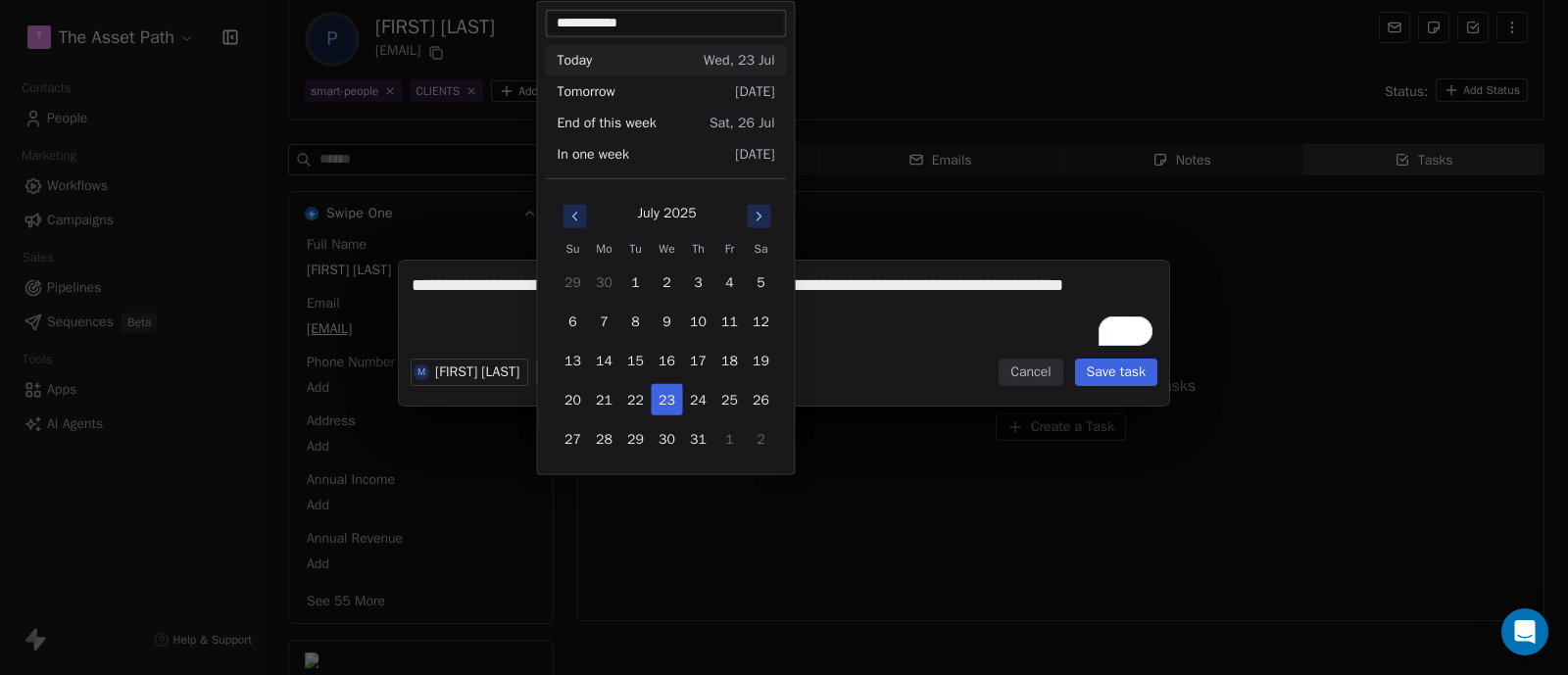 click 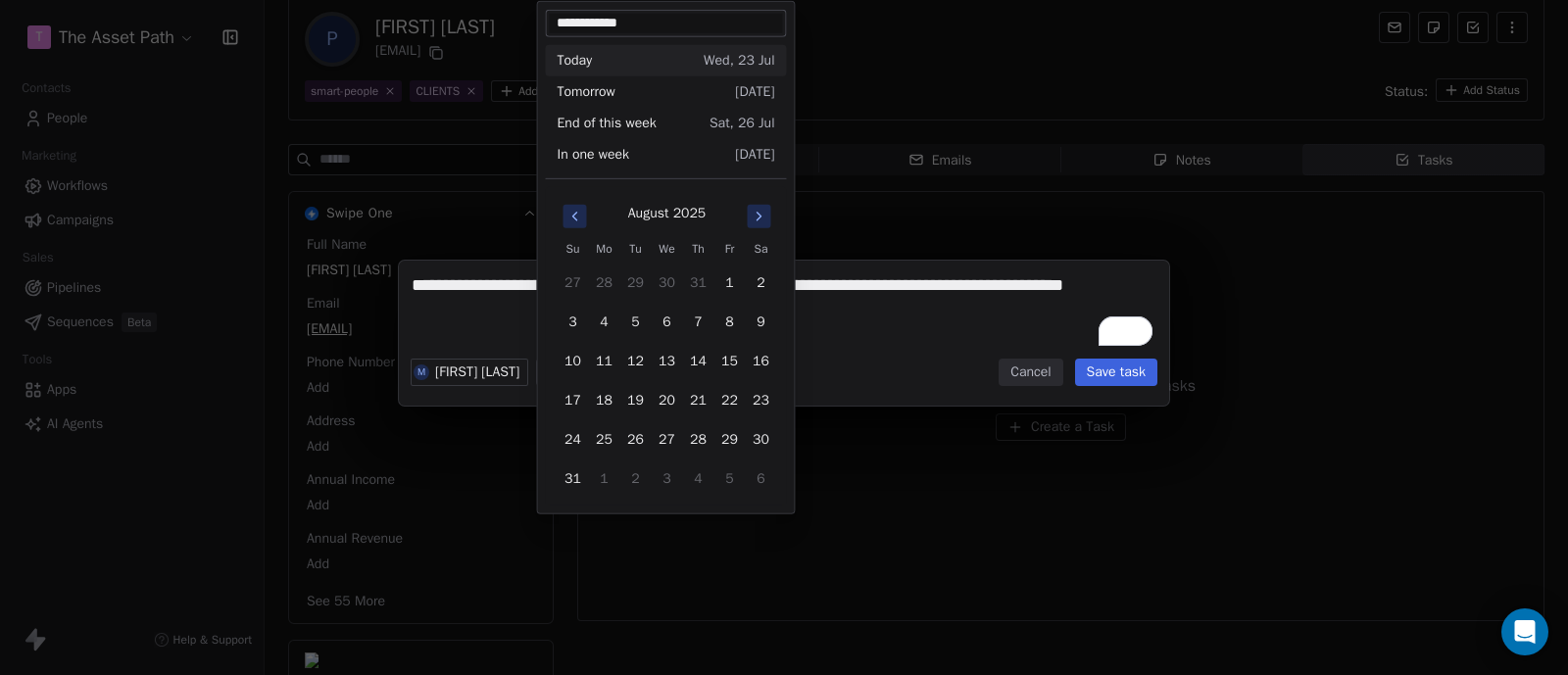 click 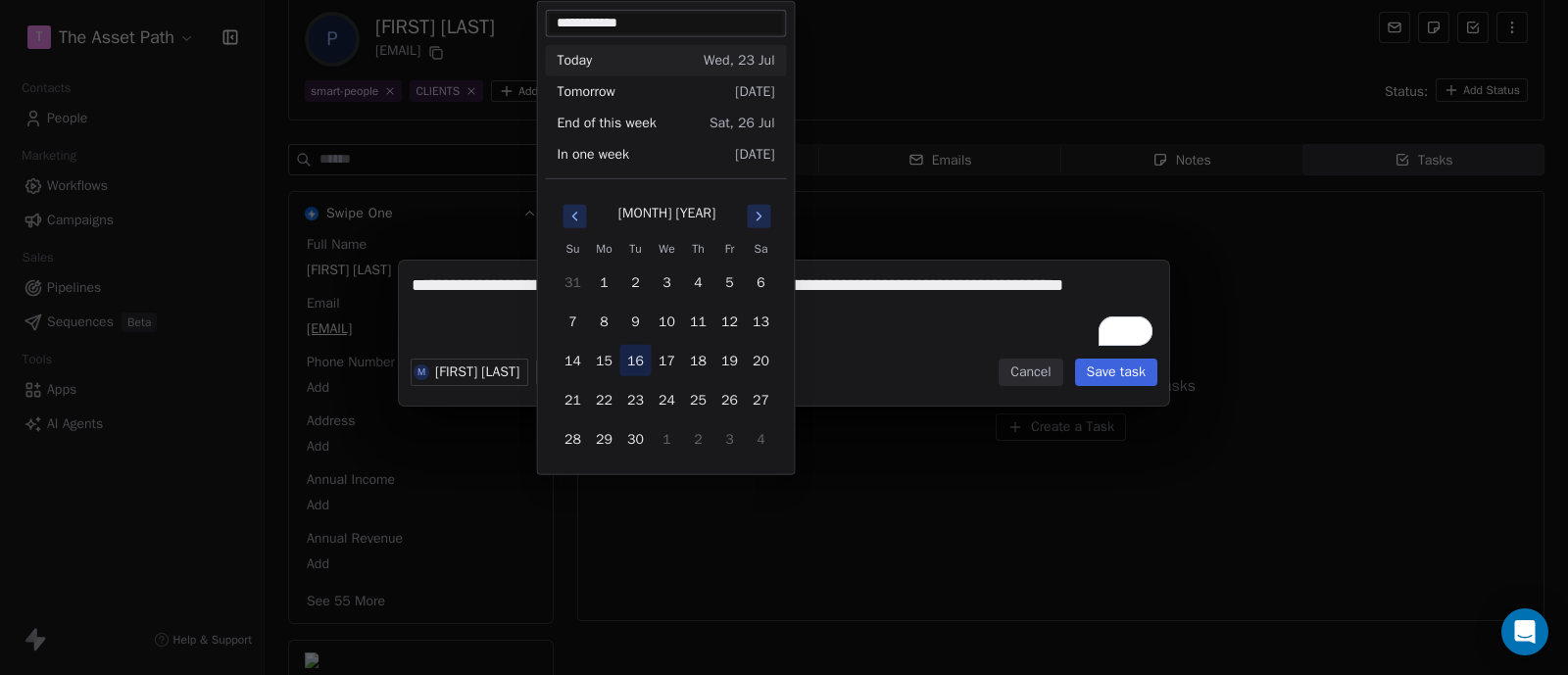 click on "16" at bounding box center (636, 361) 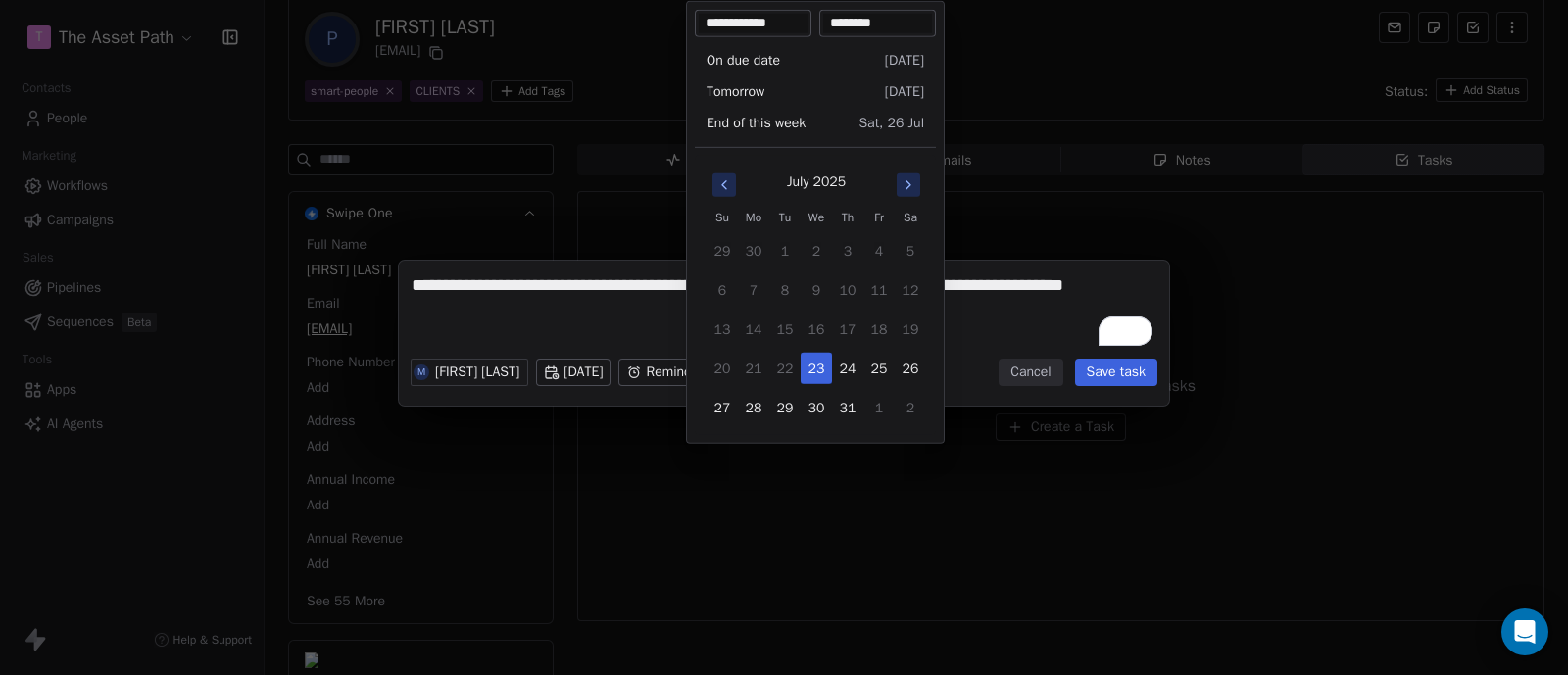 click on "**********" at bounding box center [784, 337] 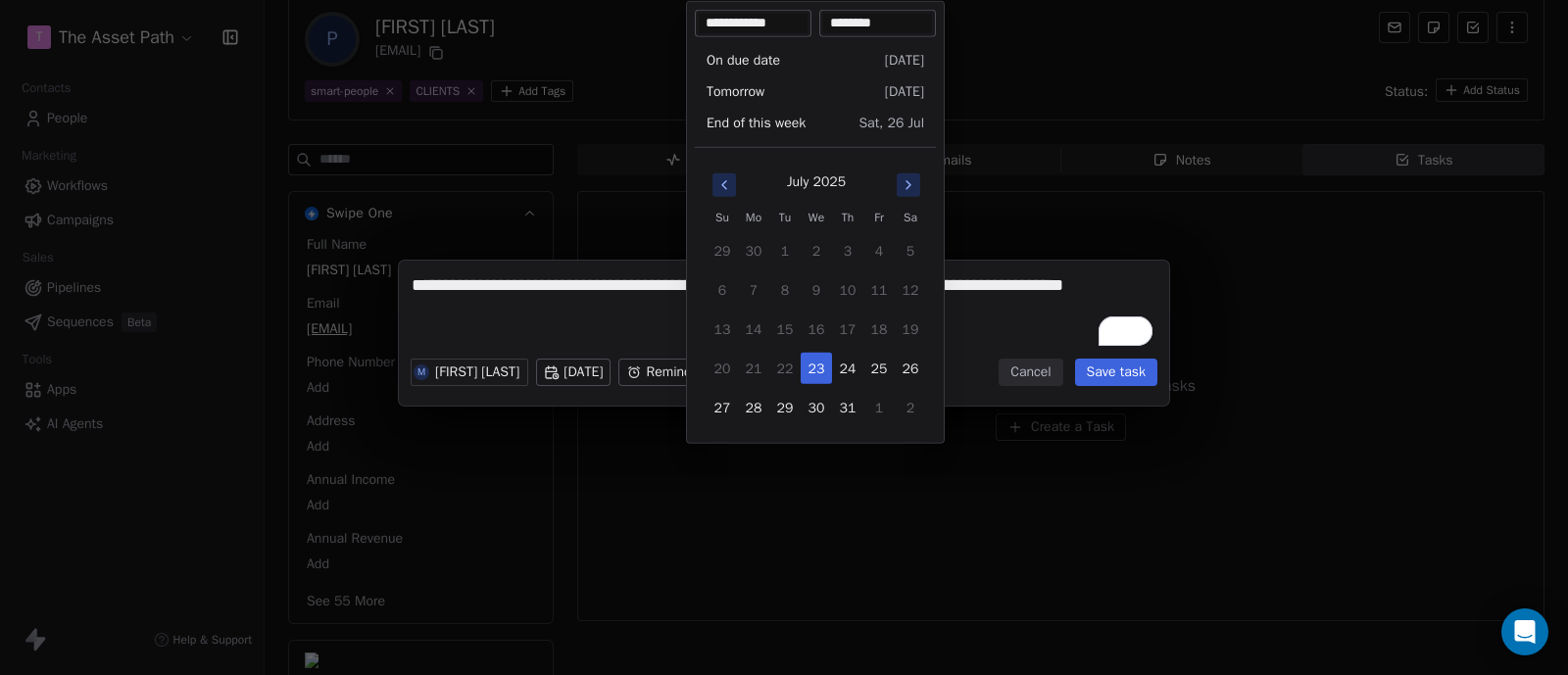 click at bounding box center [908, 185] 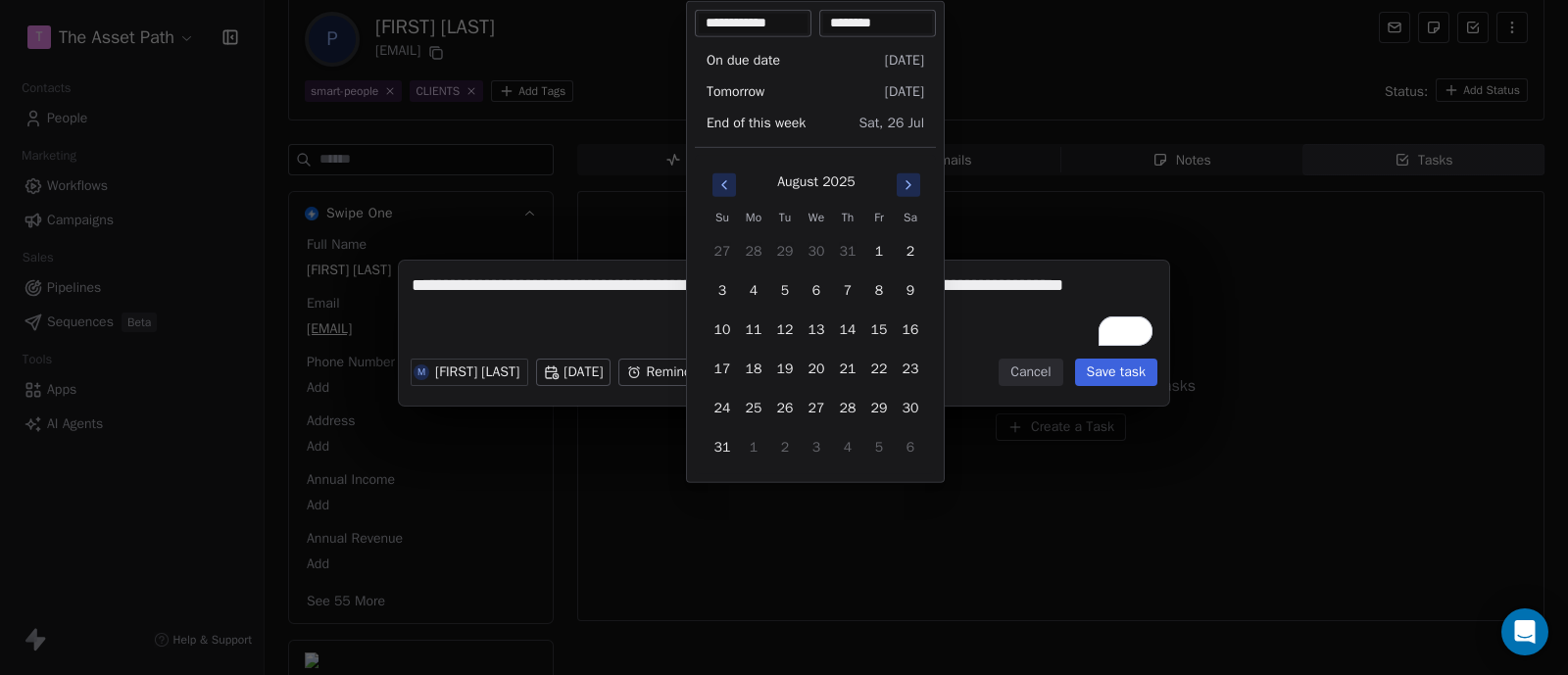 click 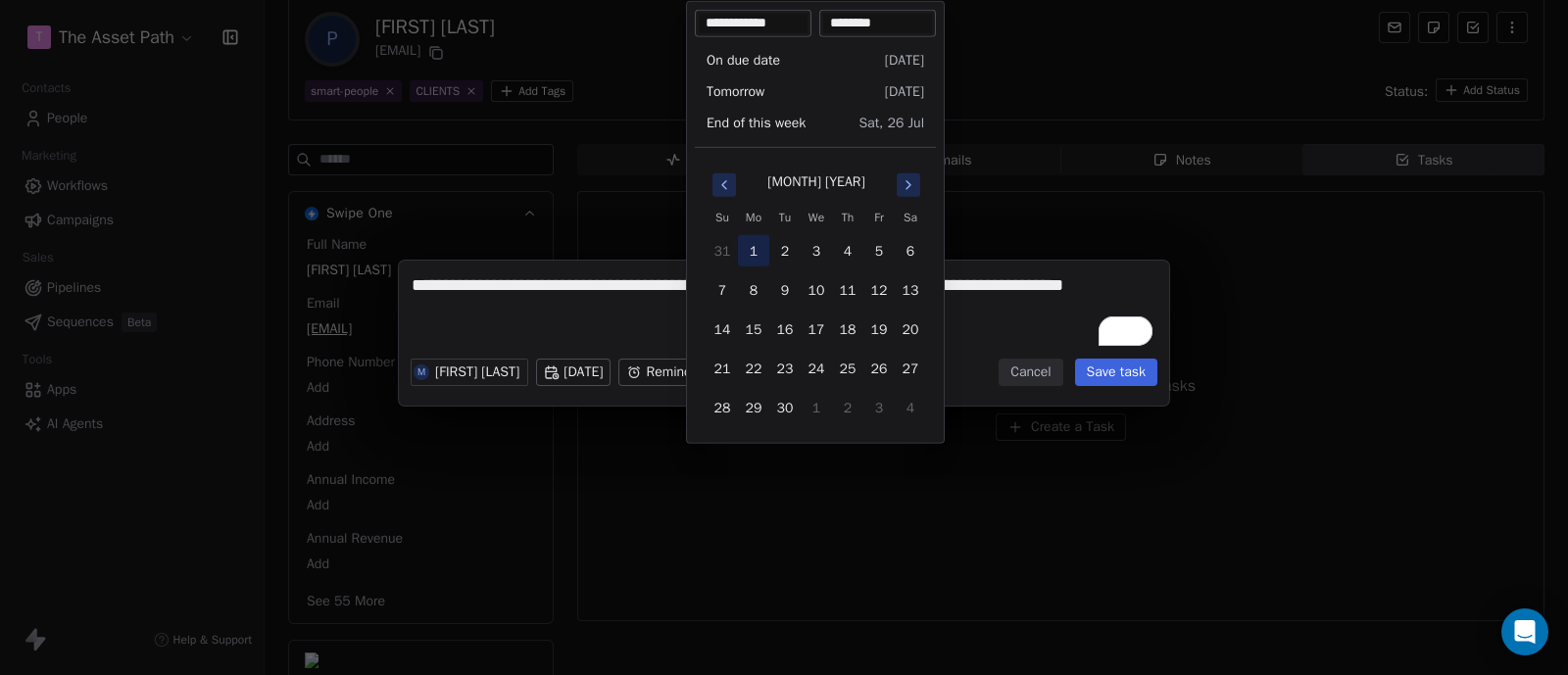 click on "1" at bounding box center [754, 251] 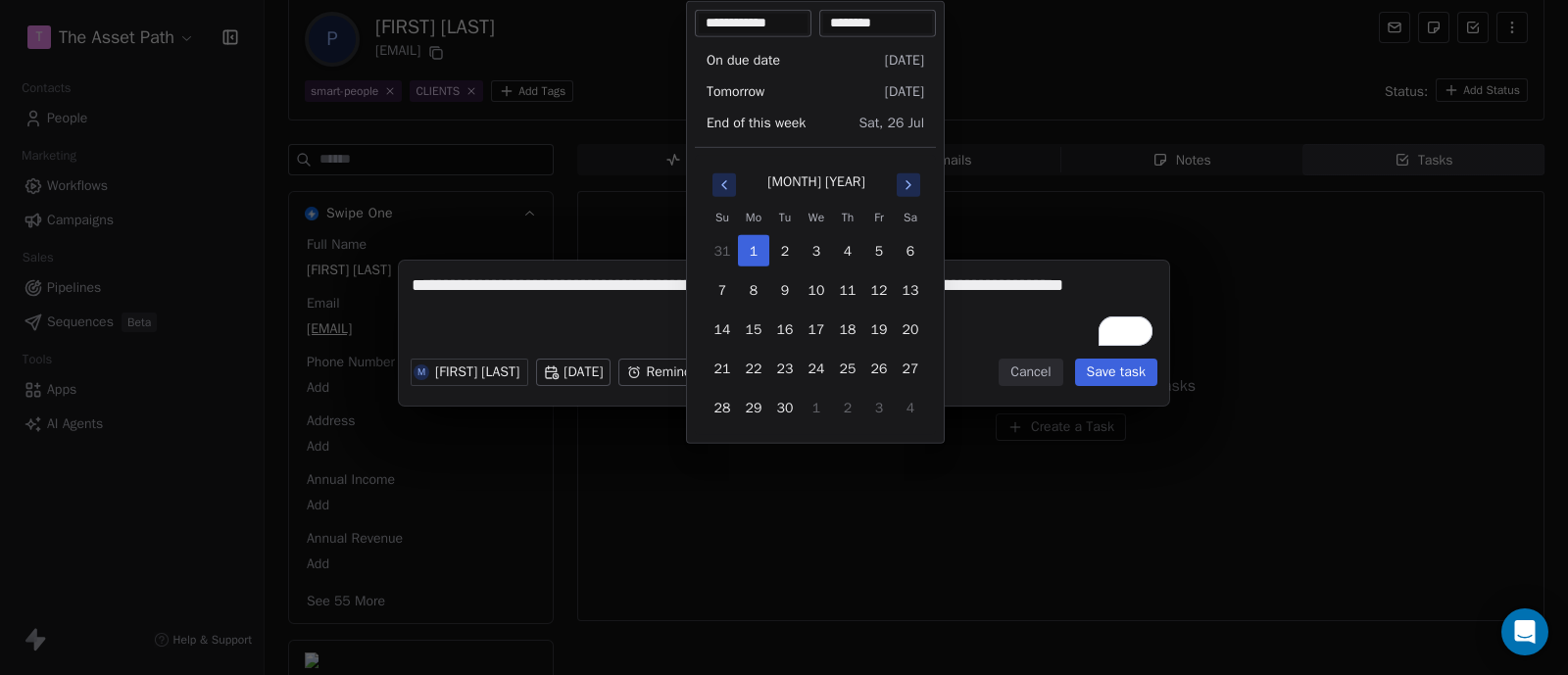 click on "********" at bounding box center [877, 24] 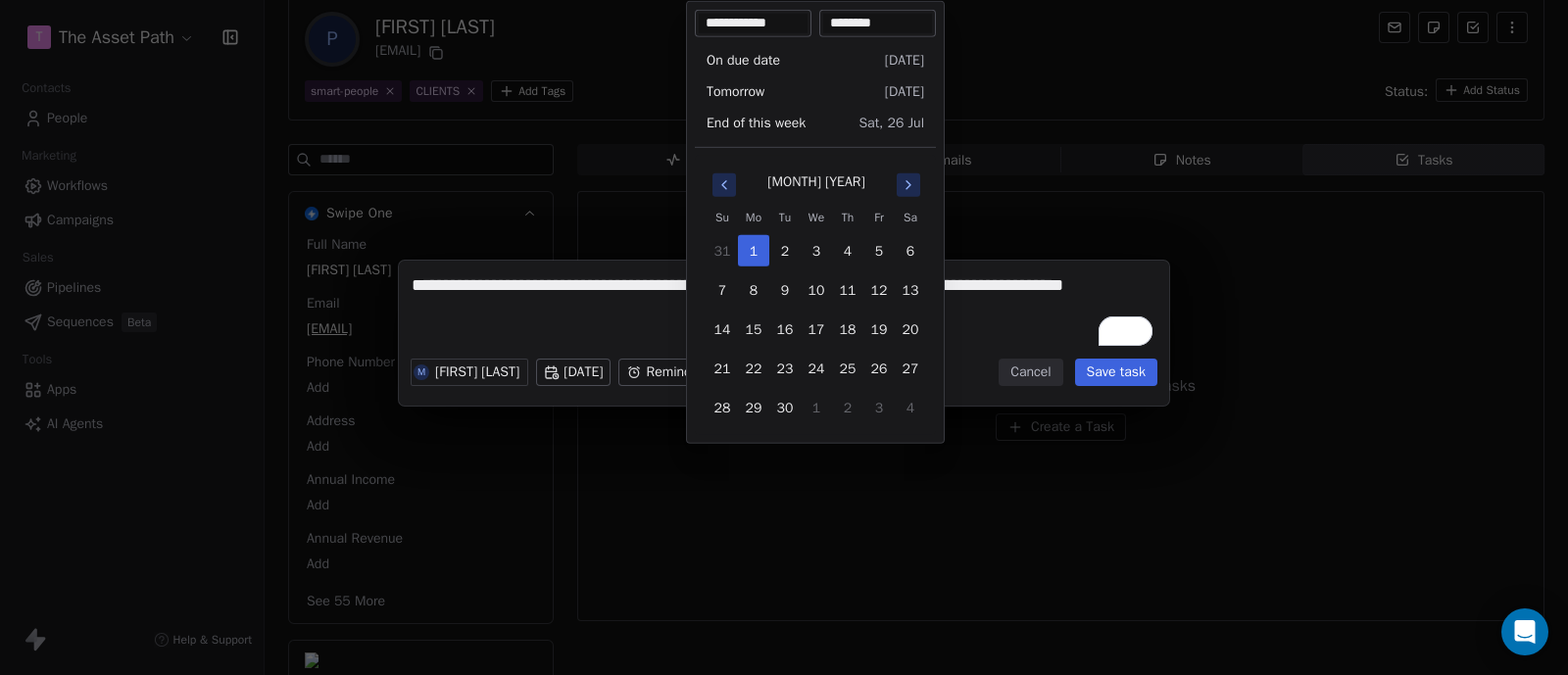 type on "********" 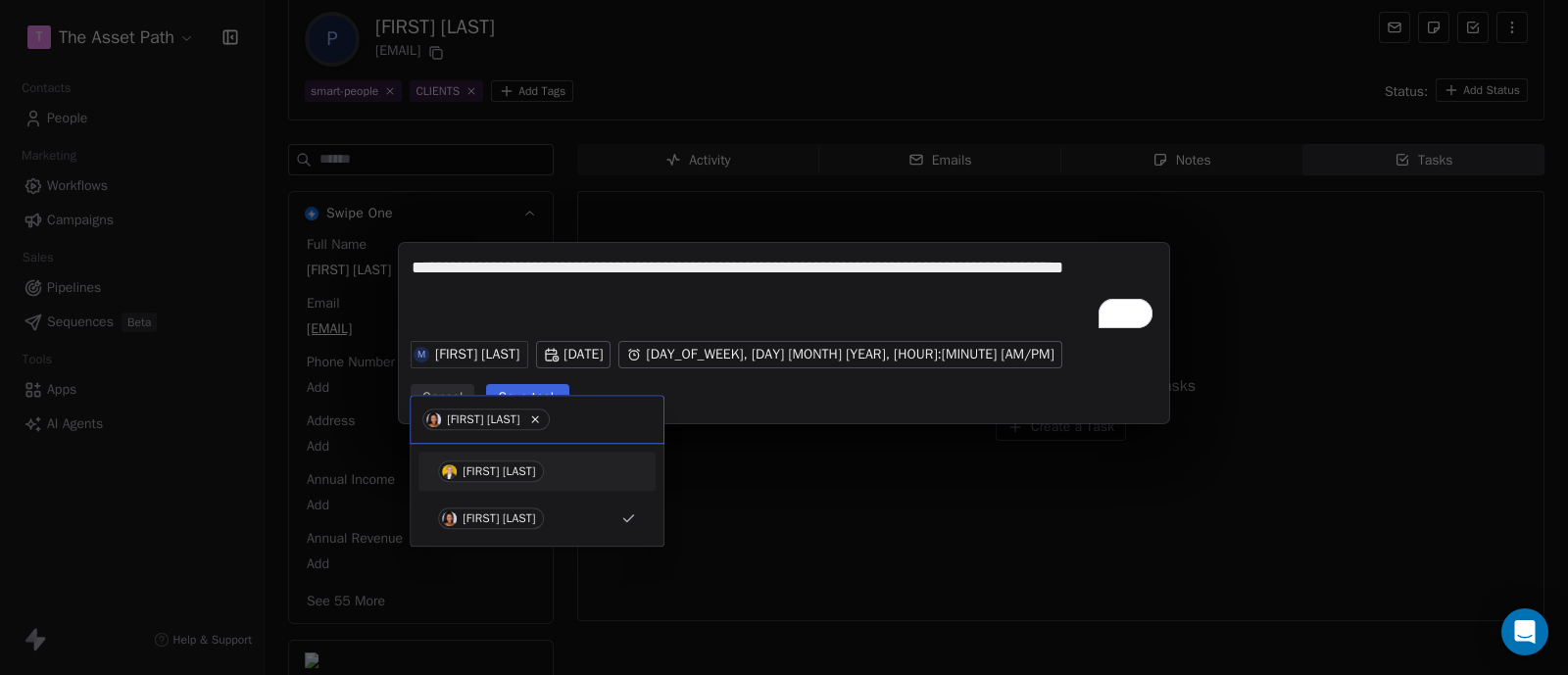 click on "[FIRST] [LAST]" at bounding box center [499, 471] 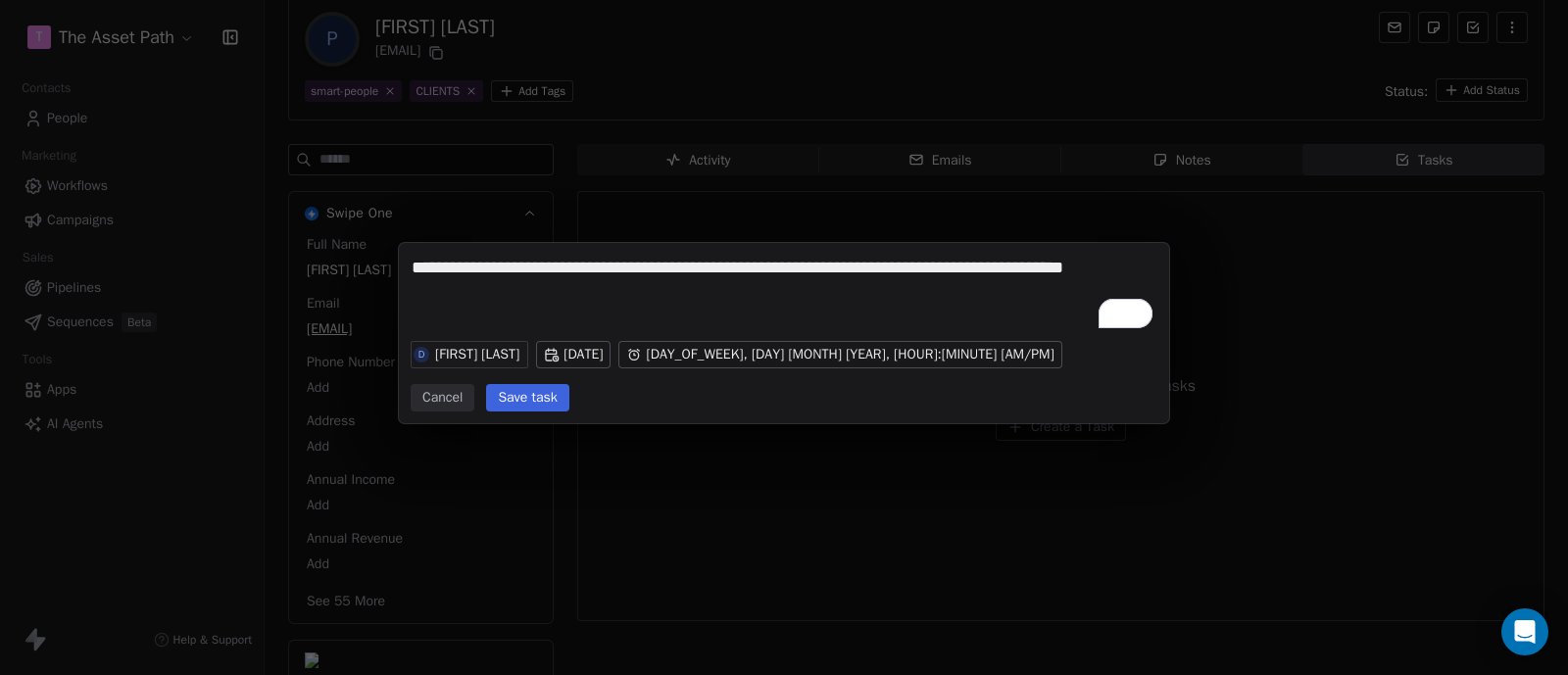 click on "Save task" at bounding box center [527, 398] 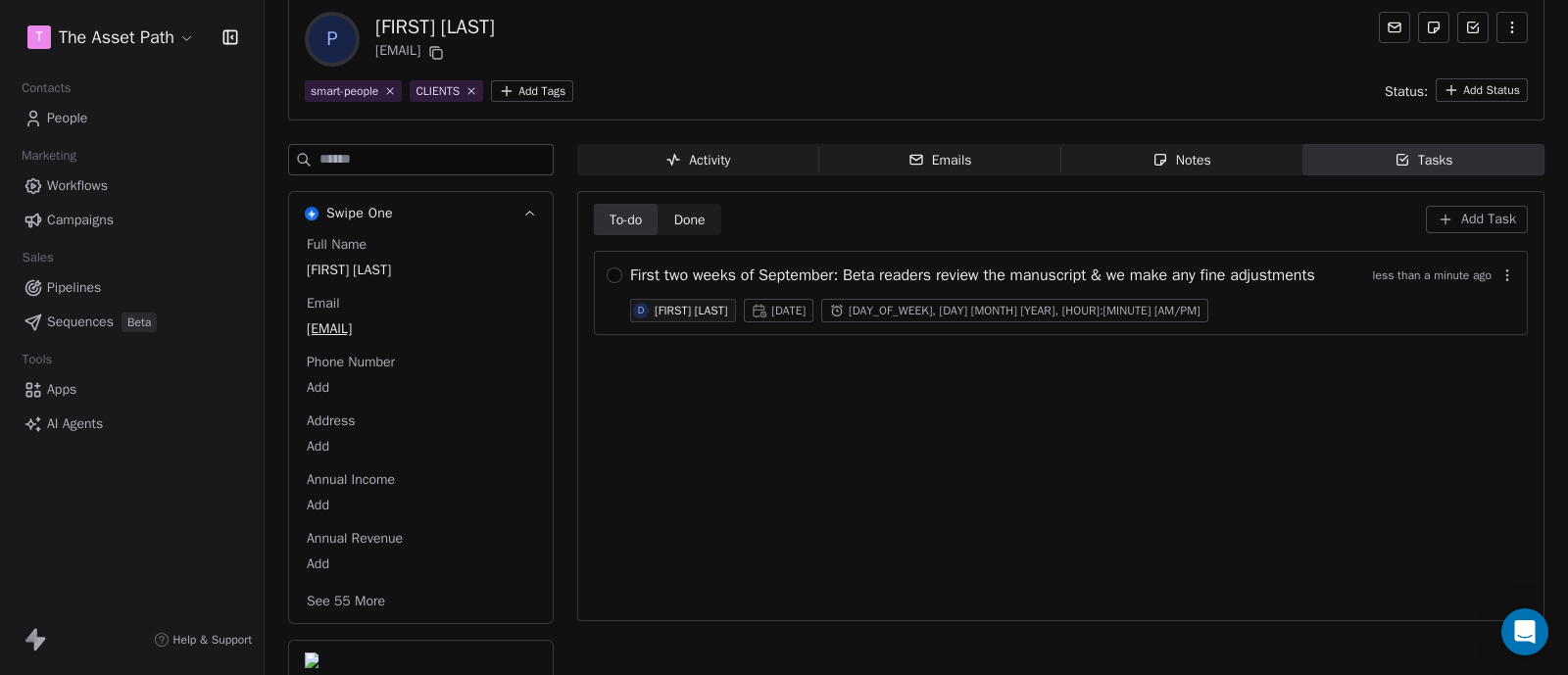 click on "Tasks Tasks" at bounding box center (1423, 160) 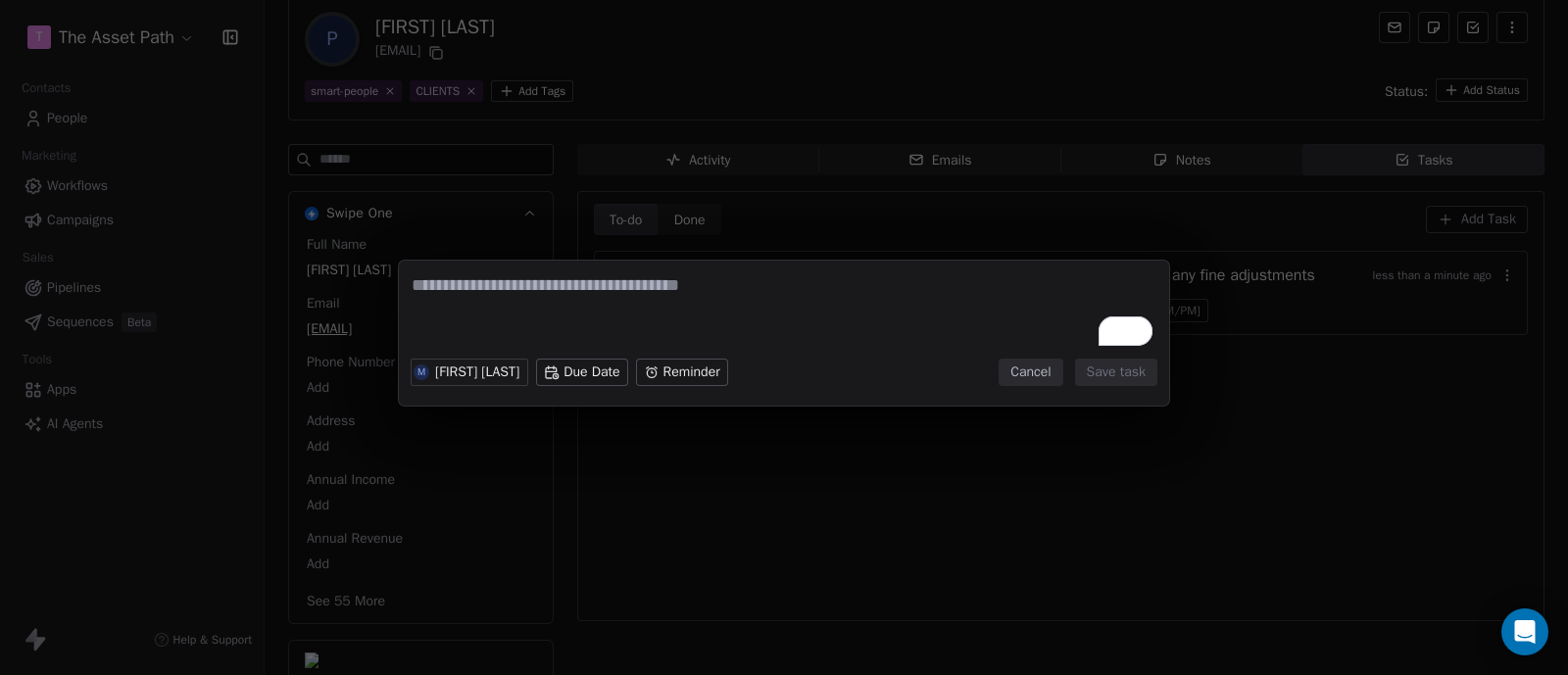 paste on "**********" 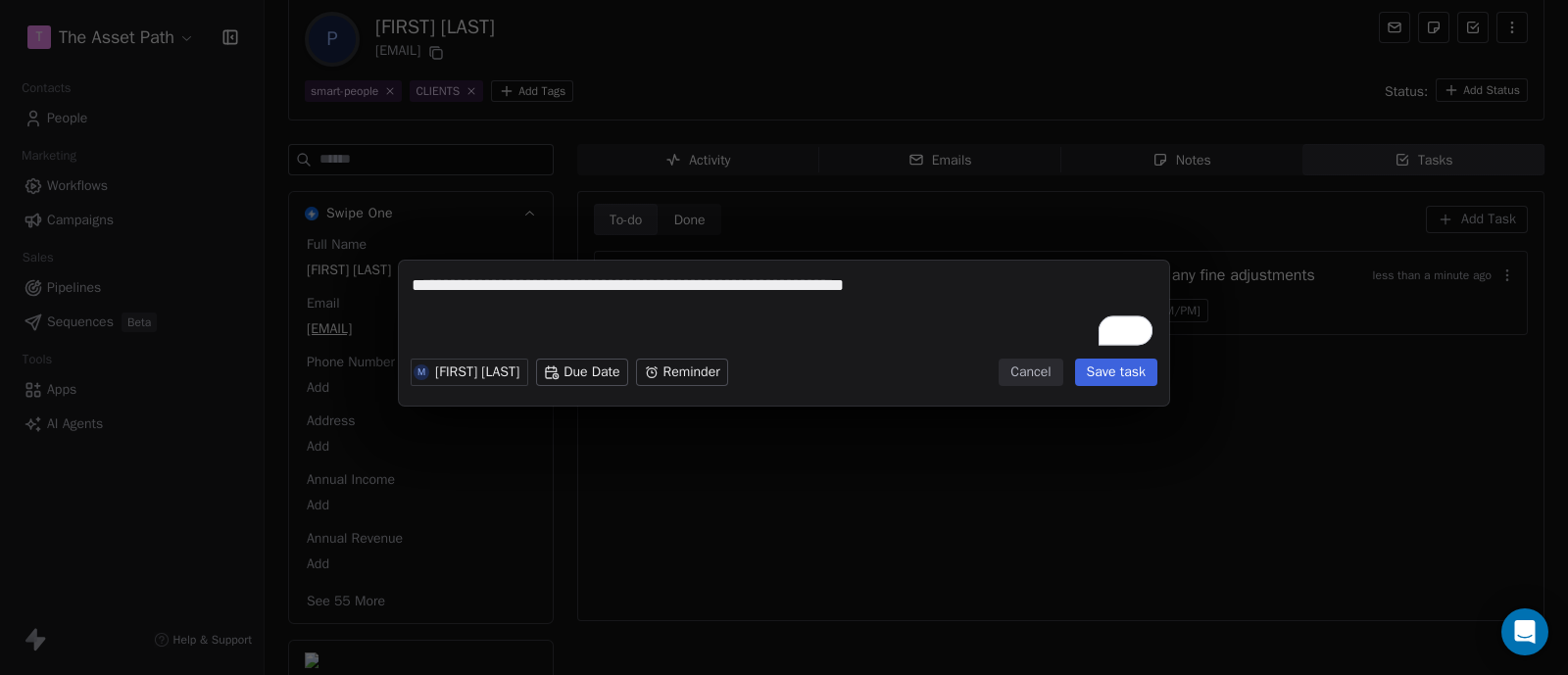 type on "**********" 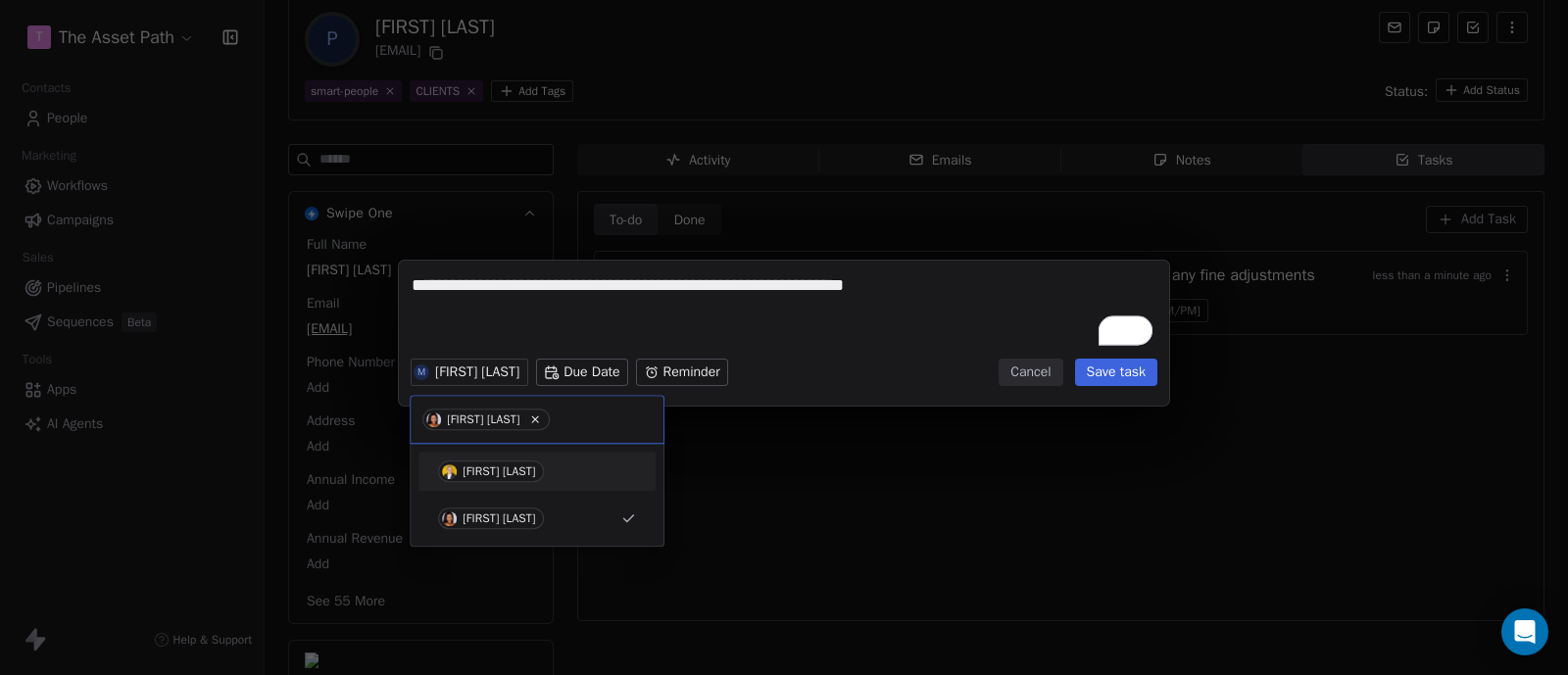 click on "[FIRST] [LAST]" at bounding box center [499, 471] 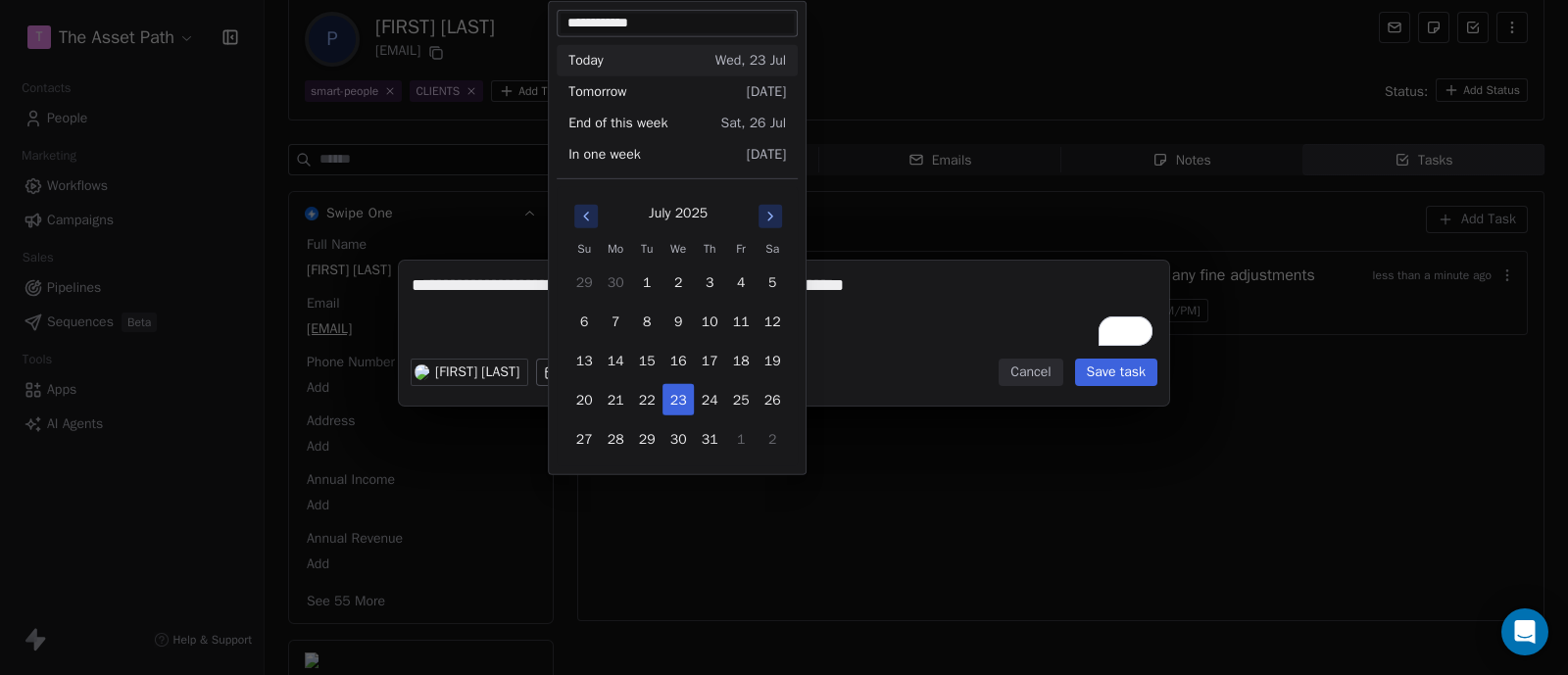 click on "**********" at bounding box center (784, 337) 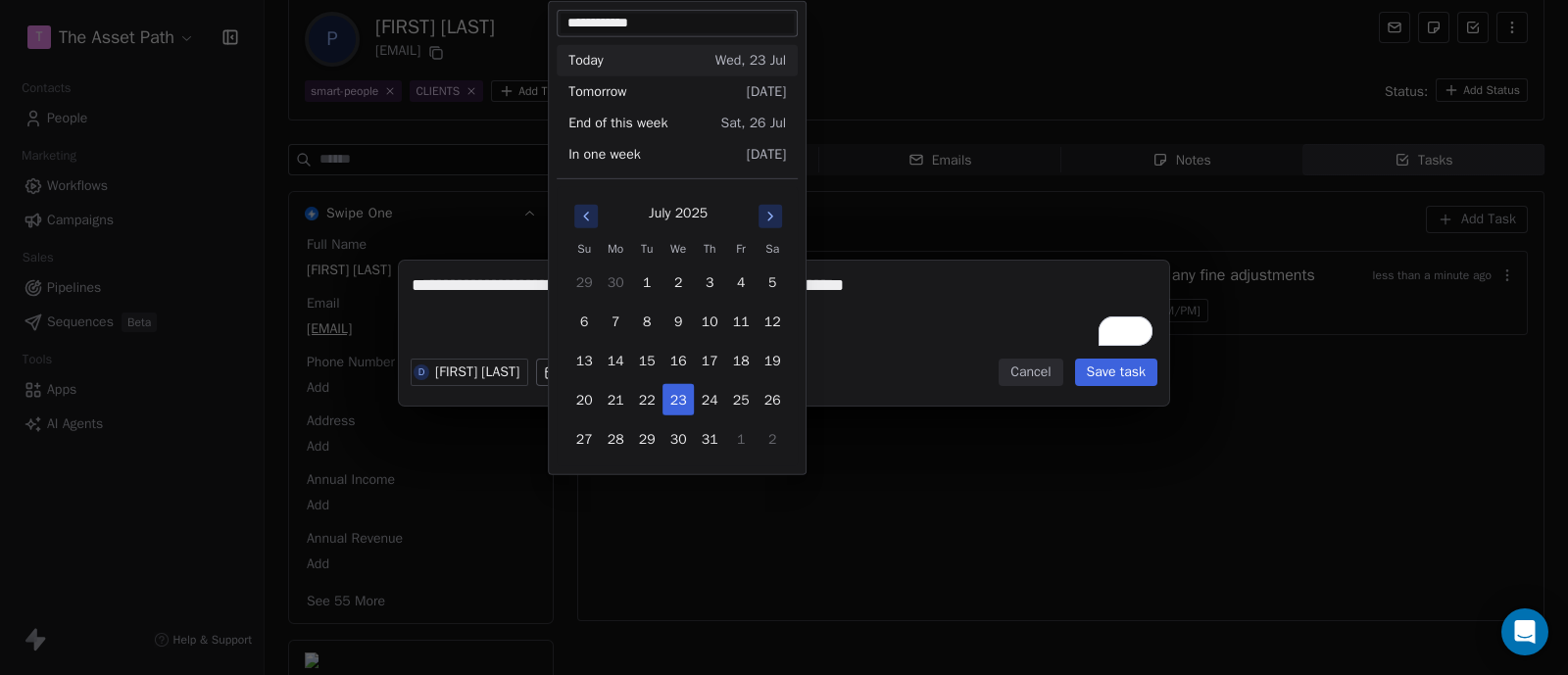 click 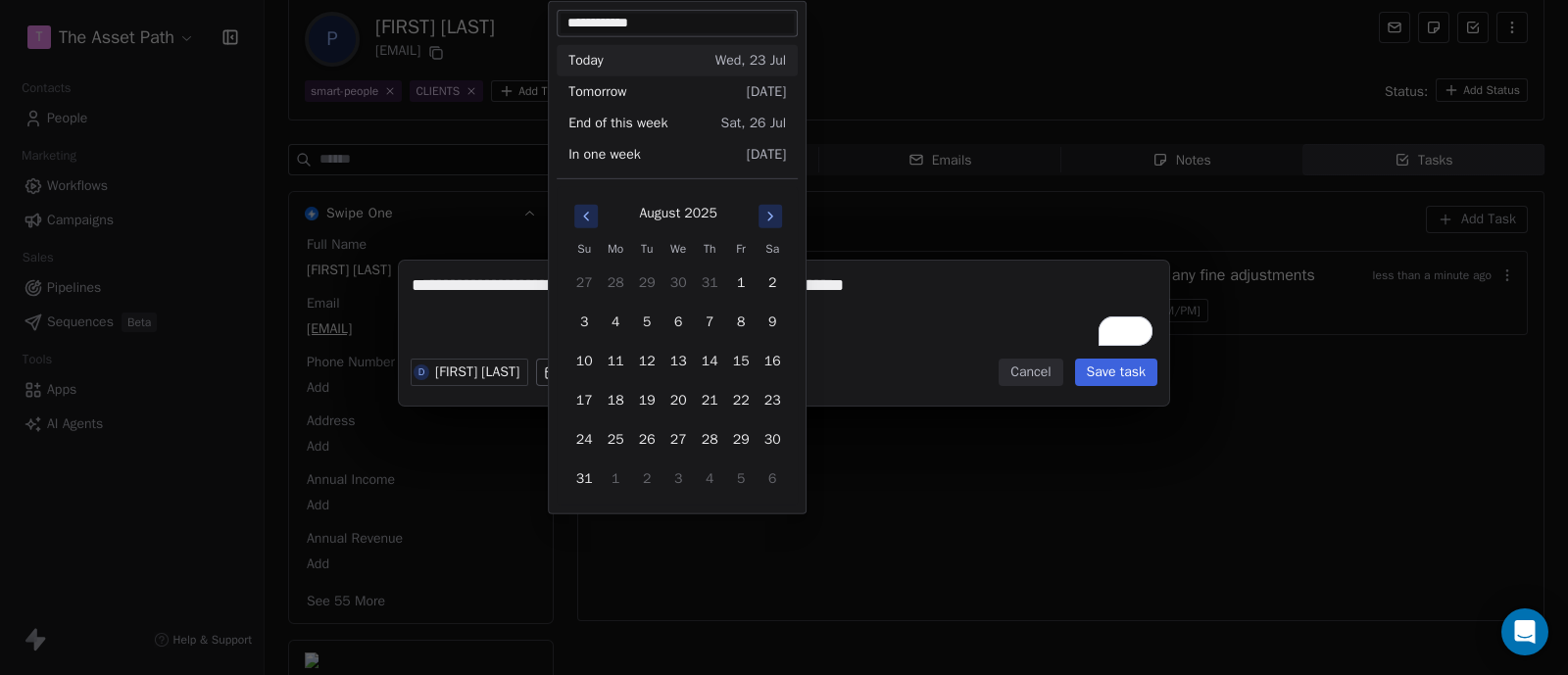 click 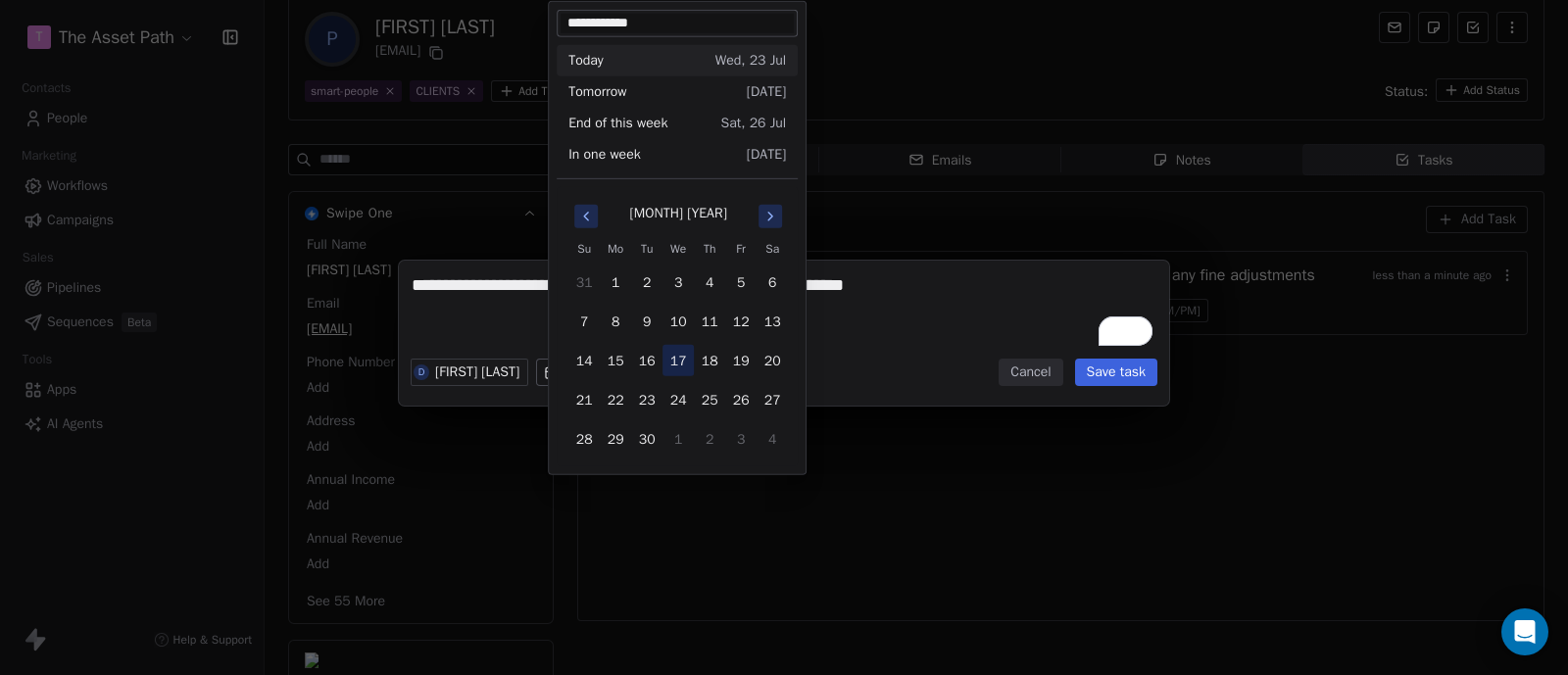 click on "17" at bounding box center [678, 361] 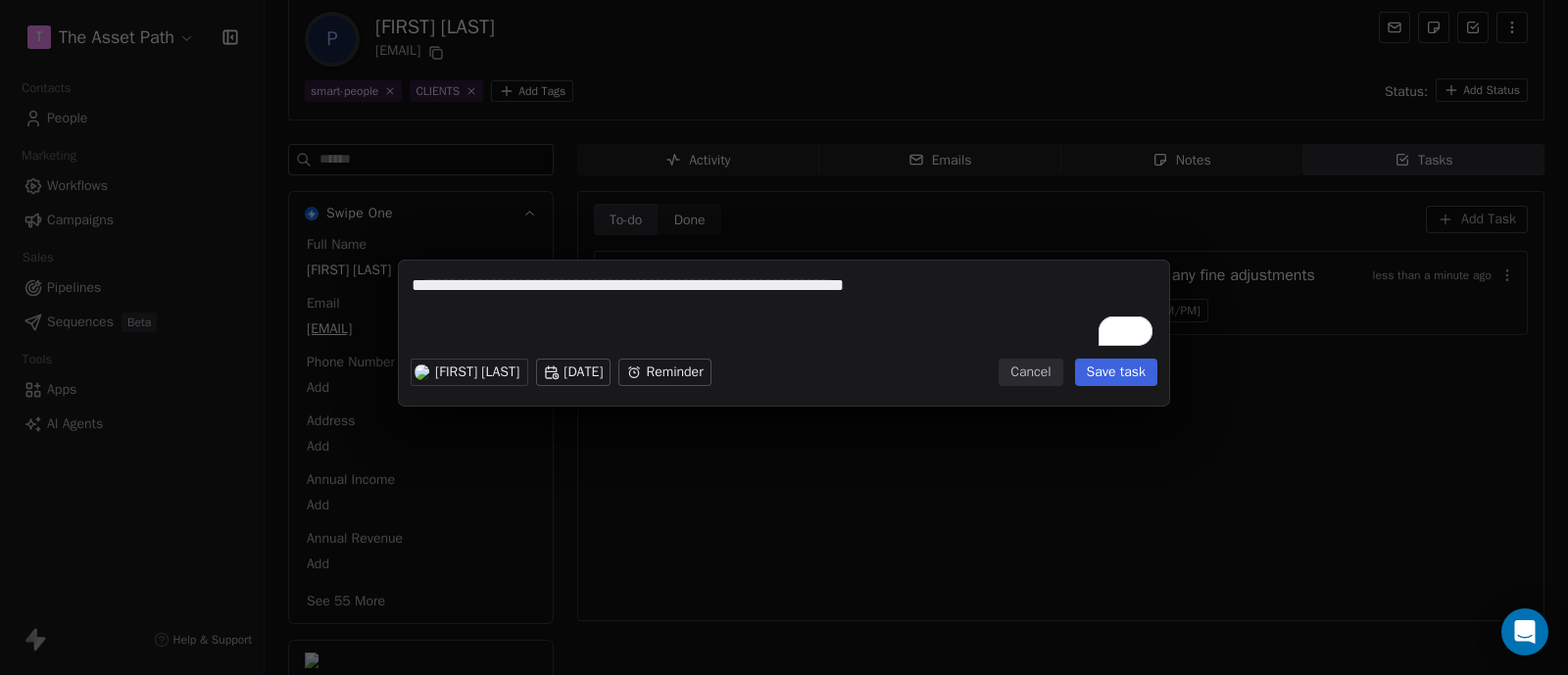 click on "**********" at bounding box center (784, 337) 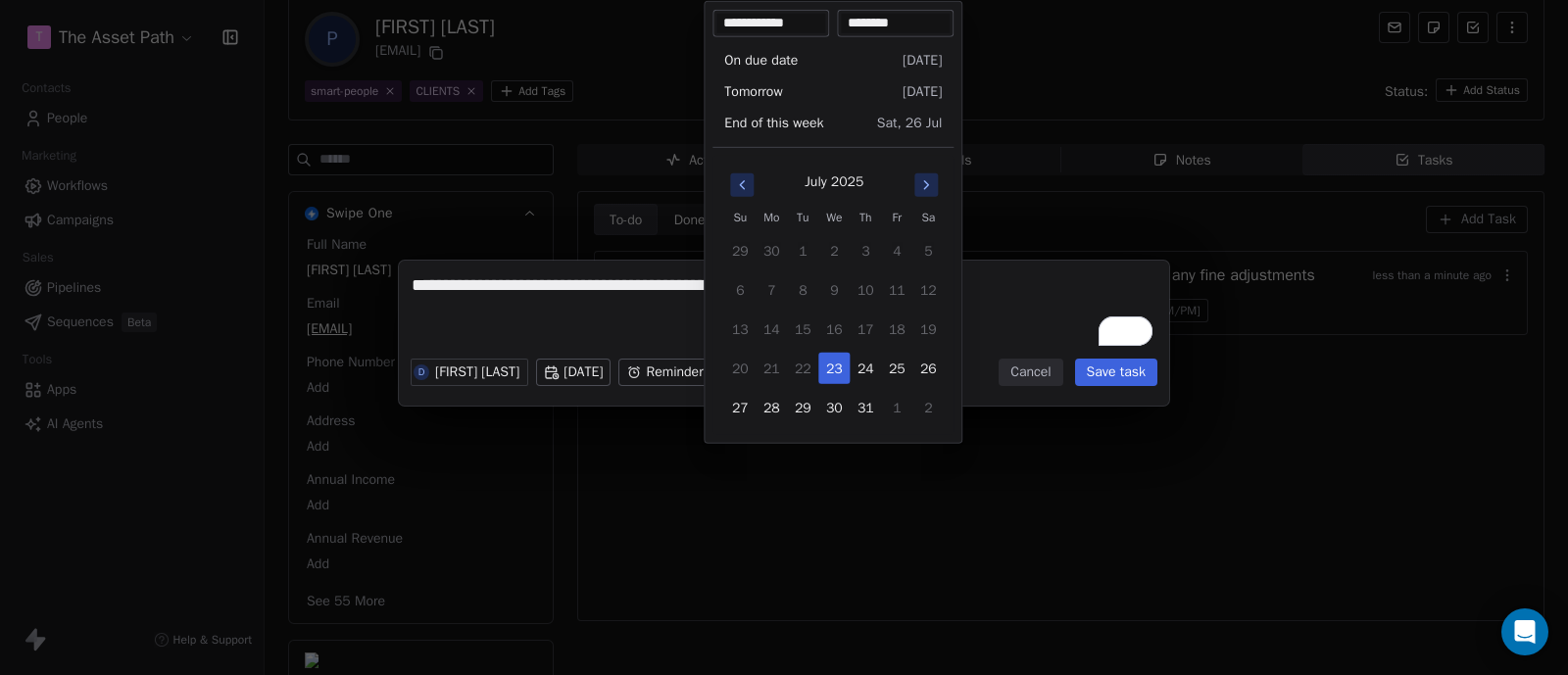 click 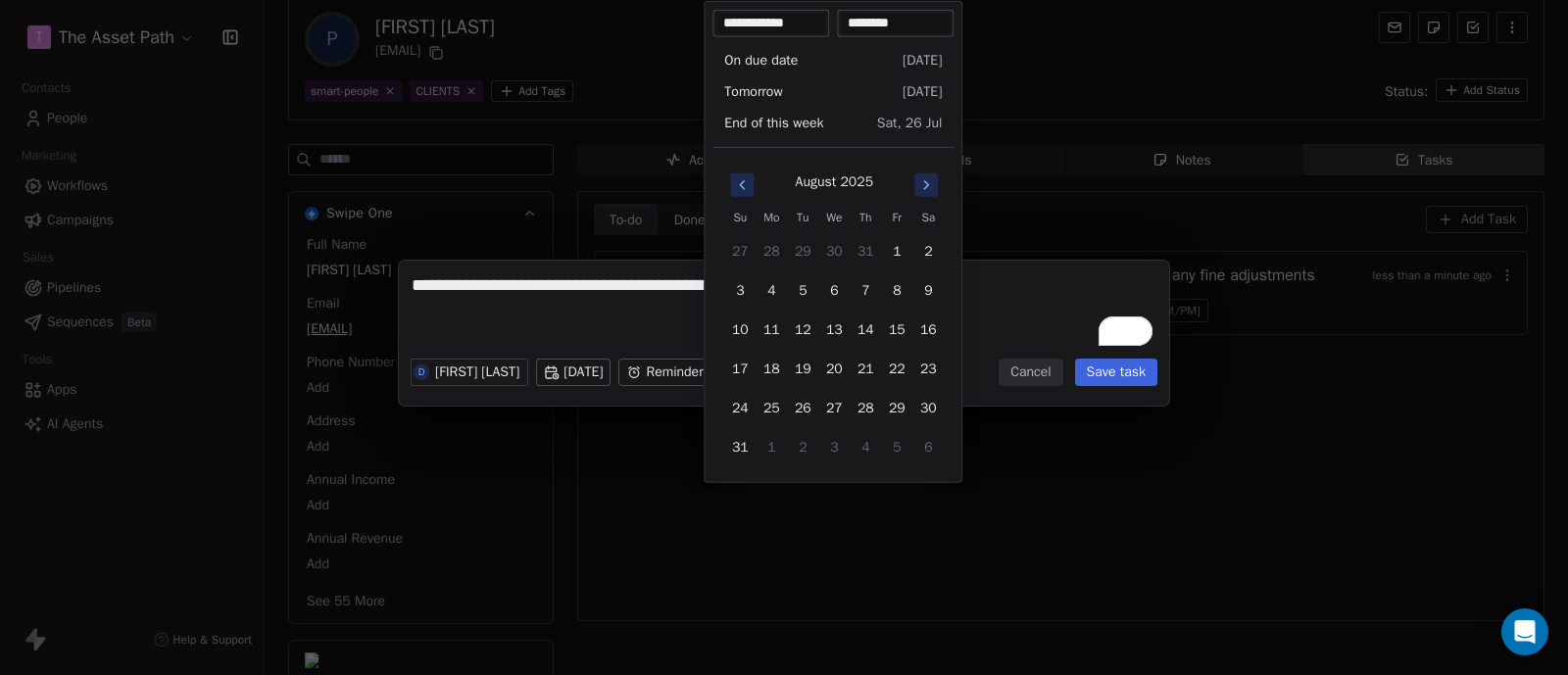 click 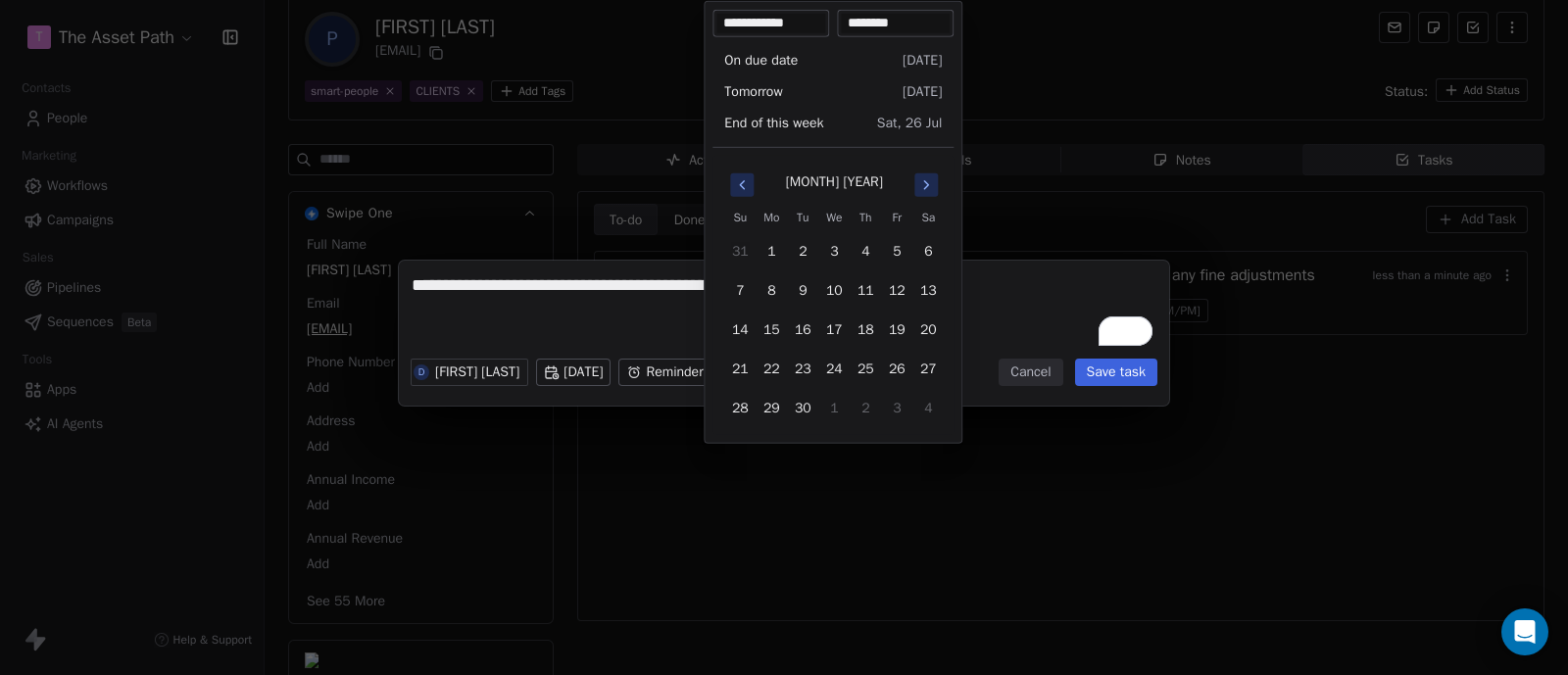 click 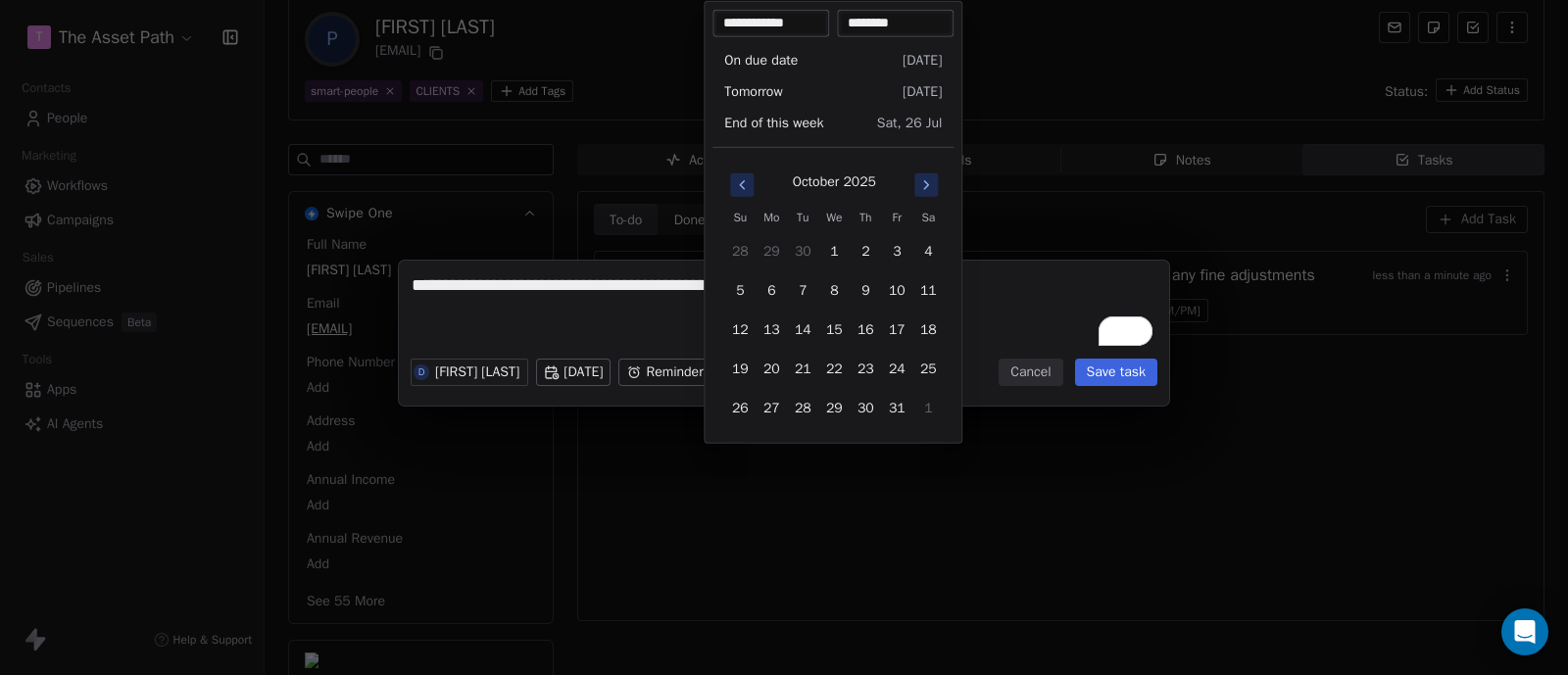 click 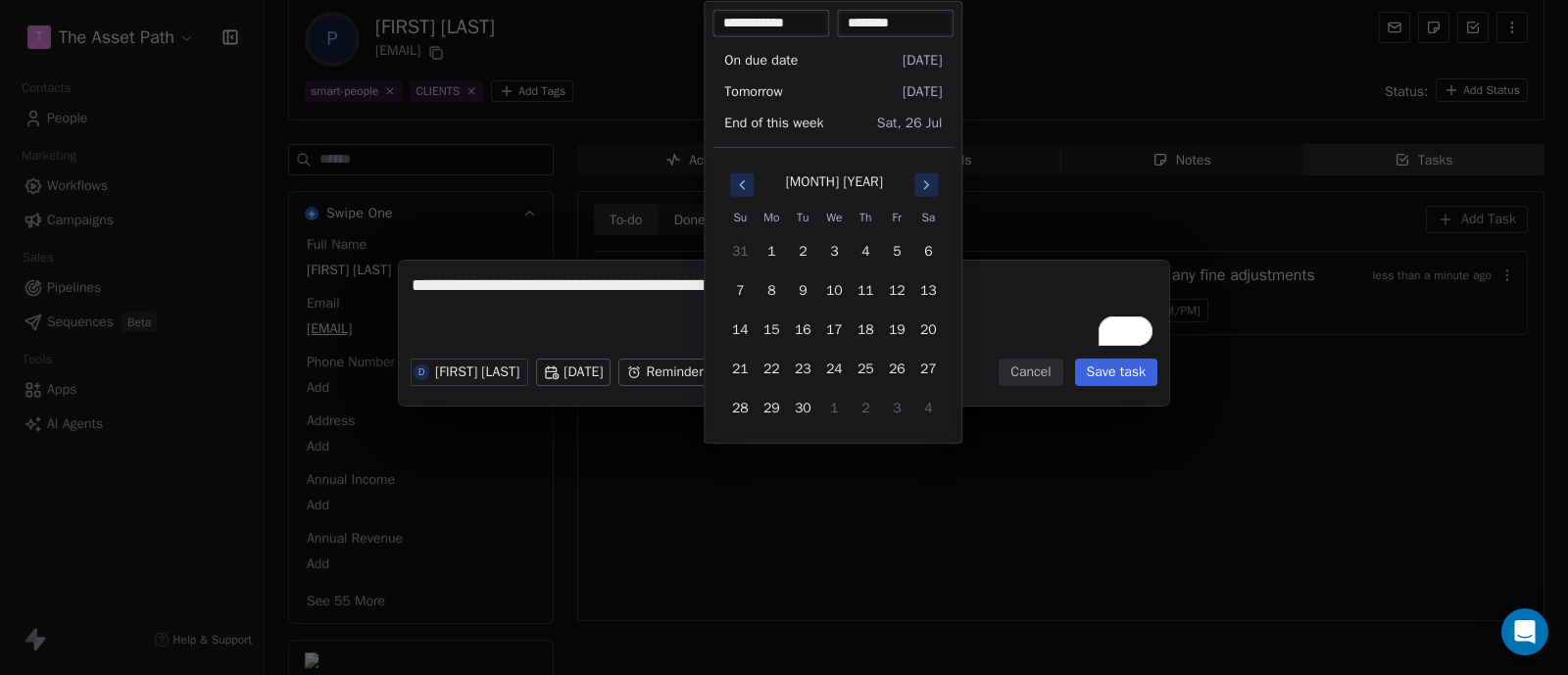 click 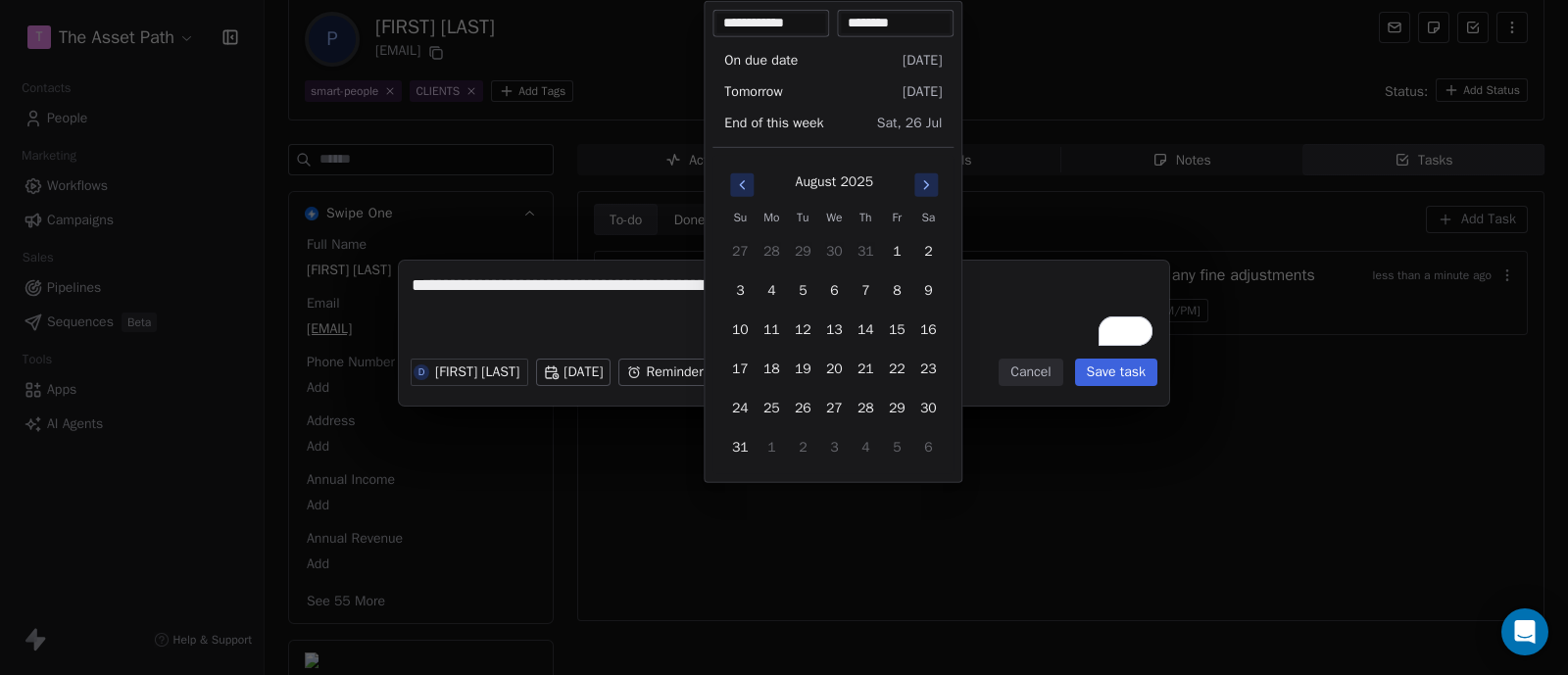 click 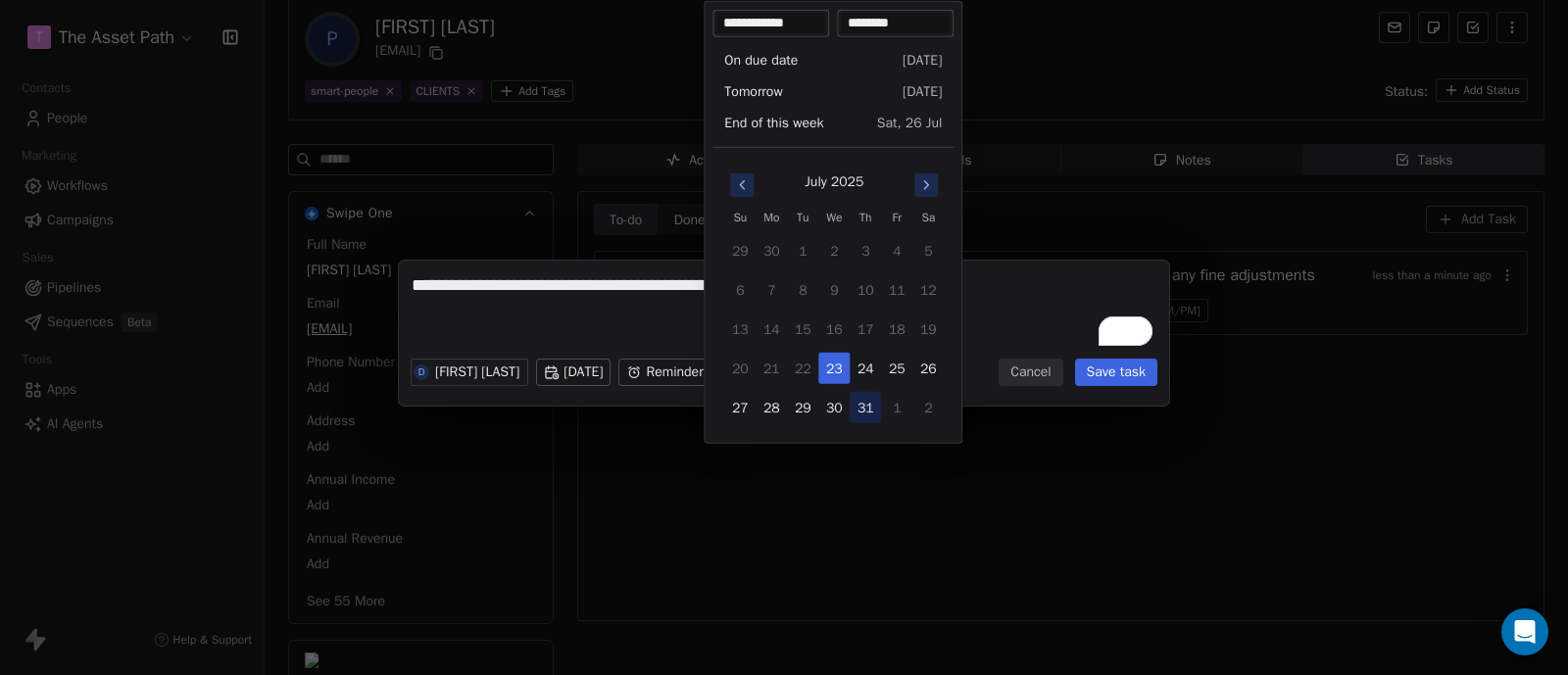 click on "31" at bounding box center [865, 408] 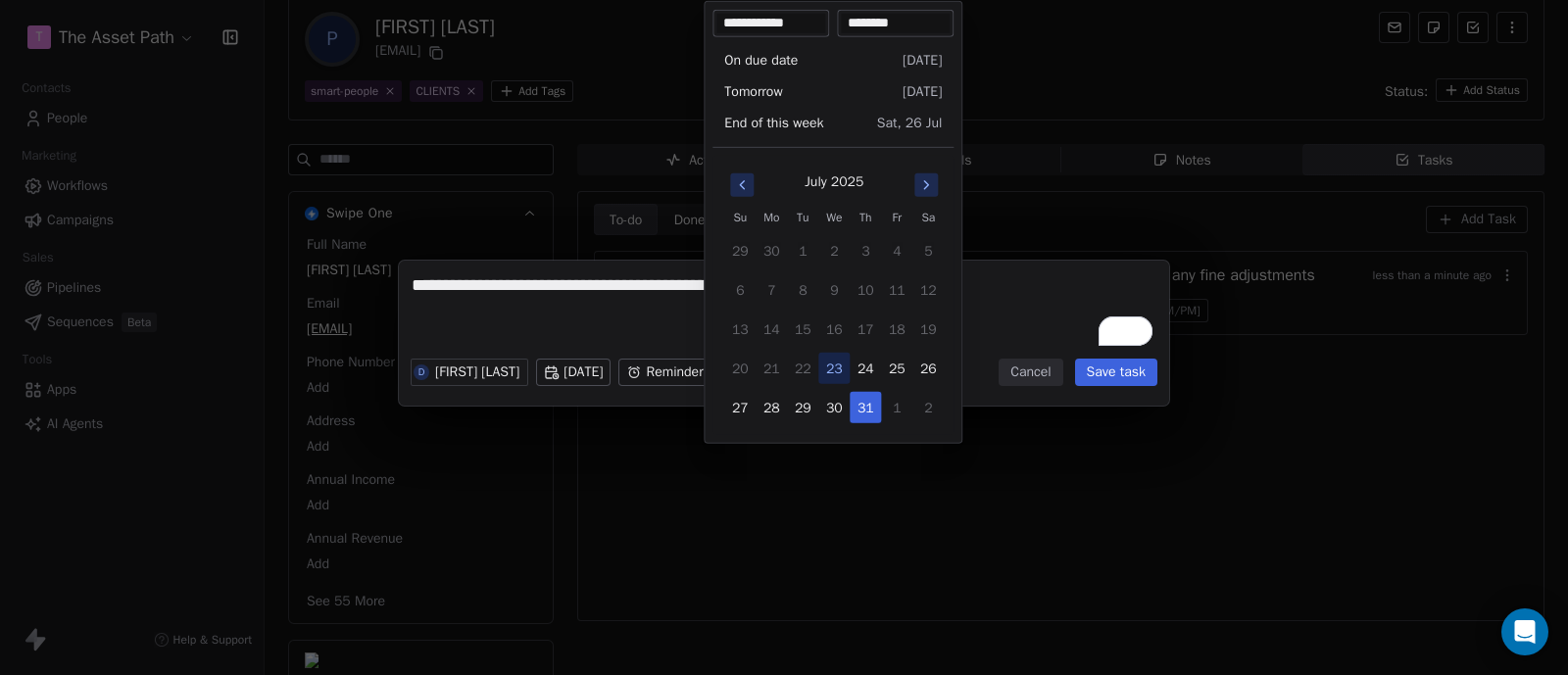 click on "********" at bounding box center [895, 24] 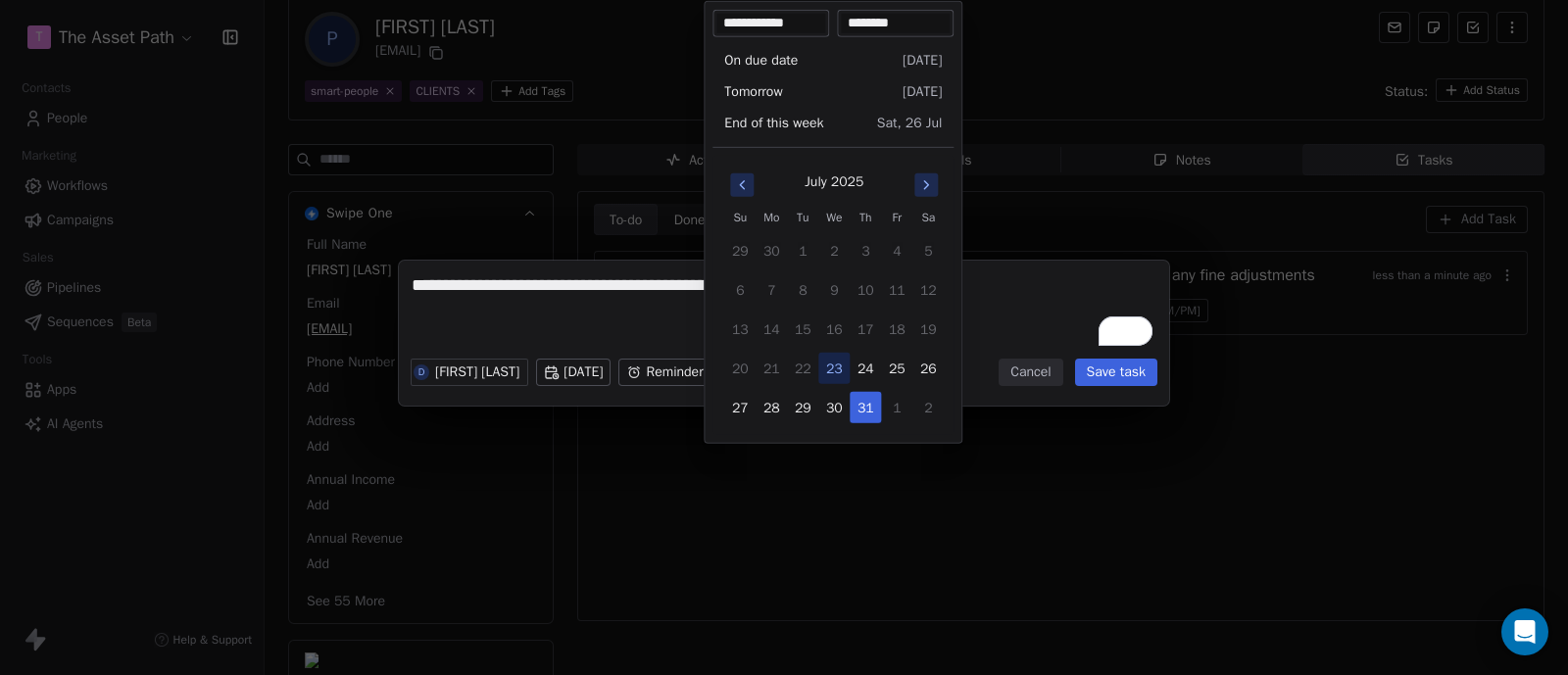 type on "********" 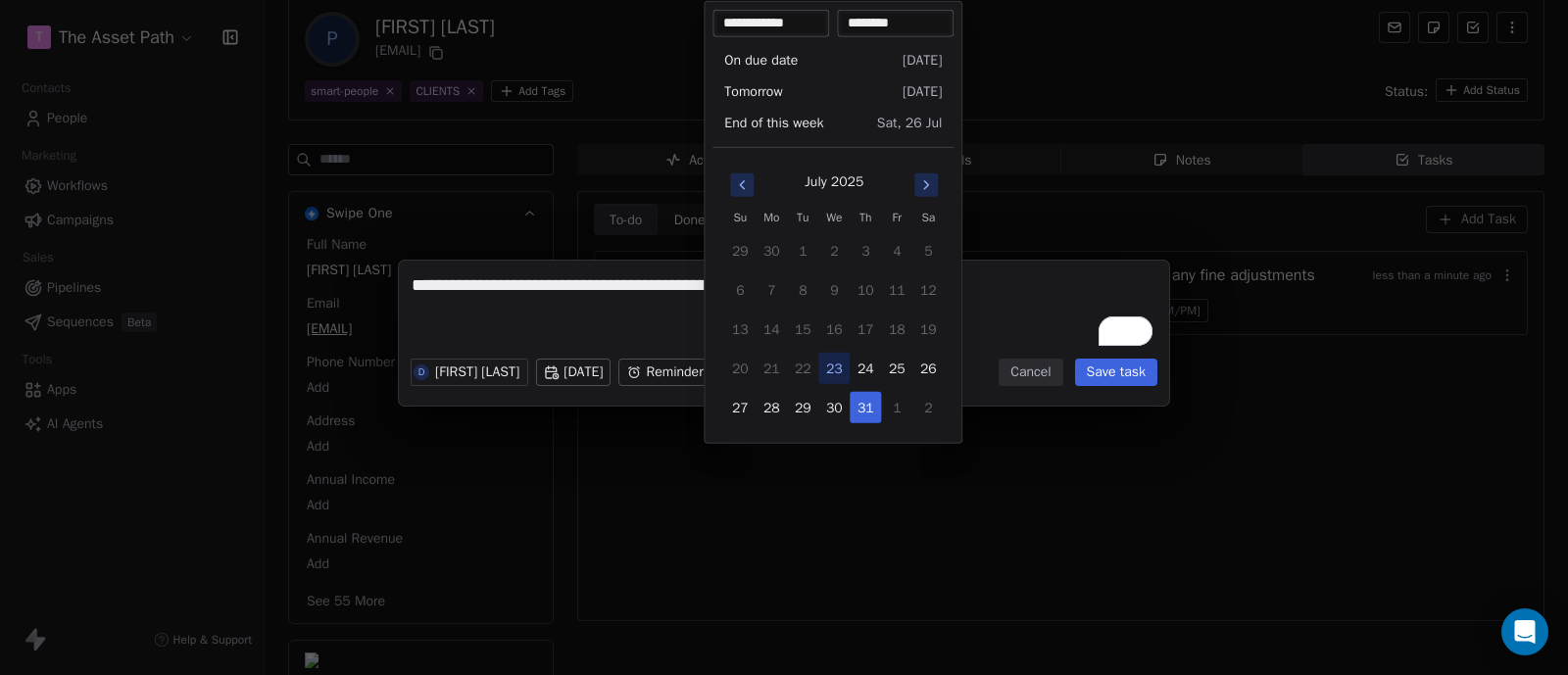 click on "**********" at bounding box center (784, 337) 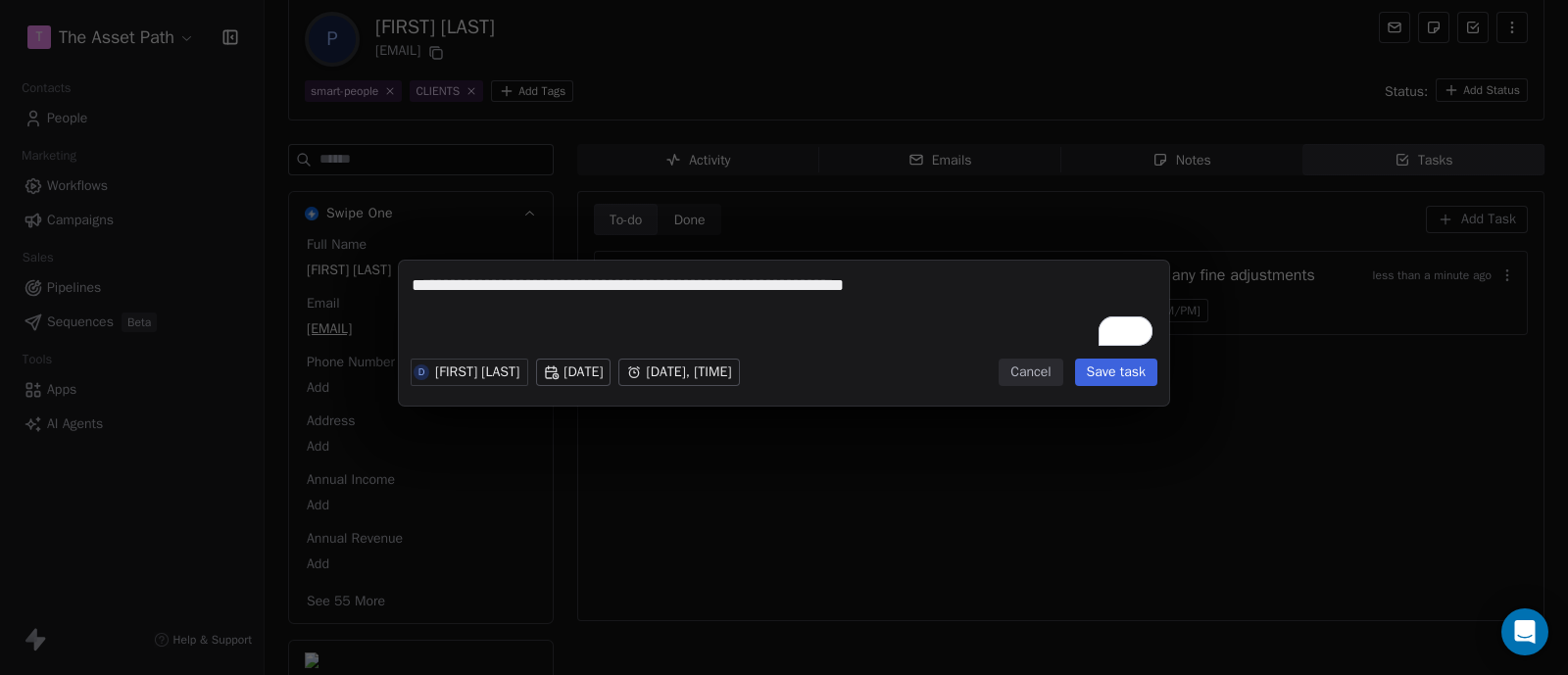click on "**********" at bounding box center [784, 312] 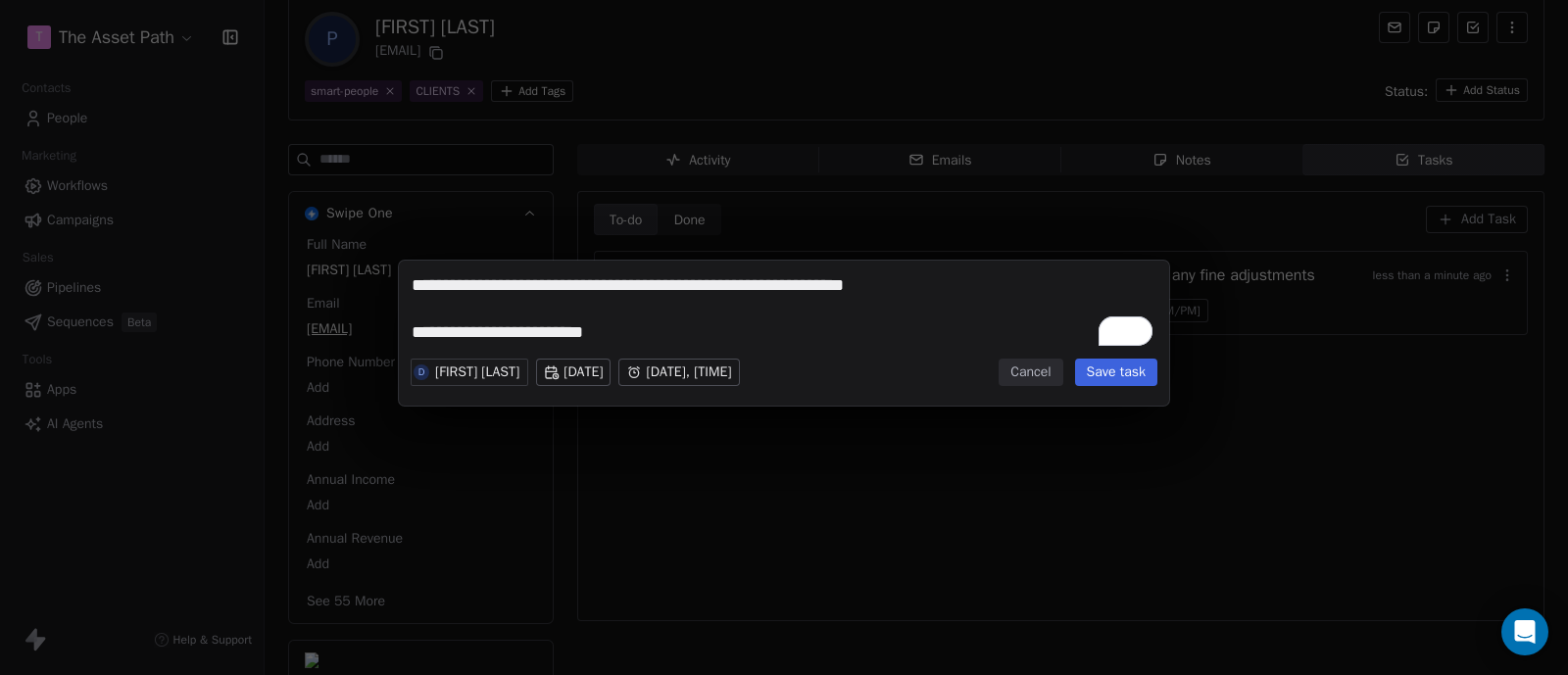 type on "**********" 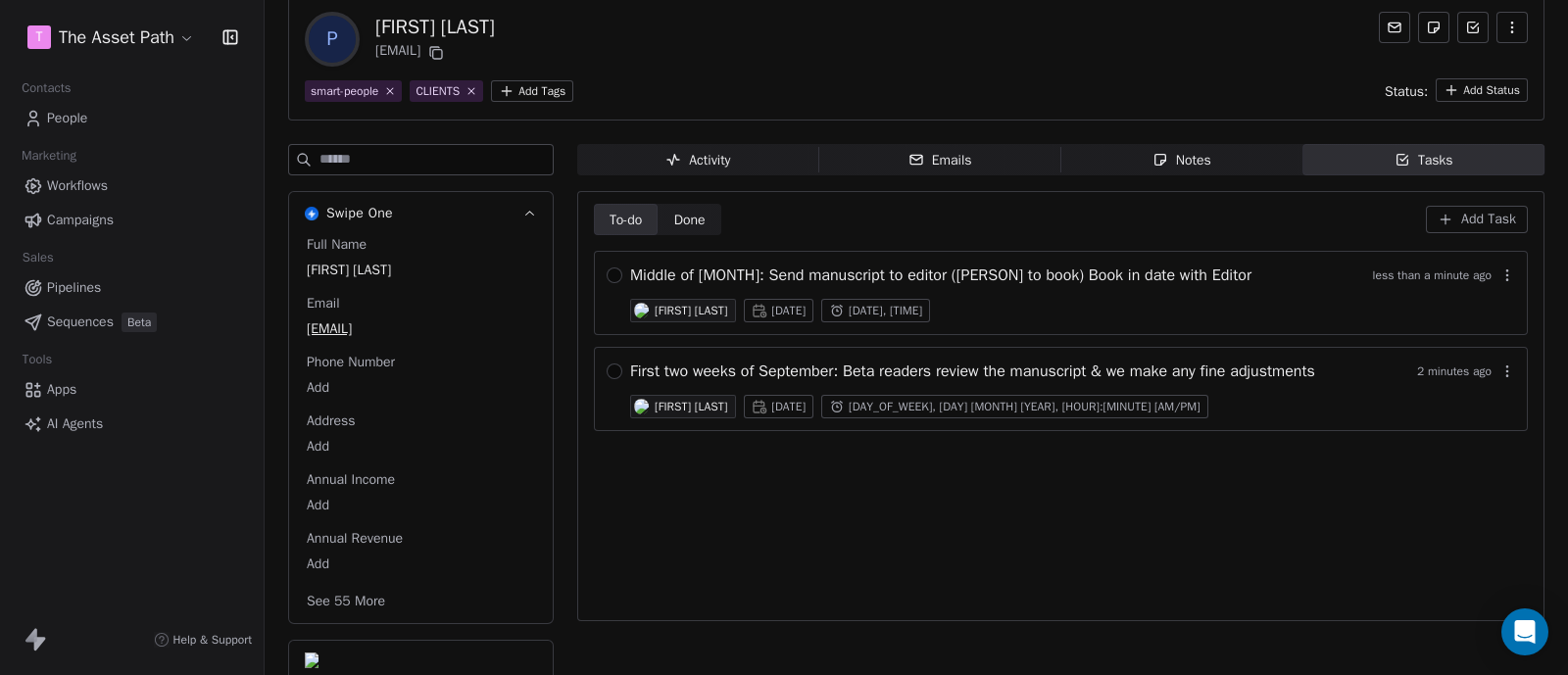 click on "Add Task" at bounding box center [1489, 219] 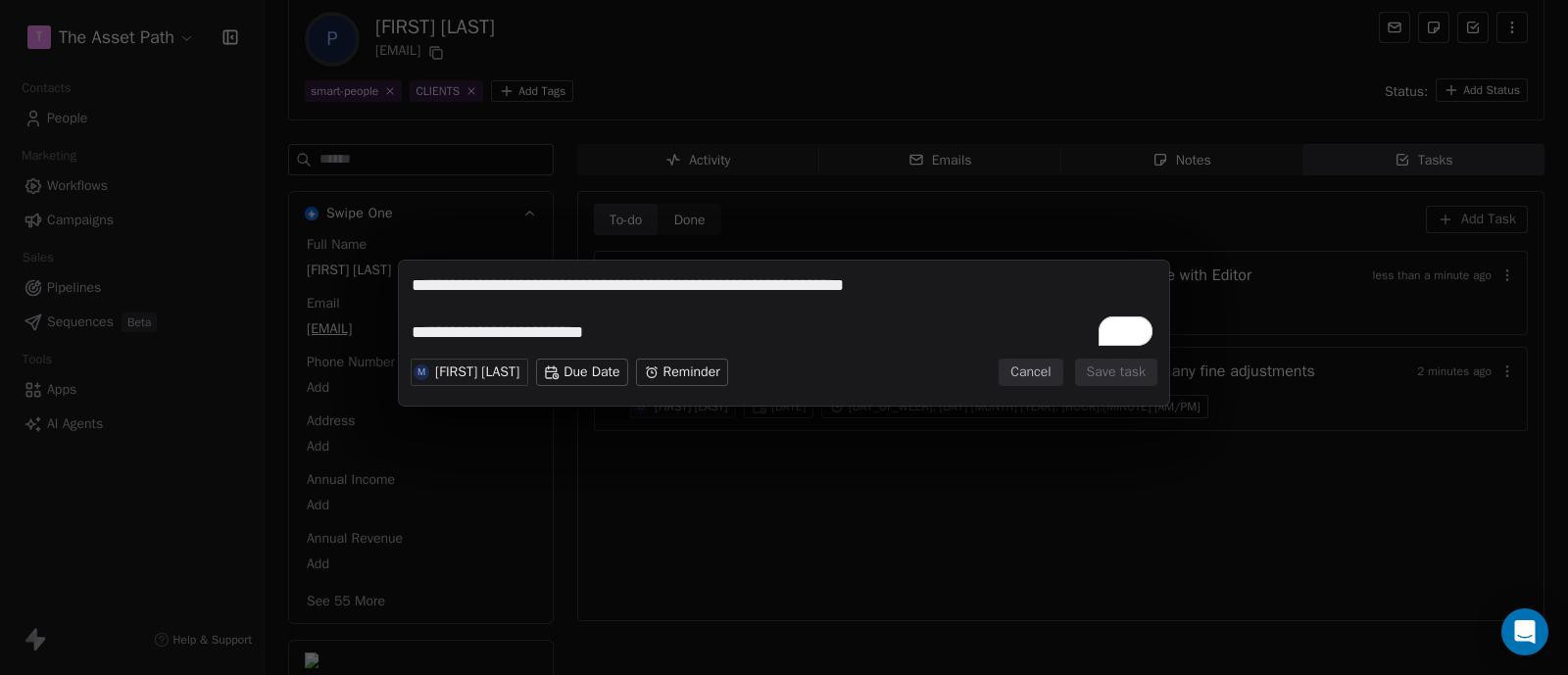 click on "Cancel" at bounding box center (1030, 372) 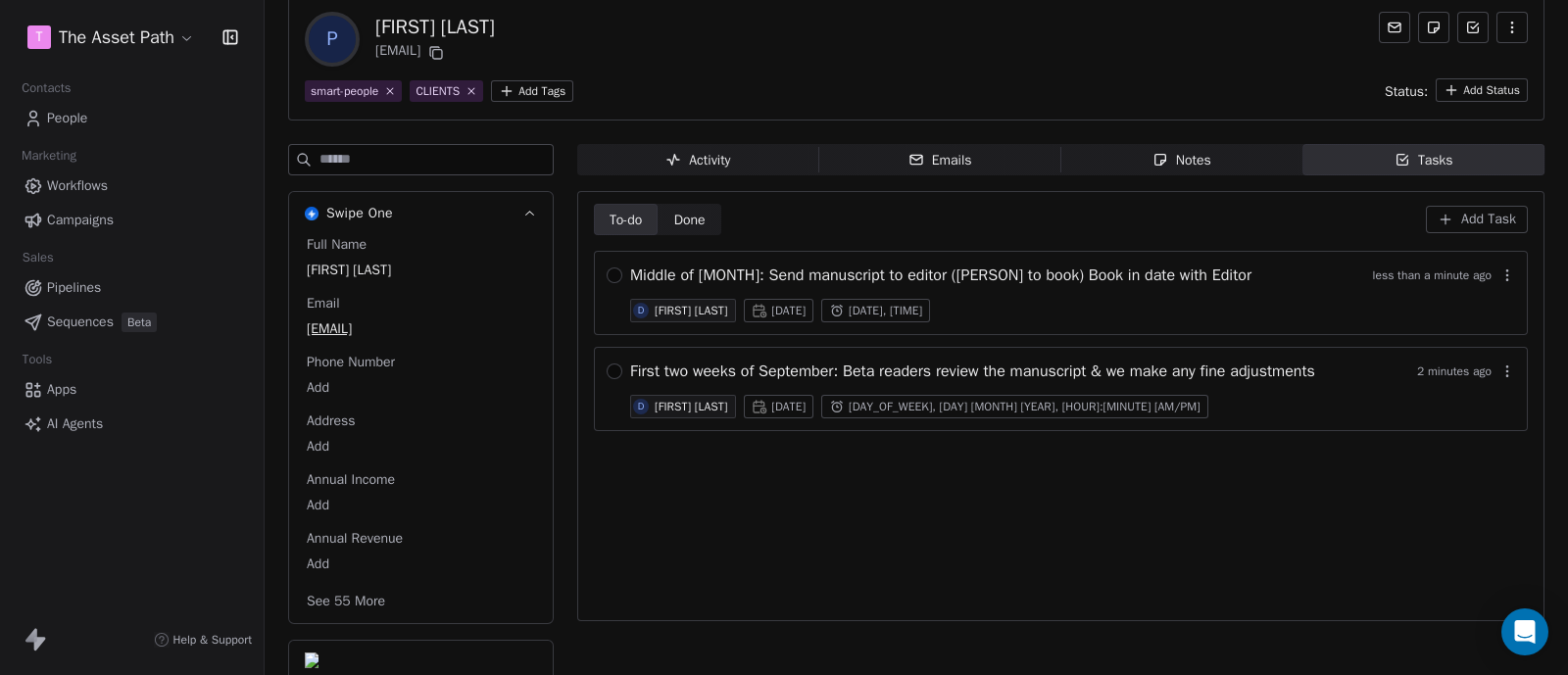 click on "Add Task" at bounding box center (1489, 219) 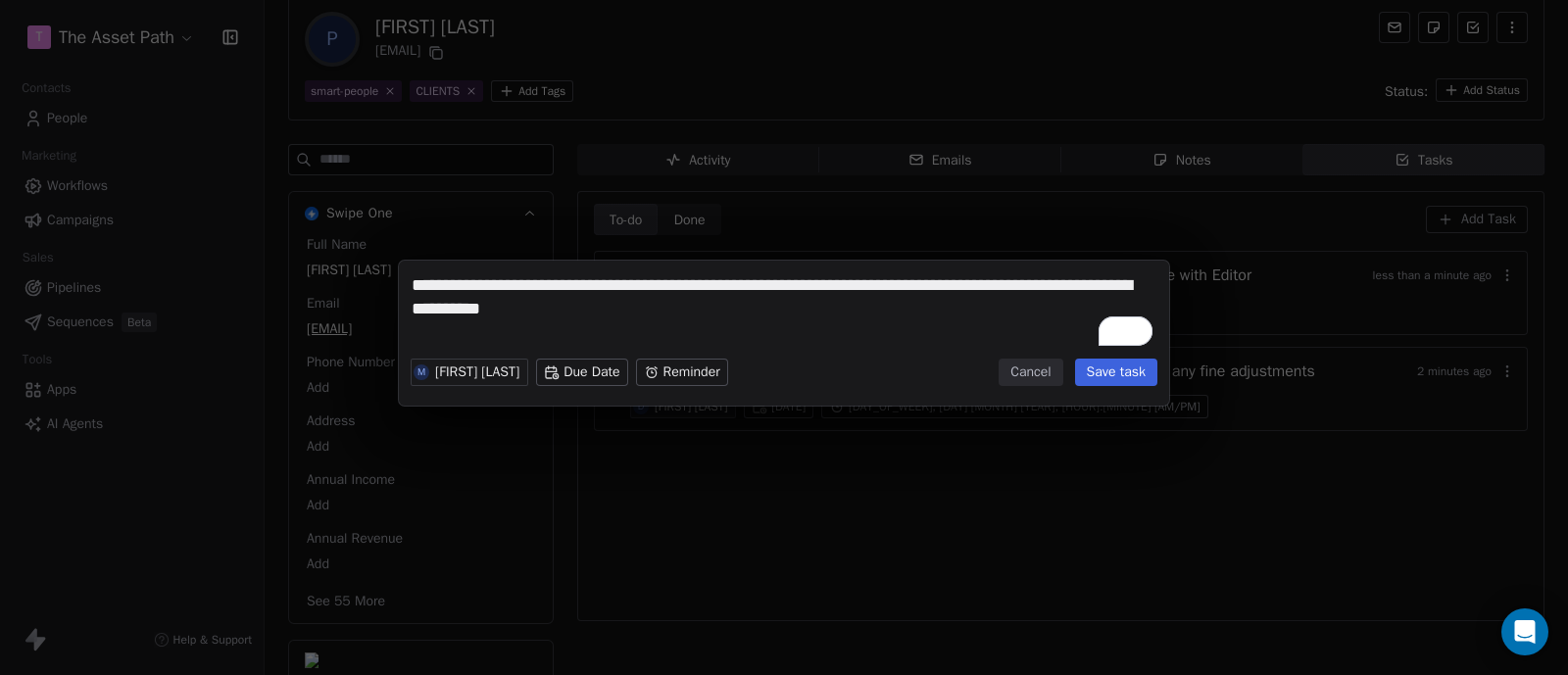 type on "**********" 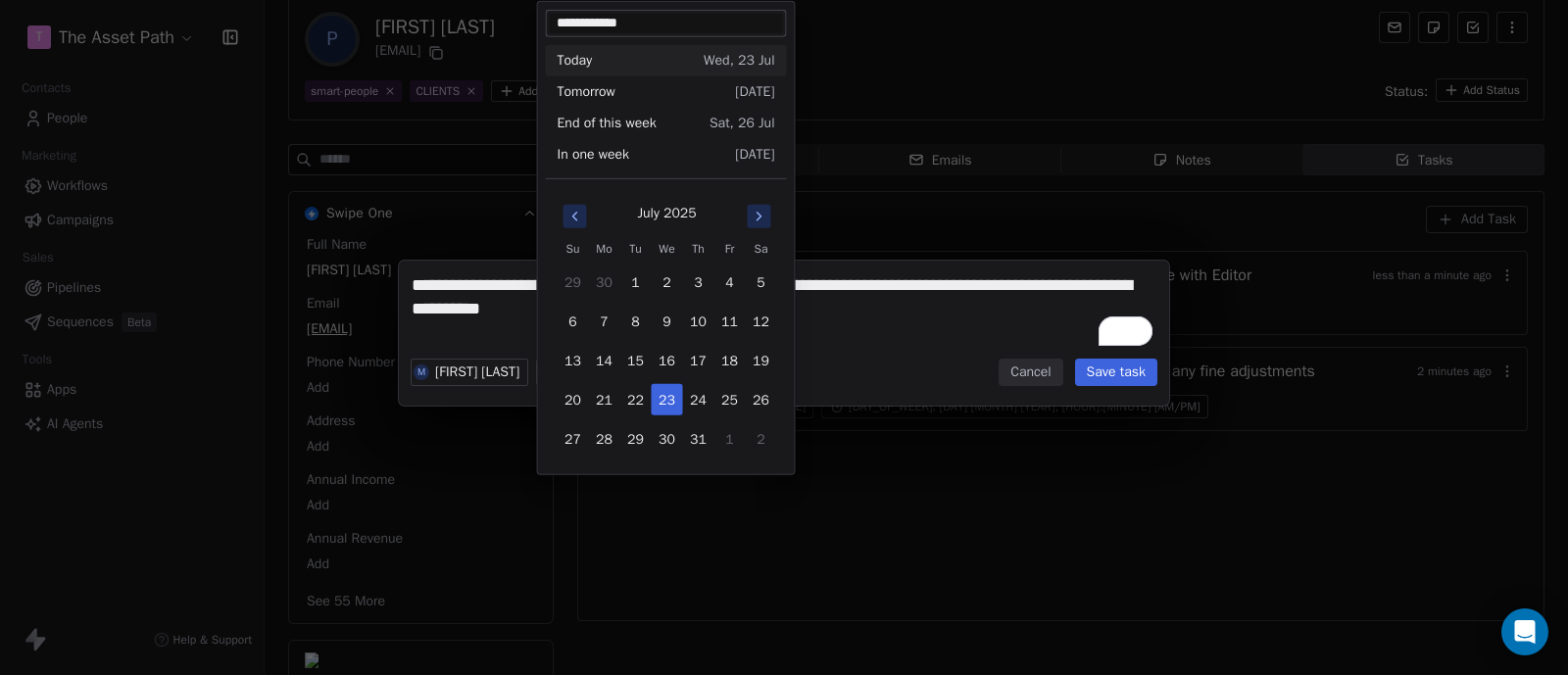 click on "**********" at bounding box center [784, 337] 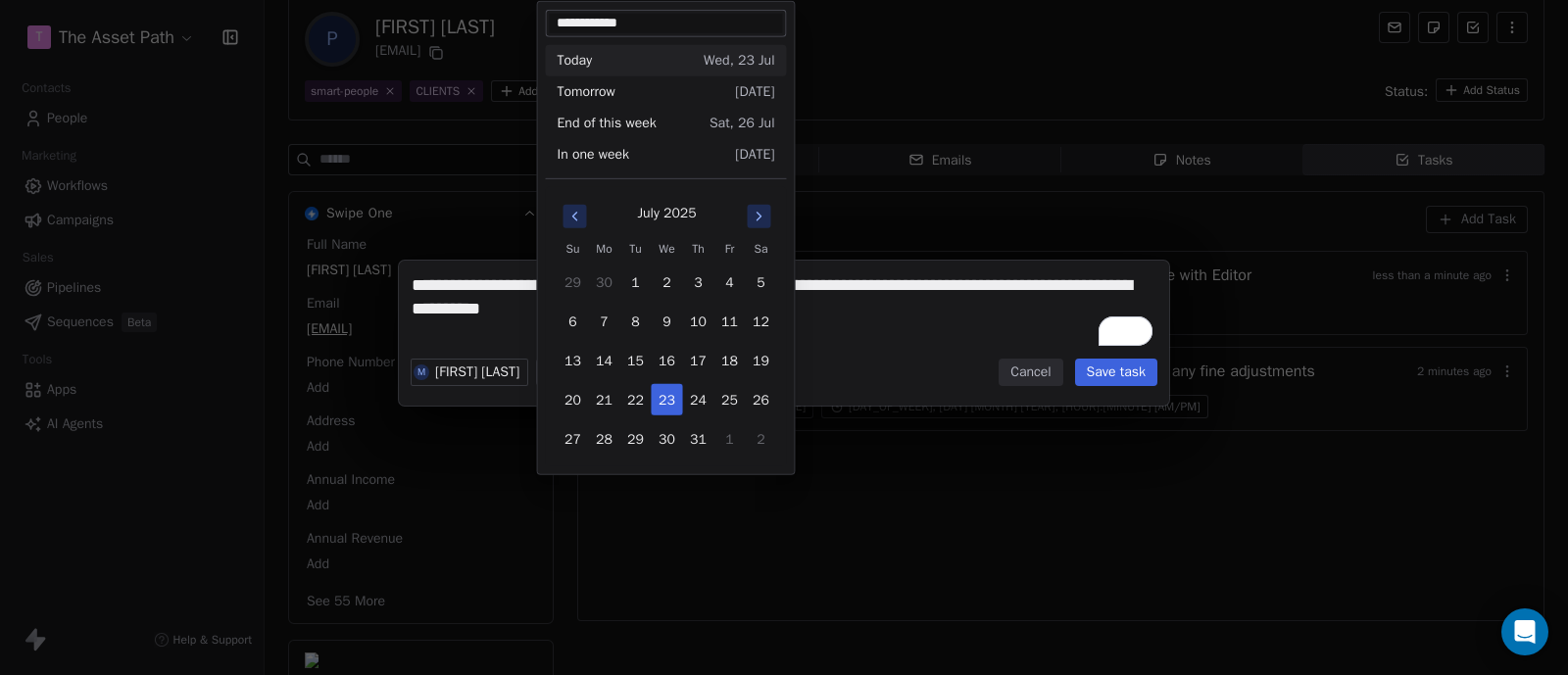 click 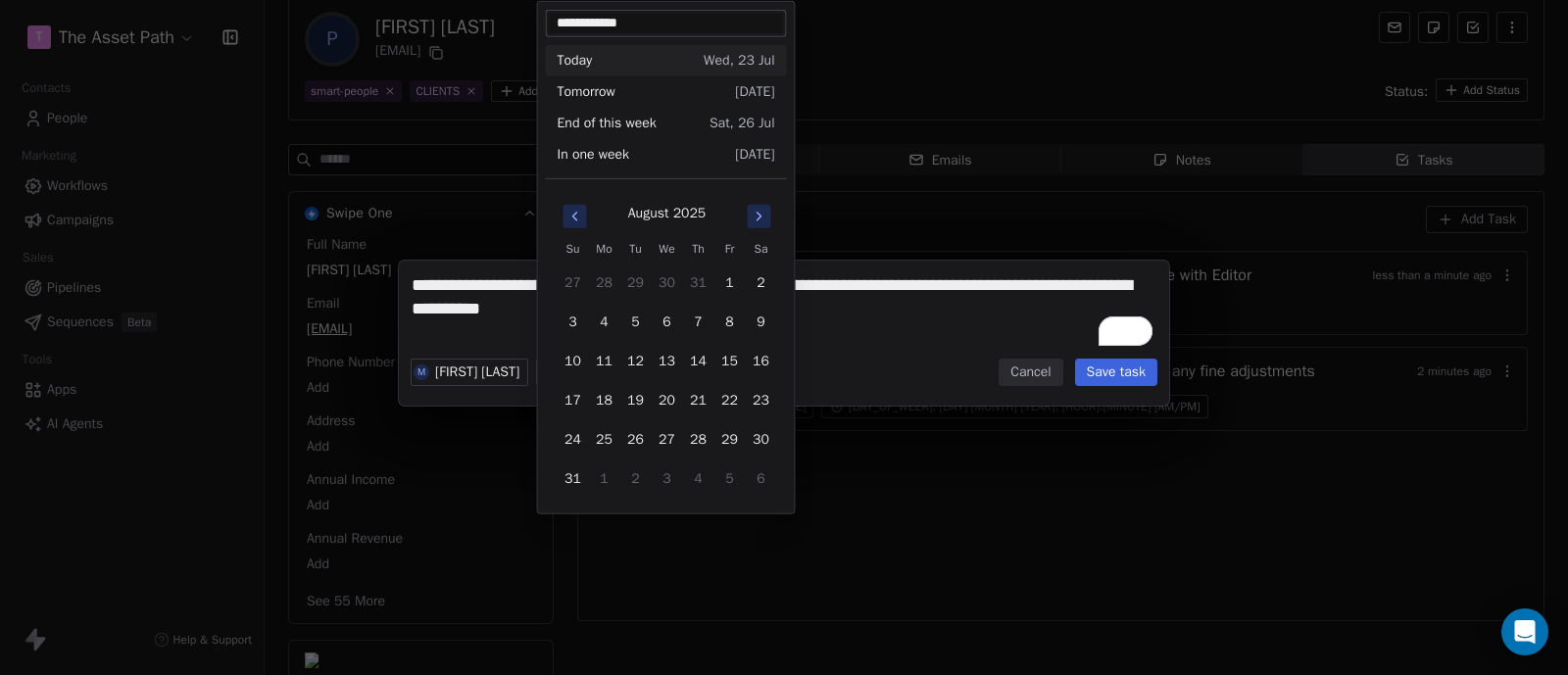 click 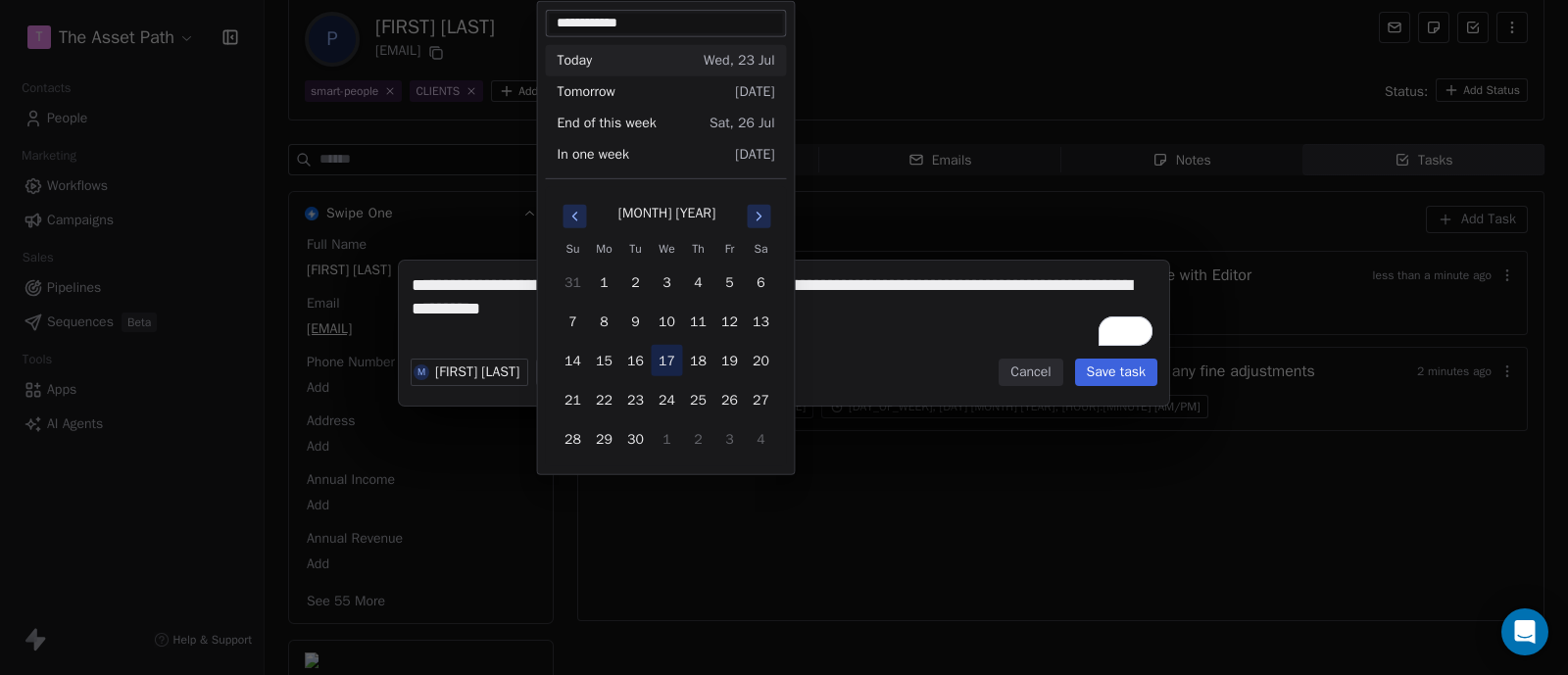 click on "17" at bounding box center (667, 361) 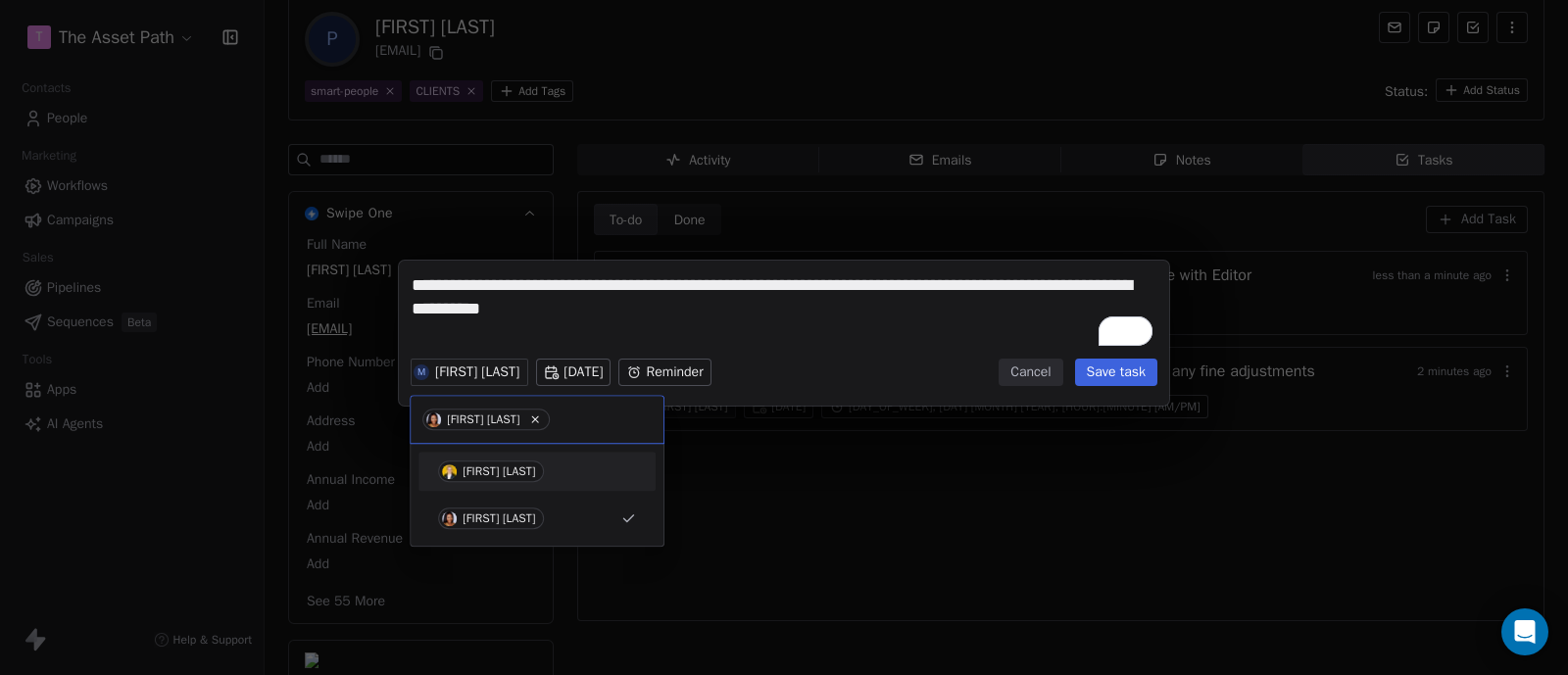 click on "[FIRST] [LAST]" at bounding box center [499, 471] 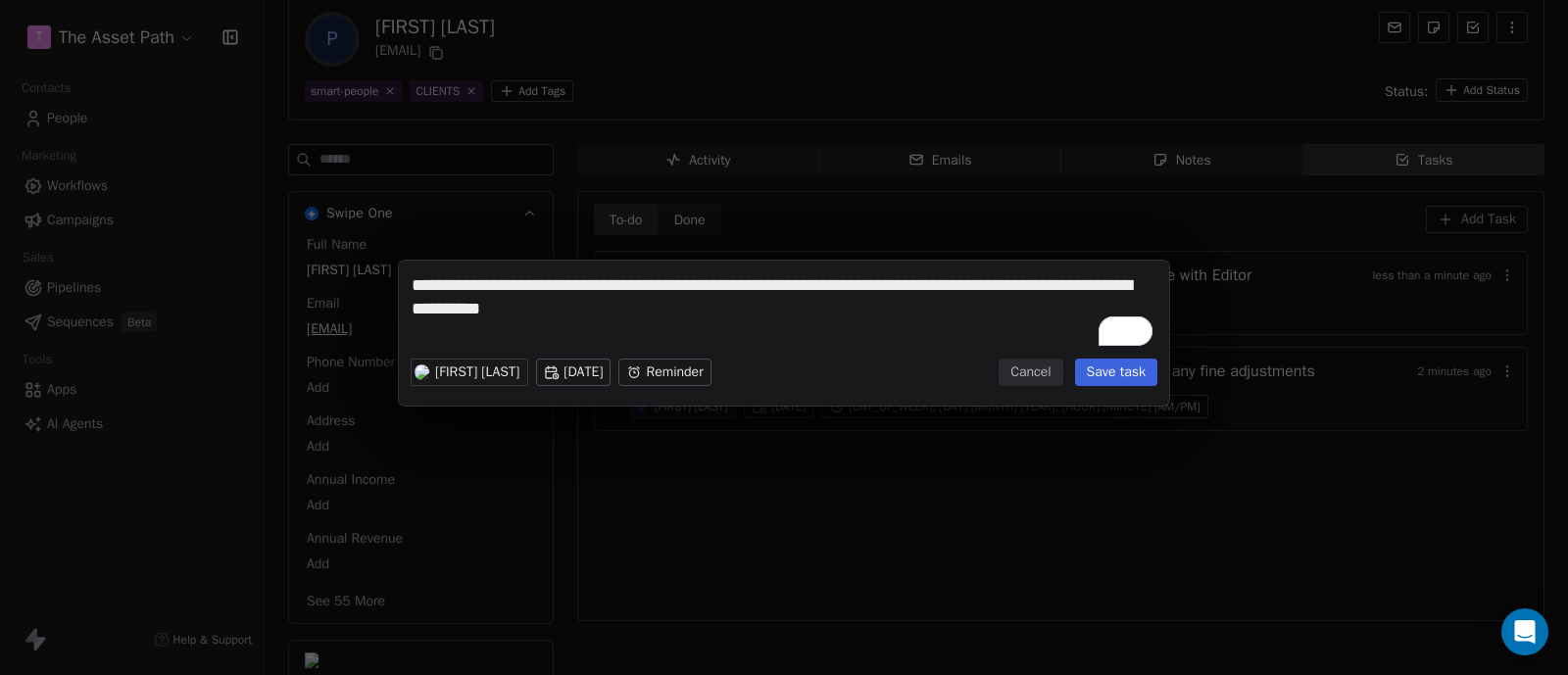 click on "**********" at bounding box center [784, 337] 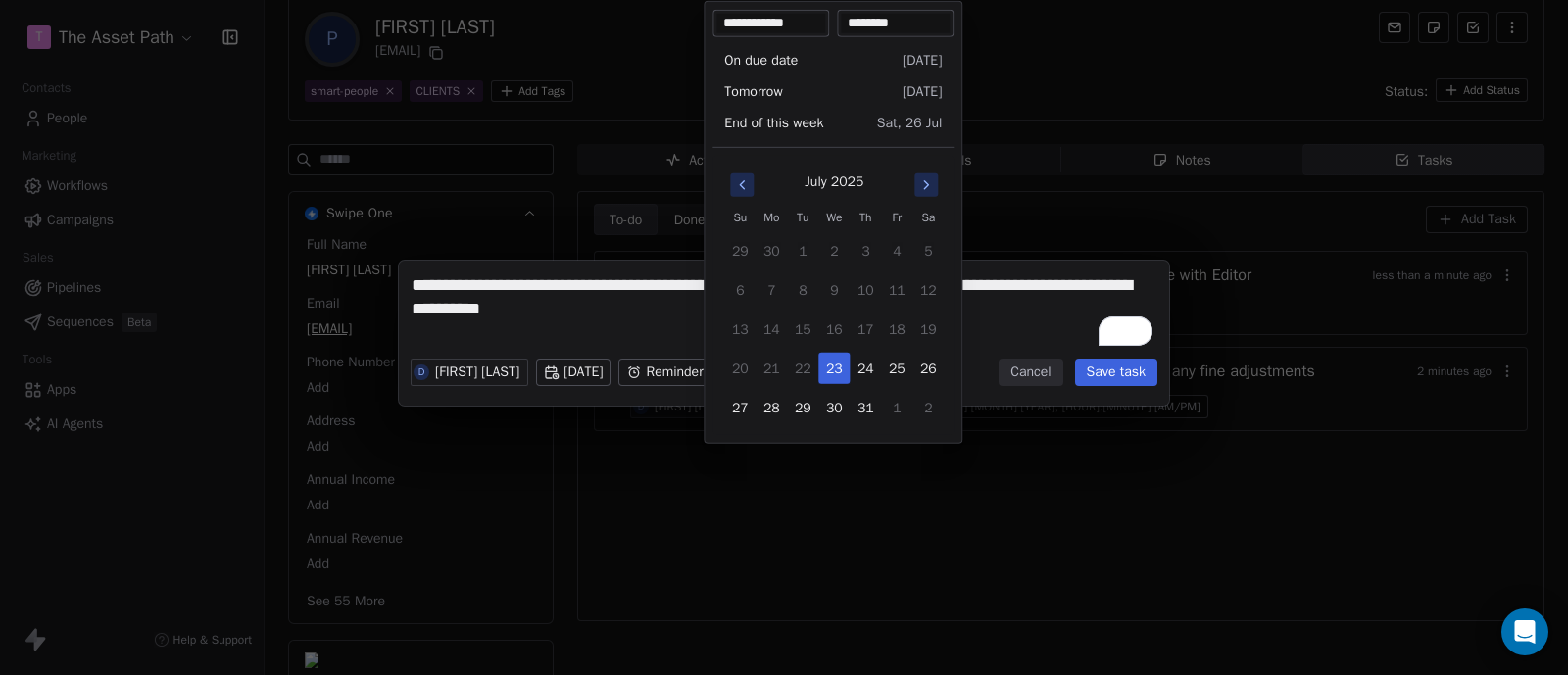 click 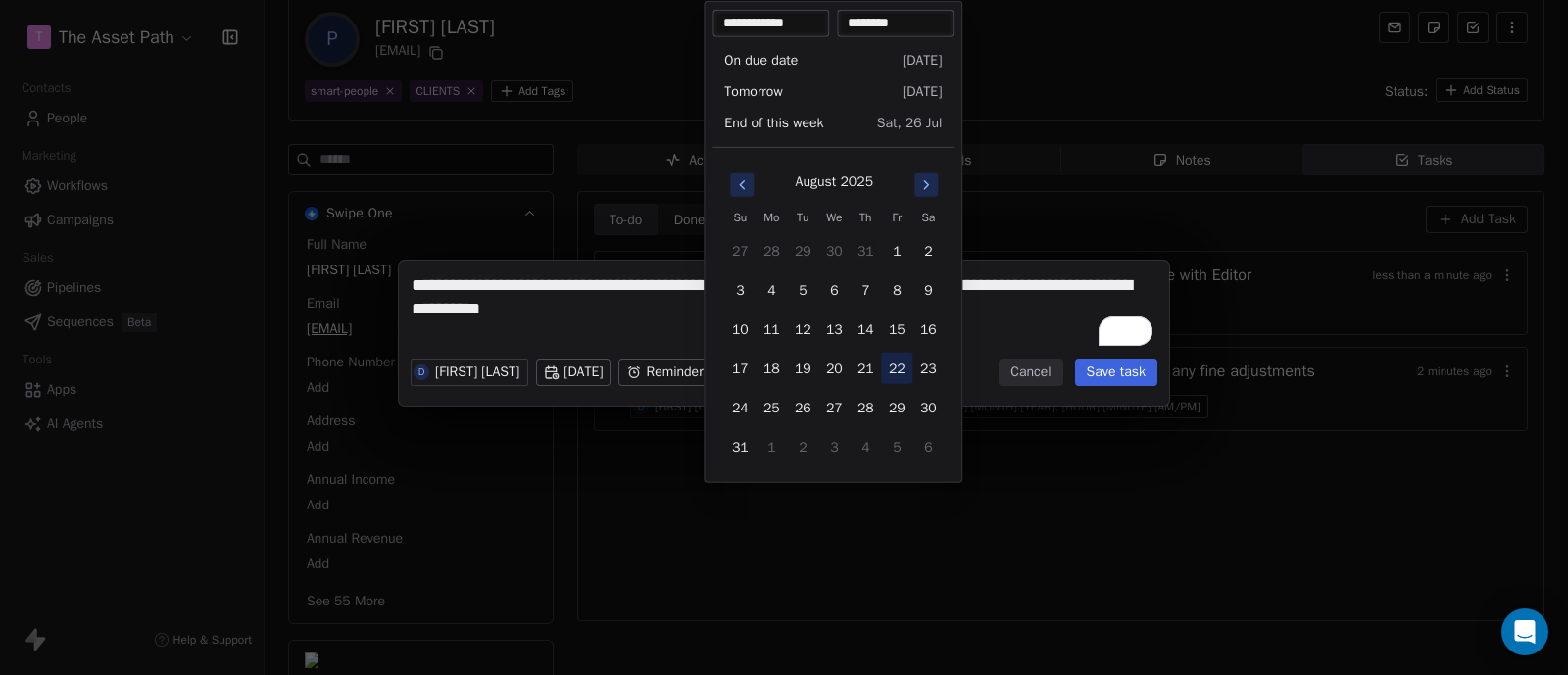 click on "22" at bounding box center [897, 368] 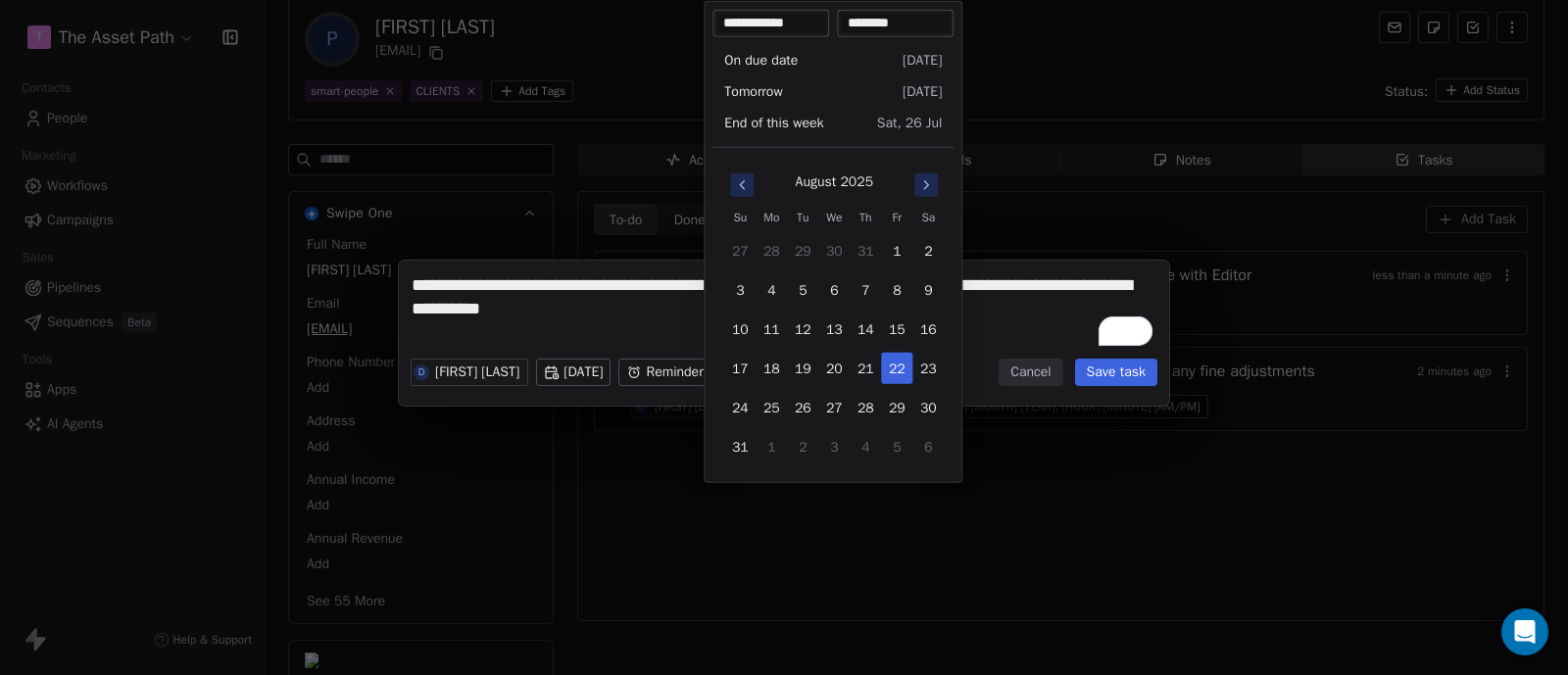 click on "********" at bounding box center [895, 24] 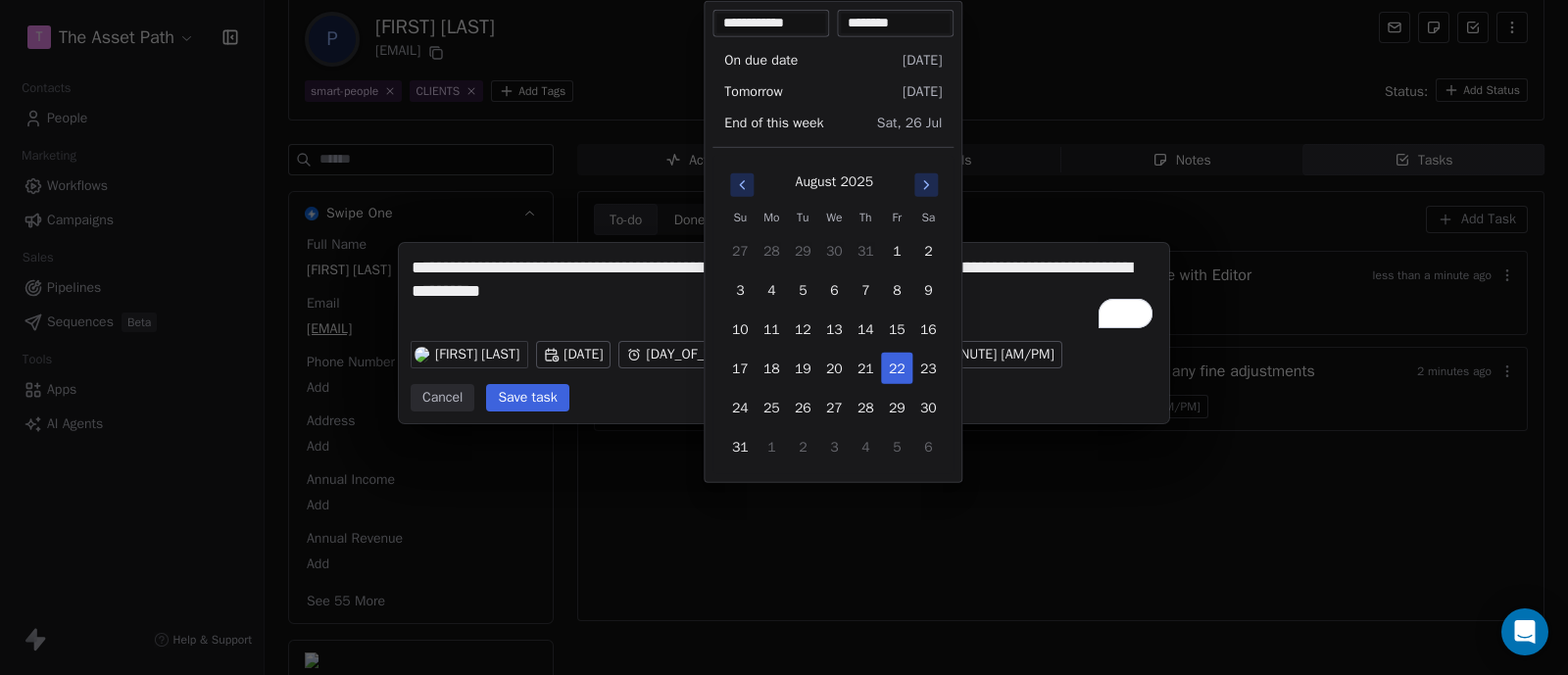click on "**********" at bounding box center (784, 337) 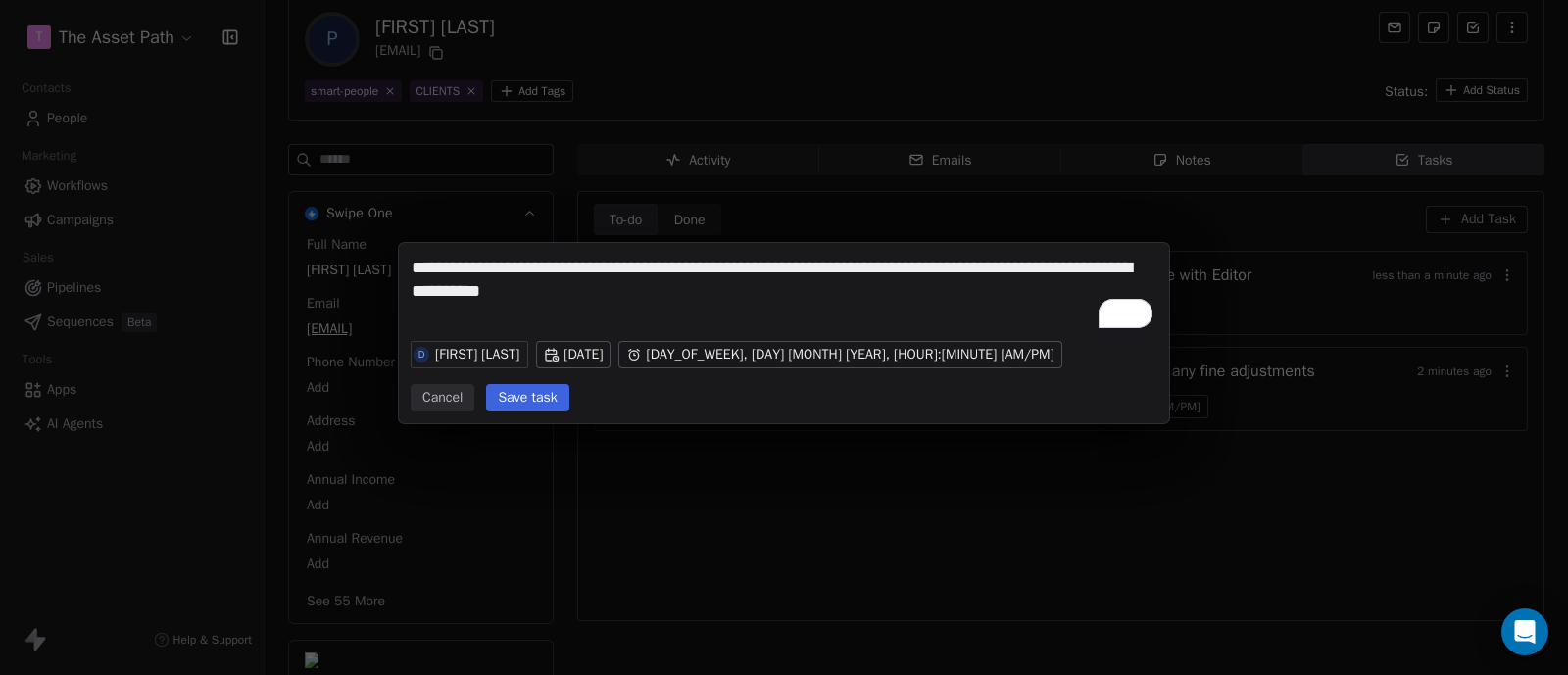 click on "**********" at bounding box center [784, 294] 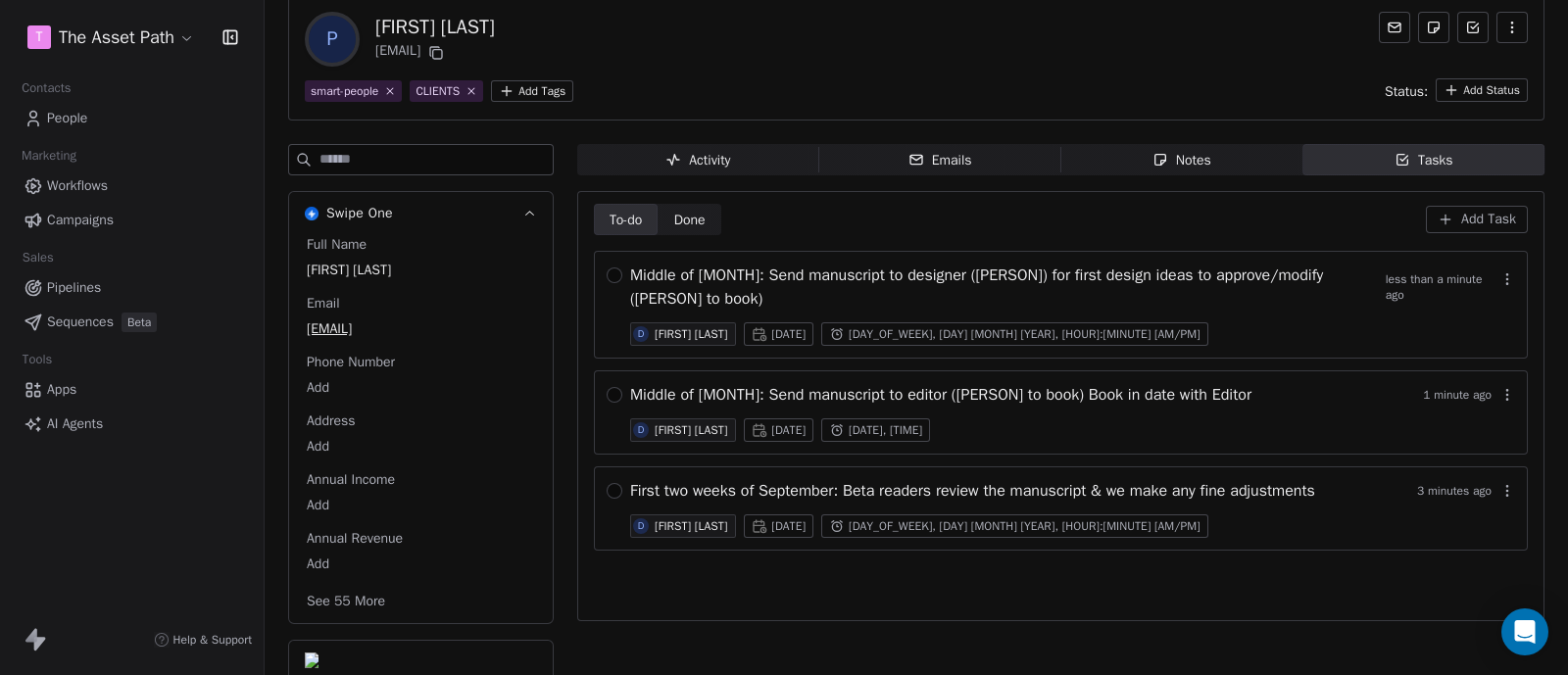 click on "Middle of [MONTH]: Send manuscript to designer ([PERSON]) for first design ideas to approve/modify ([PERSON] to book)" at bounding box center [1007, 287] 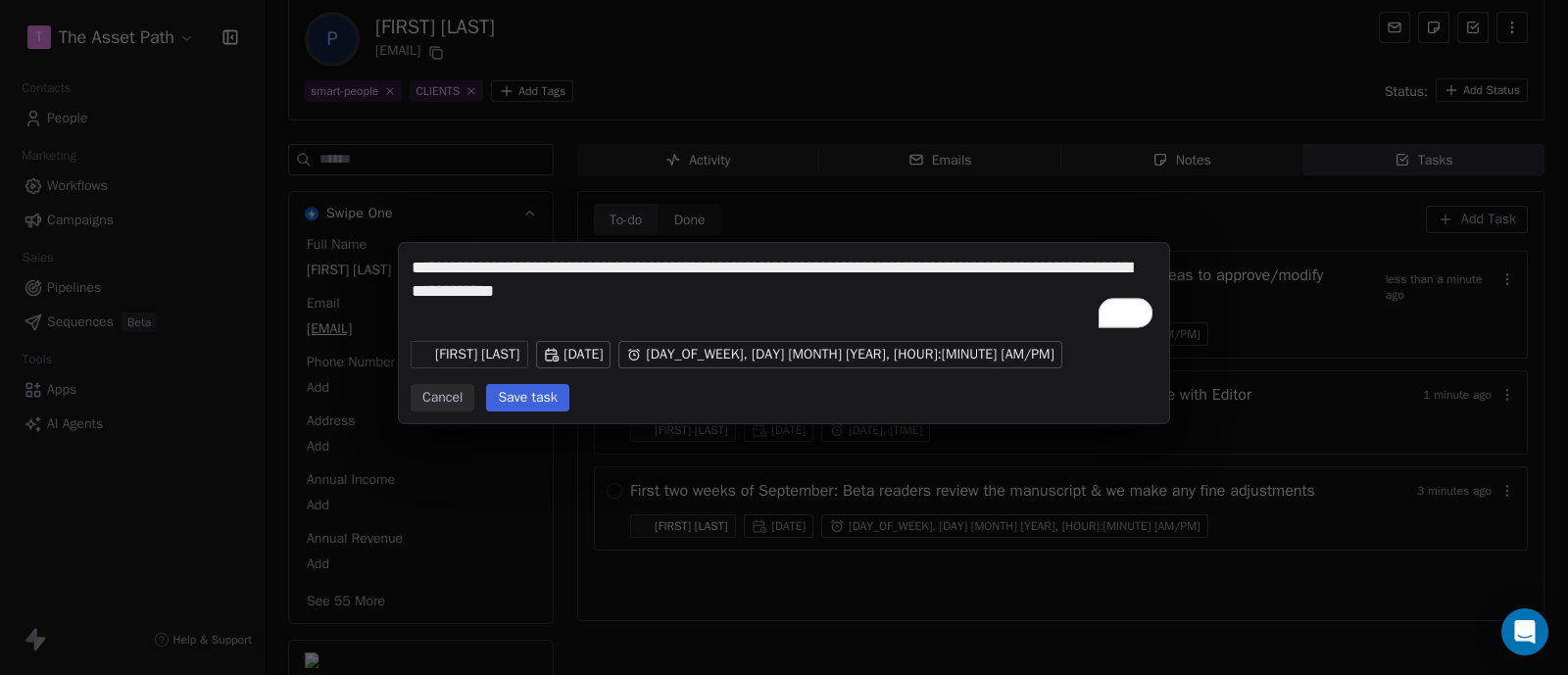 scroll, scrollTop: 17, scrollLeft: 0, axis: vertical 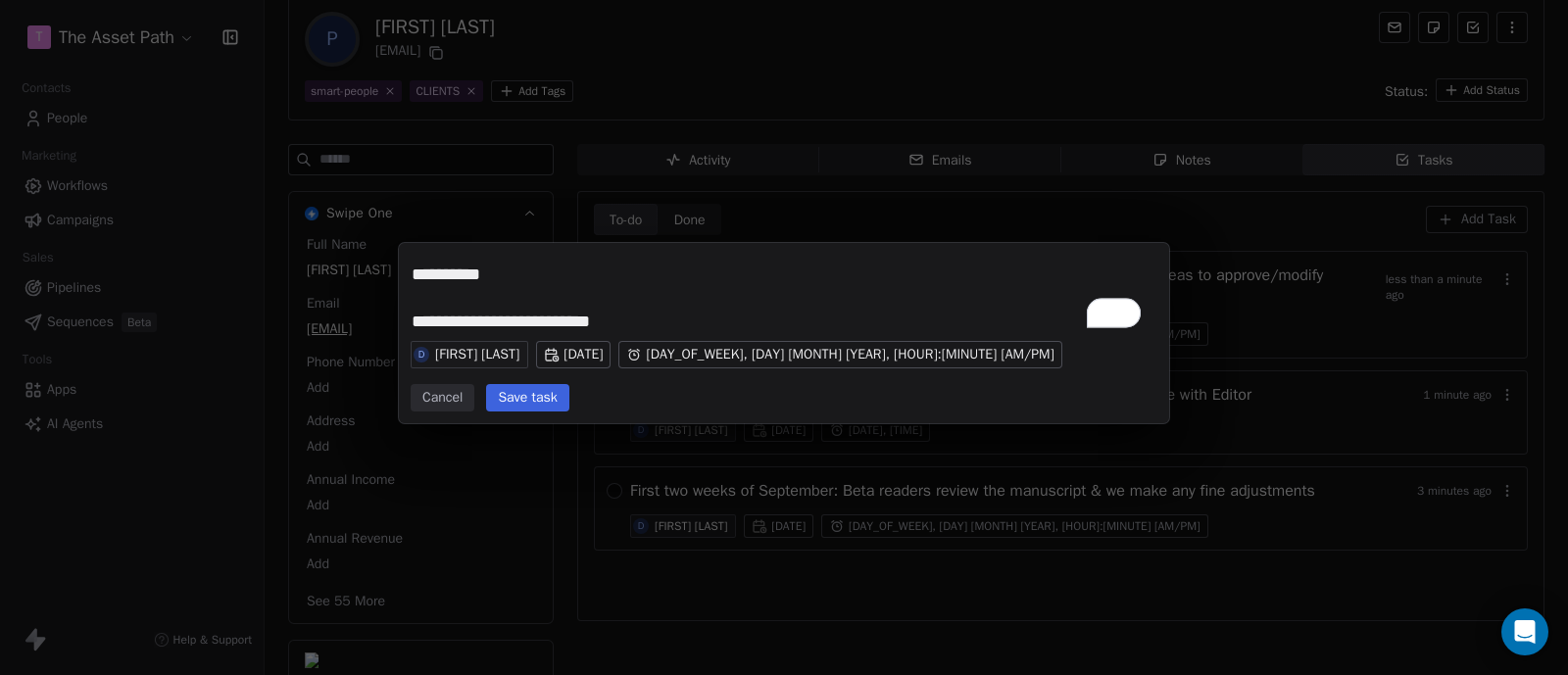 type on "**********" 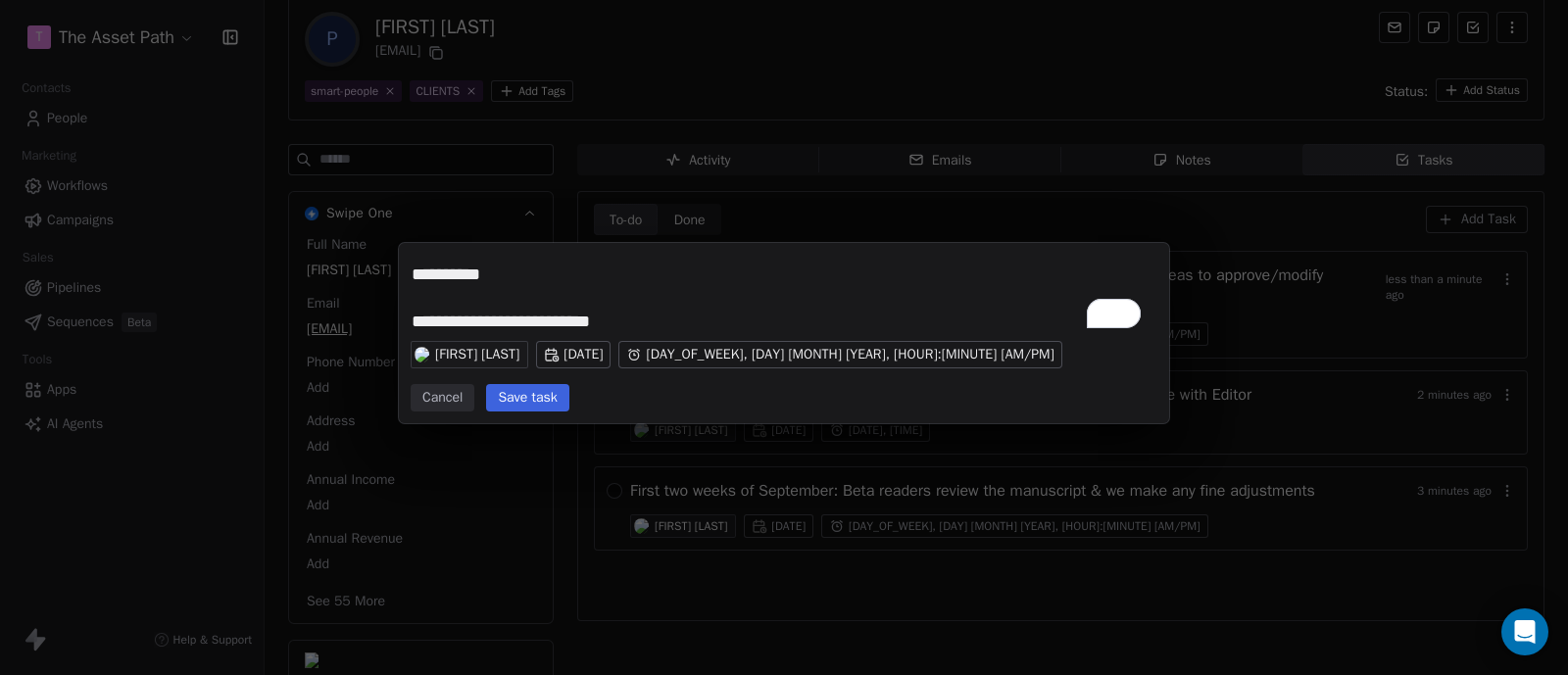 click on "Save task" at bounding box center (527, 398) 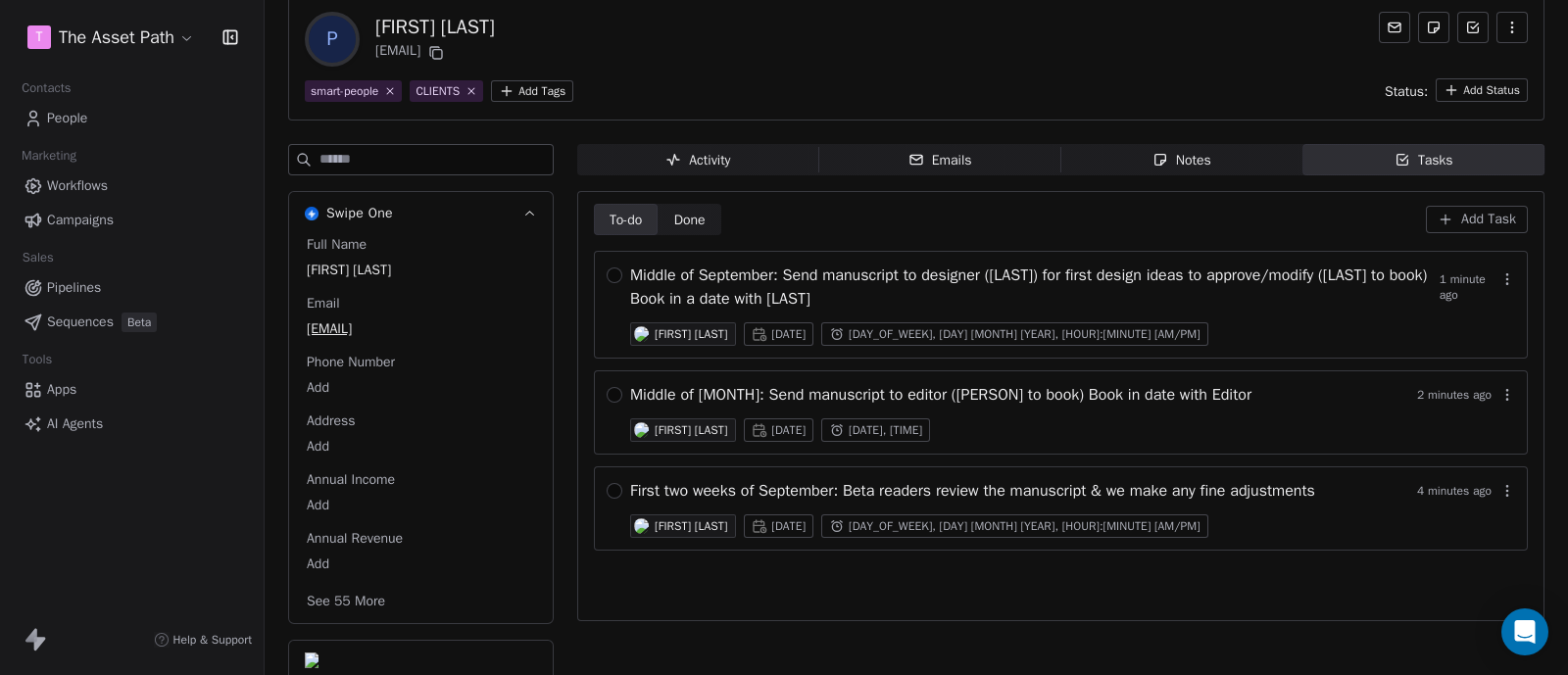 click on "Add Task" at bounding box center (1477, 219) 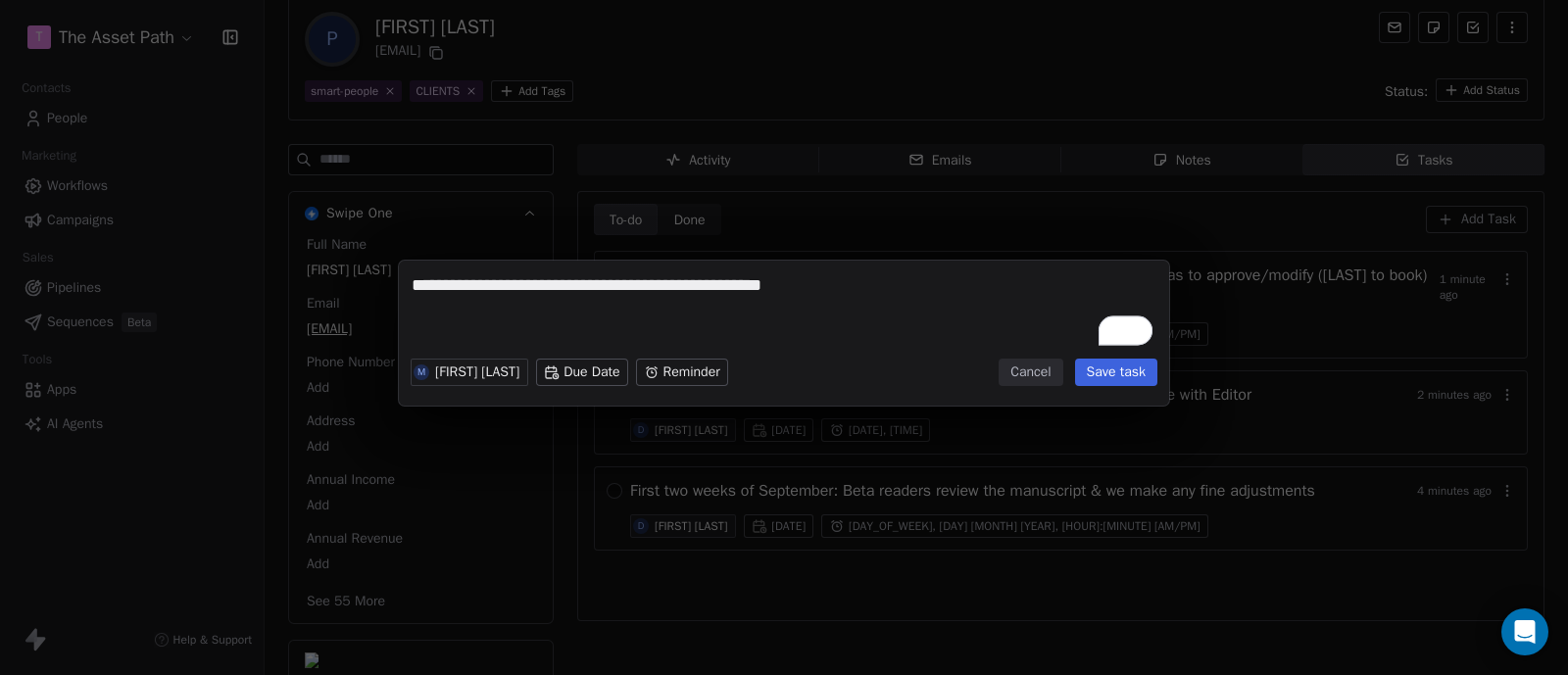 type on "**********" 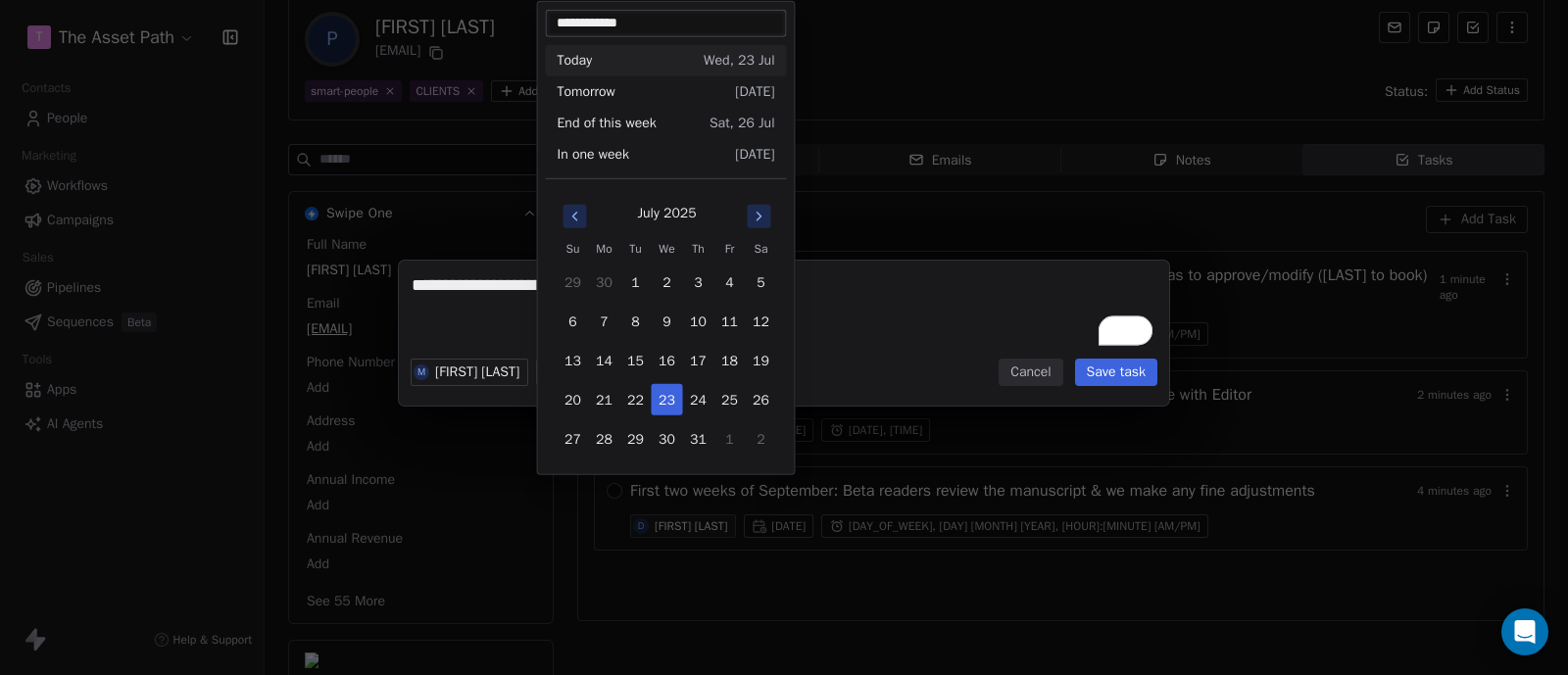 click on "T The Asset Path Contacts People Marketing Workflows Campaigns Sales Pipelines Sequences Beta Tools Apps AI Agents Help & Support Back P [FIRST] [LAST] [EMAIL] smart-people CLIENTS Add Tags Status: Add Status Swipe One Full Name [FIRST] [LAST] Email [EMAIL] Phone Number Add Address Add Annual Income Add Annual Revenue Add See 55 More Calendly Activity Activity Emails Emails Notes Notes Tasks Tasks To-do To-do Done Done Add Task Middle of [MONTH]: Send manuscript to designer ([PERSON]) for first design ideas to approve/modify ([PERSON] to book)
Book in a date with [PERSON] 1 minute ago D [PERSON] [DAY_OF_WEEK], [DAY] [MONTH] [YEAR] [HOUR]:[MINUTE] [AM/PM] Middle of [MONTH]: Send manuscript to editor ([PERSON] to book)
Book in date with Editor 2 minutes ago D [PERSON] [DAY_OF_WEEK], [DAY] [MONTH] [YEAR] [HOUR]:[MINUTE] [AM/PM] First two weeks of [MONTH]: Beta readers review the manuscript & we make any fine adjustments 4 minutes ago D [PERSON] [DAY_OF_WEEK], [DAY] [MONTH] [YEAR]" at bounding box center [784, 337] 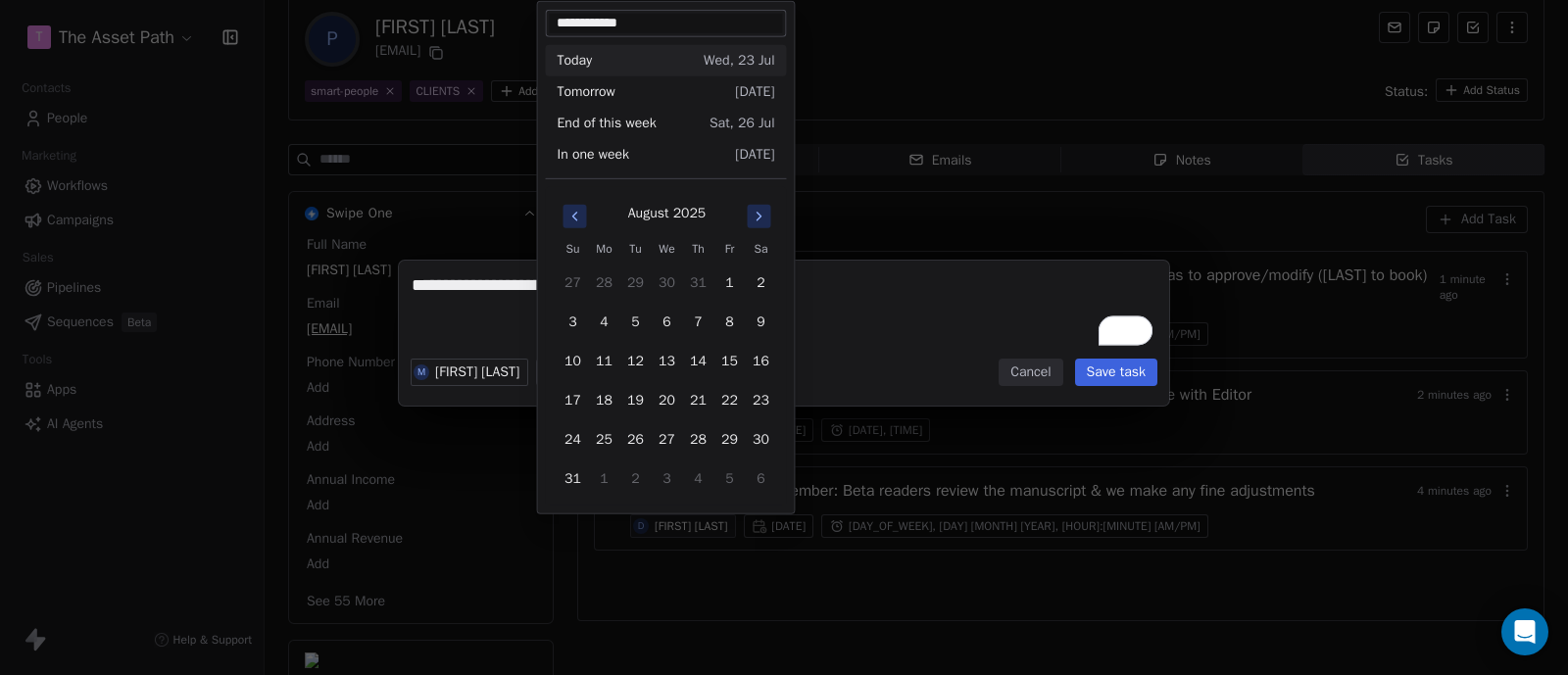 click 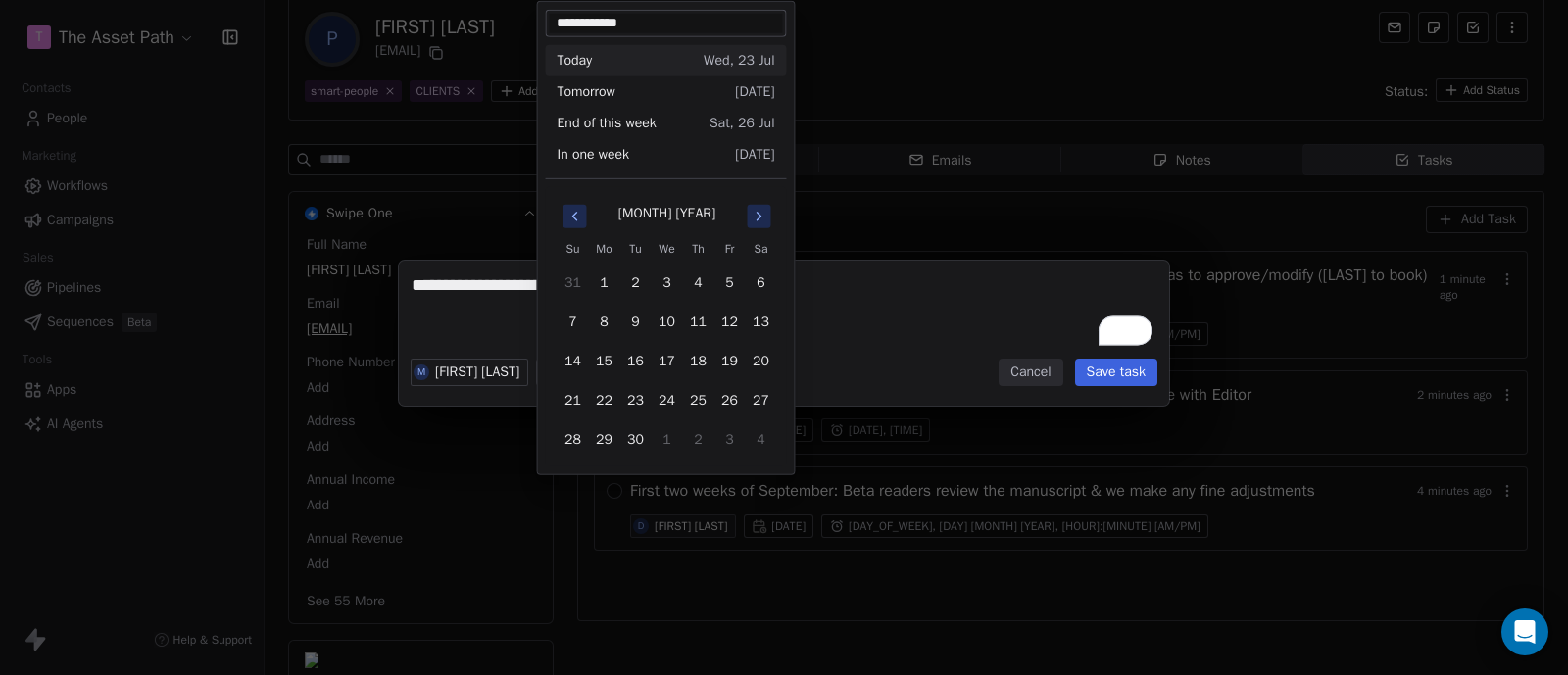 click 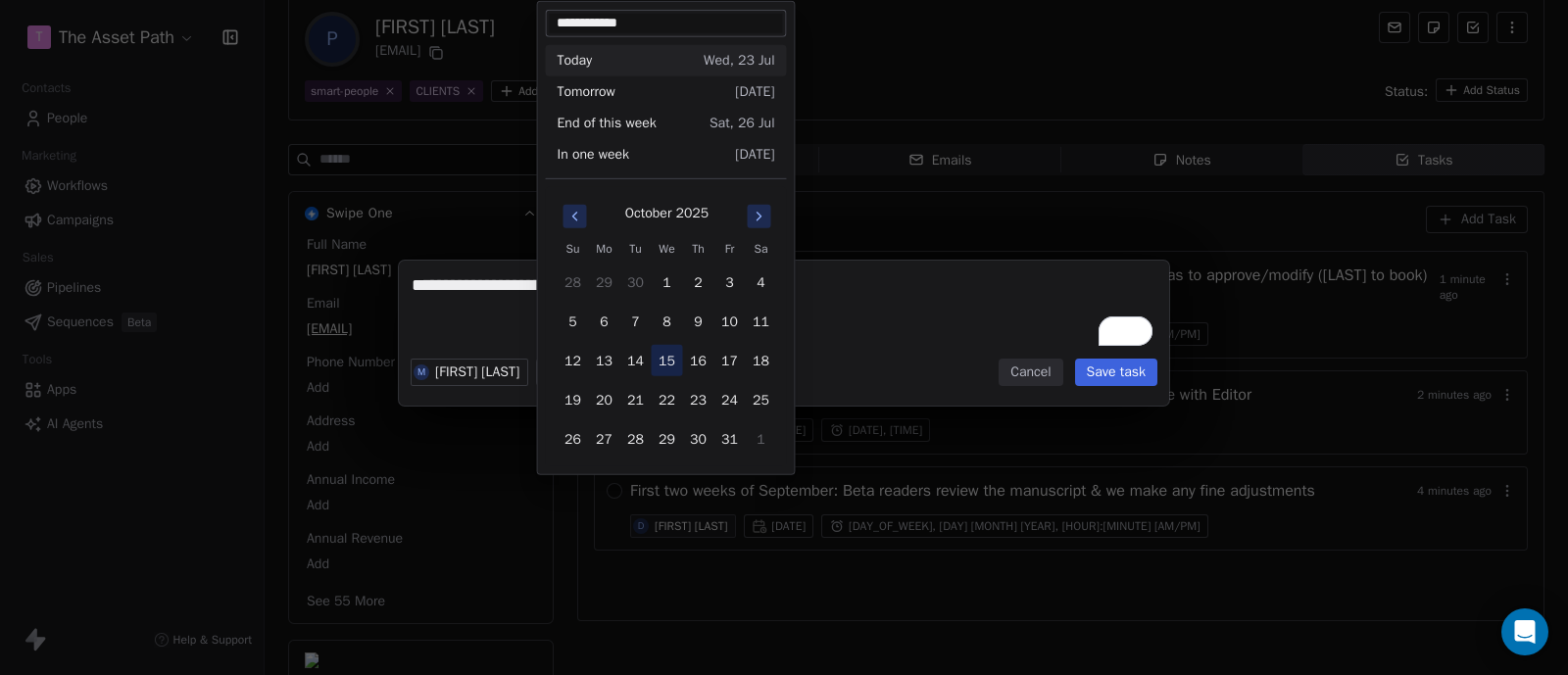click on "15" at bounding box center [667, 361] 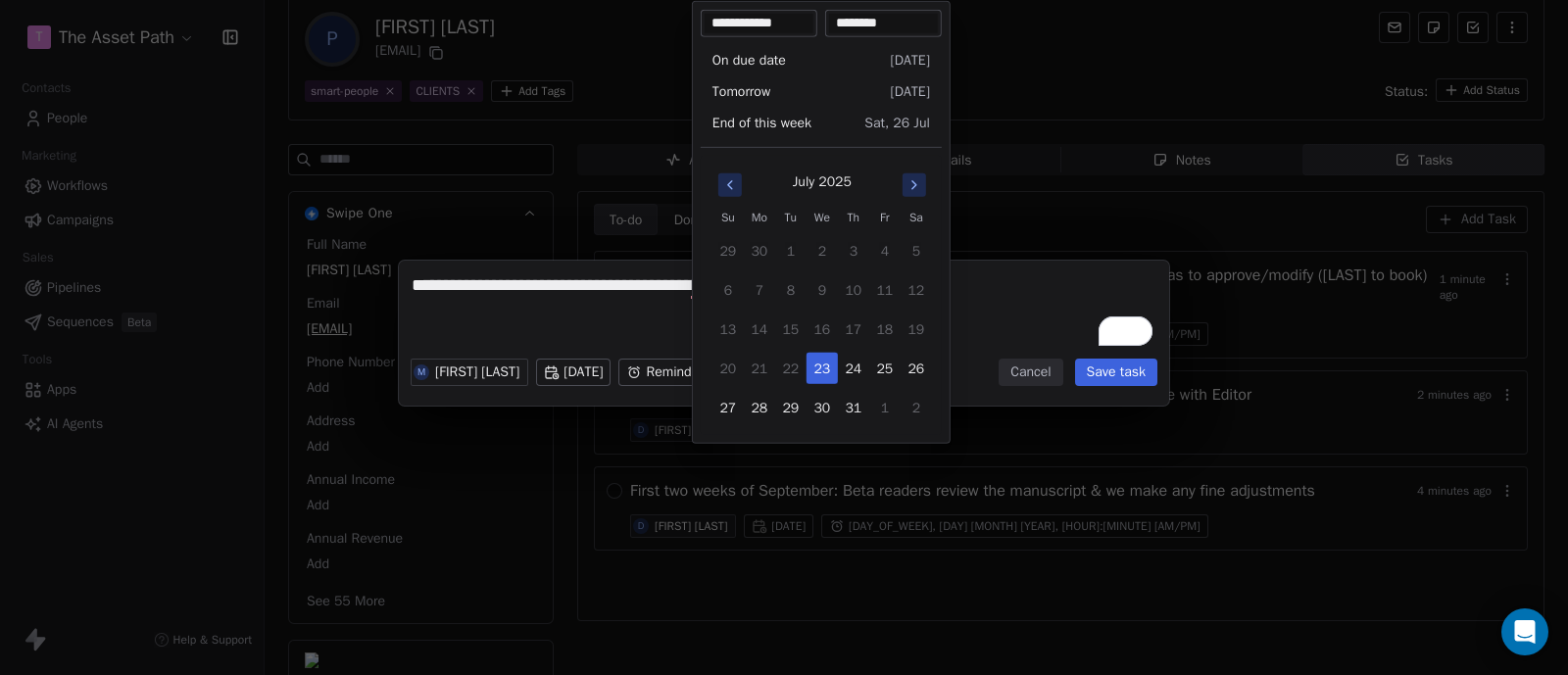 click on "T The Asset Path Contacts People Marketing Workflows Campaigns Sales Pipelines Sequences Beta Tools Apps AI Agents Help & Support Back P [FIRST] [LAST] [EMAIL] smart-people CLIENTS Add Tags Status: Add Status Swipe One Full Name [FIRST] [LAST] Email [EMAIL] Phone Number Add Address Add Annual Income Add Annual Revenue Add See 55 More Calendly Activity Activity Emails Emails Notes Notes Tasks Tasks To-do To-do Done Done Add Task Middle of [MONTH]: Send manuscript to designer ([PERSON]) for first design ideas to approve/modify ([PERSON] to book)
Book in a date with [PERSON] 1 minute ago D [PERSON] [DAY_OF_WEEK], [DAY] [MONTH] [YEAR] [HOUR]:[MINUTE] [AM/PM] Middle of [MONTH]: Send manuscript to editor ([PERSON] to book)
Book in date with Editor 2 minutes ago D [PERSON] [DAY_OF_WEEK], [DAY] [MONTH] [YEAR] [HOUR]:[MINUTE] [AM/PM] First two weeks of [MONTH]: Beta readers review the manuscript & we make any fine adjustments 4 minutes ago D [PERSON] [DAY_OF_WEEK], [DAY] [MONTH] [YEAR]" at bounding box center (784, 337) 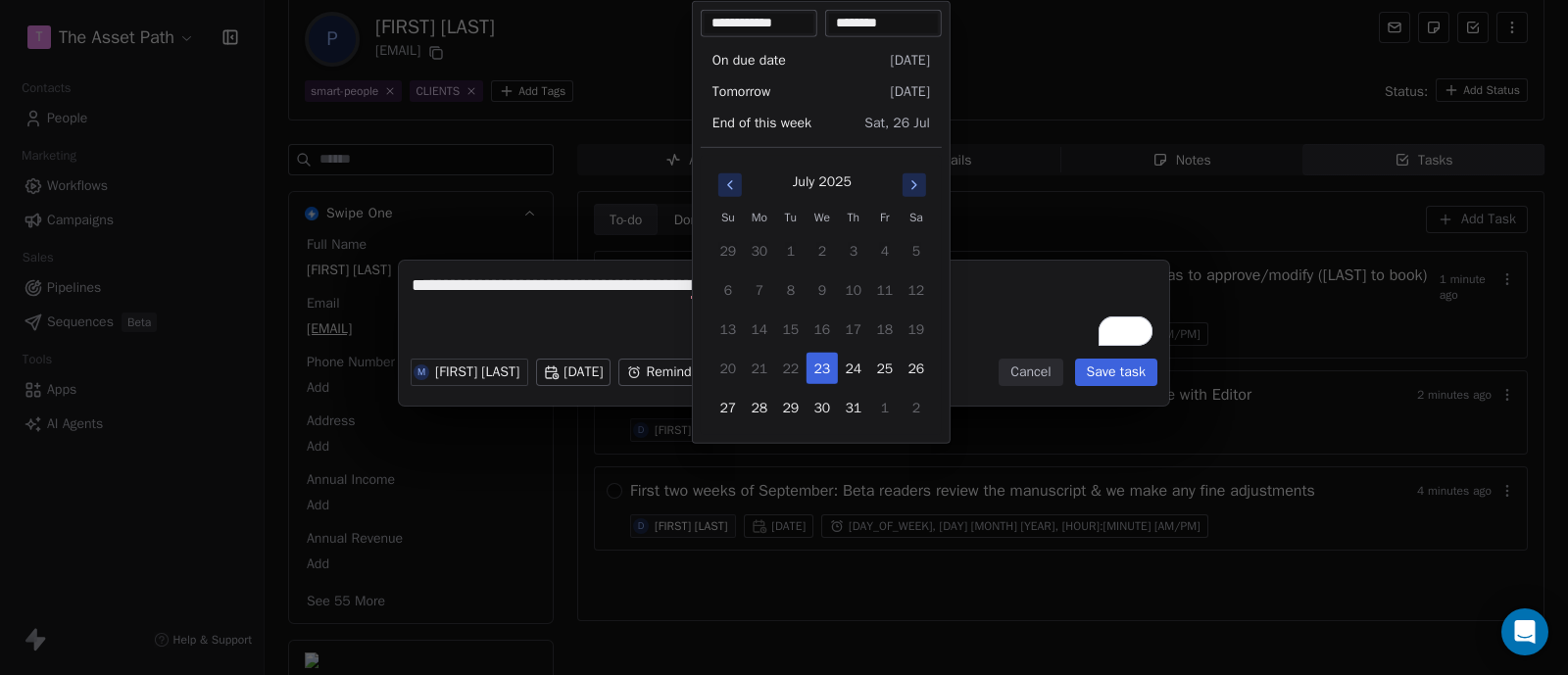click 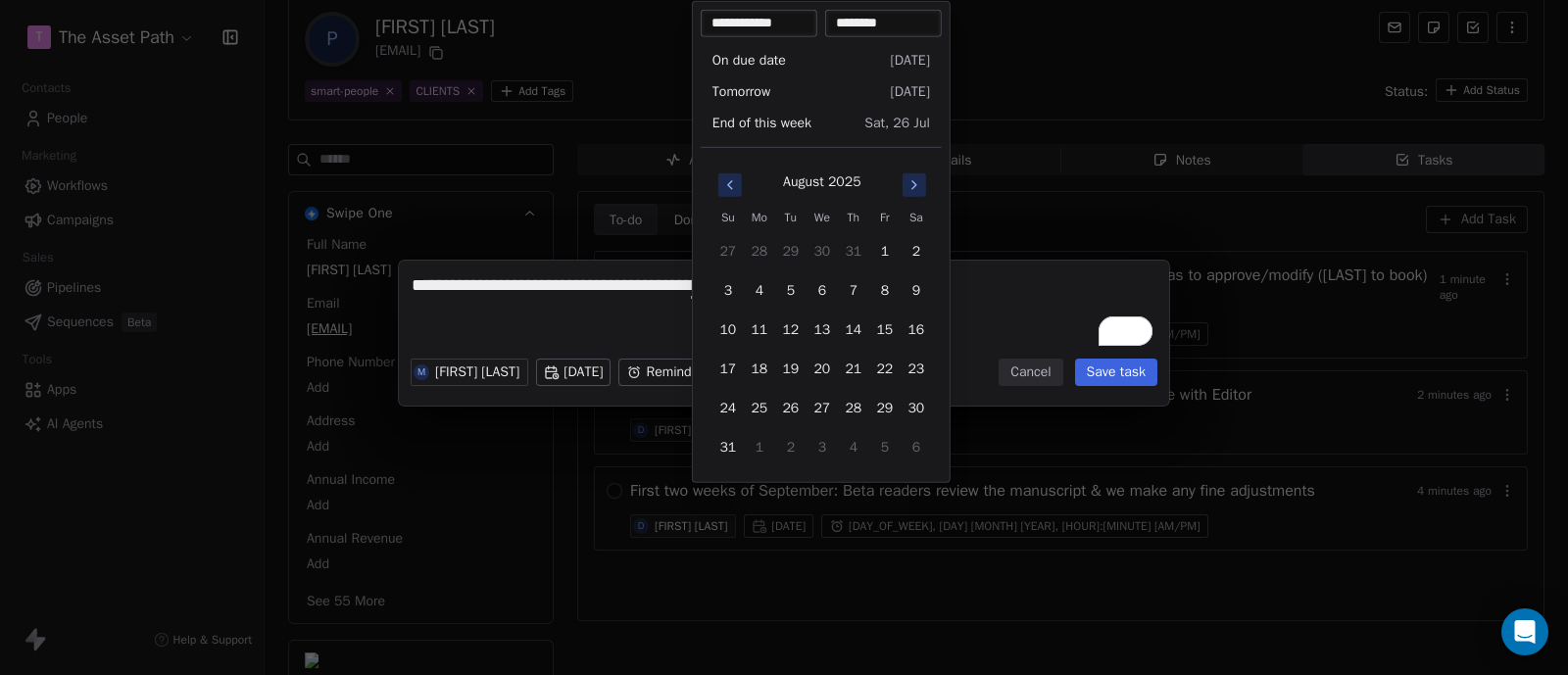 click 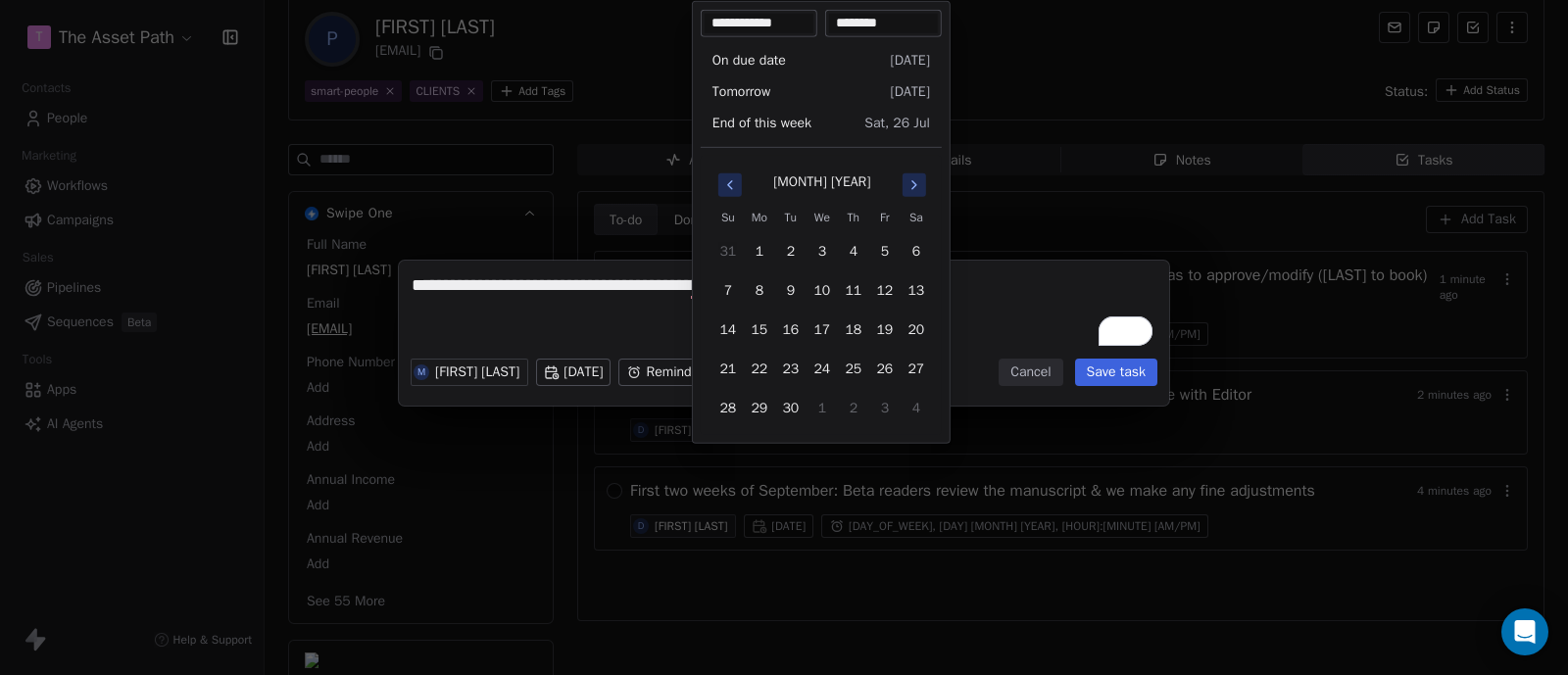 click 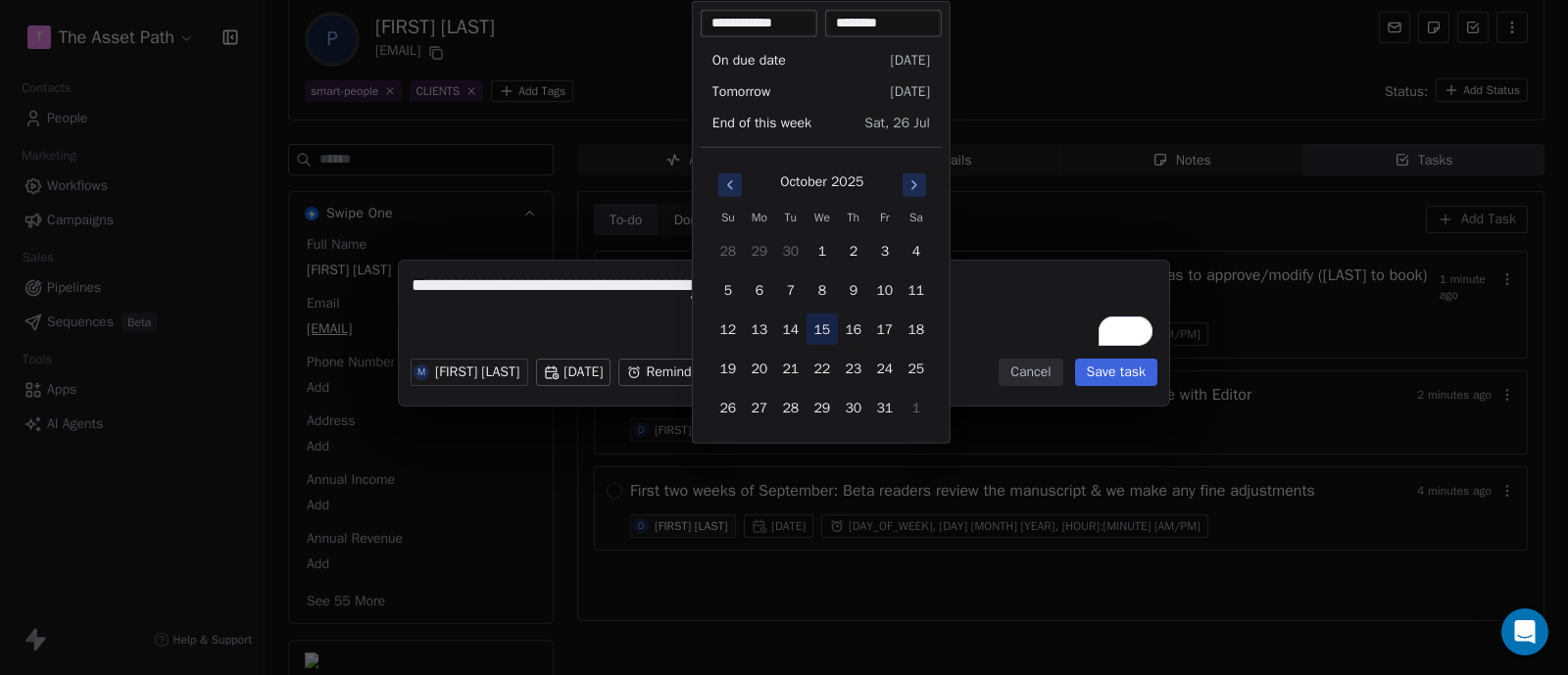 click on "15" at bounding box center (822, 329) 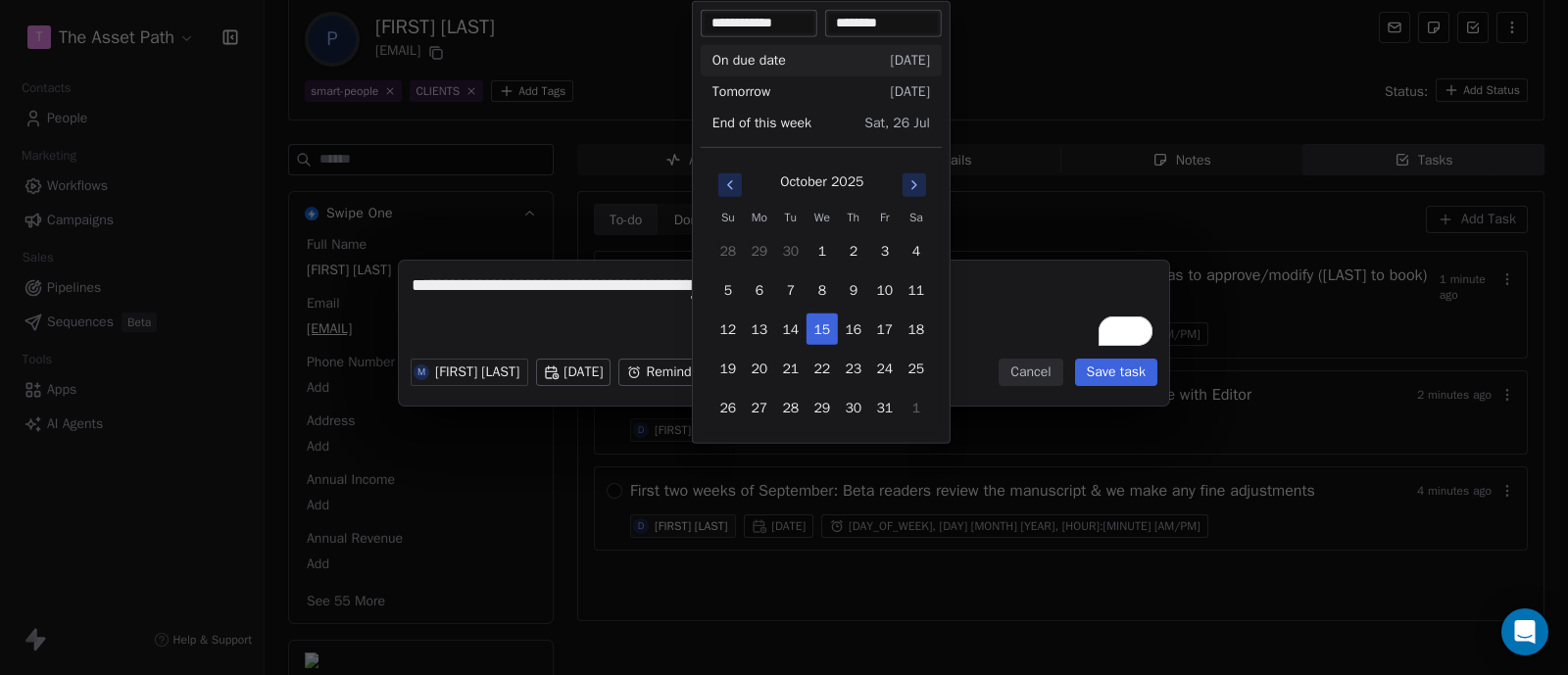 click on "********" at bounding box center (883, 24) 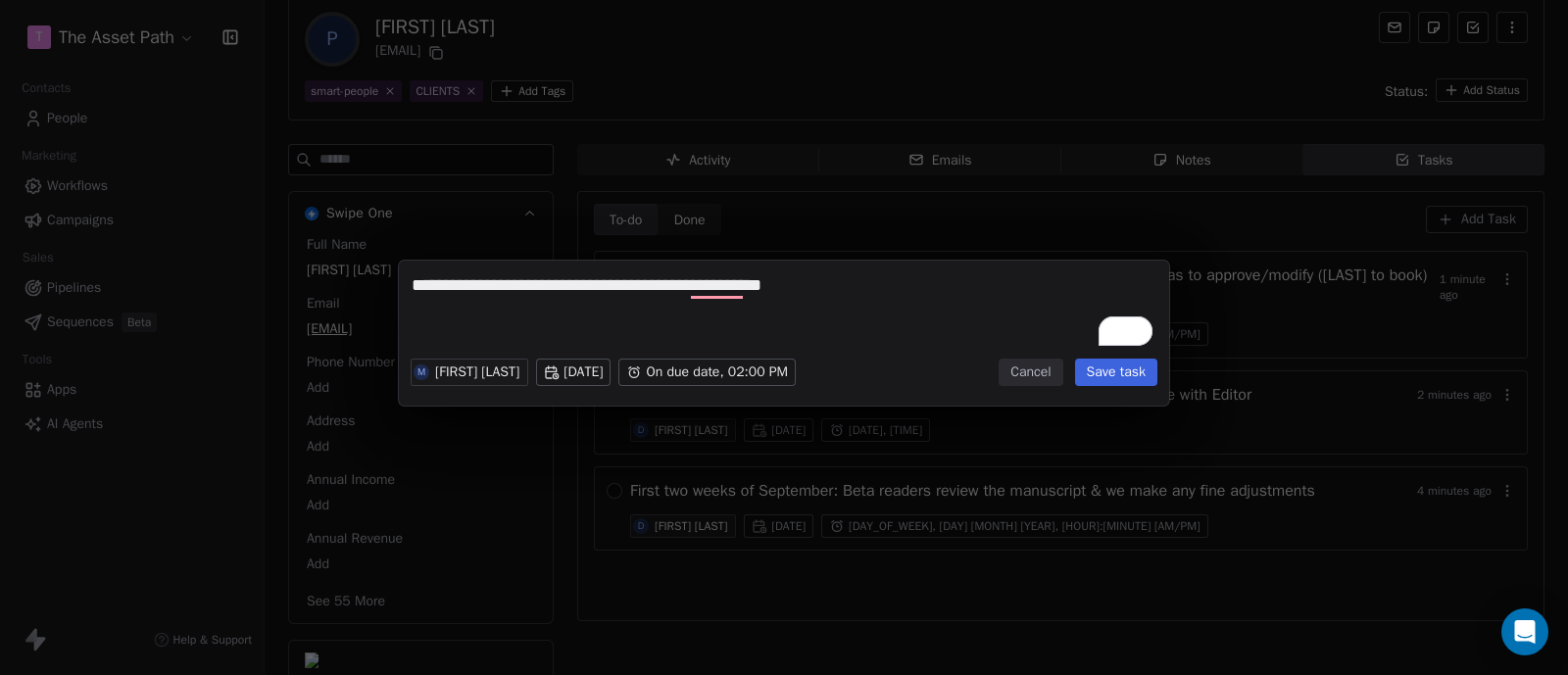 click on "**********" at bounding box center [784, 337] 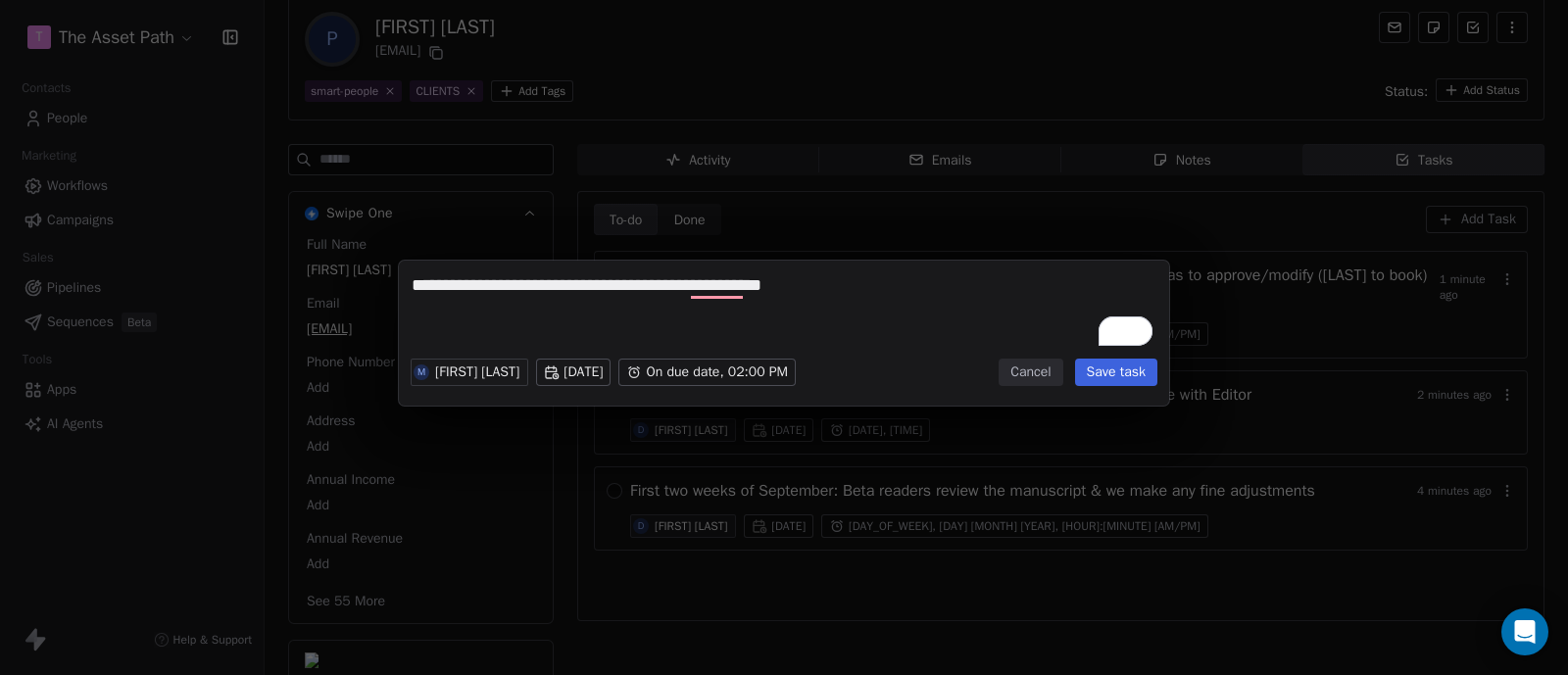 click on "**********" at bounding box center [784, 312] 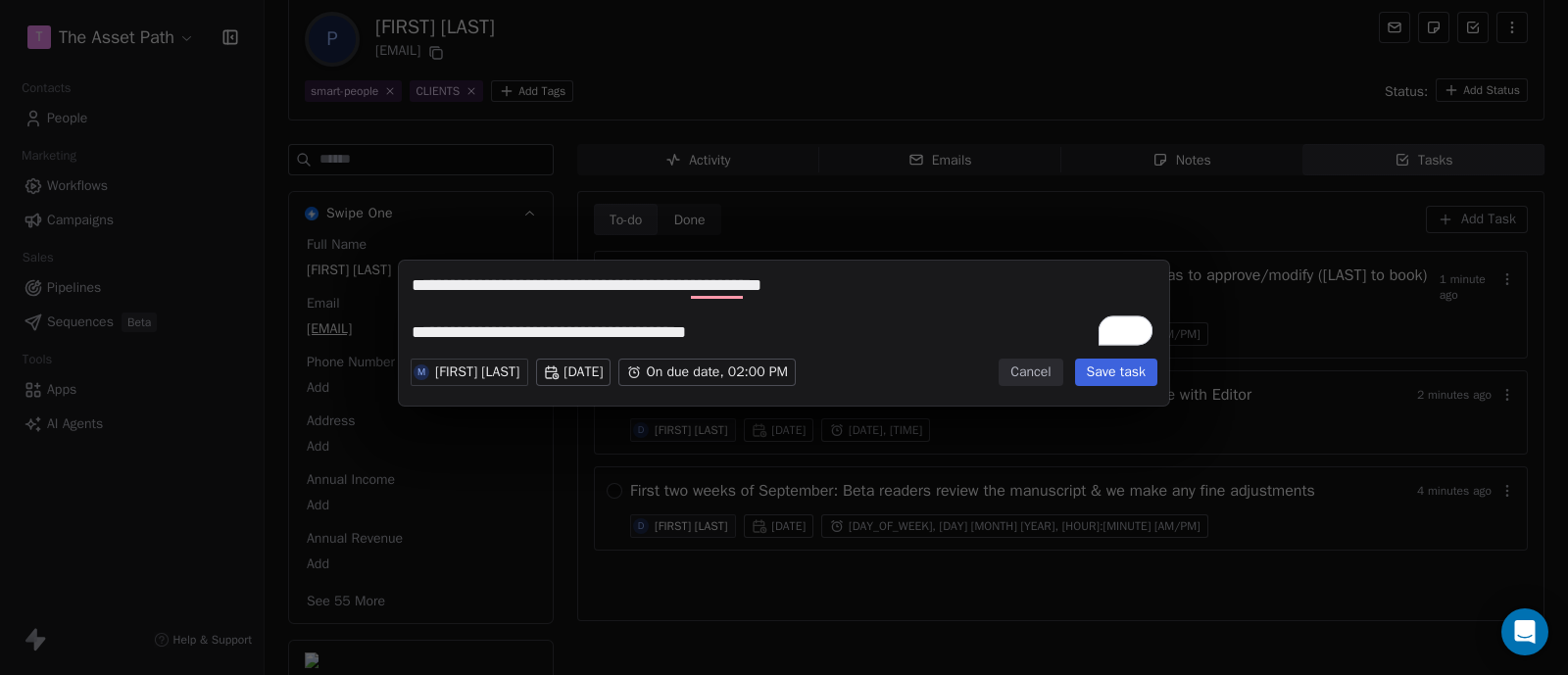 click on "**********" at bounding box center [784, 312] 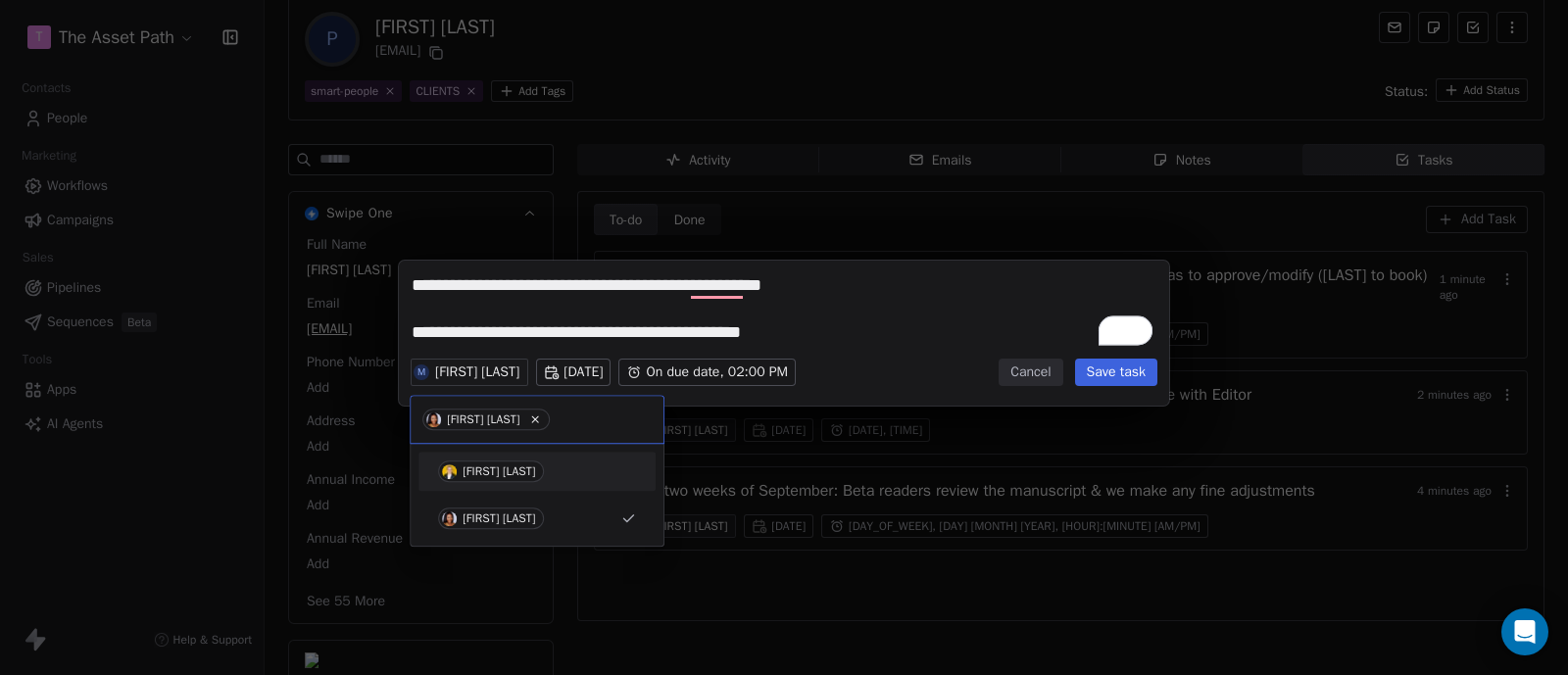 click on "[FIRST] [LAST]" at bounding box center (491, 471) 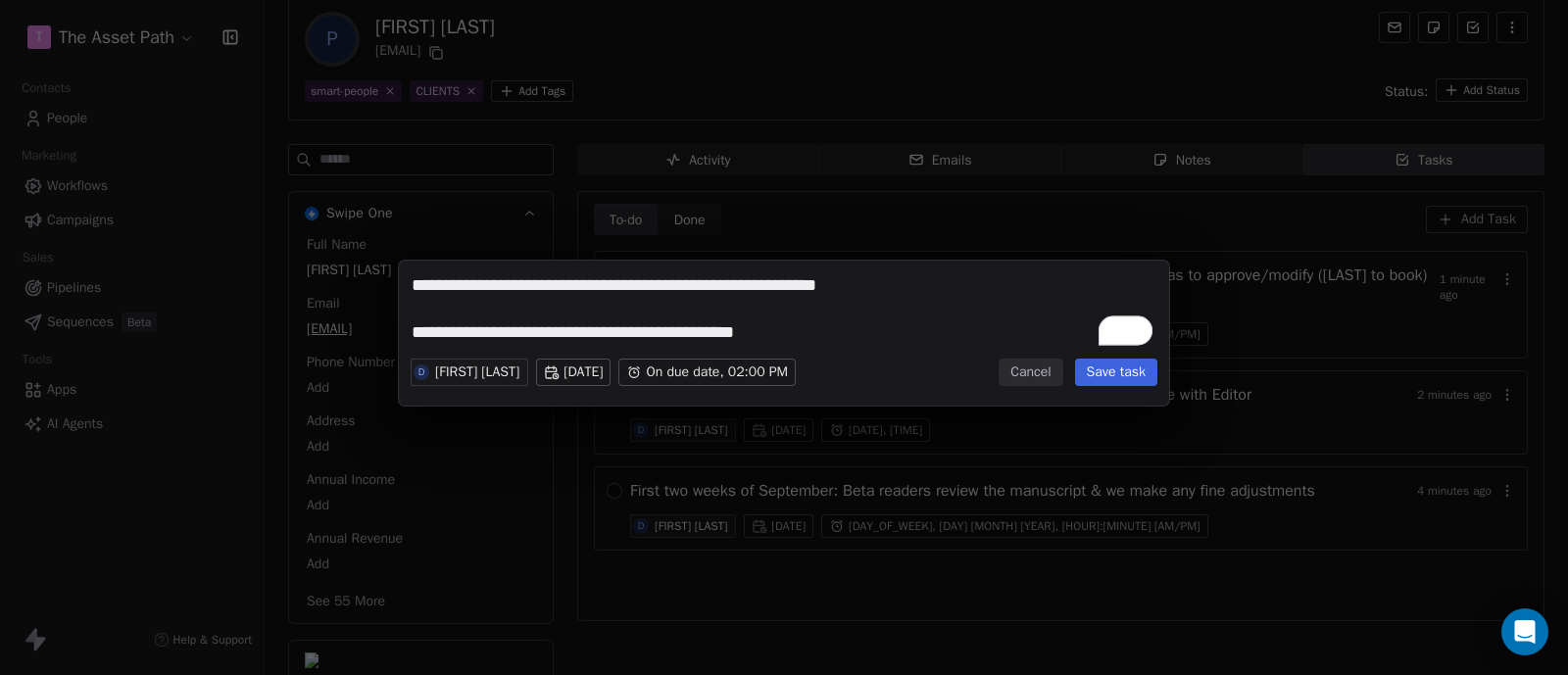 type on "**********" 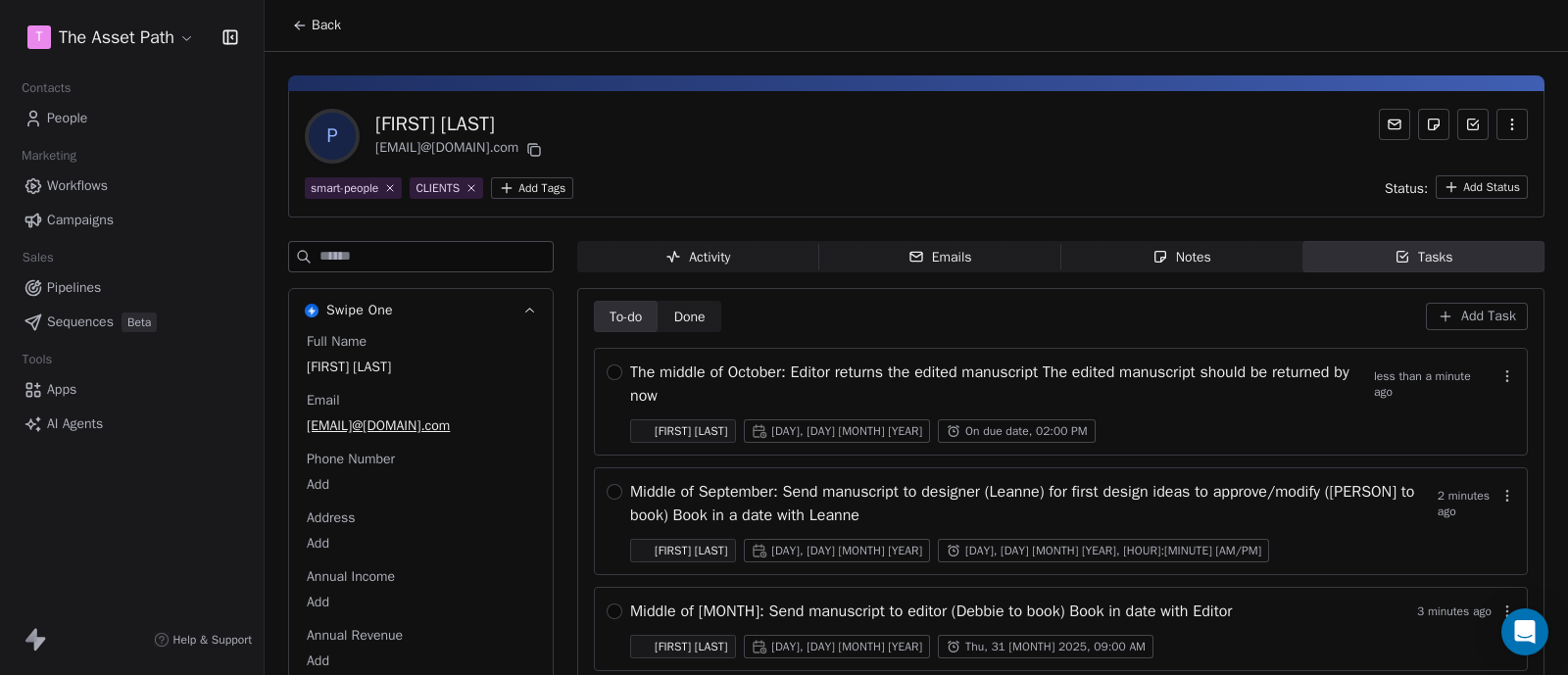 scroll, scrollTop: 0, scrollLeft: 0, axis: both 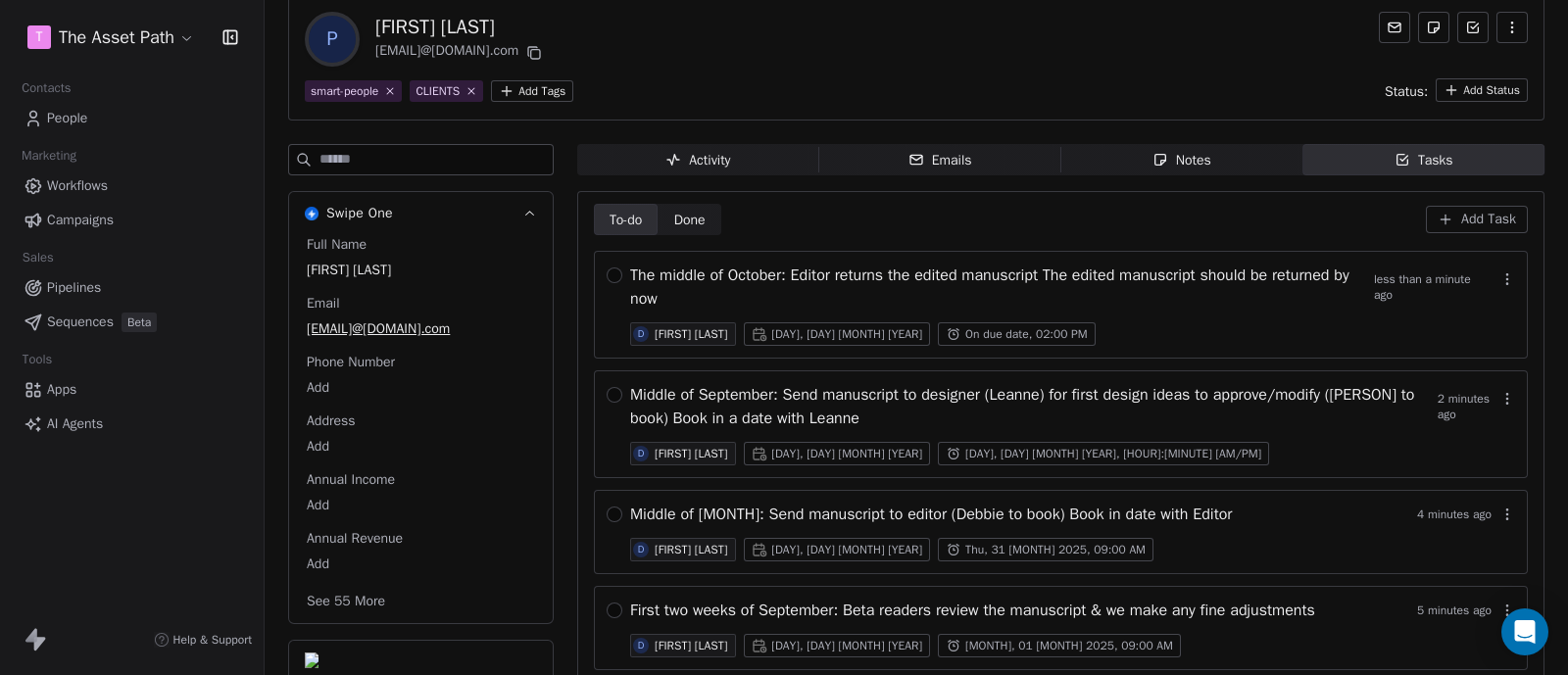 click on "Add Task" at bounding box center (1489, 219) 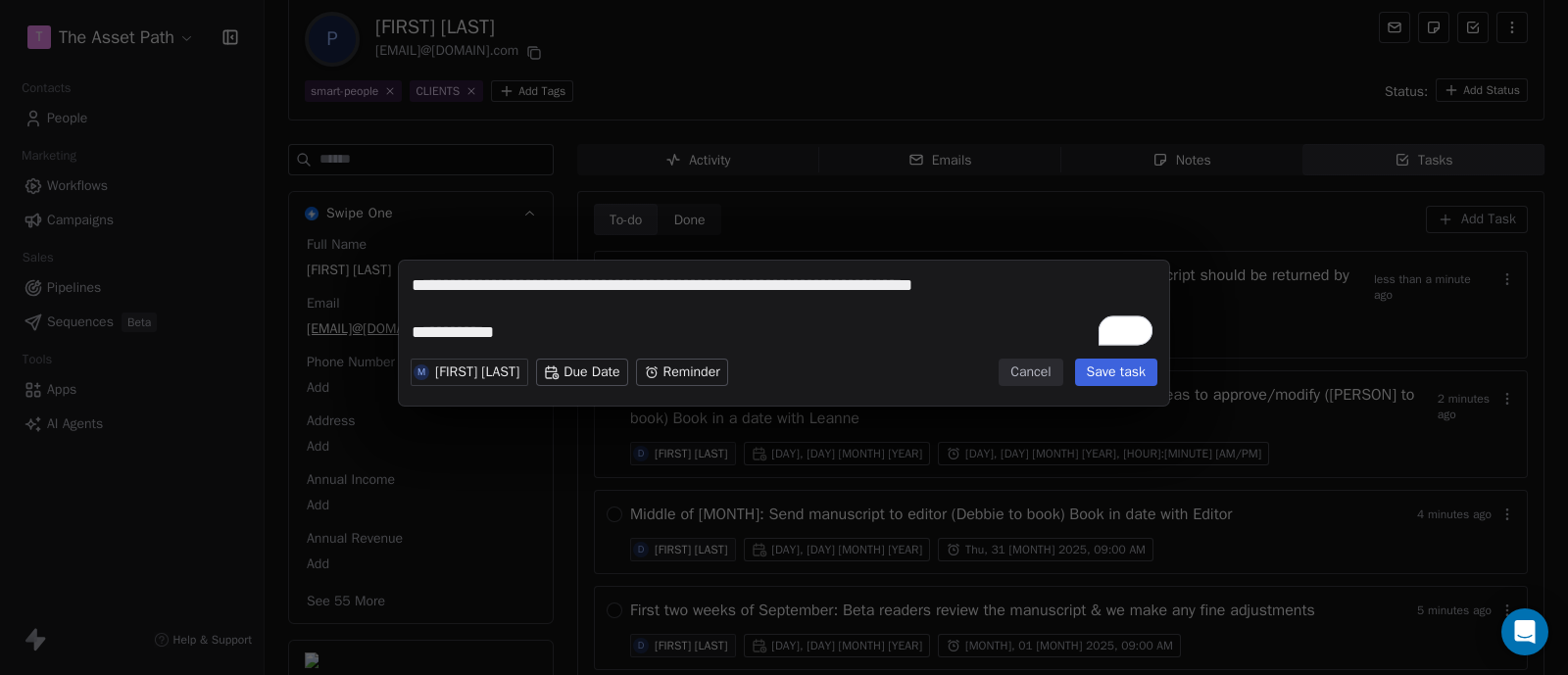 click on "**********" at bounding box center (784, 312) 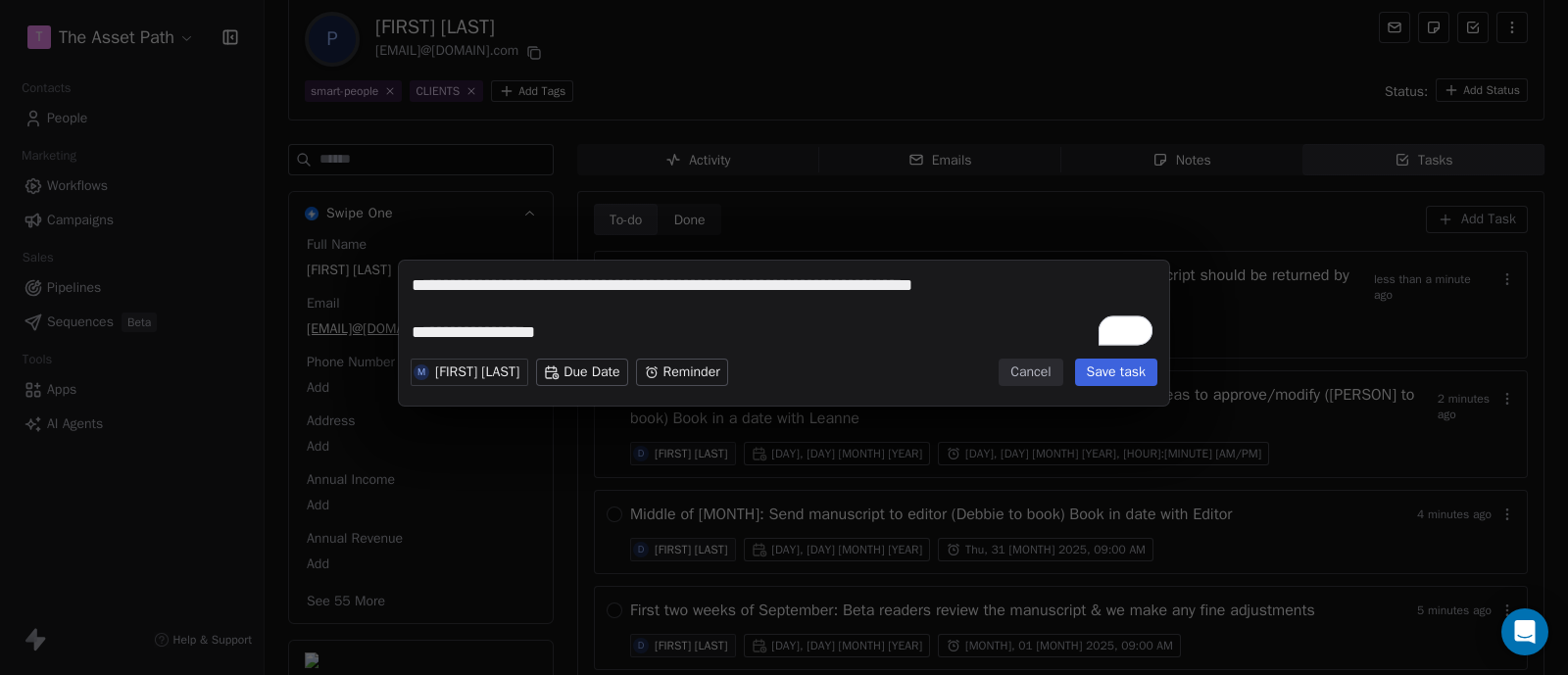 click on "**********" at bounding box center [784, 312] 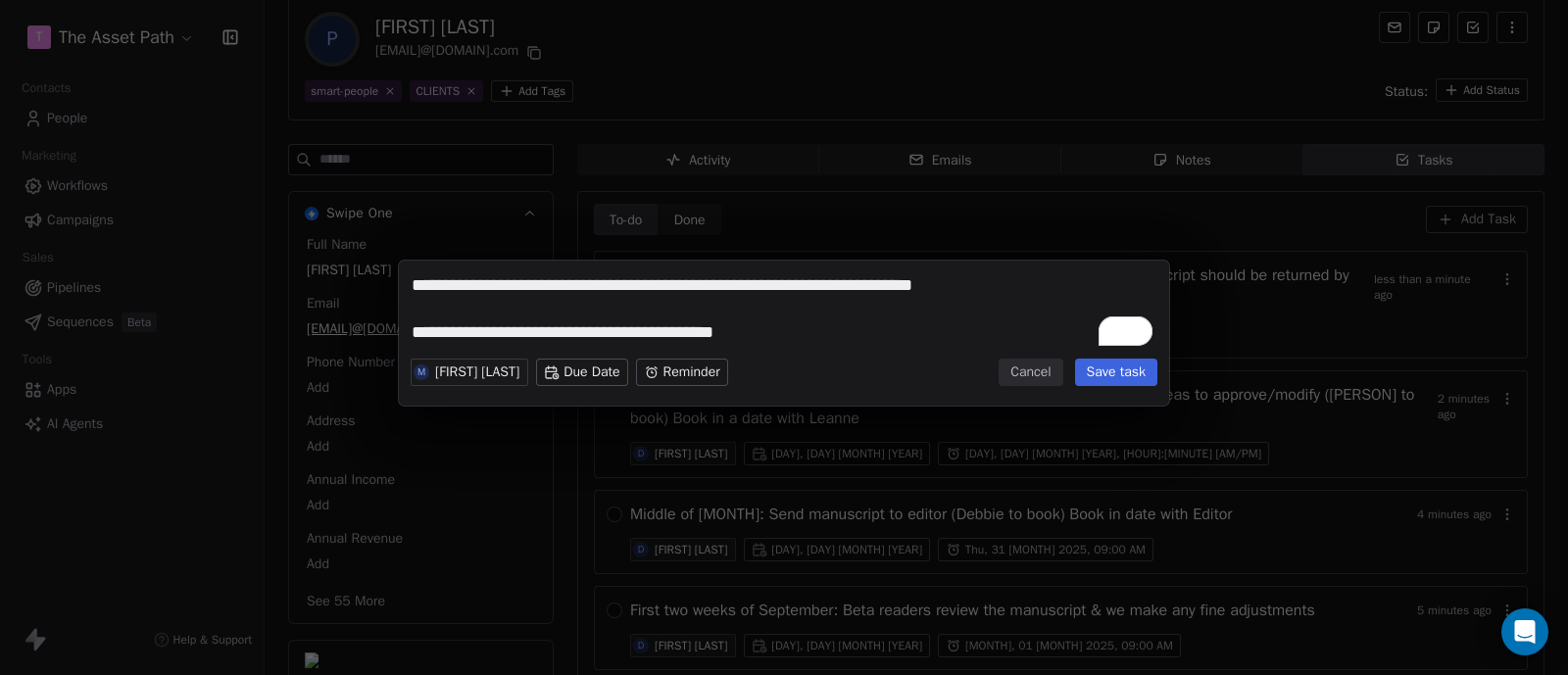type on "**********" 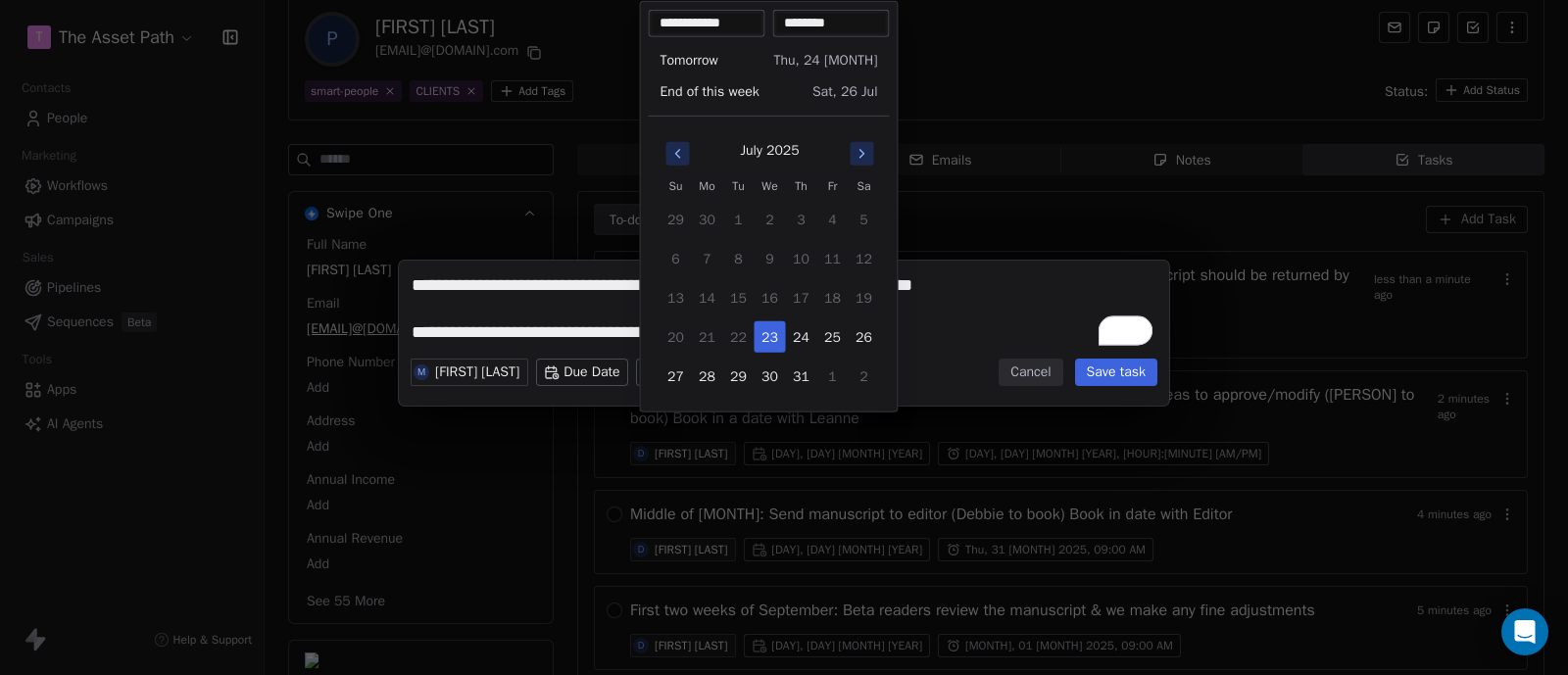 click 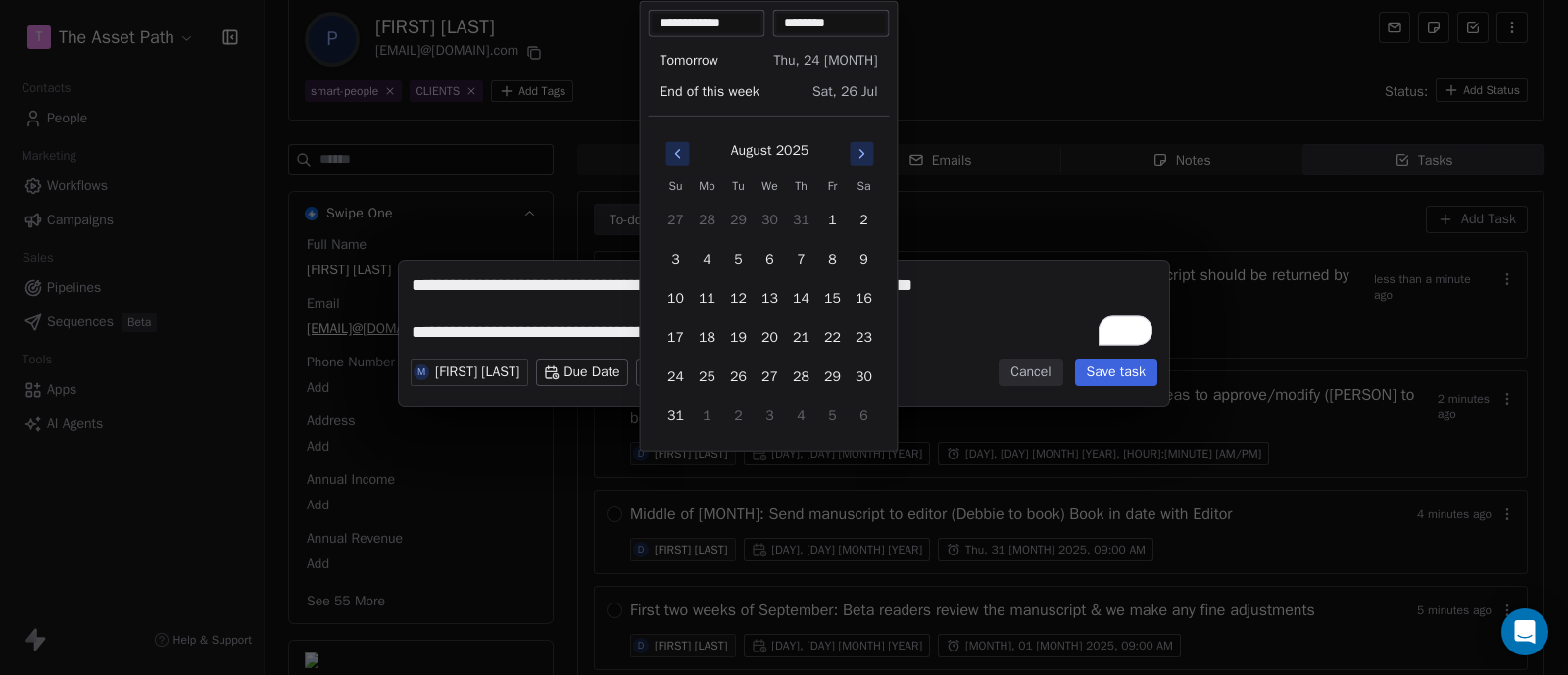 click 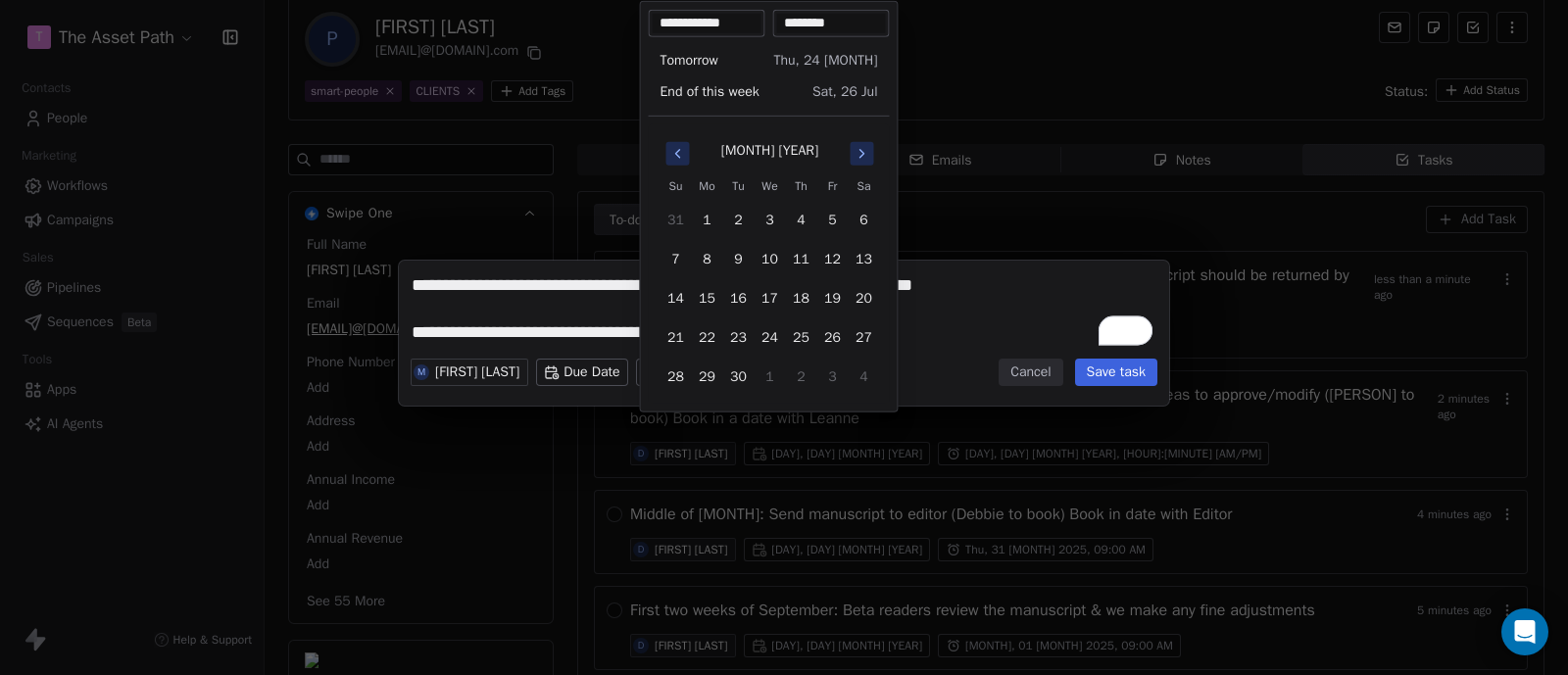 click 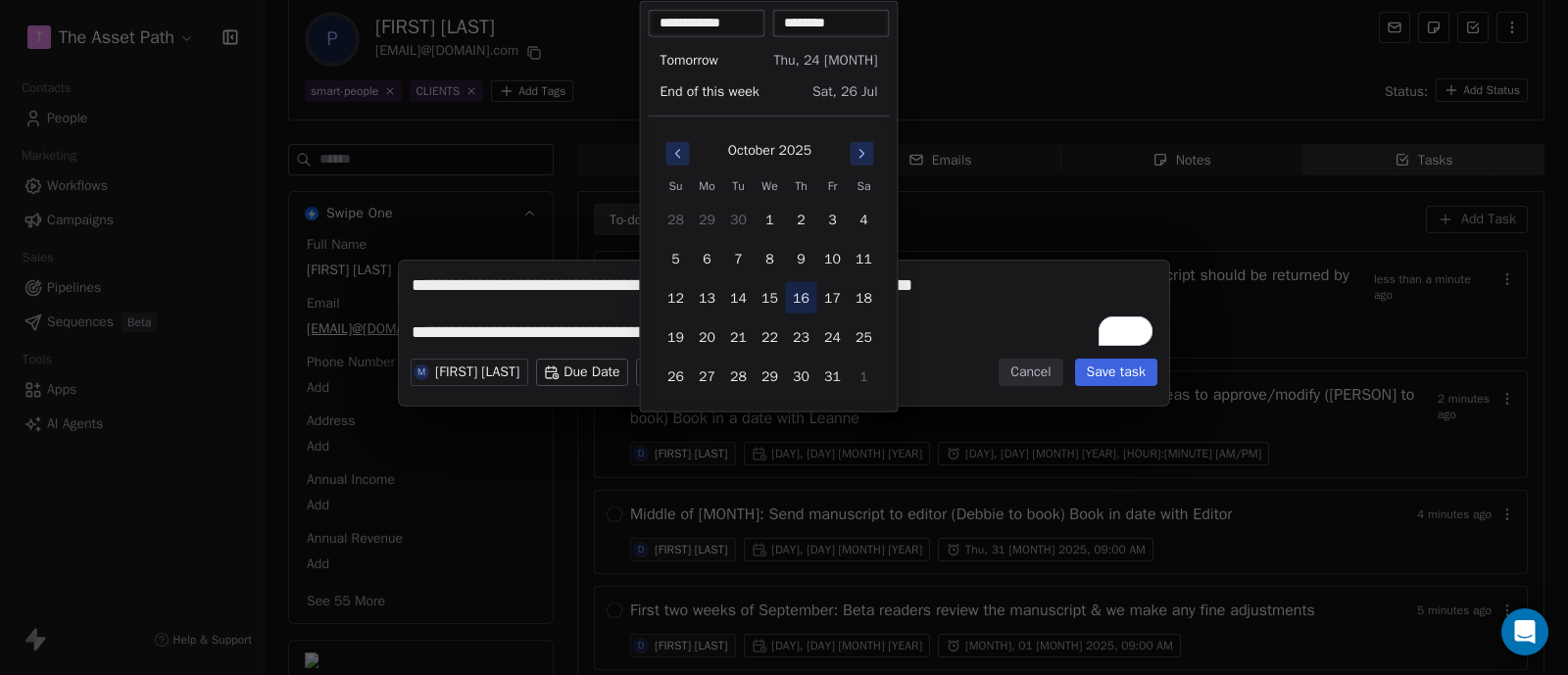 click on "16" at bounding box center [802, 298] 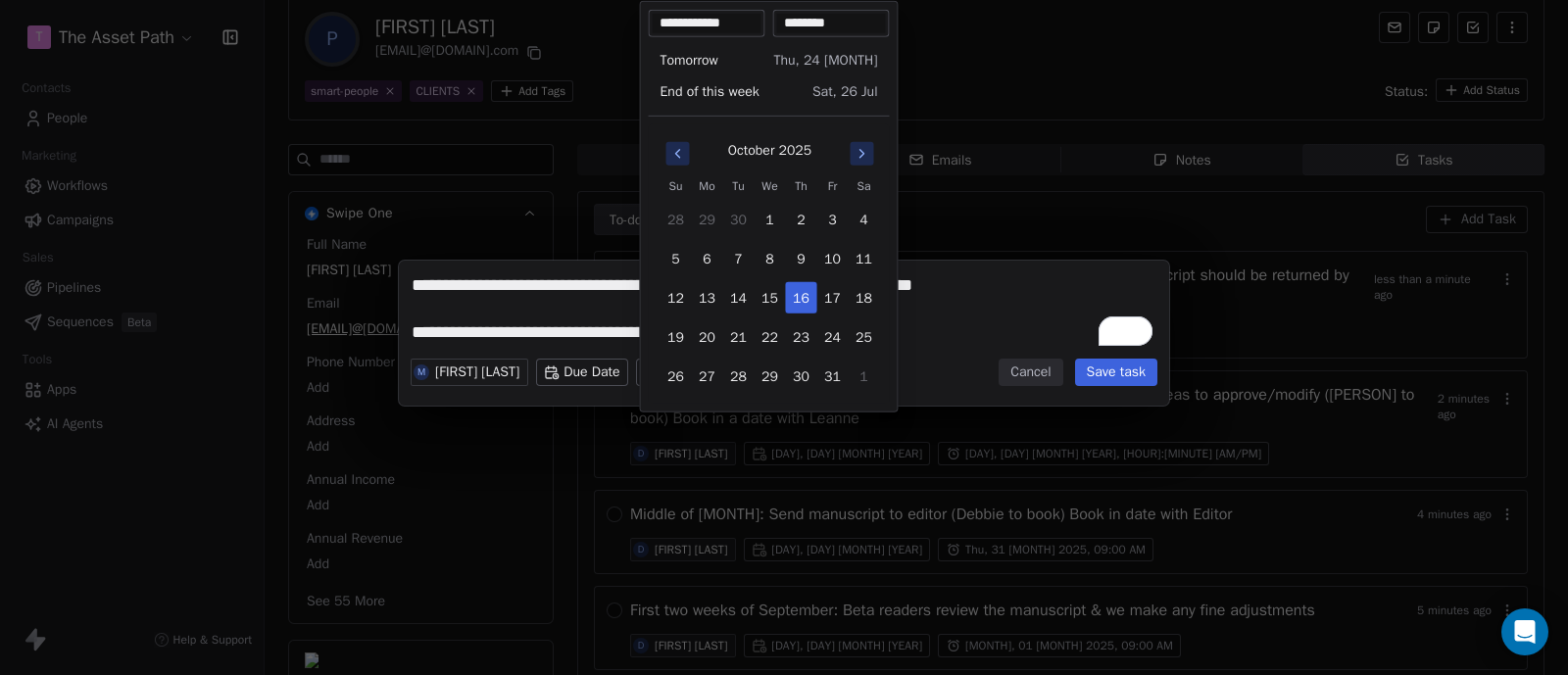click on "**********" at bounding box center (784, 337) 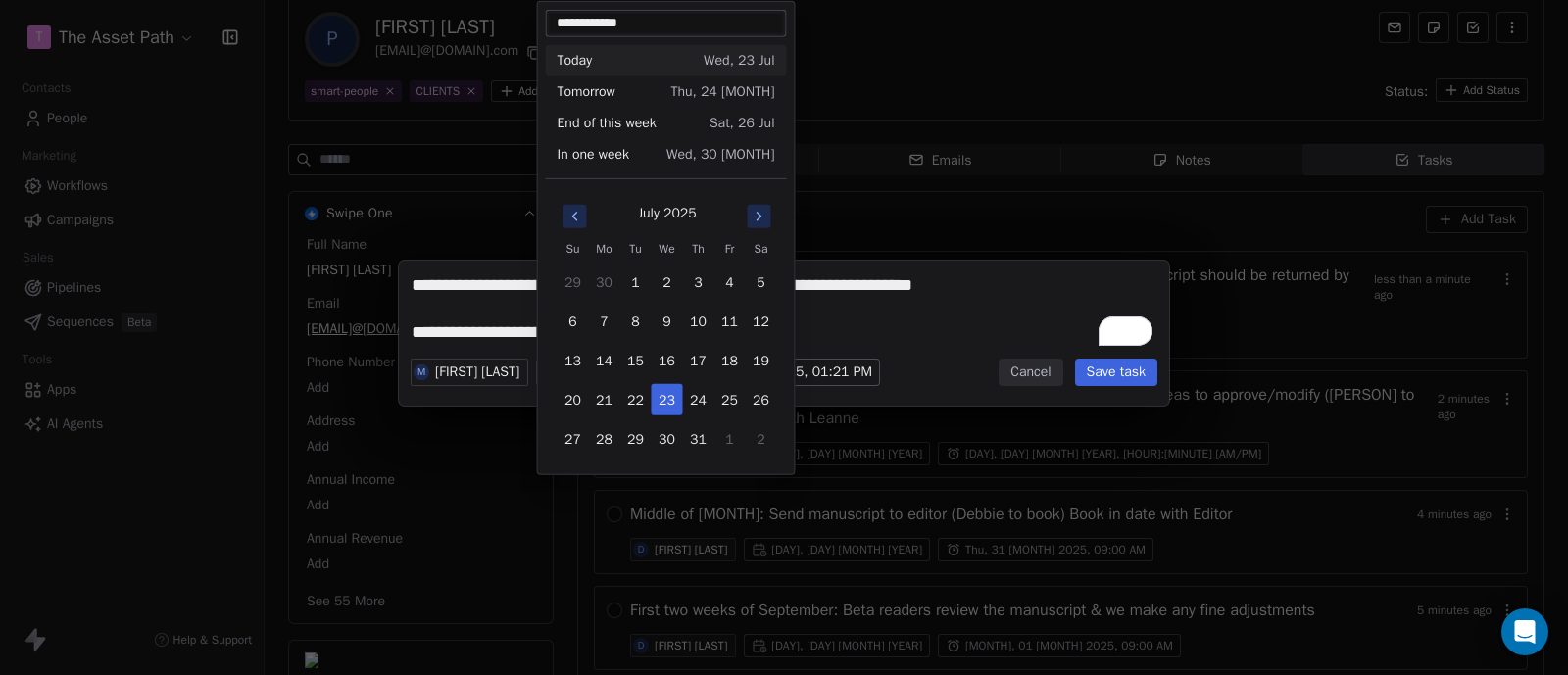 click on "T The Asset Path Contacts People Marketing Workflows Campaigns Sales Pipelines Sequences Beta Tools Apps AI Agents Help & Support Back P Paul Elliot Fineman pfineman@outlook.com smart-people CLIENTS  Add Tags Status:   Add Status Swipe One Full Name Paul Elliot Fineman Email pfineman@outlook.com Phone Number Add Address Add Annual Income Add Annual Revenue Add See   55   More   Calendly Activity Activity Emails Emails   Notes   Notes Tasks Tasks To-do To-do Done Done   Add Task   The middle of October: Editor returns the edited manuscript
The edited manuscript should be returned by now less than a minute ago D Debbie Jenkins   Wed, 15 Oct 2025   On due date, 02:00 PM Middle of September: Send manuscript to designer (Leanne) for first design ideas to approve/modify (Debbie to book)
Book in a date with Leanne 2 minutes ago D Debbie Jenkins   Wed, 17 Sep 2025   Fri, 22 Aug 2025, 09:00 AM Middle of September: Send manuscript to editor (Debbie to book)
Book in date with Editor  4 minutes ago D Debbie Jenkins" at bounding box center [784, 337] 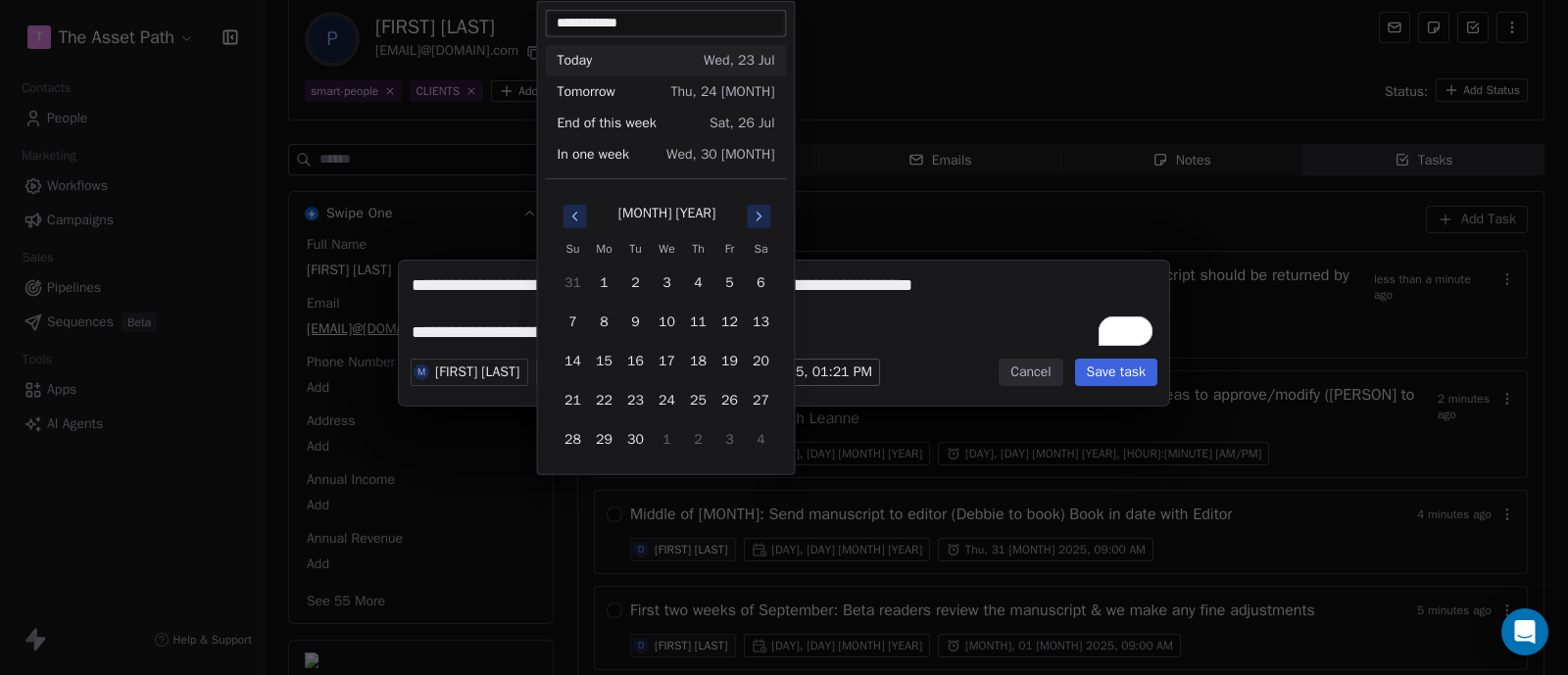 click 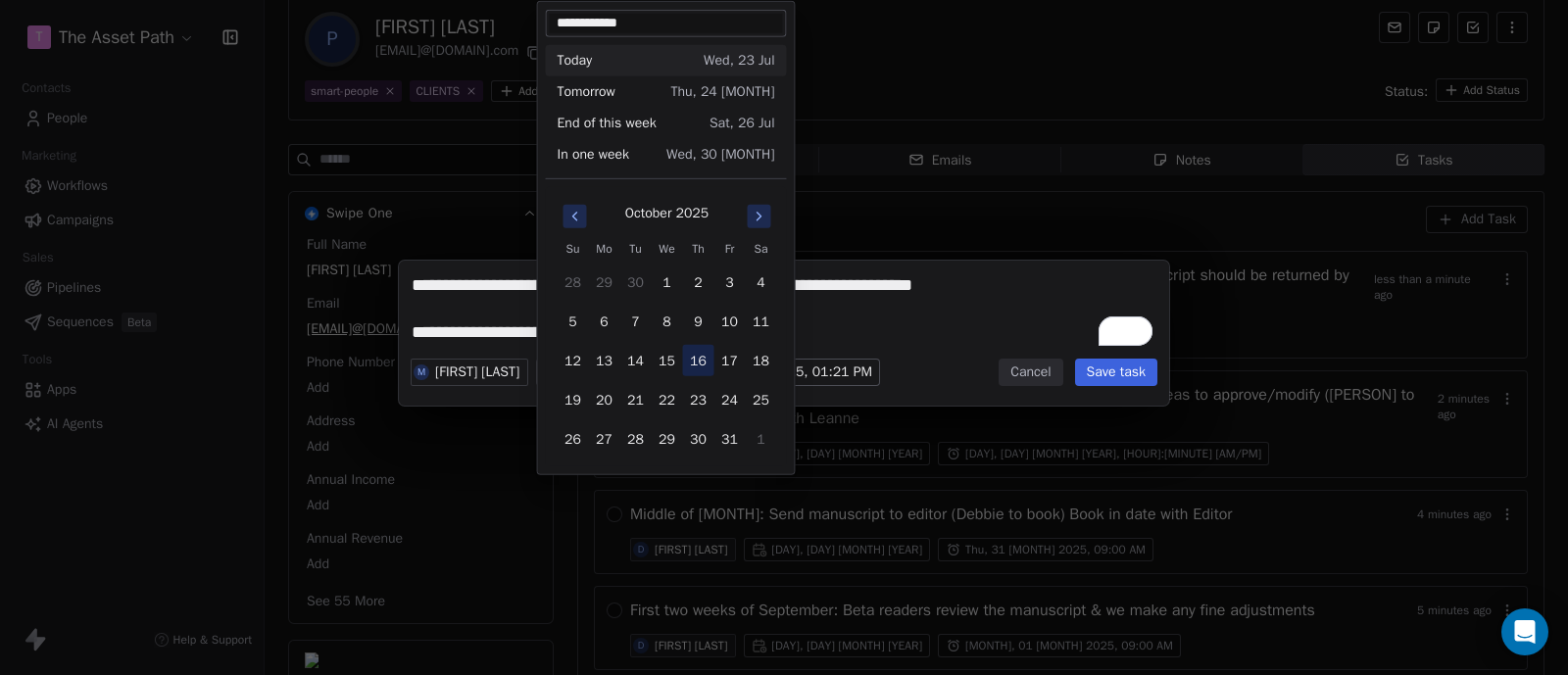 click on "16" at bounding box center [699, 361] 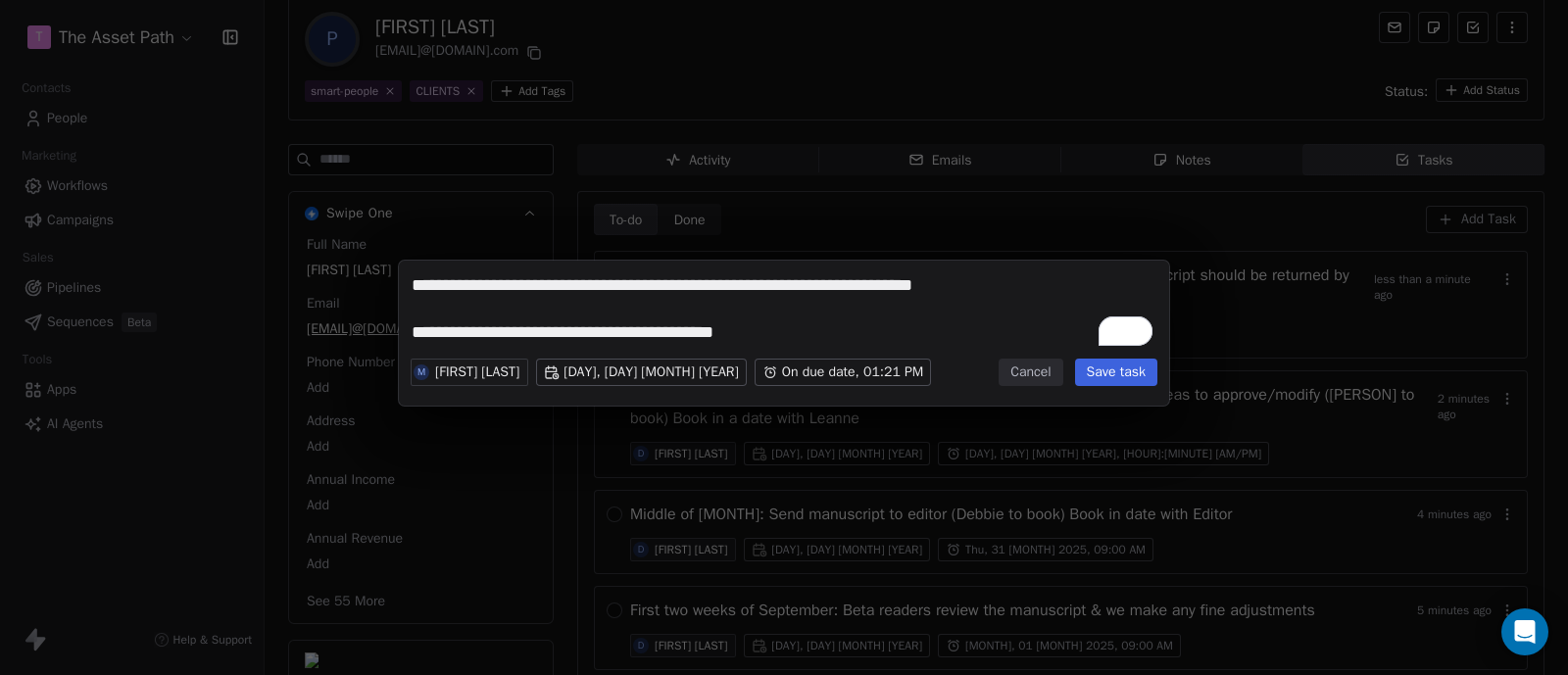 click on "**********" at bounding box center [784, 312] 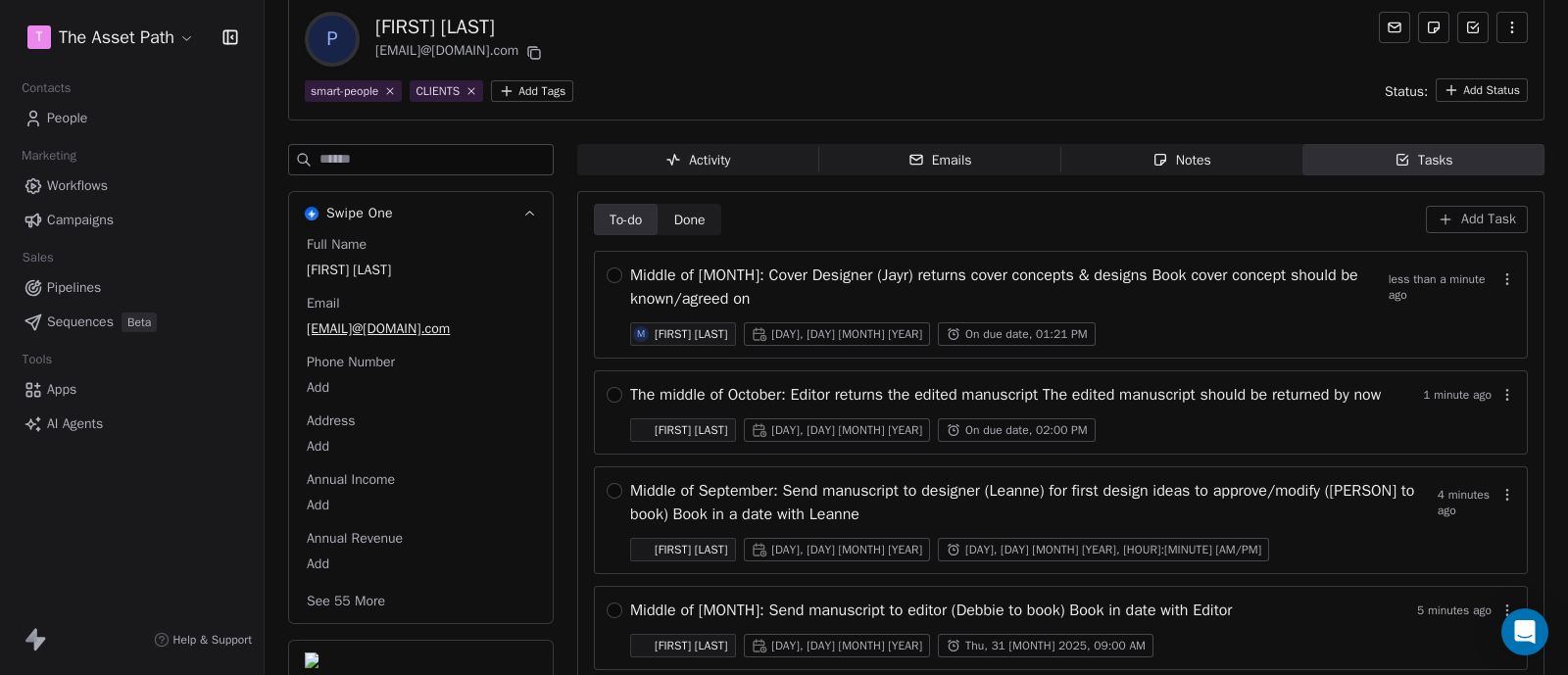 click on "Add Task" at bounding box center (1489, 219) 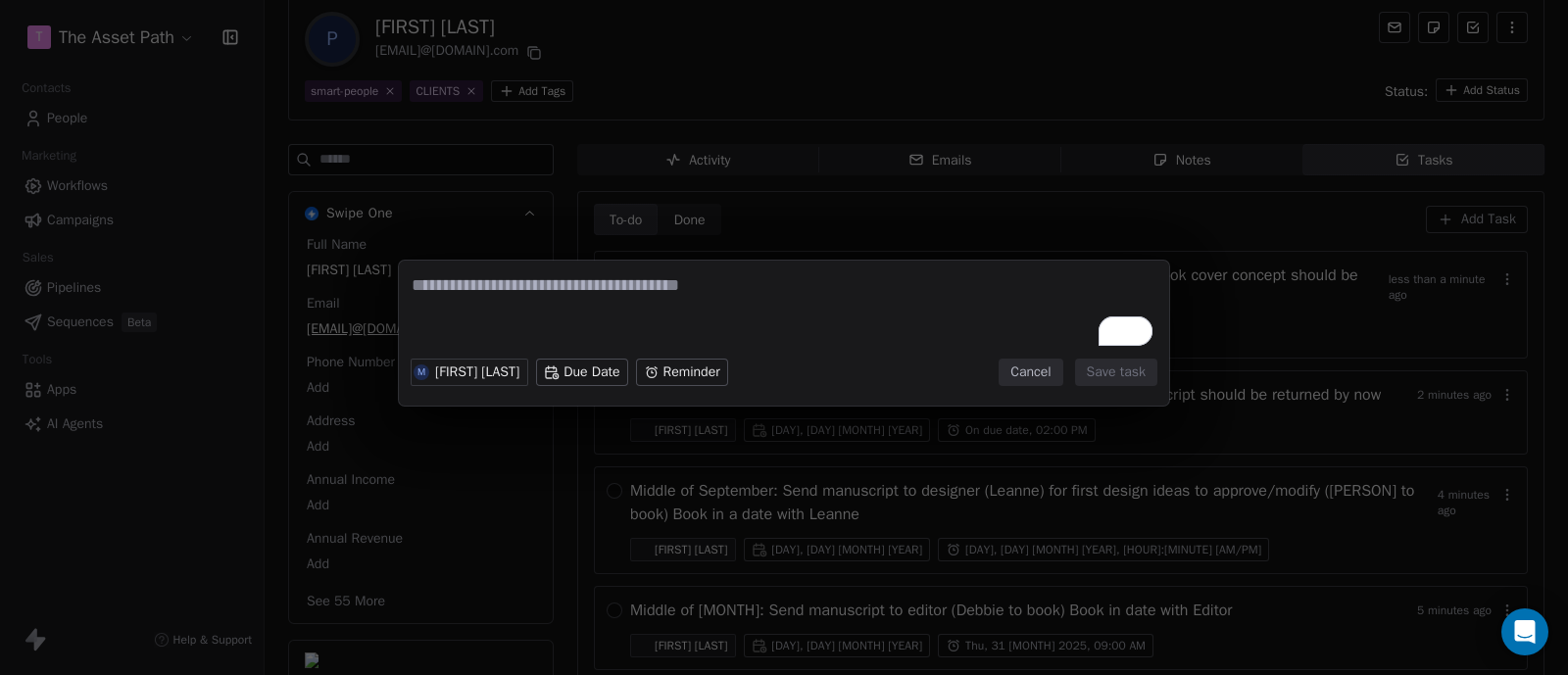 paste on "**********" 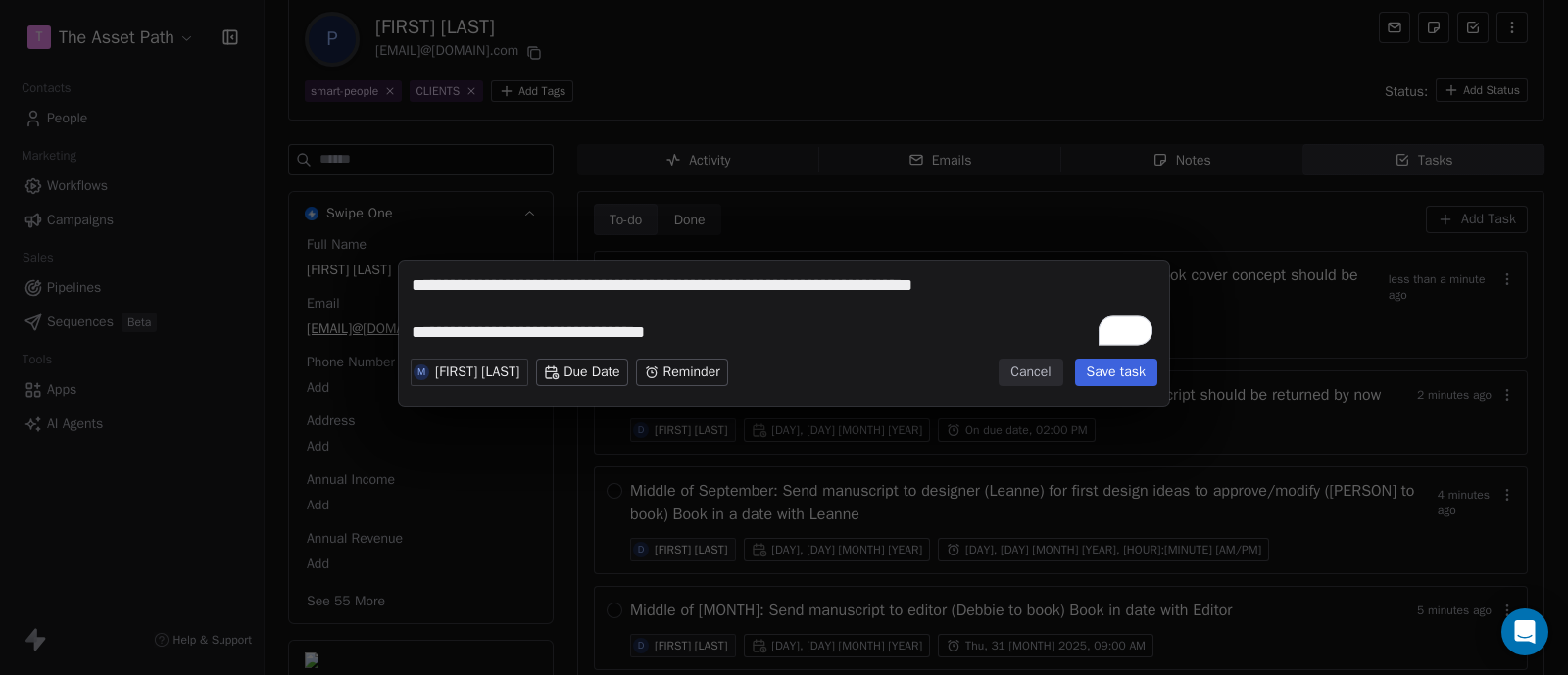 click on "**********" at bounding box center (784, 312) 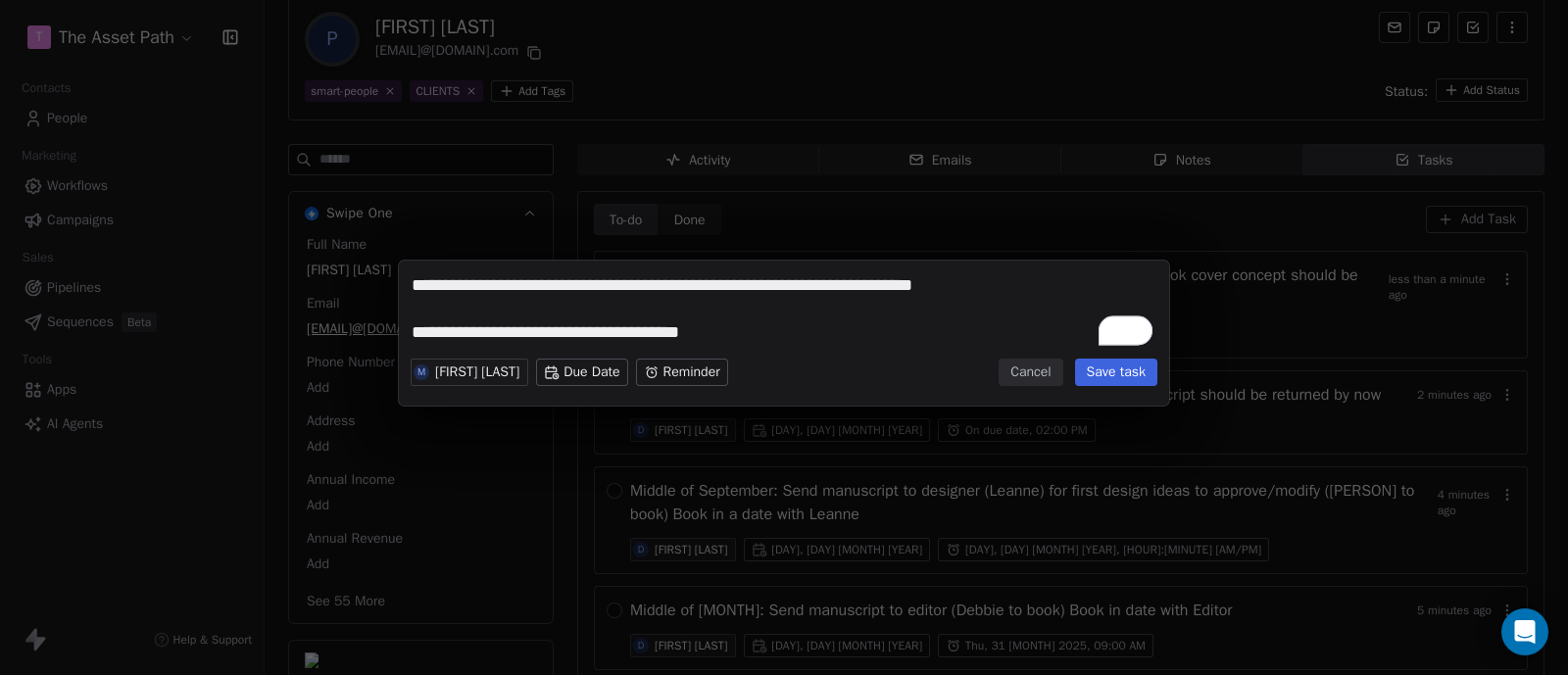 type on "**********" 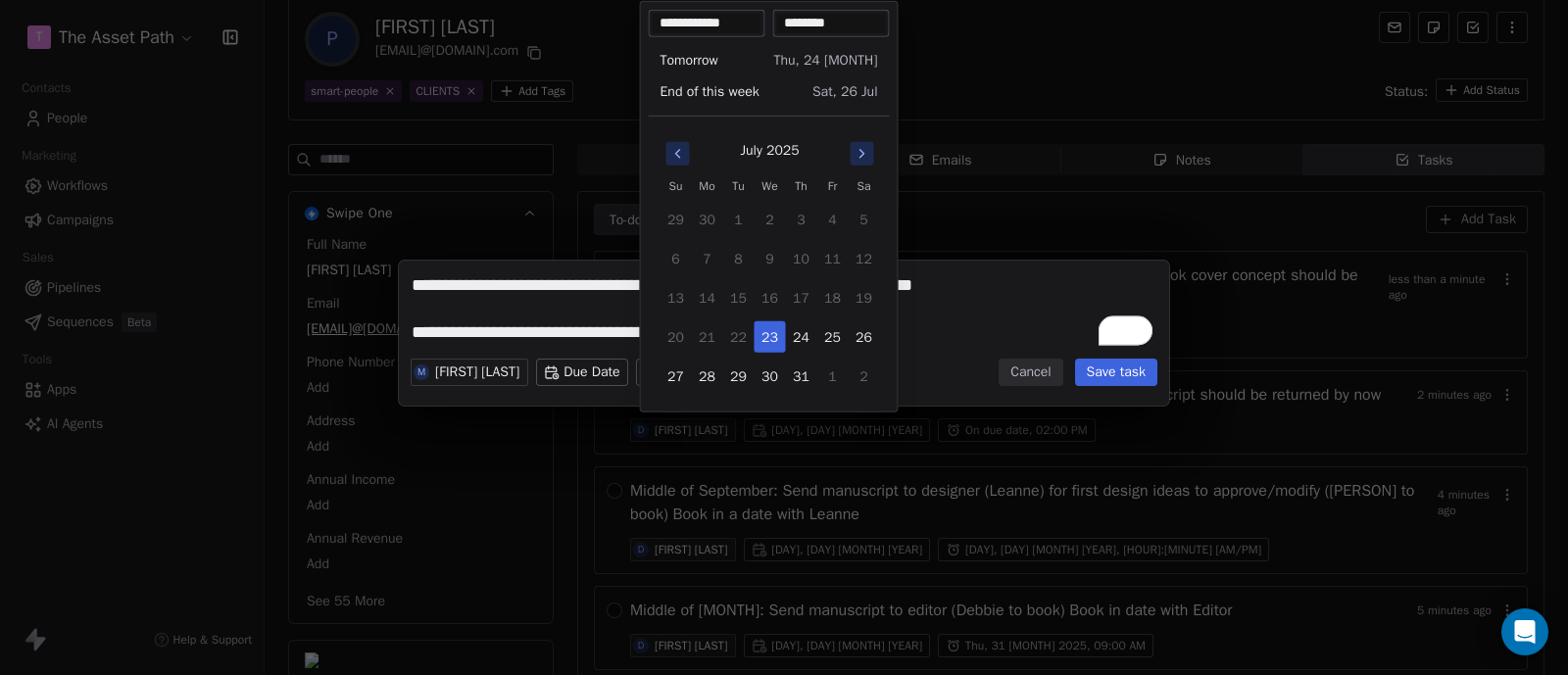 click on "T The Asset Path Contacts People Marketing Workflows Campaigns Sales Pipelines Sequences Beta Tools Apps AI Agents Help & Support Back P Paul Elliot Fineman pfineman@outlook.com smart-people CLIENTS  Add Tags Status:   Add Status Swipe One Full Name Paul Elliot Fineman Email pfineman@outlook.com Phone Number Add Address Add Annual Income Add Annual Revenue Add See   55   More   Calendly Activity Activity Emails Emails   Notes   Notes Tasks Tasks To-do To-do Done Done   Add Task   Middle of October: Cover Designer (Jayr) returns cover concepts & designs
Book cover concept should be known/agreed on less than a minute ago M Maria Uzoma   Thu, 16 Oct 2025   On due date, 01:21 PM The middle of October: Editor returns the edited manuscript
The edited manuscript should be returned by now 2 minutes ago D Debbie Jenkins   Wed, 15 Oct 2025   On due date, 02:00 PM Middle of September: Send manuscript to designer (Leanne) for first design ideas to approve/modify (Debbie to book)
Book in a date with Leanne D     D" at bounding box center [784, 337] 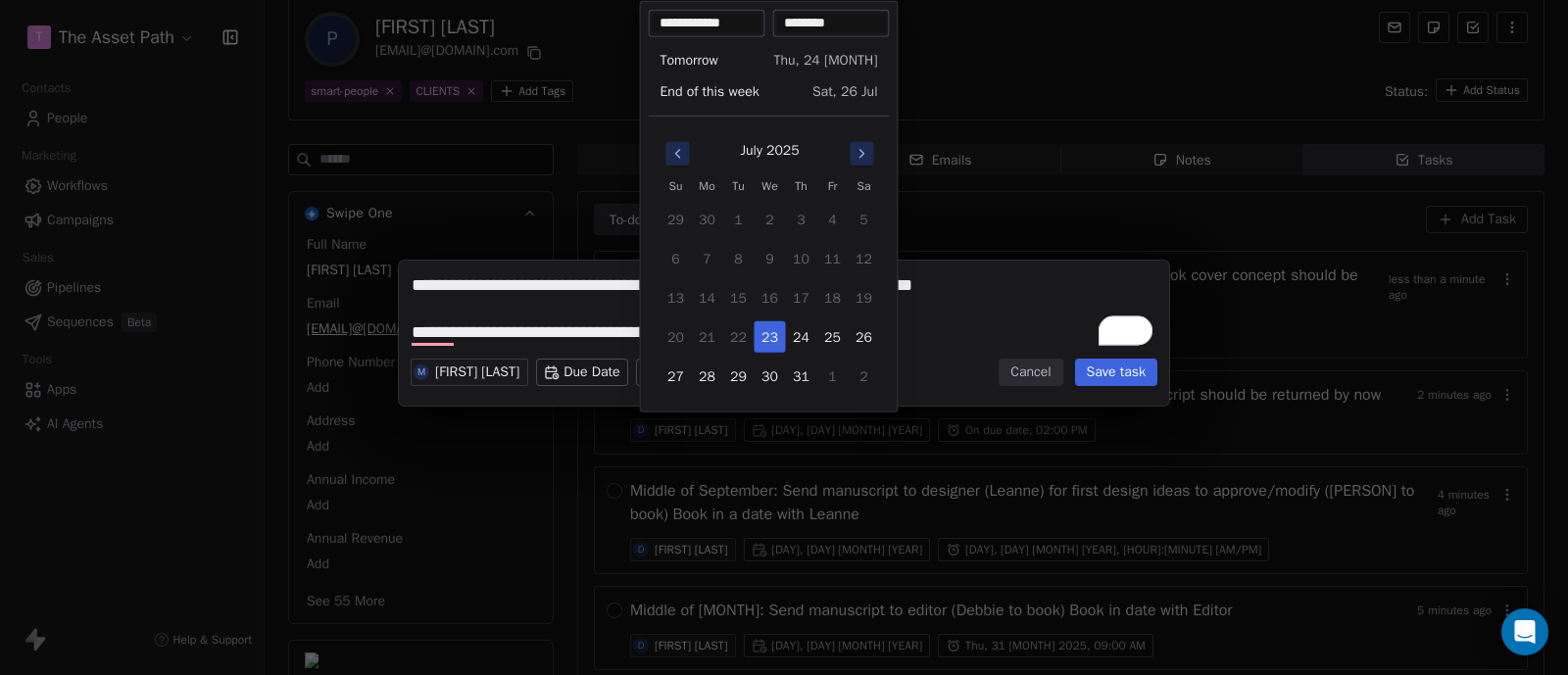 click 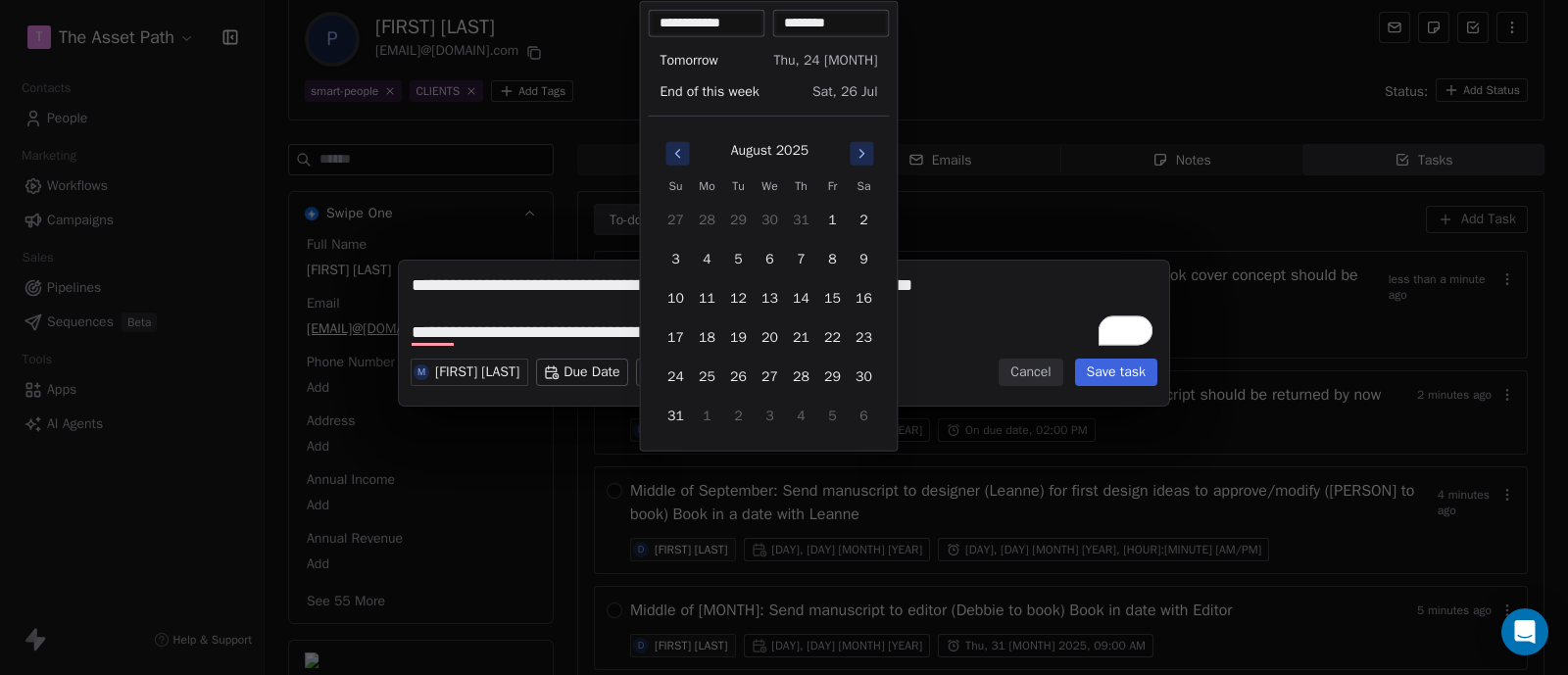 click 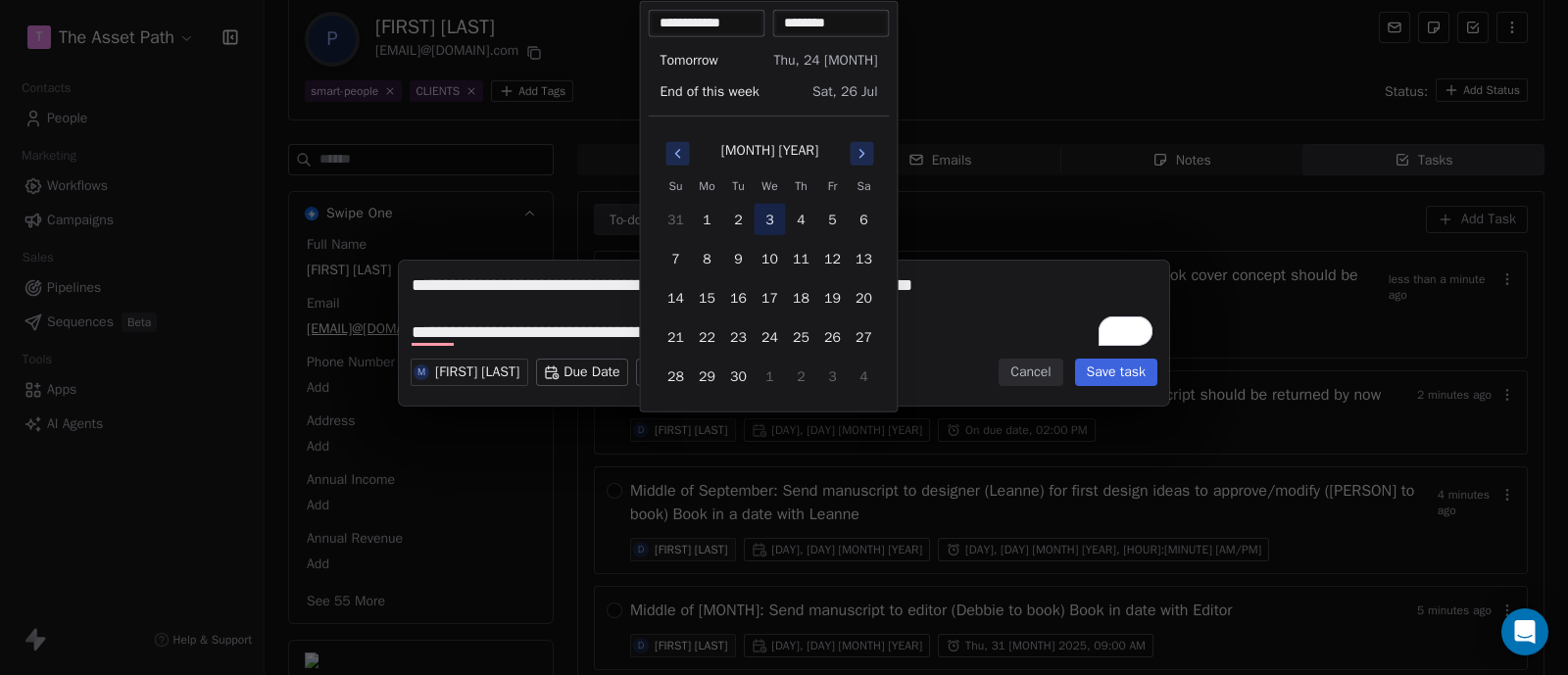 click on "3" at bounding box center (770, 219) 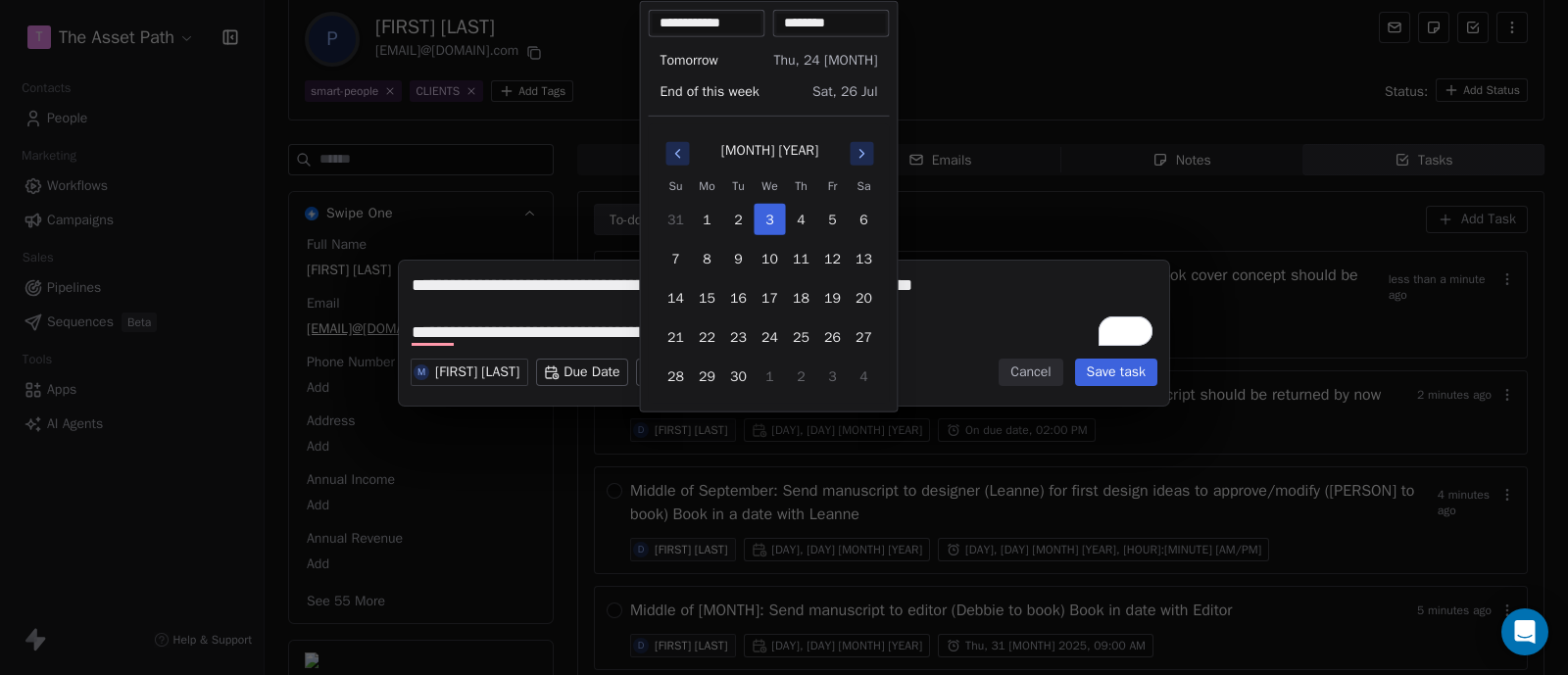 click on "********" at bounding box center (831, 24) 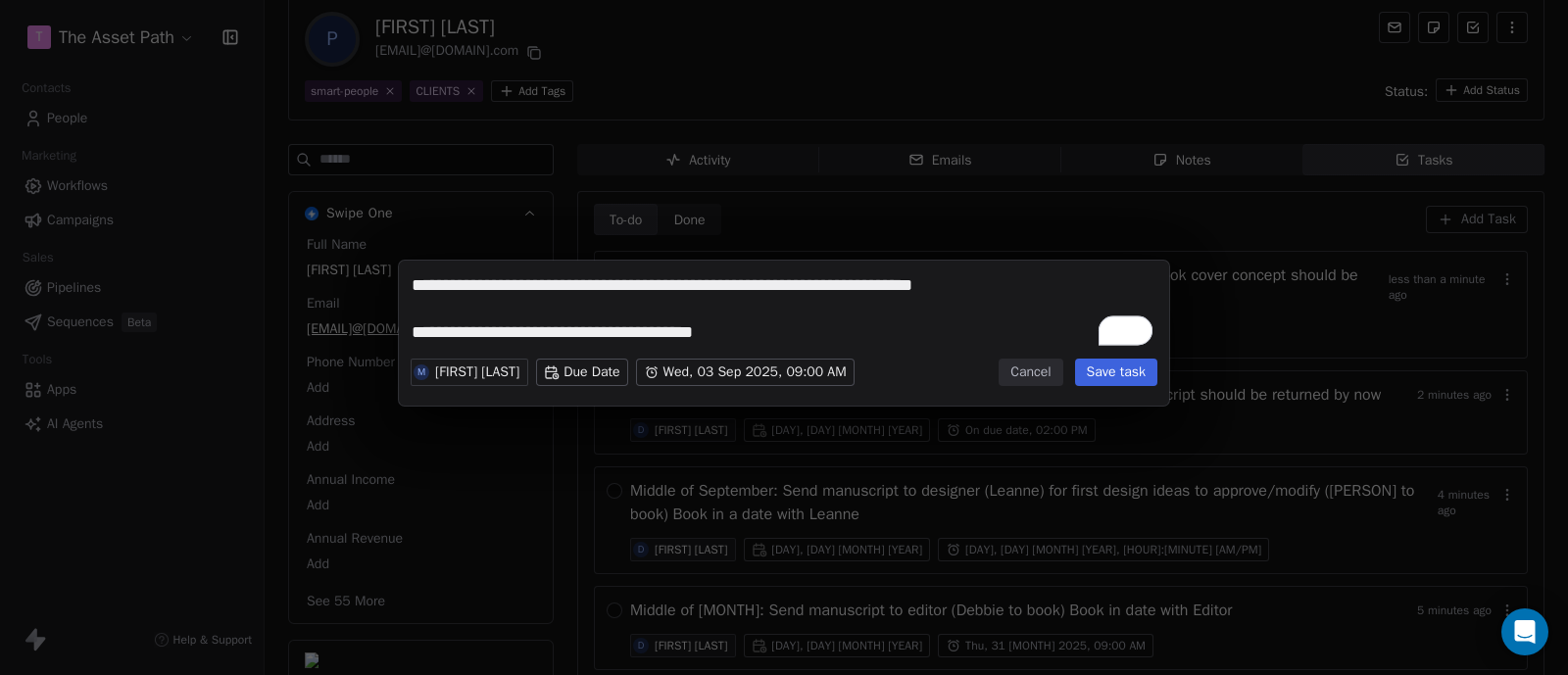 click on "**********" at bounding box center [784, 312] 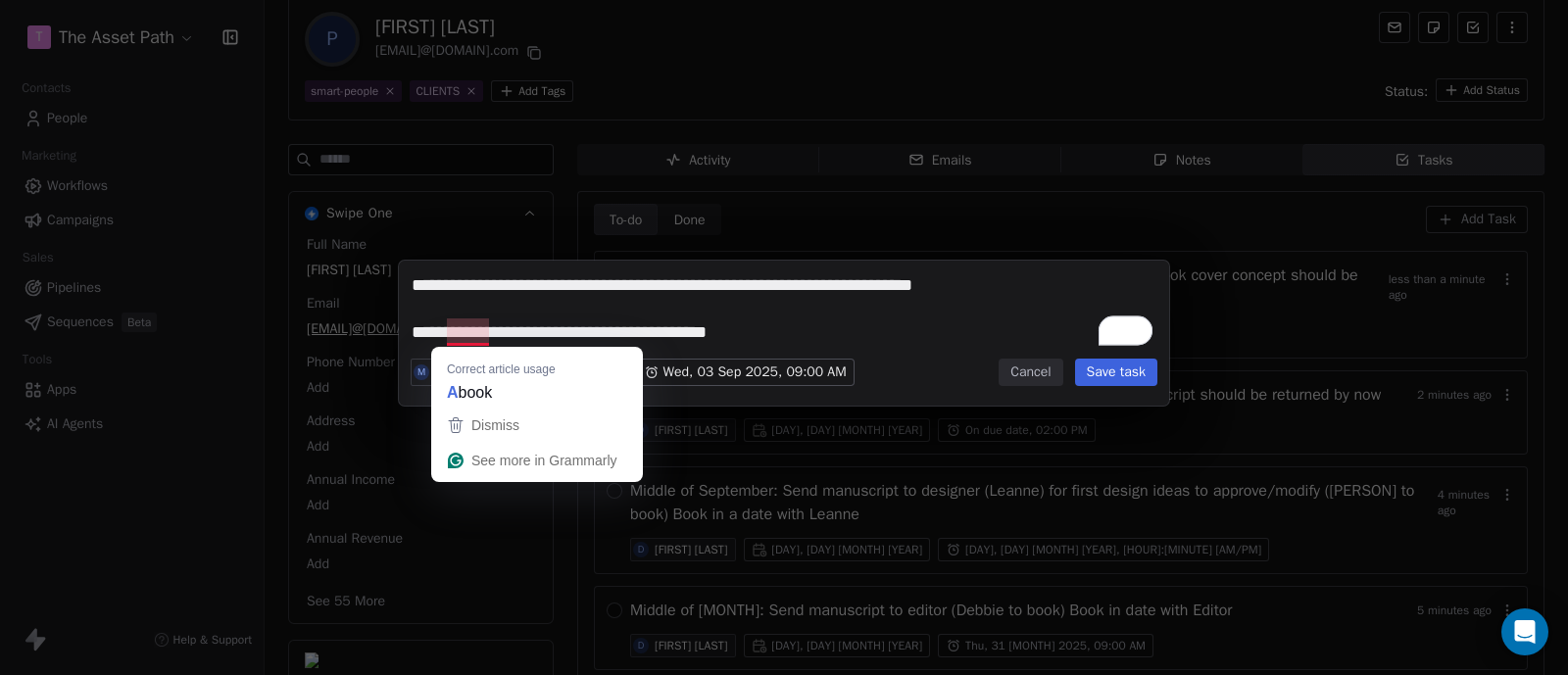 click on "**********" at bounding box center (784, 312) 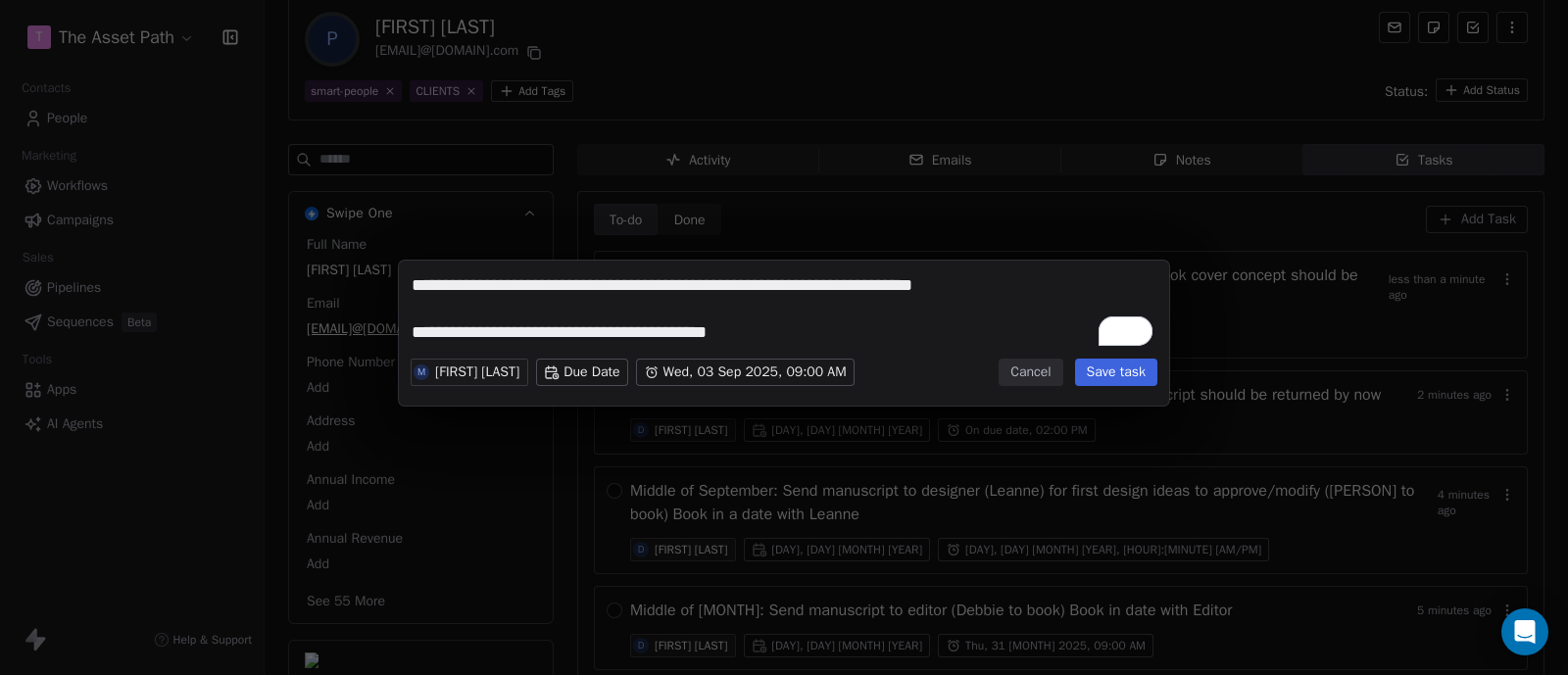 type on "**********" 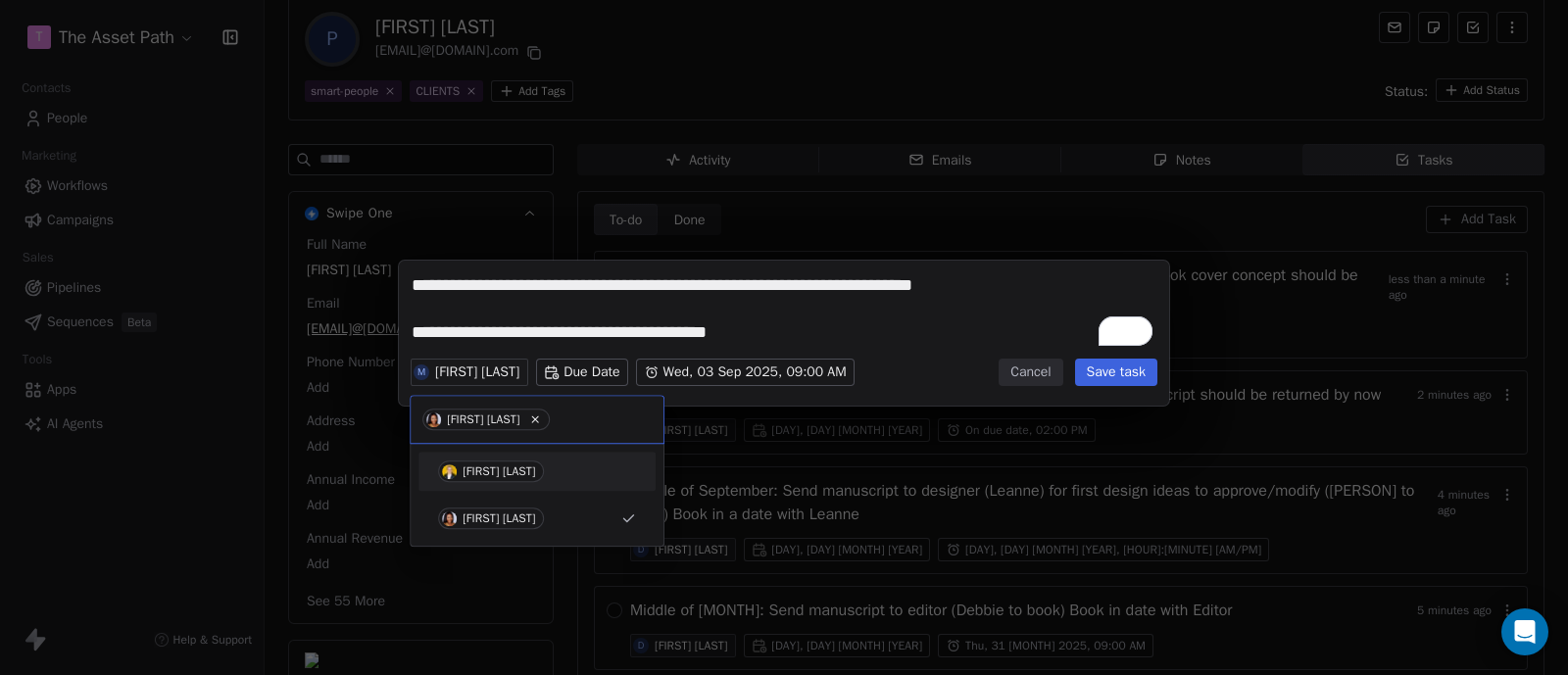 click on "[FIRST] [LAST]" at bounding box center [491, 471] 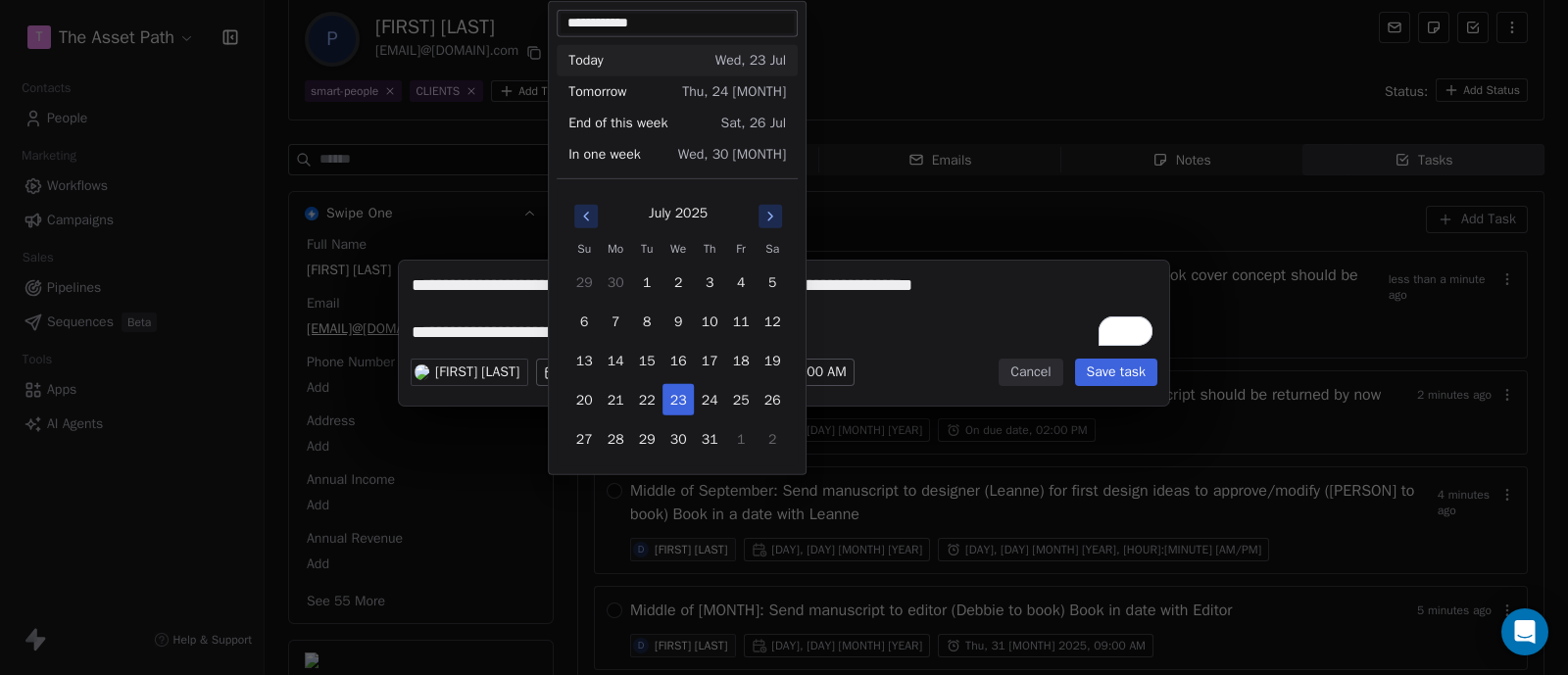 click on "T The Asset Path Contacts People Marketing Workflows Campaigns Sales Pipelines Sequences Beta Tools Apps AI Agents Help & Support Back P Paul Elliot Fineman pfineman@outlook.com smart-people CLIENTS  Add Tags Status:   Add Status Swipe One Full Name Paul Elliot Fineman Email pfineman@outlook.com Phone Number Add Address Add Annual Income Add Annual Revenue Add See   55   More   Calendly Activity Activity Emails Emails   Notes   Notes Tasks Tasks To-do To-do Done Done   Add Task   Middle of October: Cover Designer (Jayr) returns cover concepts & designs
Book cover concept should be known/agreed on less than a minute ago M Maria Uzoma   Thu, 16 Oct 2025   On due date, 01:21 PM The middle of October: Editor returns the edited manuscript
The edited manuscript should be returned by now 2 minutes ago D Debbie Jenkins   Wed, 15 Oct 2025   On due date, 02:00 PM Middle of September: Send manuscript to designer (Leanne) for first design ideas to approve/modify (Debbie to book)
Book in a date with Leanne D     D" at bounding box center [784, 337] 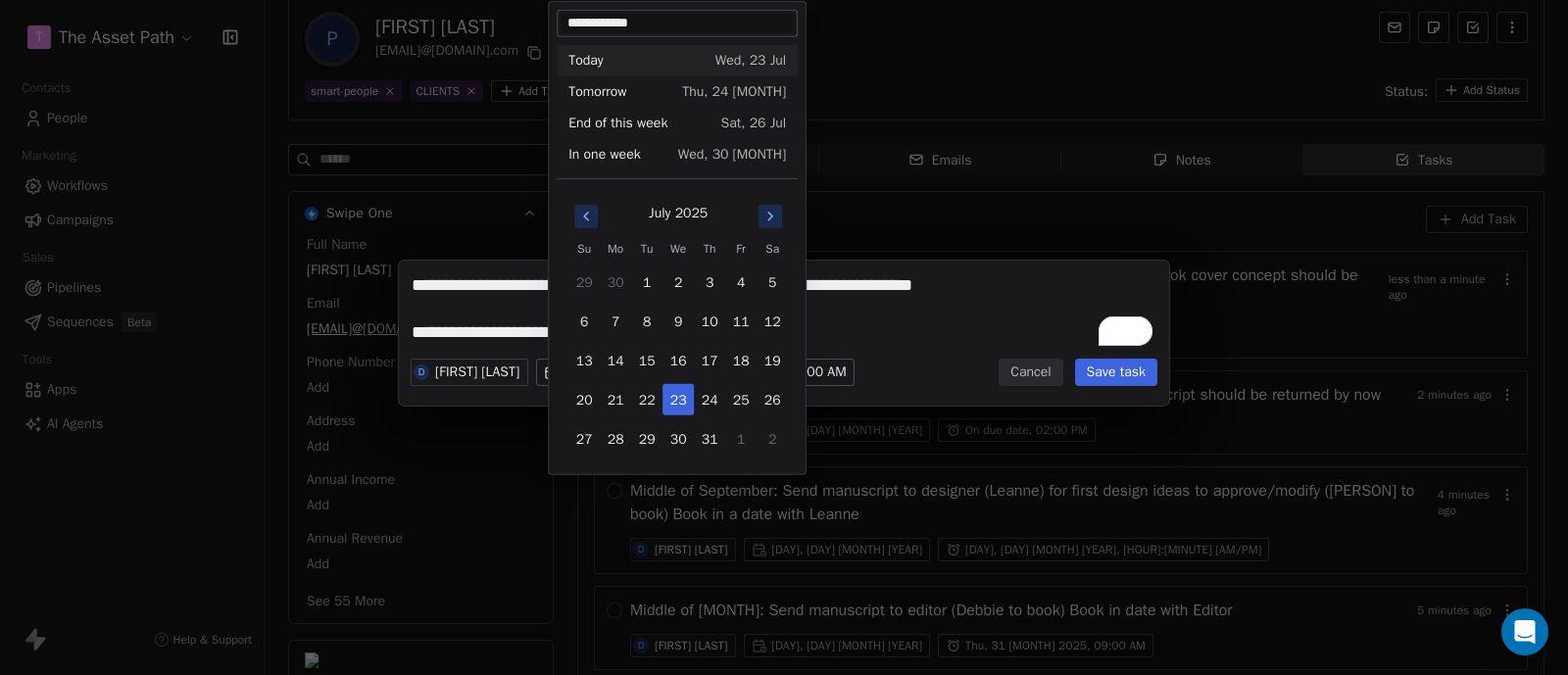 click 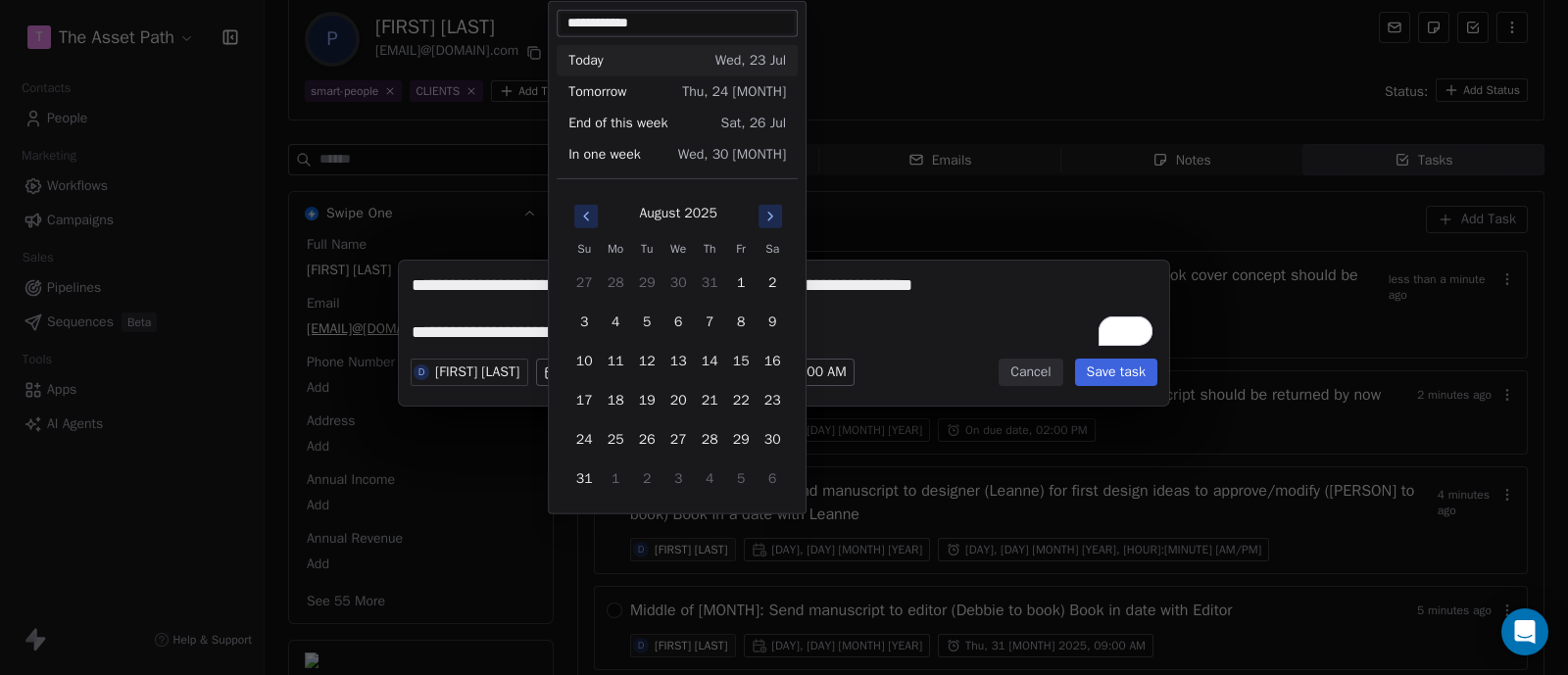 click 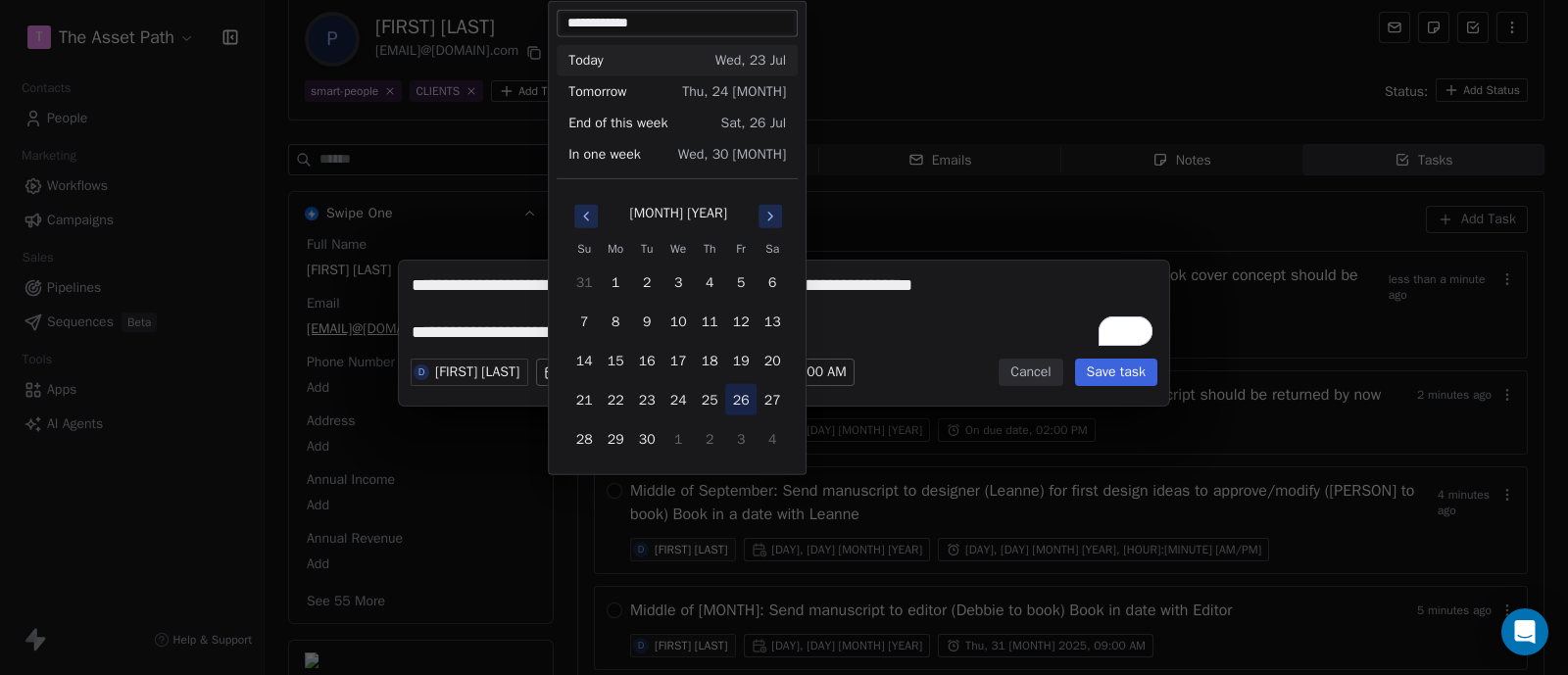 click on "26" at bounding box center (741, 400) 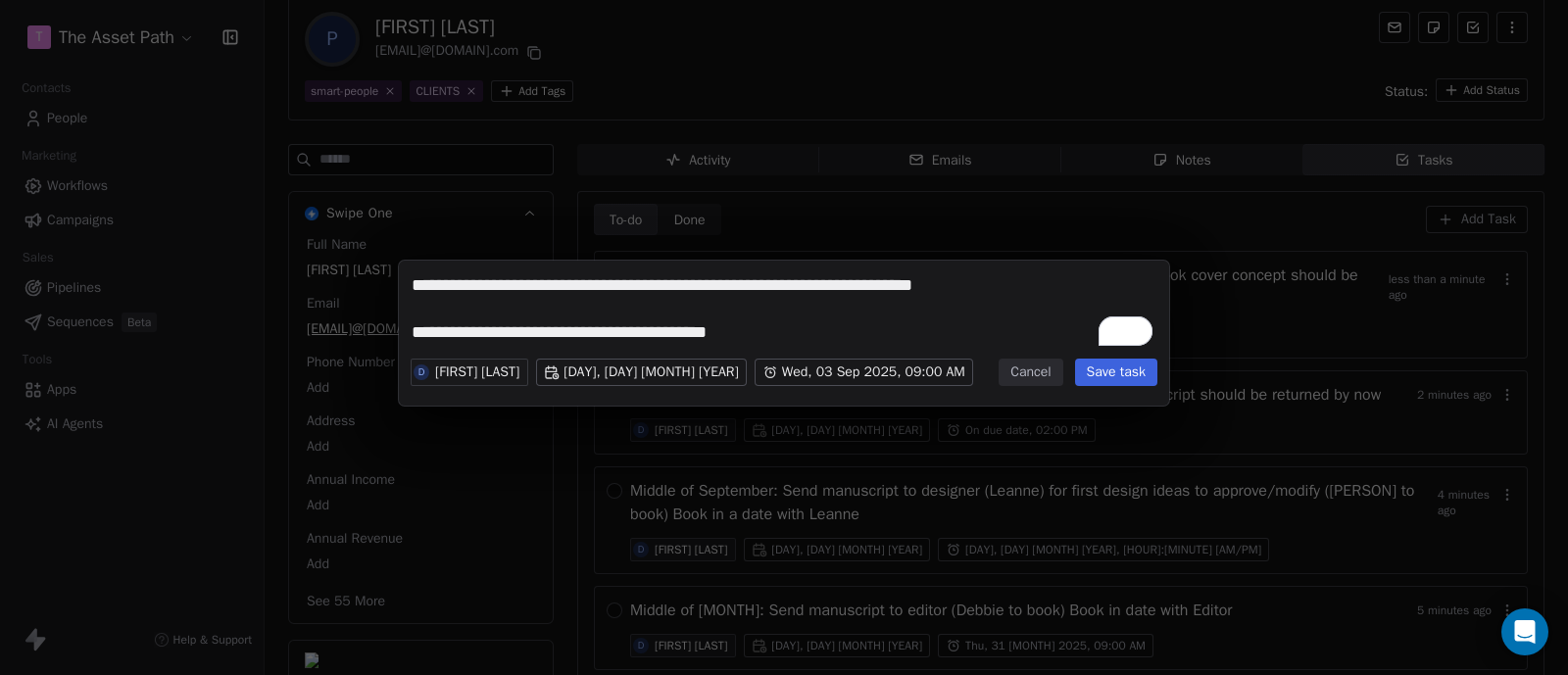 click on "Save task" at bounding box center (1116, 372) 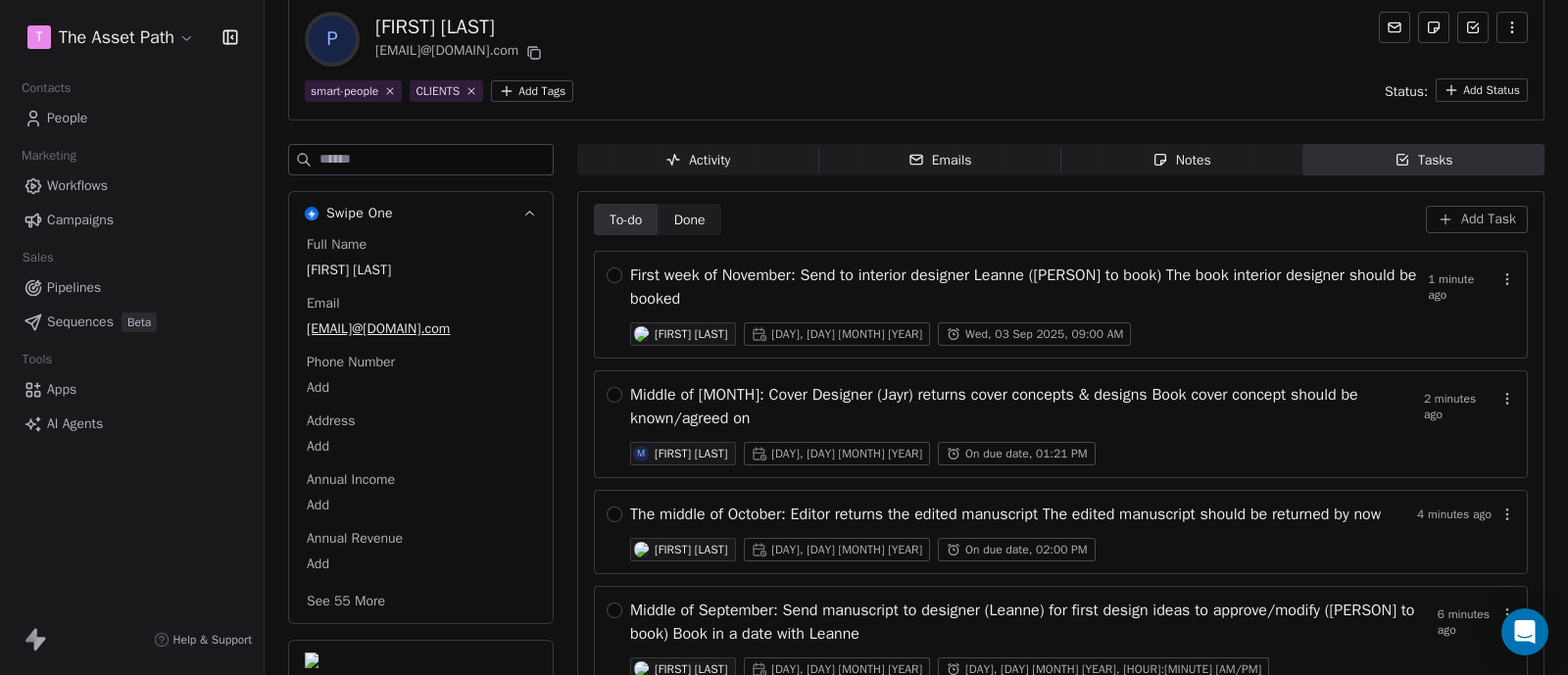 click on "Add Task" at bounding box center (1489, 219) 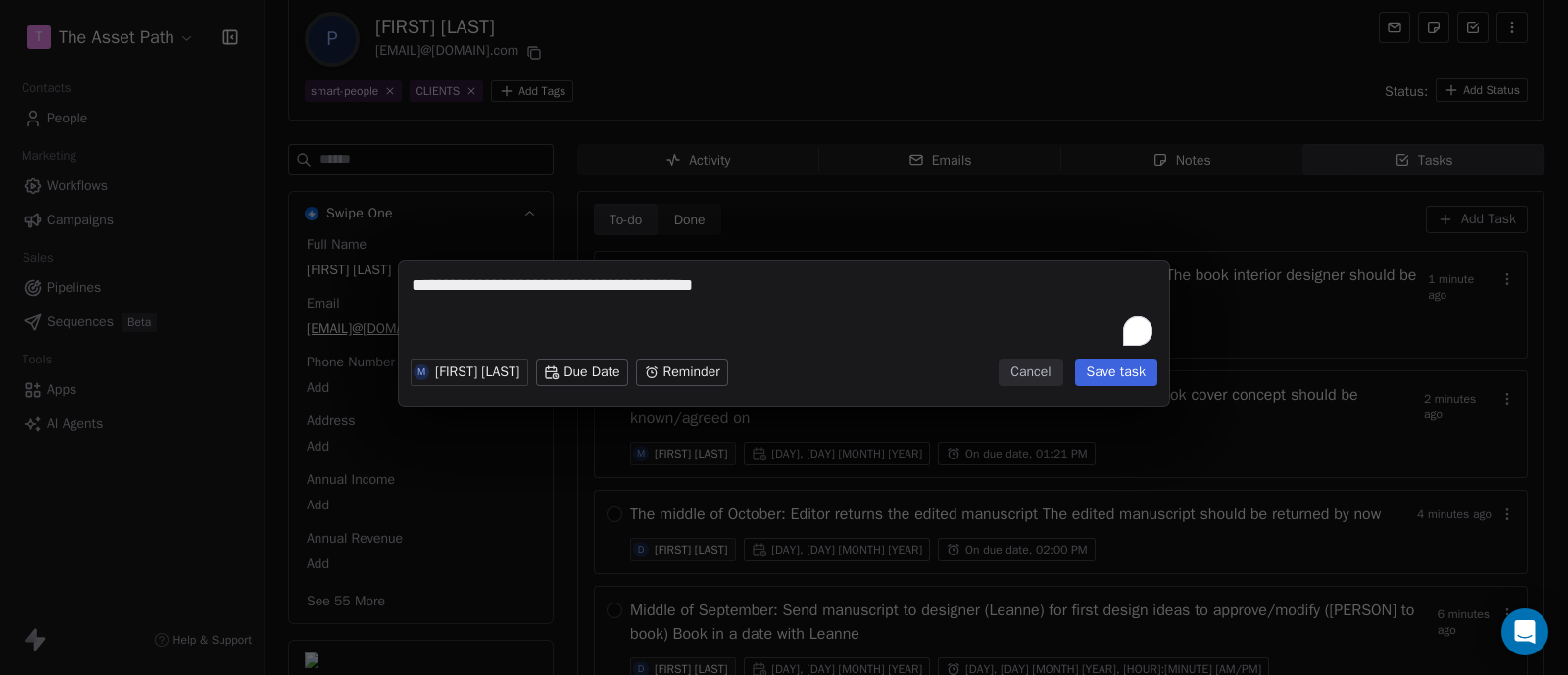 type on "**********" 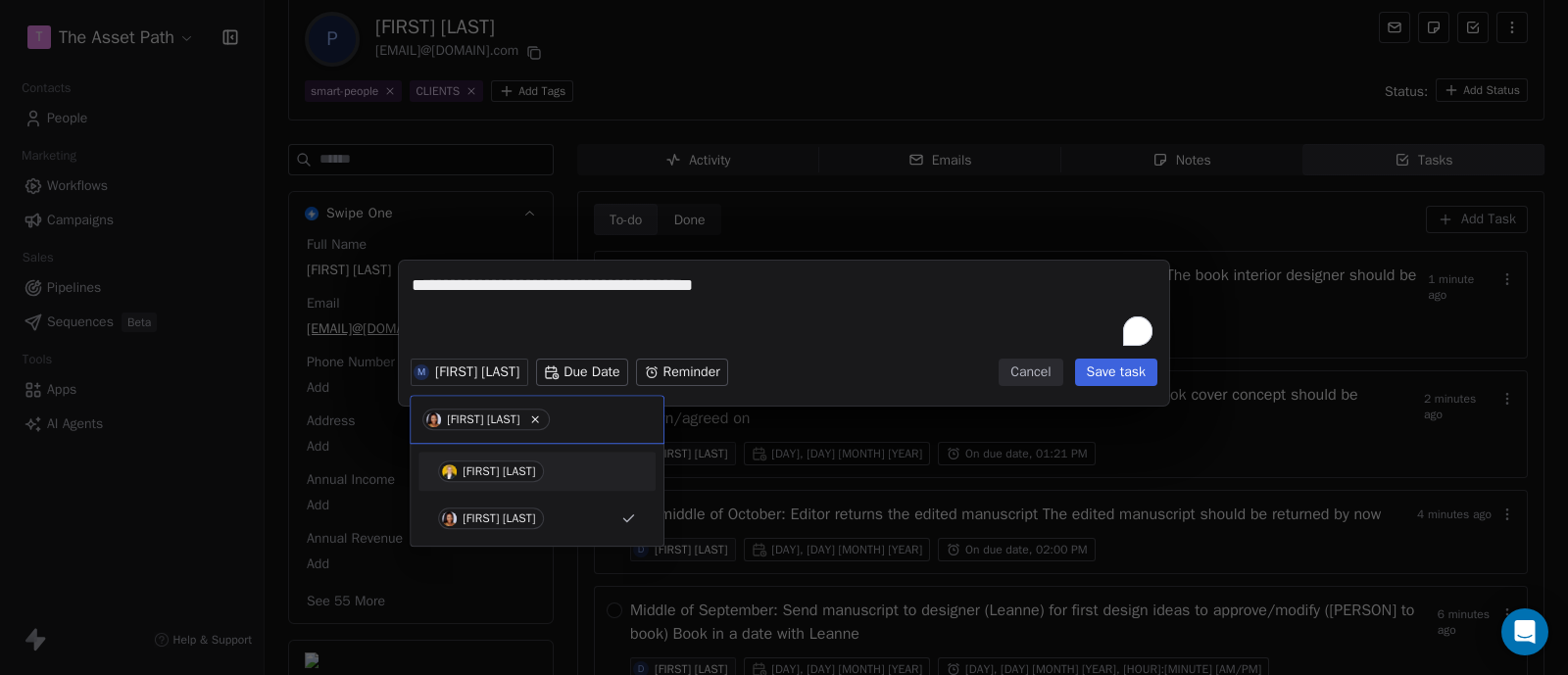 click on "[FIRST] [LAST]" at bounding box center (499, 471) 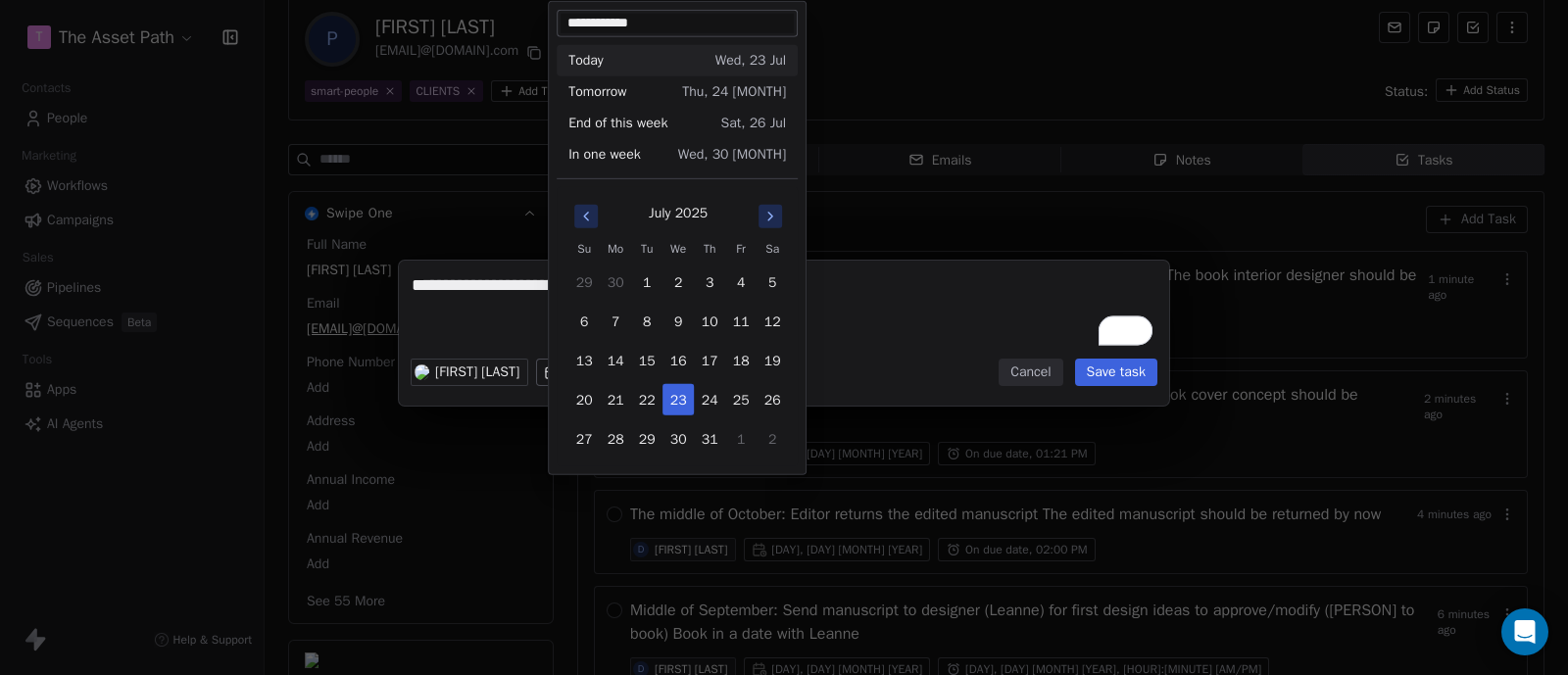 click on "T The Asset Path Contacts People Marketing Workflows Campaigns Sales Pipelines Sequences Beta Tools Apps AI Agents Help & Support Back P Paul Elliot Fineman pfineman@outlook.com smart-people CLIENTS  Add Tags Status:   Add Status Swipe One Full Name Paul Elliot Fineman Email pfineman@outlook.com Phone Number Add Address Add Annual Income Add Annual Revenue Add See   55   More   Calendly Activity Activity Emails Emails   Notes   Notes Tasks Tasks To-do To-do Done Done   Add Task   First week of November: Send to interior designer Leanne (Debbie to book)
The book interior designer should be booked 1 minute ago D Debbie Jenkins   Fri, 26 Sep 2025   Wed, 03 Sep 2025, 09:00 AM Middle of October: Cover Designer (Jayr) returns cover concepts & designs
Book cover concept should be known/agreed on 2 minutes ago M Maria Uzoma   Thu, 16 Oct 2025   On due date, 01:21 PM The middle of October: Editor returns the edited manuscript
The edited manuscript should be returned by now 4 minutes ago D Debbie Jenkins     D" at bounding box center (784, 337) 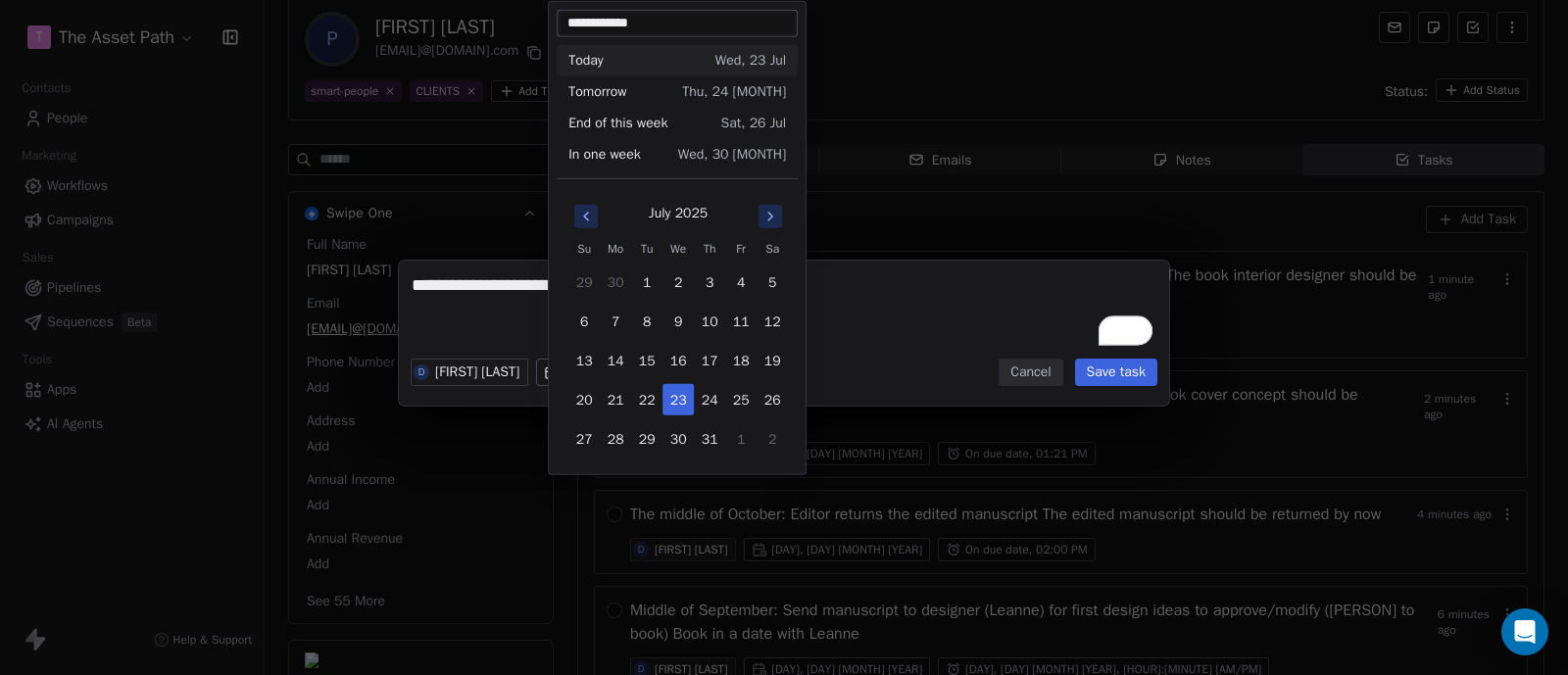 click 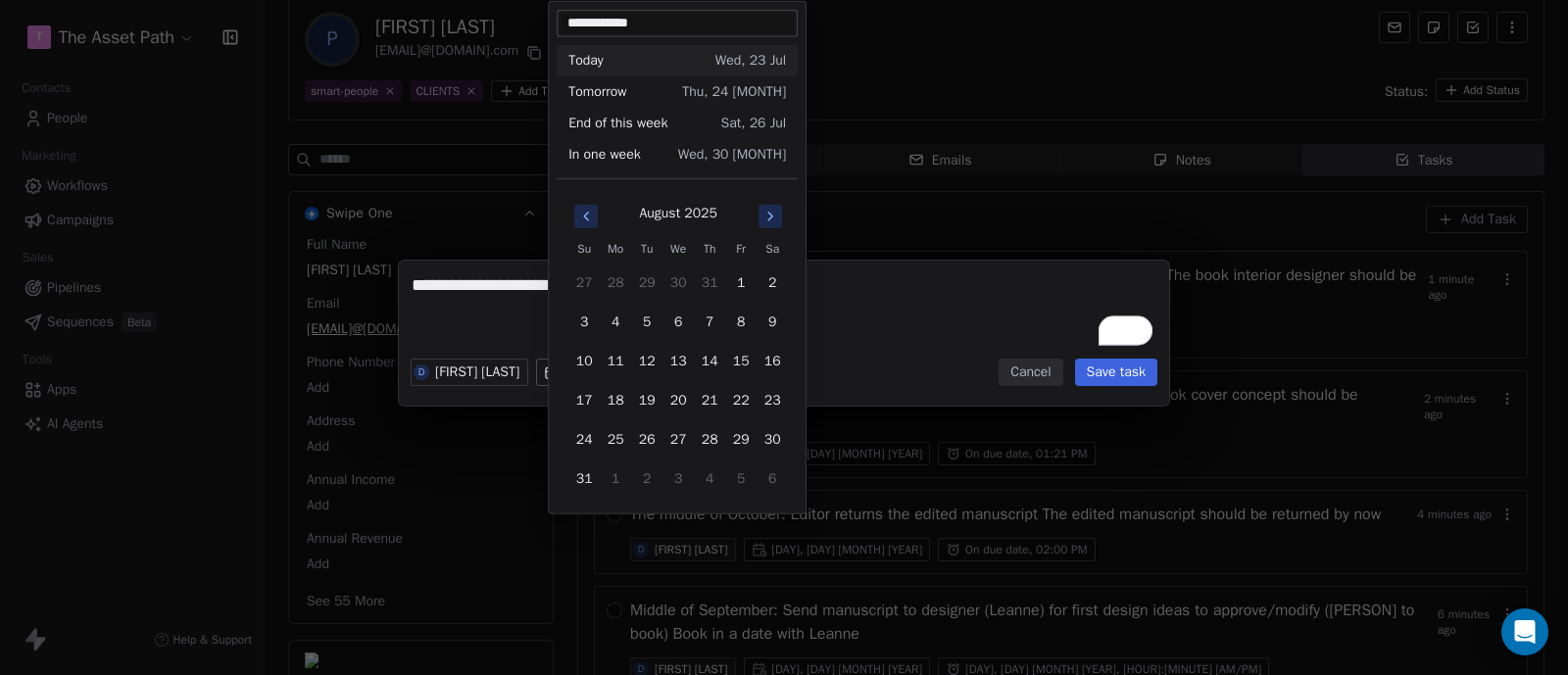 click 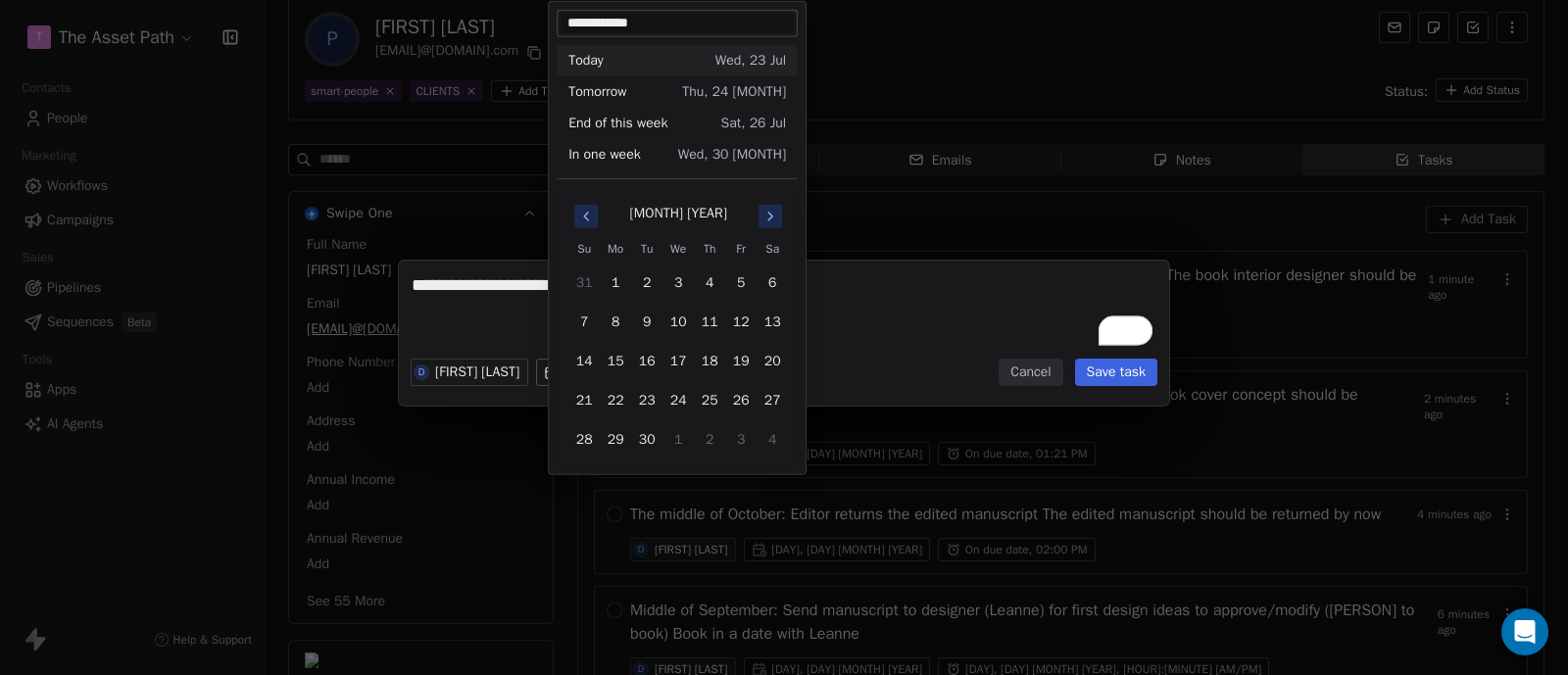click 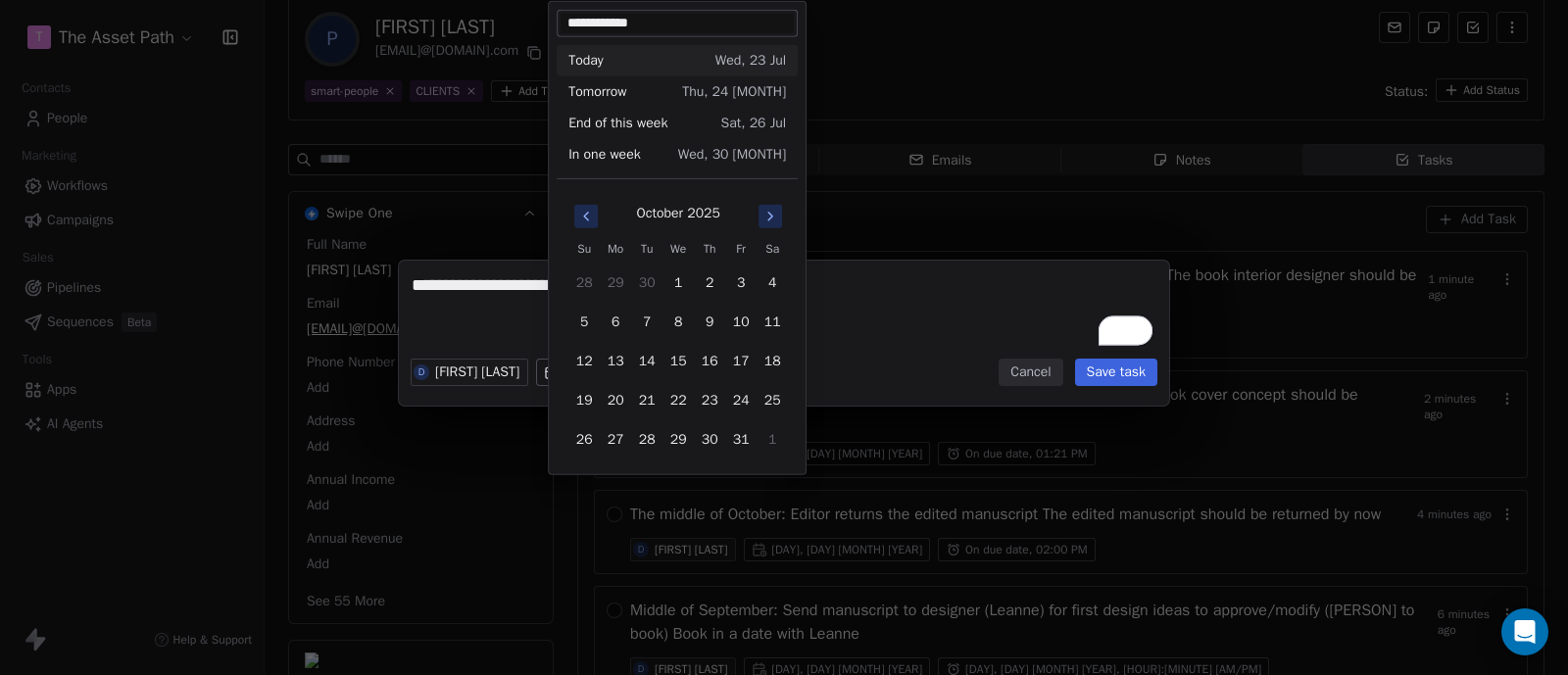 click 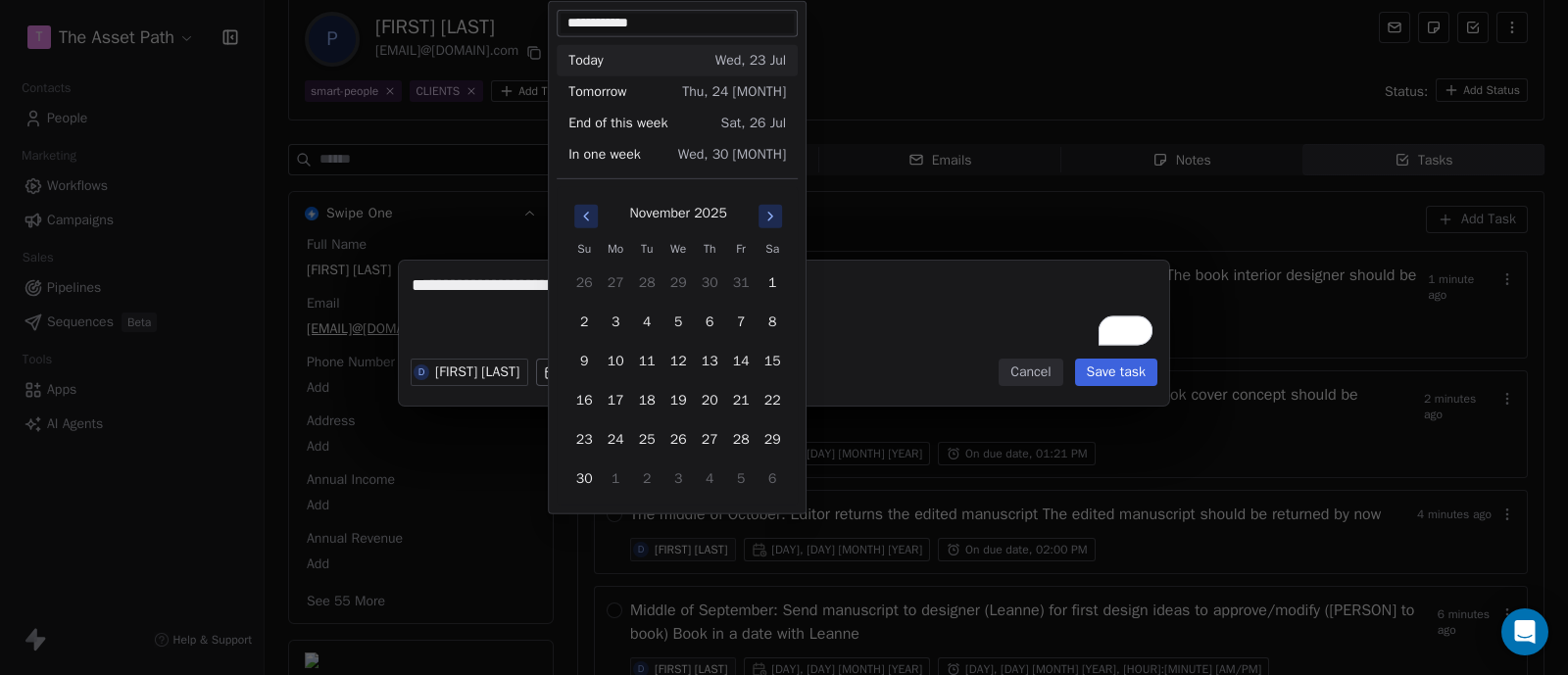 click 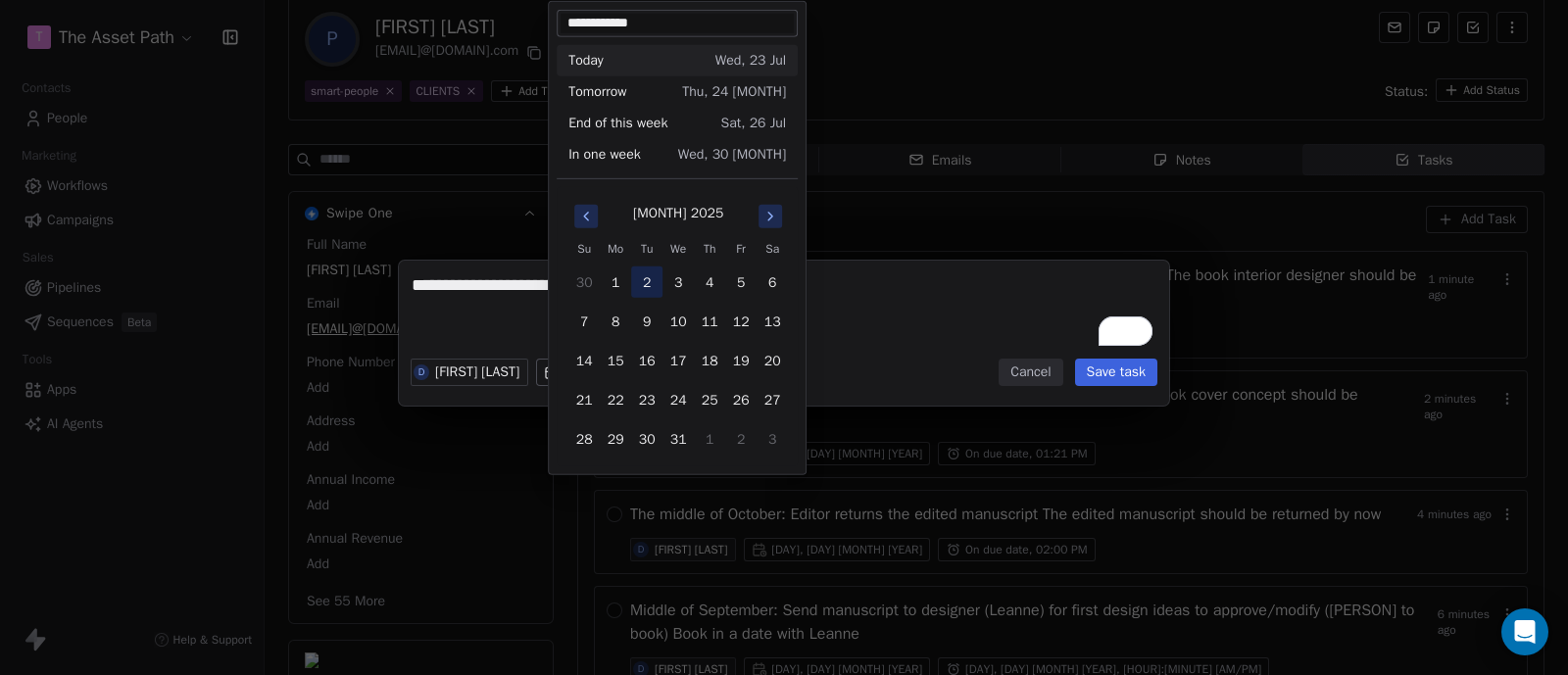 click on "2" at bounding box center [647, 282] 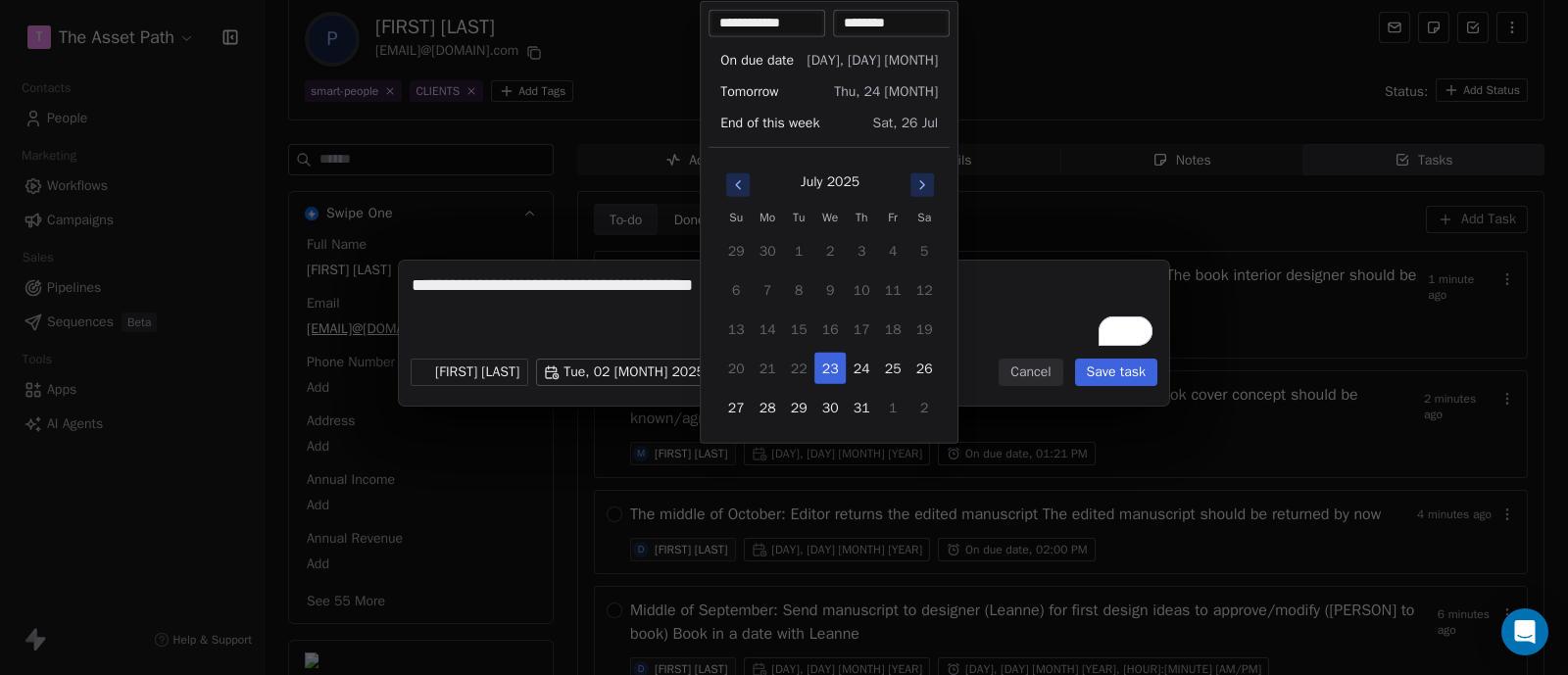 click on "T The Asset Path Contacts People Marketing Workflows Campaigns Sales Pipelines Sequences Beta Tools Apps AI Agents Help & Support Back P Paul Elliot Fineman pfineman@outlook.com smart-people CLIENTS  Add Tags Status:   Add Status Swipe One Full Name Paul Elliot Fineman Email pfineman@outlook.com Phone Number Add Address Add Annual Income Add Annual Revenue Add See   55   More   Calendly Activity Activity Emails Emails   Notes   Notes Tasks Tasks To-do To-do Done Done   Add Task   First week of November: Send to interior designer Leanne (Debbie to book)
The book interior designer should be booked 1 minute ago D Debbie Jenkins   Fri, 26 Sep 2025   Wed, 03 Sep 2025, 09:00 AM Middle of October: Cover Designer (Jayr) returns cover concepts & designs
Book cover concept should be known/agreed on 2 minutes ago M Maria Uzoma   Thu, 16 Oct 2025   On due date, 01:21 PM The middle of October: Editor returns the edited manuscript
The edited manuscript should be returned by now 4 minutes ago D Debbie Jenkins     D" at bounding box center [784, 337] 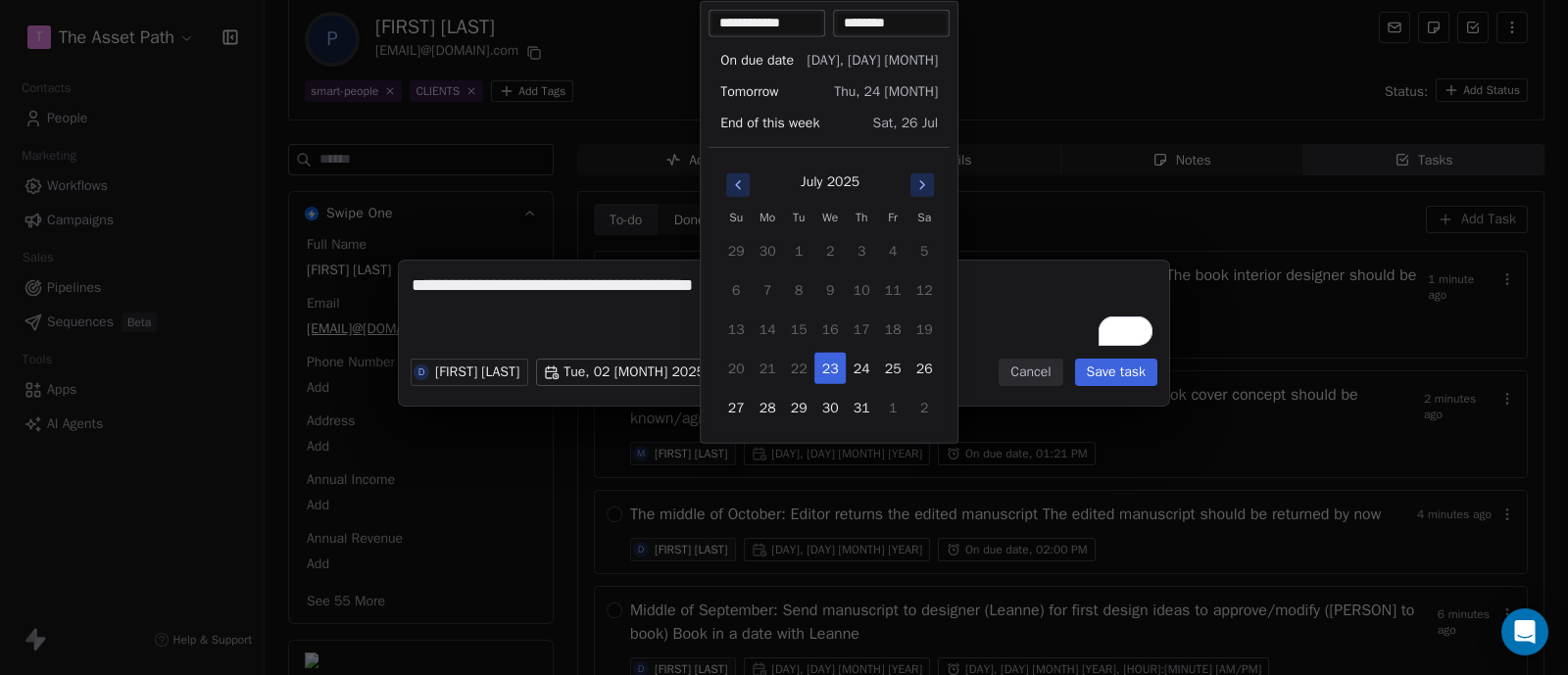 click 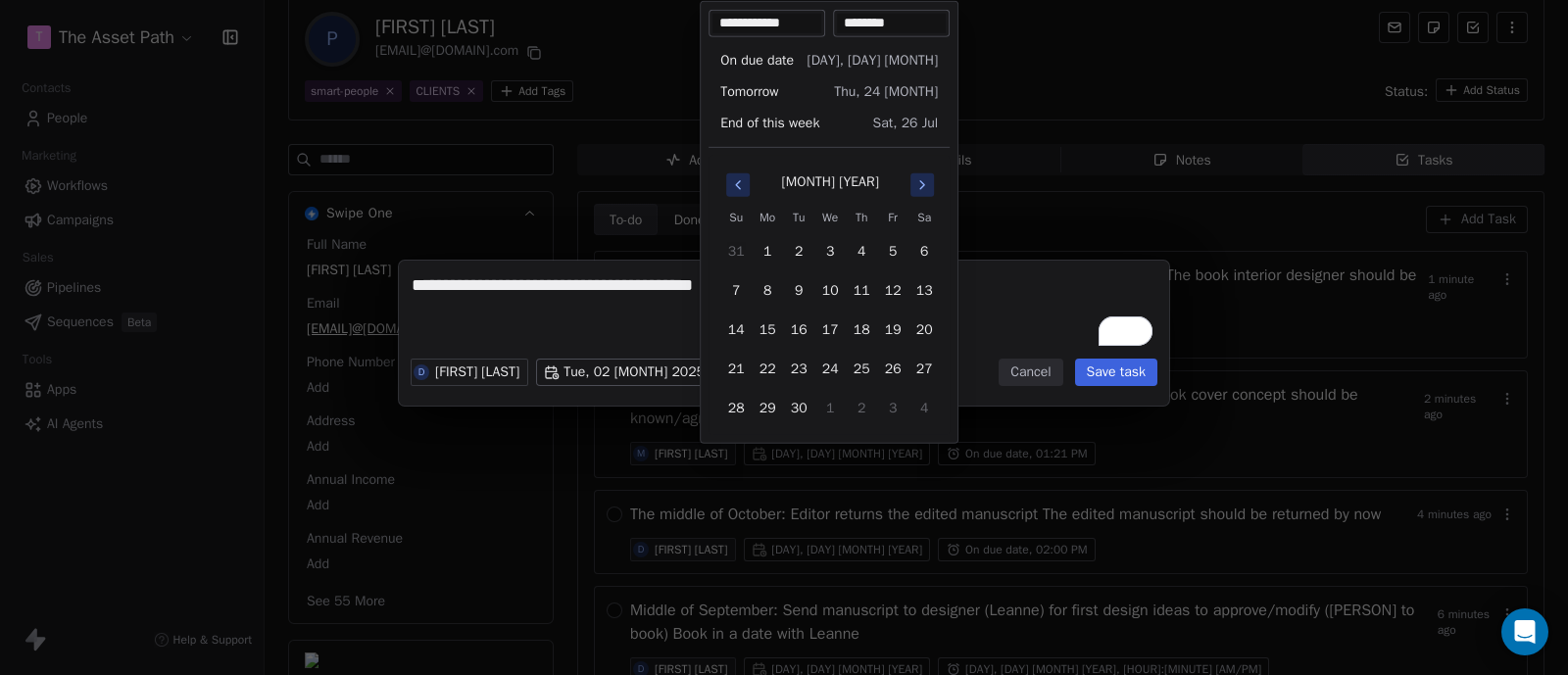 click 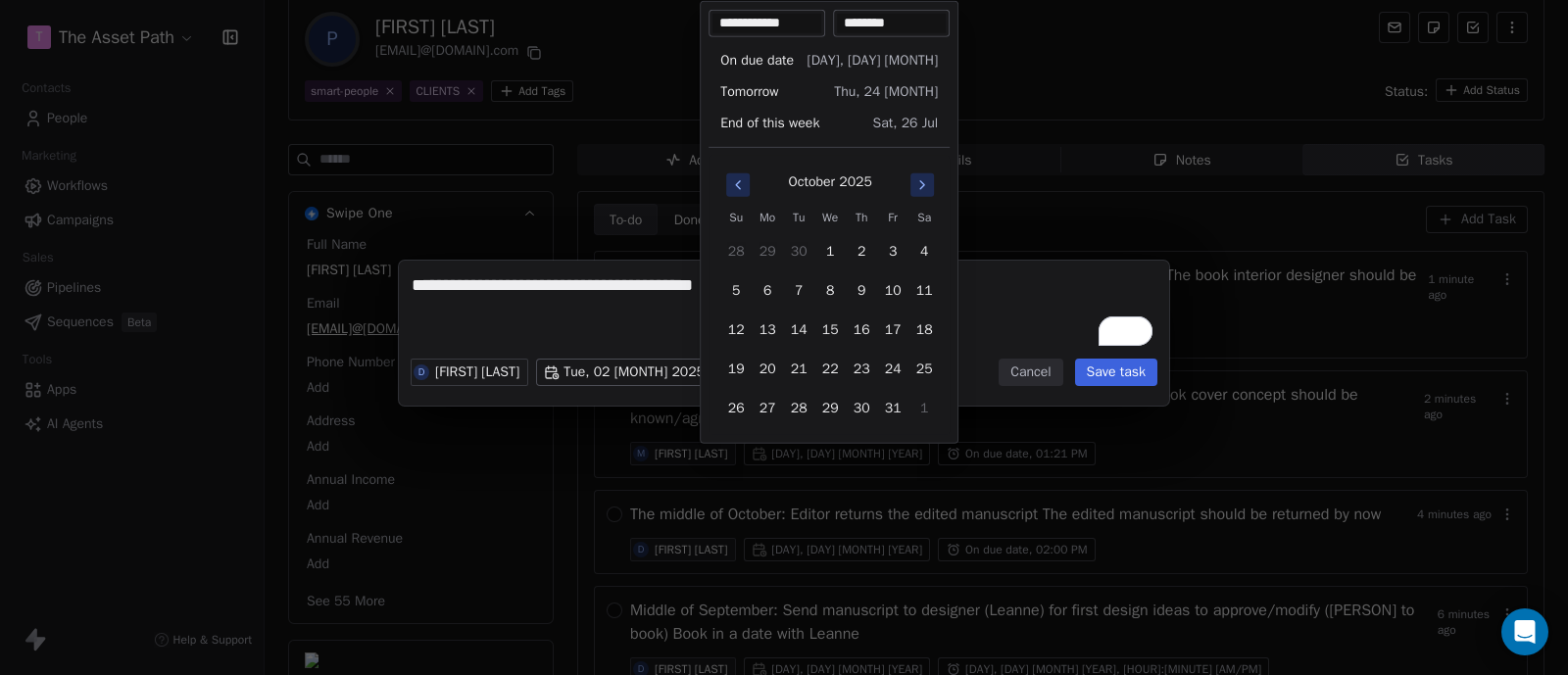 click 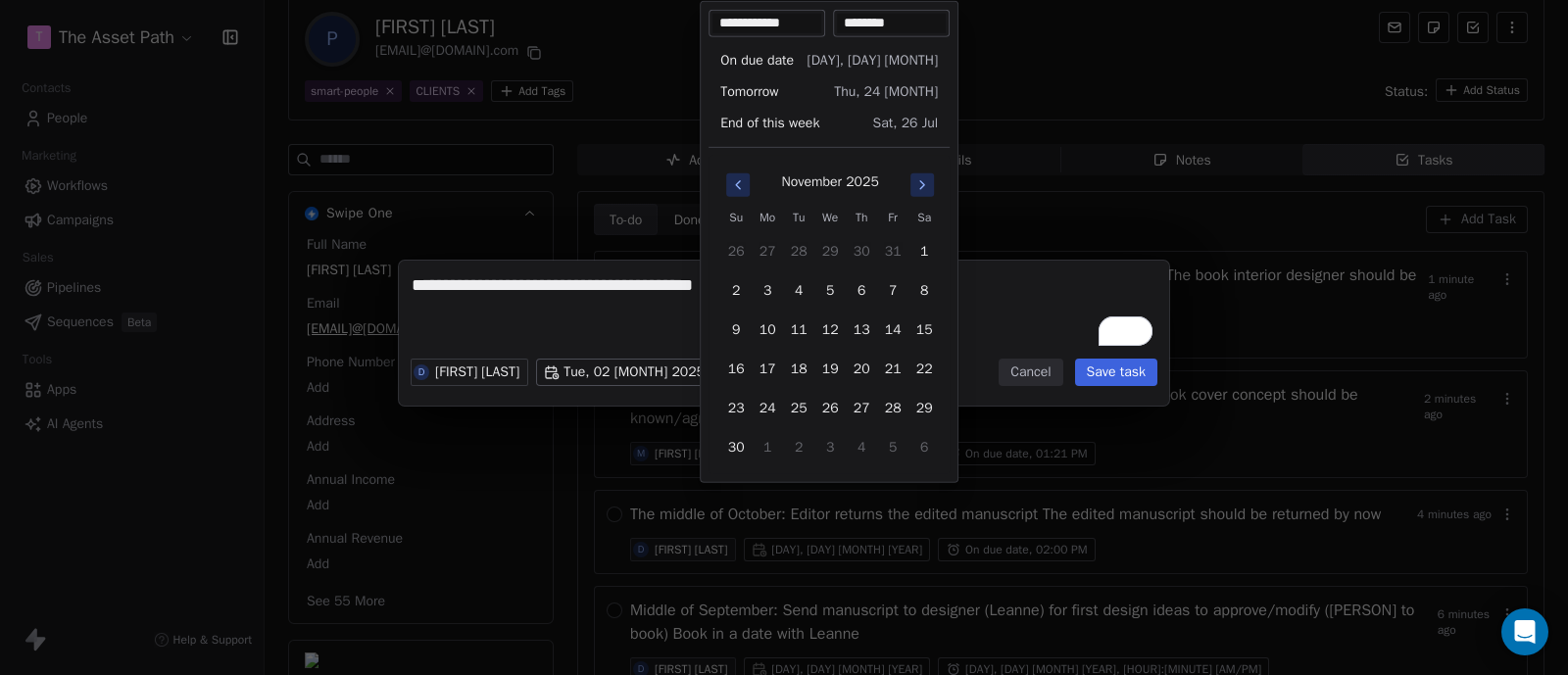 click 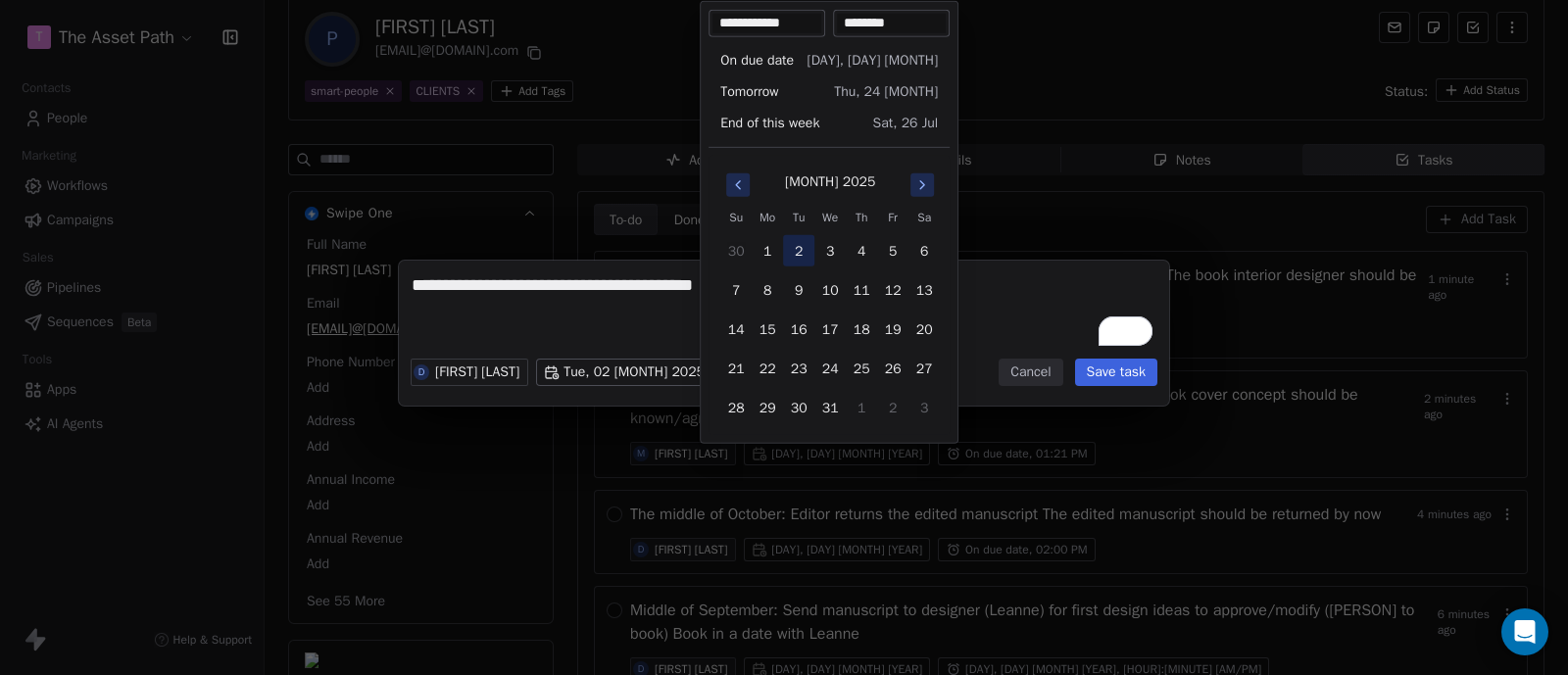click on "2" at bounding box center [799, 251] 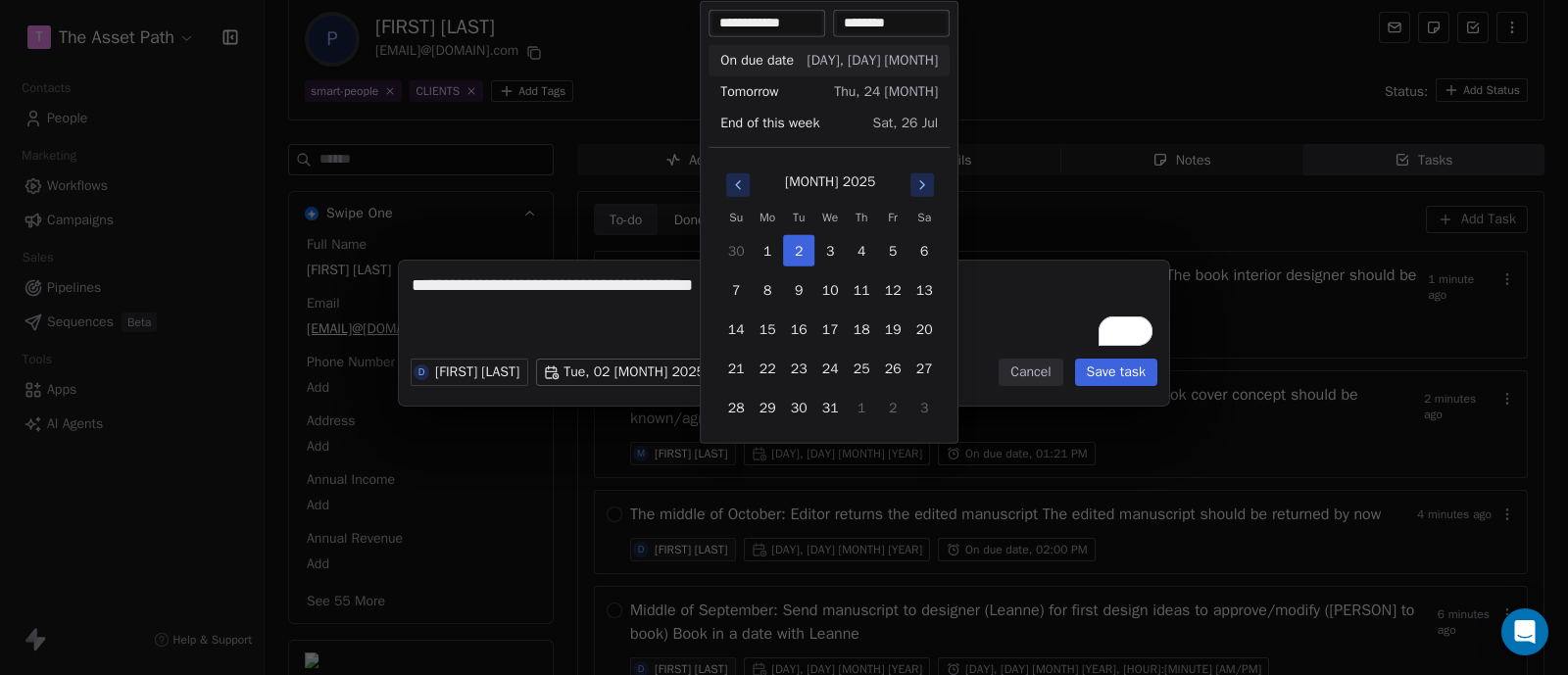 click on "********" at bounding box center (891, 24) 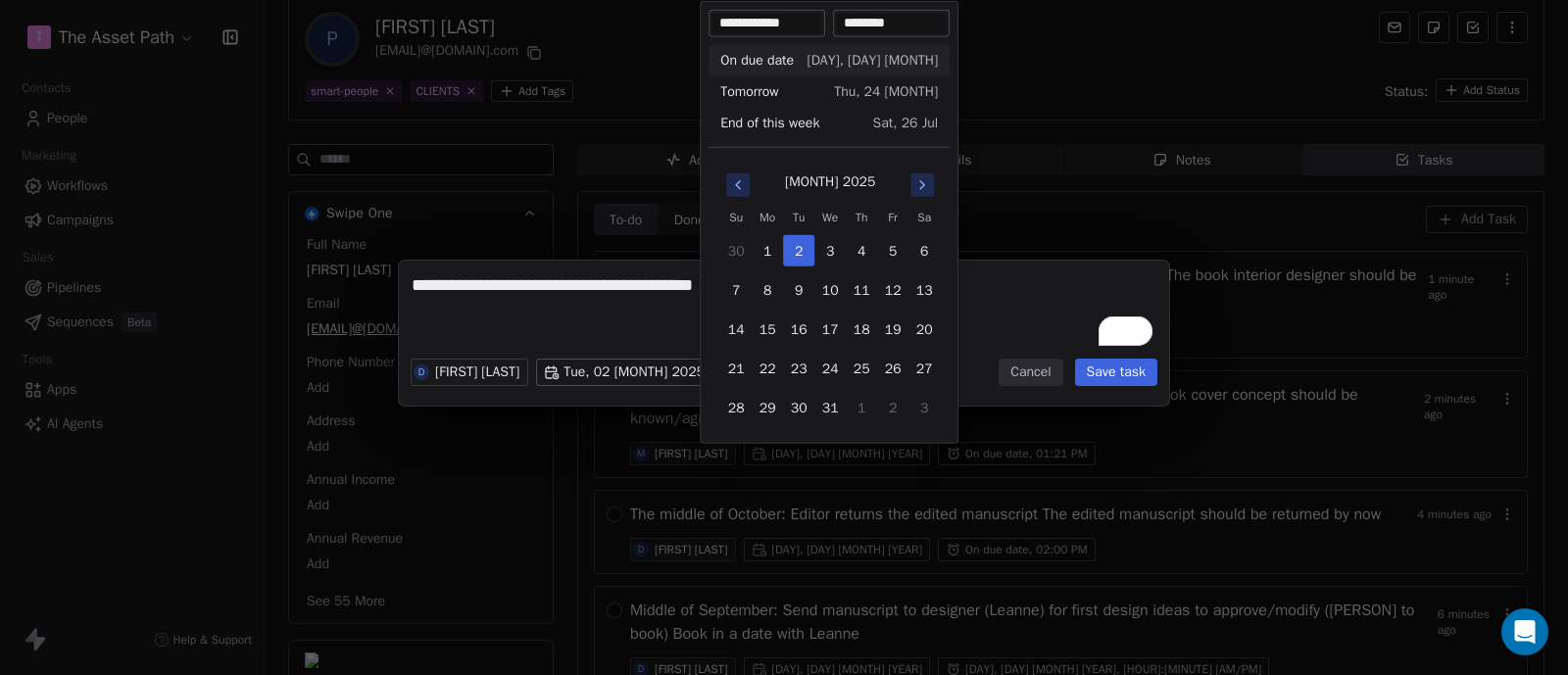 type on "********" 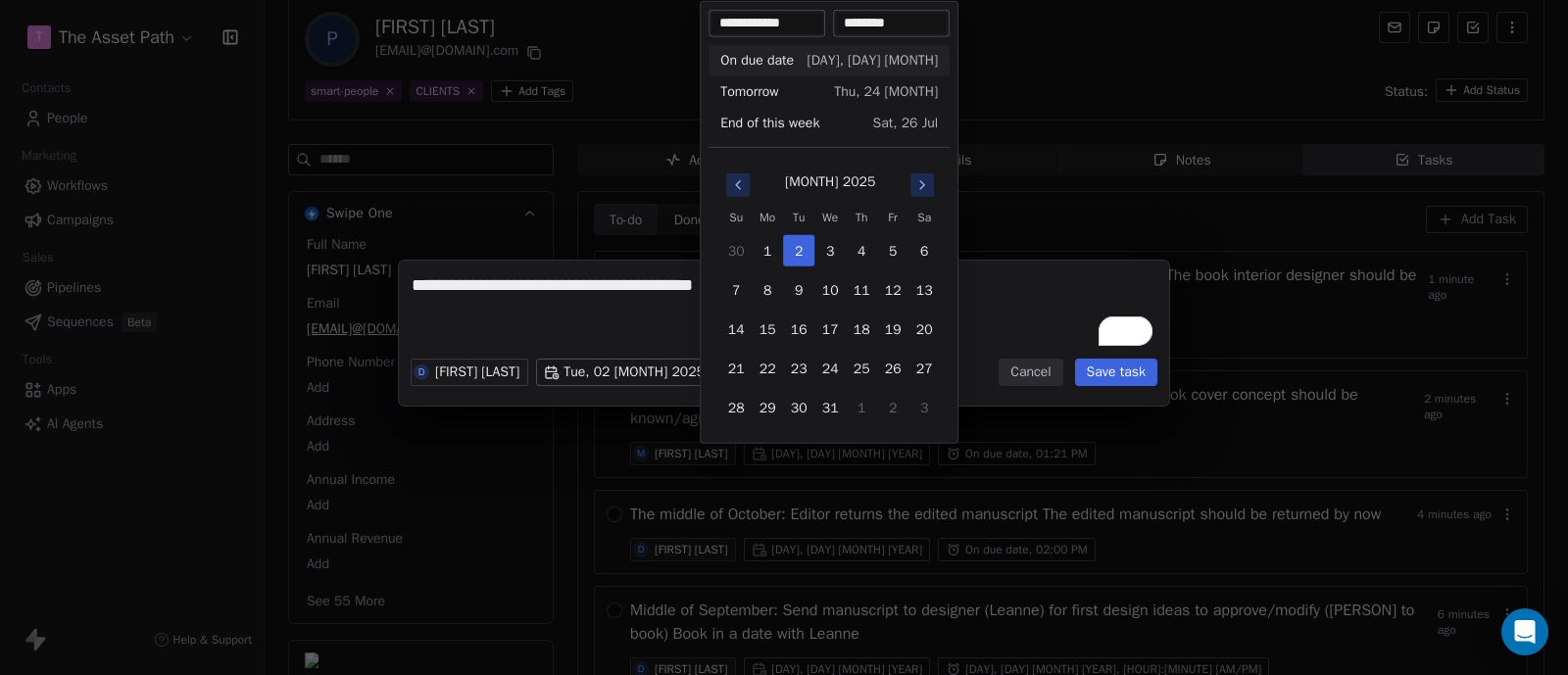 click on "**********" at bounding box center (784, 337) 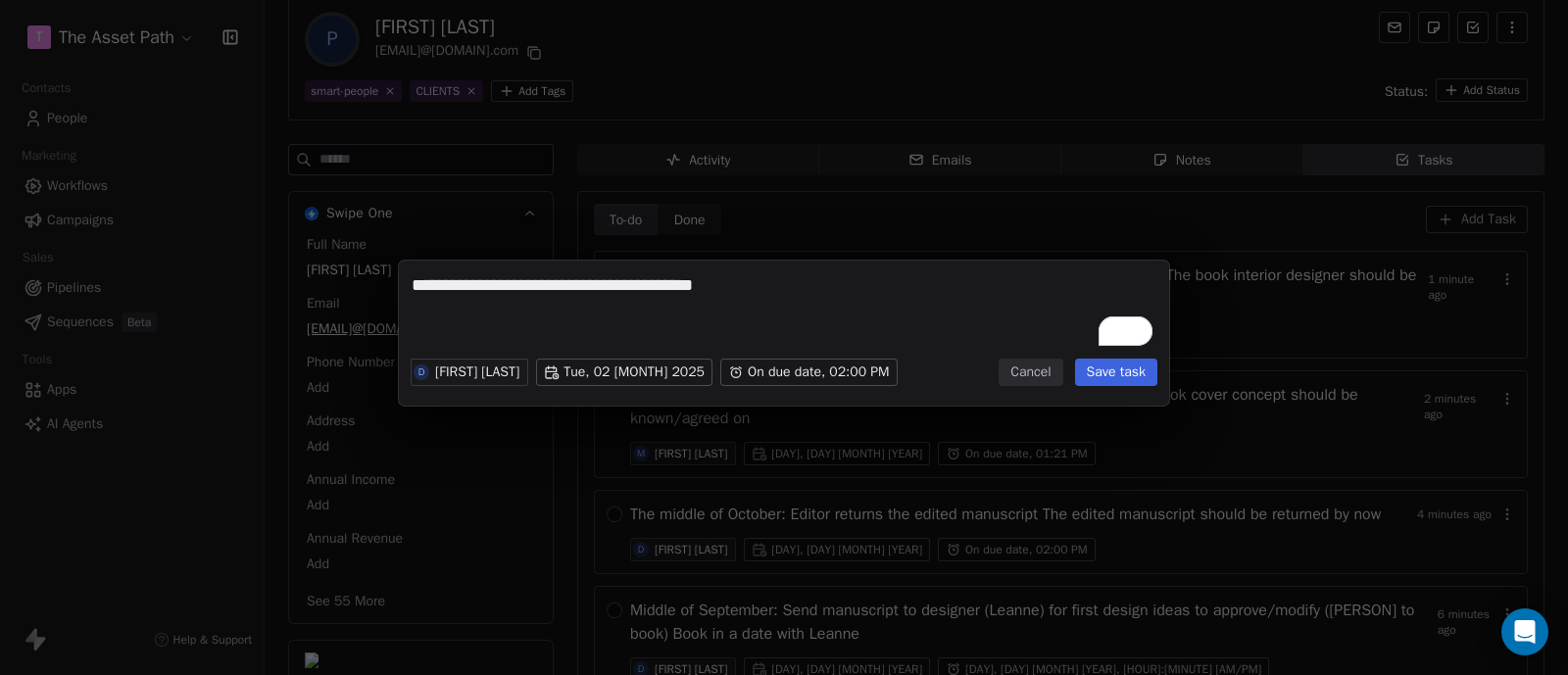 click on "Save task" at bounding box center (1116, 372) 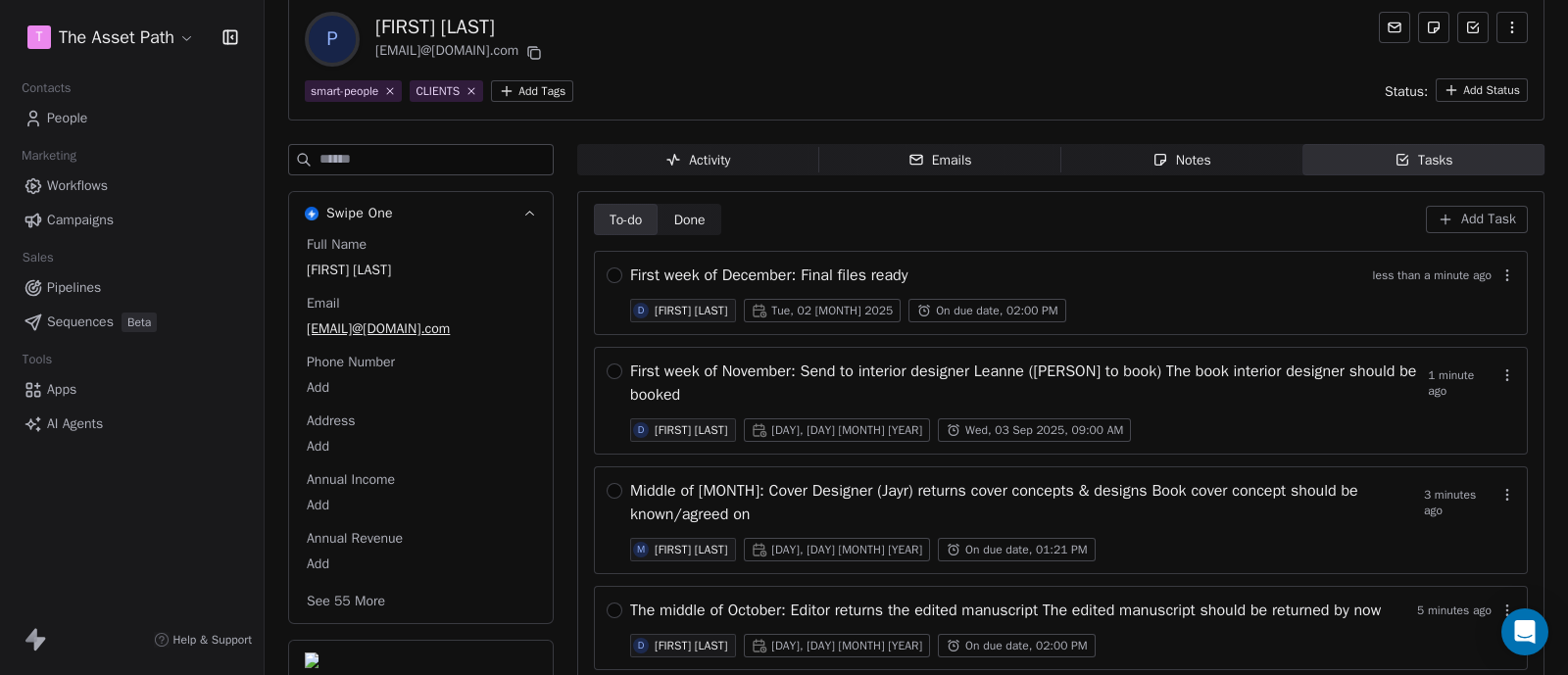 click on "Middle of October: Cover Designer (Jayr) returns cover concepts & designs
Book cover concept should be known/agreed on" at bounding box center (1027, 503) 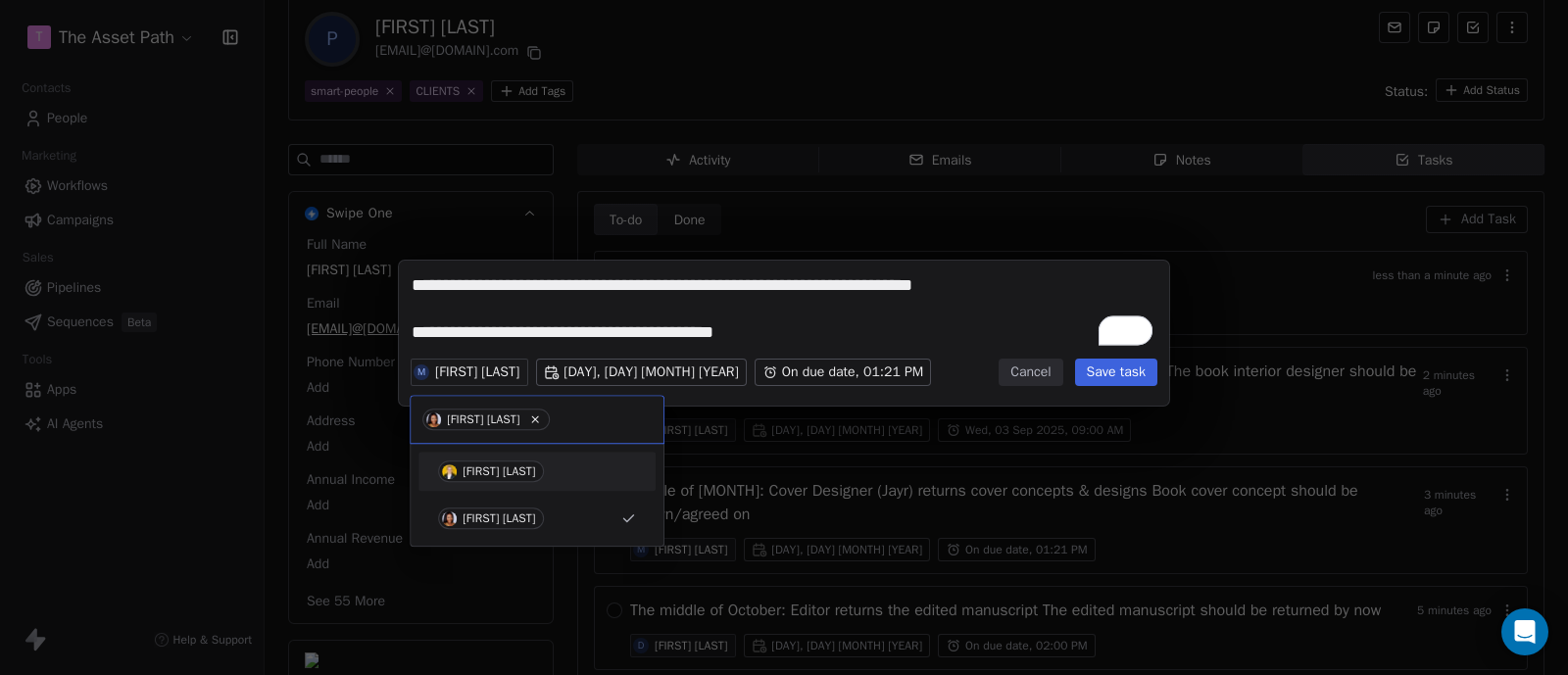 click on "[FIRST] [LAST]" at bounding box center [499, 471] 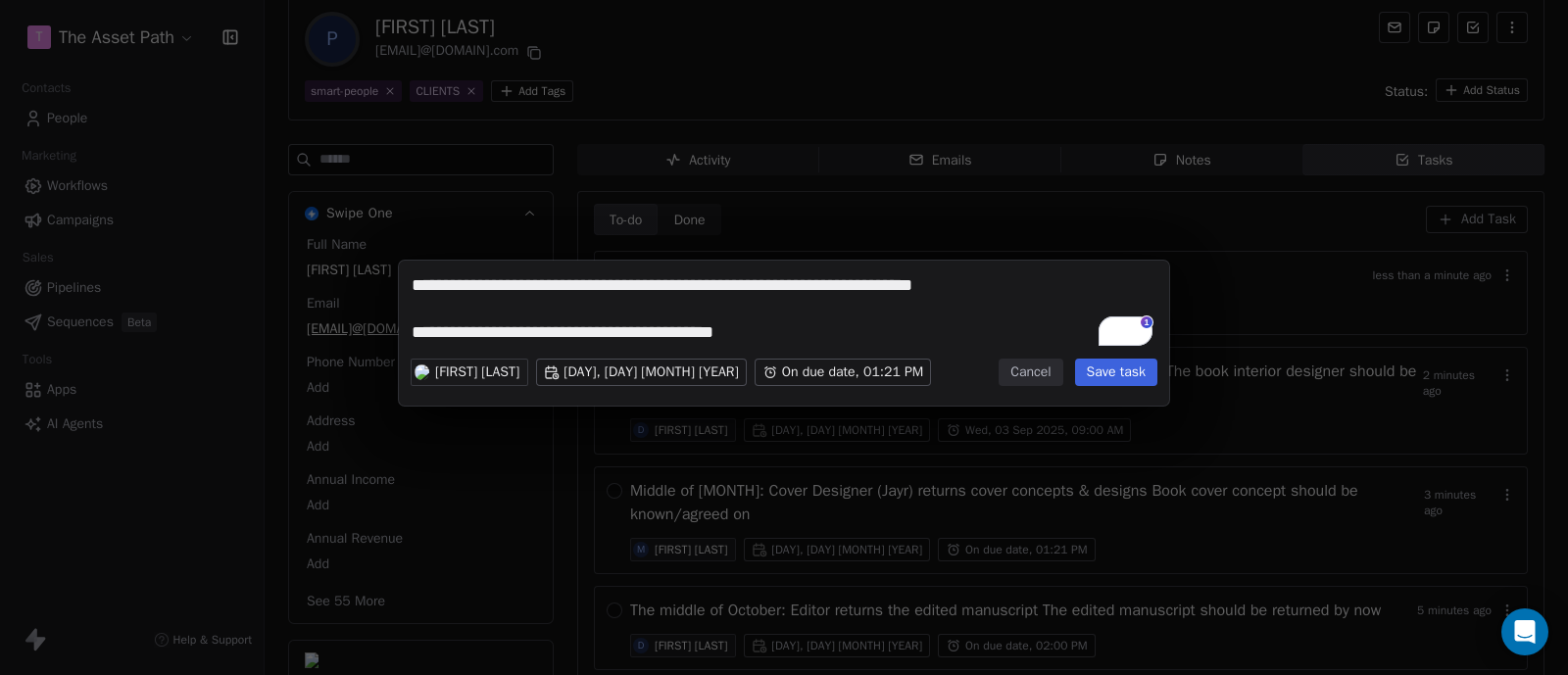 click on "Save task" at bounding box center (1116, 372) 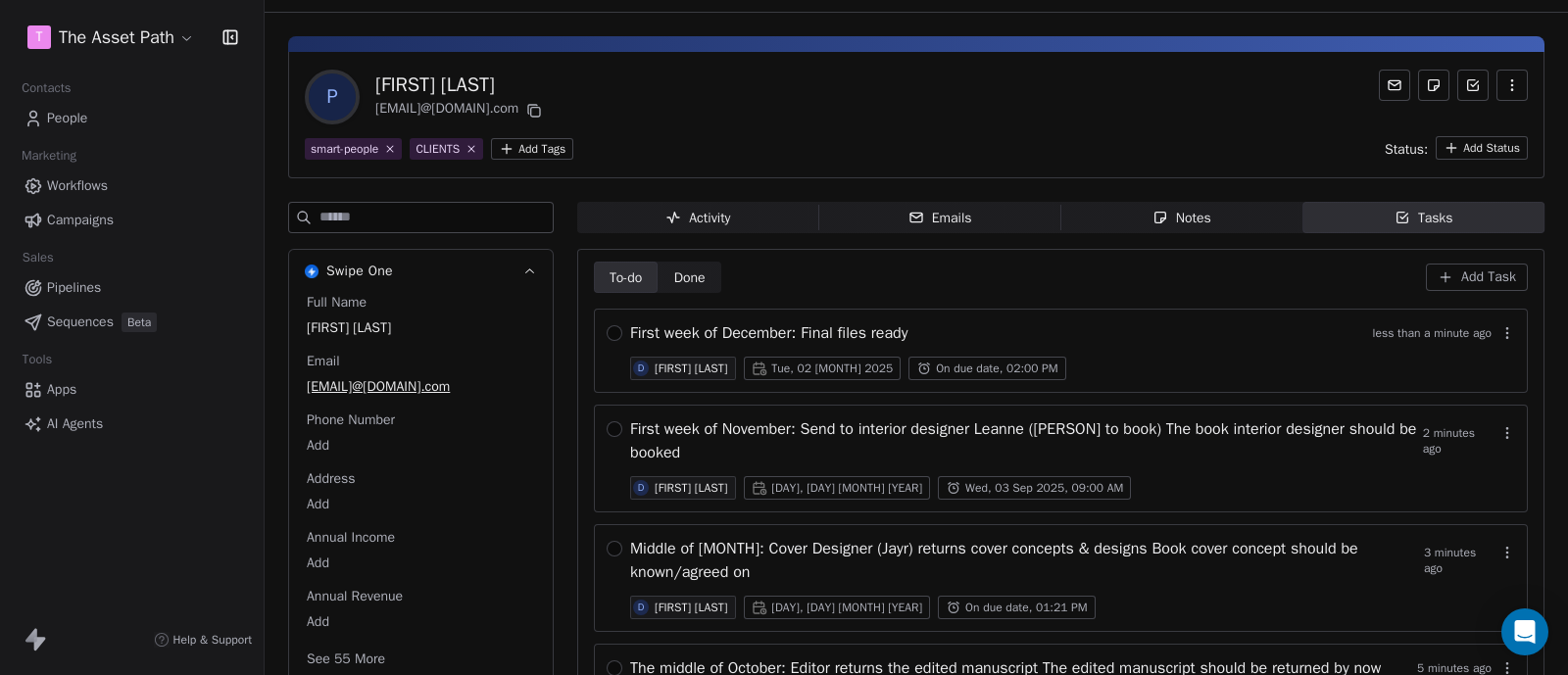 scroll, scrollTop: 0, scrollLeft: 0, axis: both 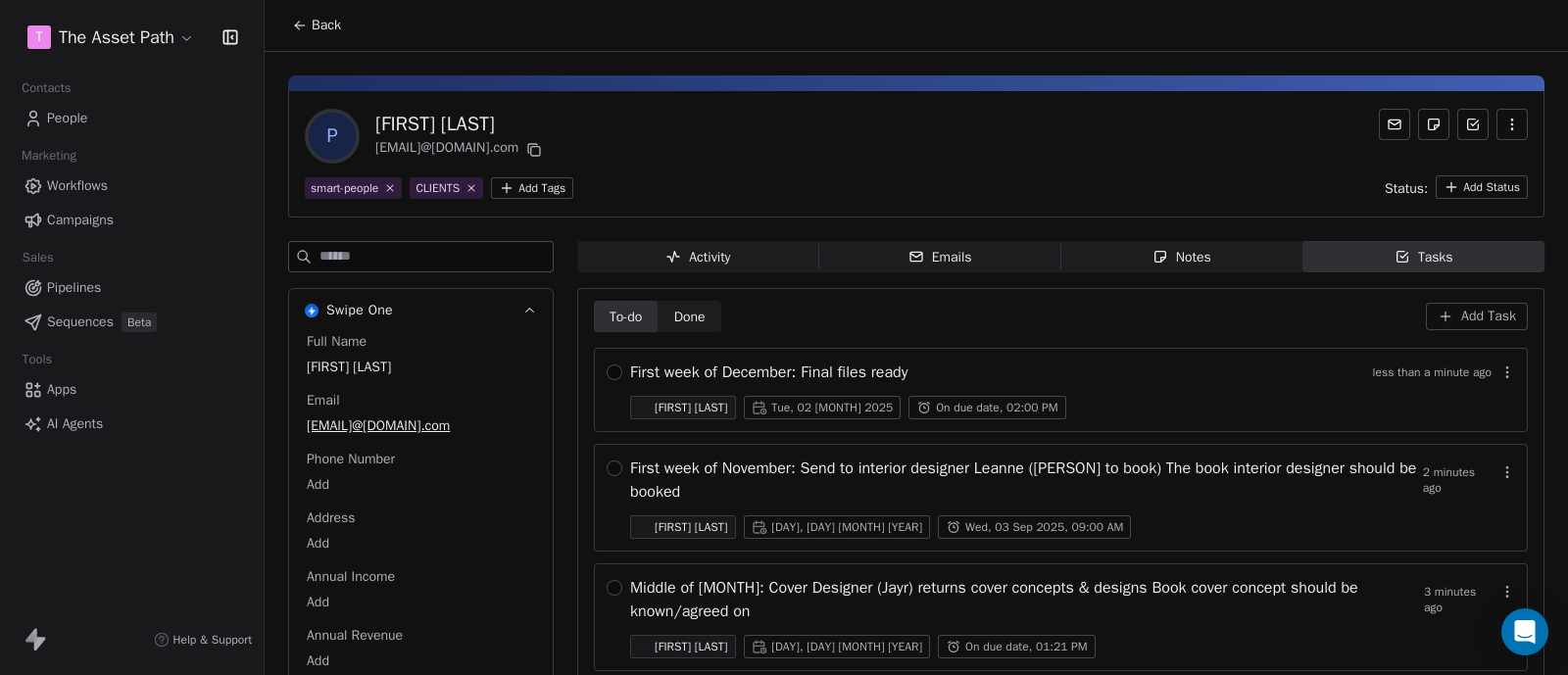 click on "Add Task" at bounding box center [1489, 316] 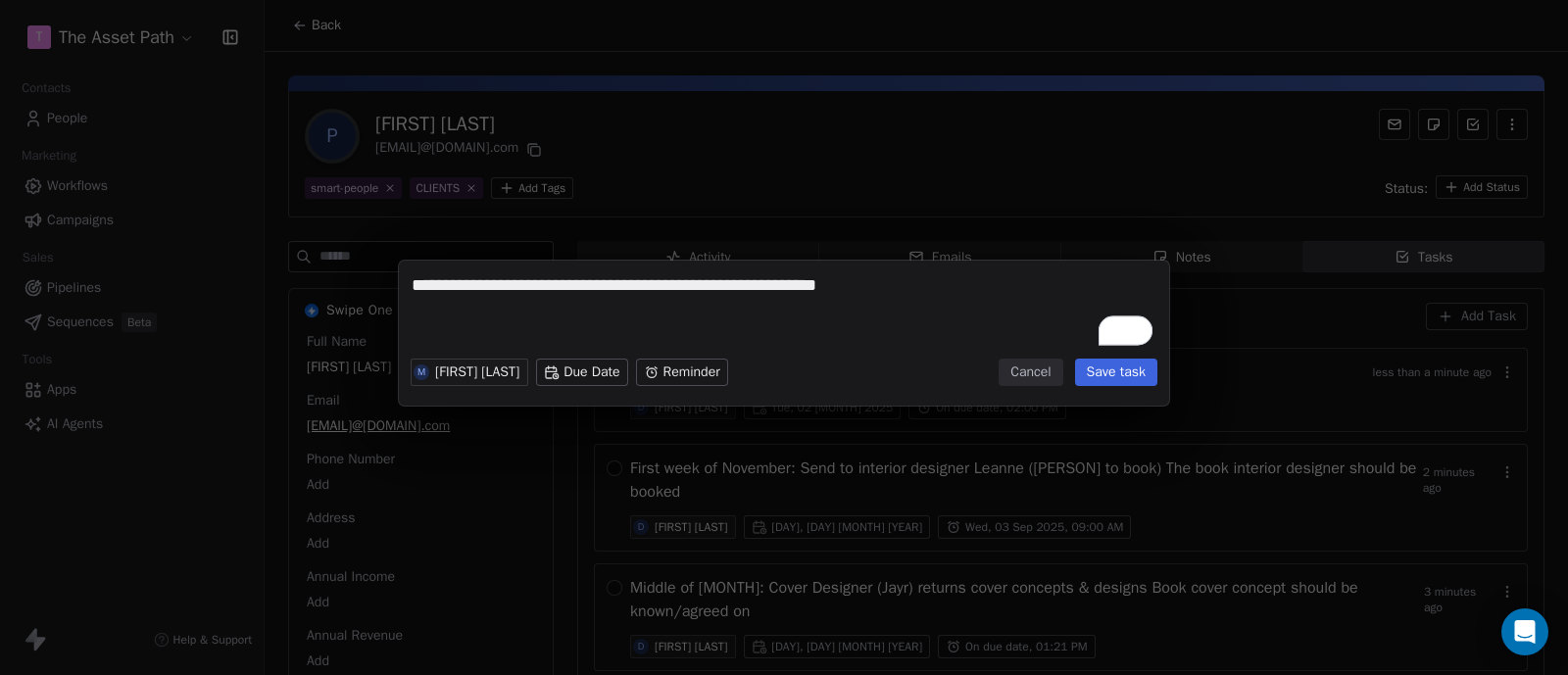 type on "**********" 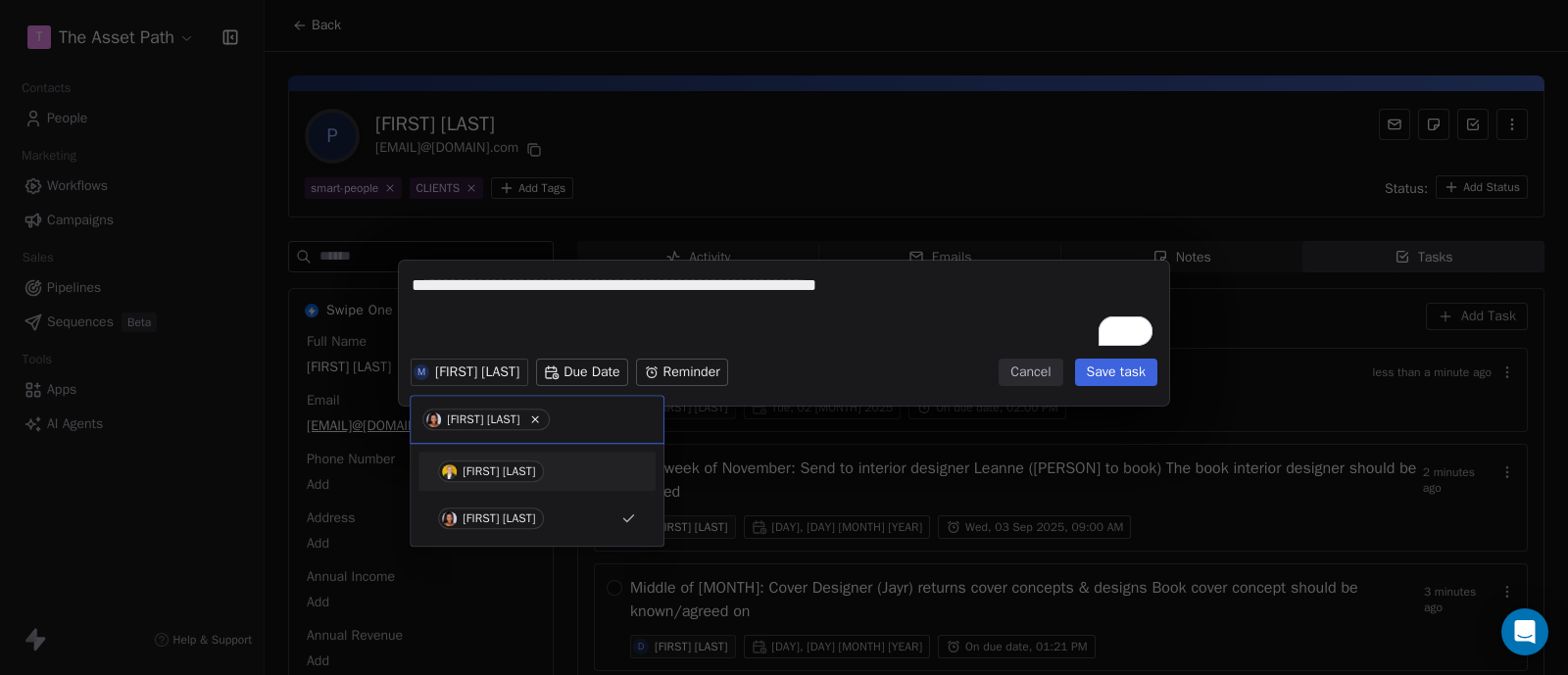 click on "[FIRST] [LAST]" at bounding box center (491, 471) 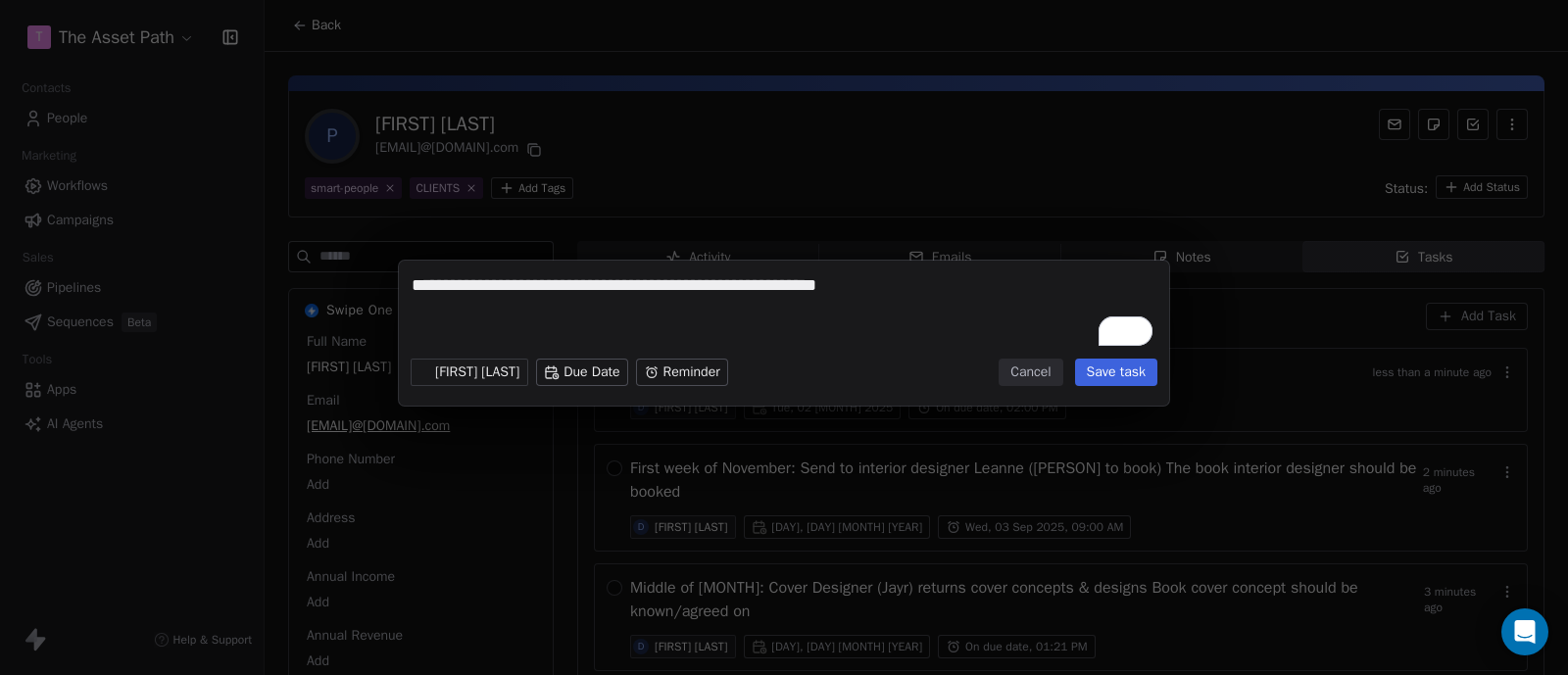 click on "T The Asset Path Contacts People Marketing Workflows Campaigns Sales Pipelines Sequences Beta Tools Apps AI Agents Help & Support Back P Paul Elliot Fineman pfineman@outlook.com smart-people CLIENTS  Add Tags Status:   Add Status Swipe One Full Name Paul Elliot Fineman Email pfineman@outlook.com Phone Number Add Address Add Annual Income Add Annual Revenue Add See   55   More   Calendly Activity Activity Emails Emails   Notes   Notes Tasks Tasks To-do To-do Done Done   Add Task   First week of December: Final files ready less than a minute ago D Debbie Jenkins   Tue, 02 Dec 2025   On due date, 02:00 PM First week of November: Send to interior designer Leanne (Debbie to book)
The book interior designer should be booked 2 minutes ago D Debbie Jenkins   Fri, 26 Sep 2025   Wed, 03 Sep 2025, 09:00 AM Middle of October: Cover Designer (Jayr) returns cover concepts & designs
Book cover concept should be known/agreed on 3 minutes ago D Debbie Jenkins   Thu, 16 Oct 2025   On due date, 01:21 PM 5 minutes ago D" at bounding box center [784, 337] 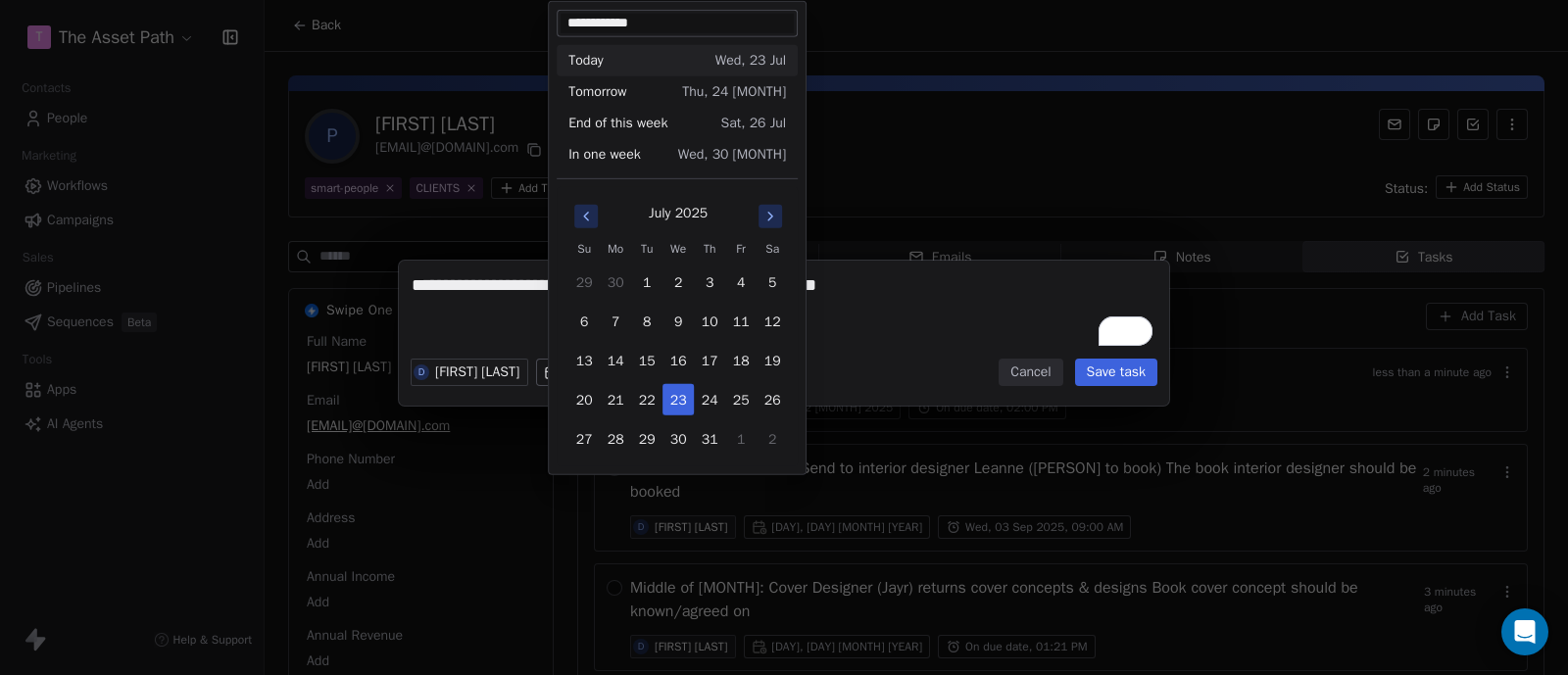 click 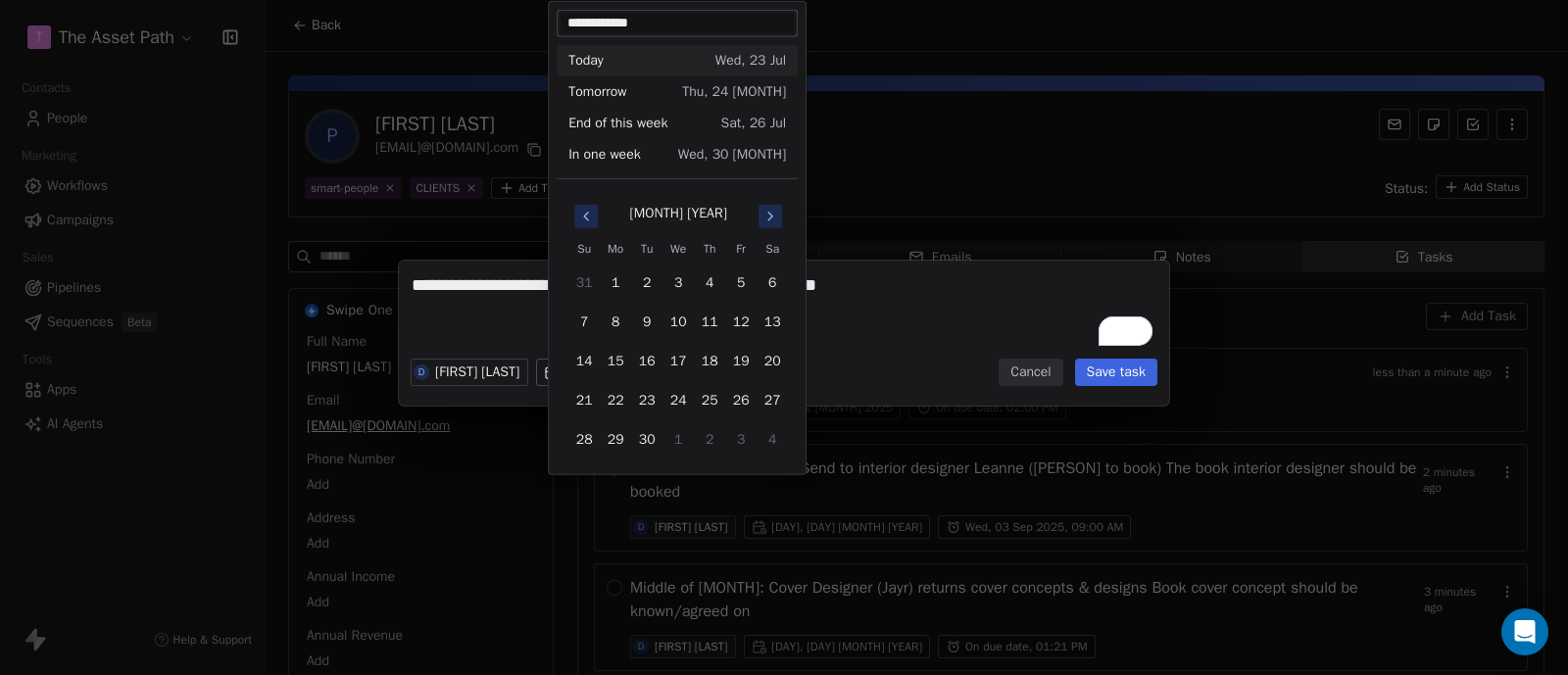 click 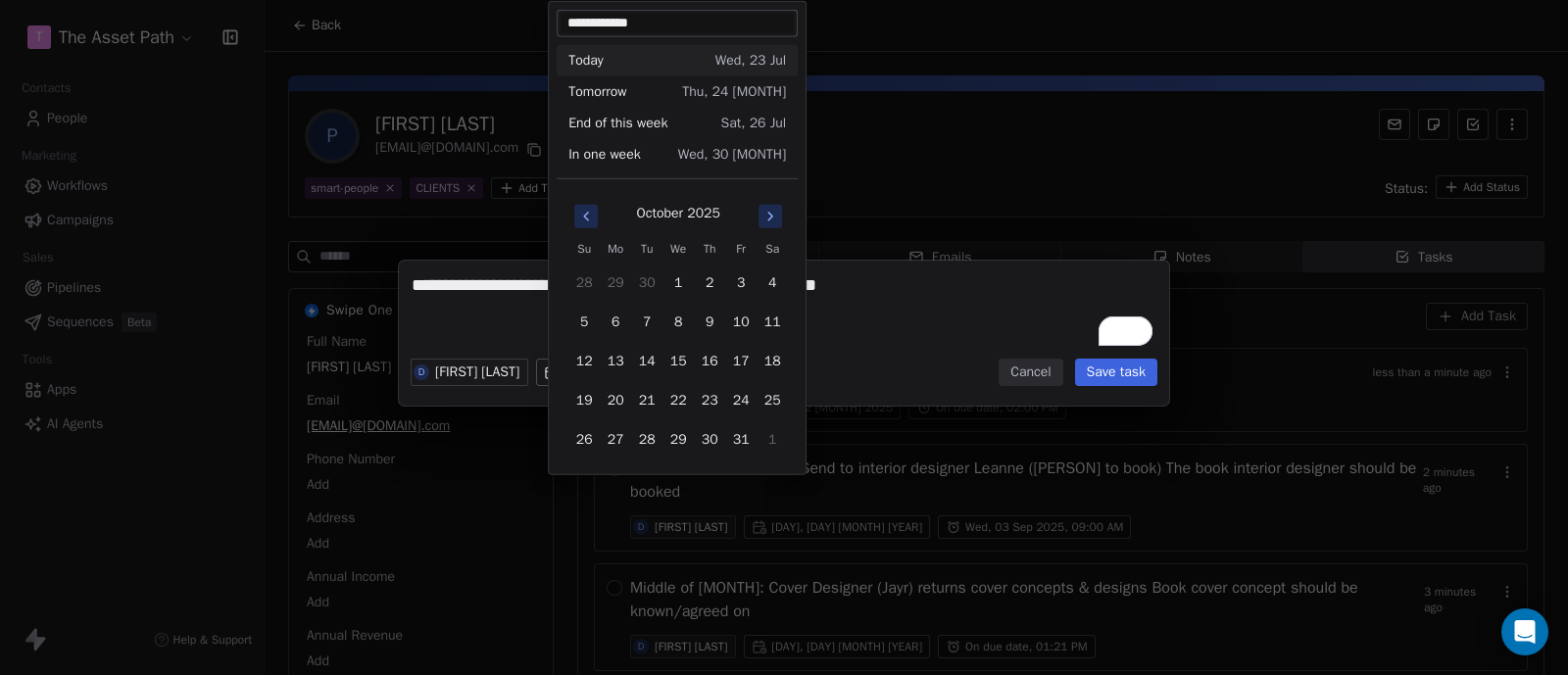 click 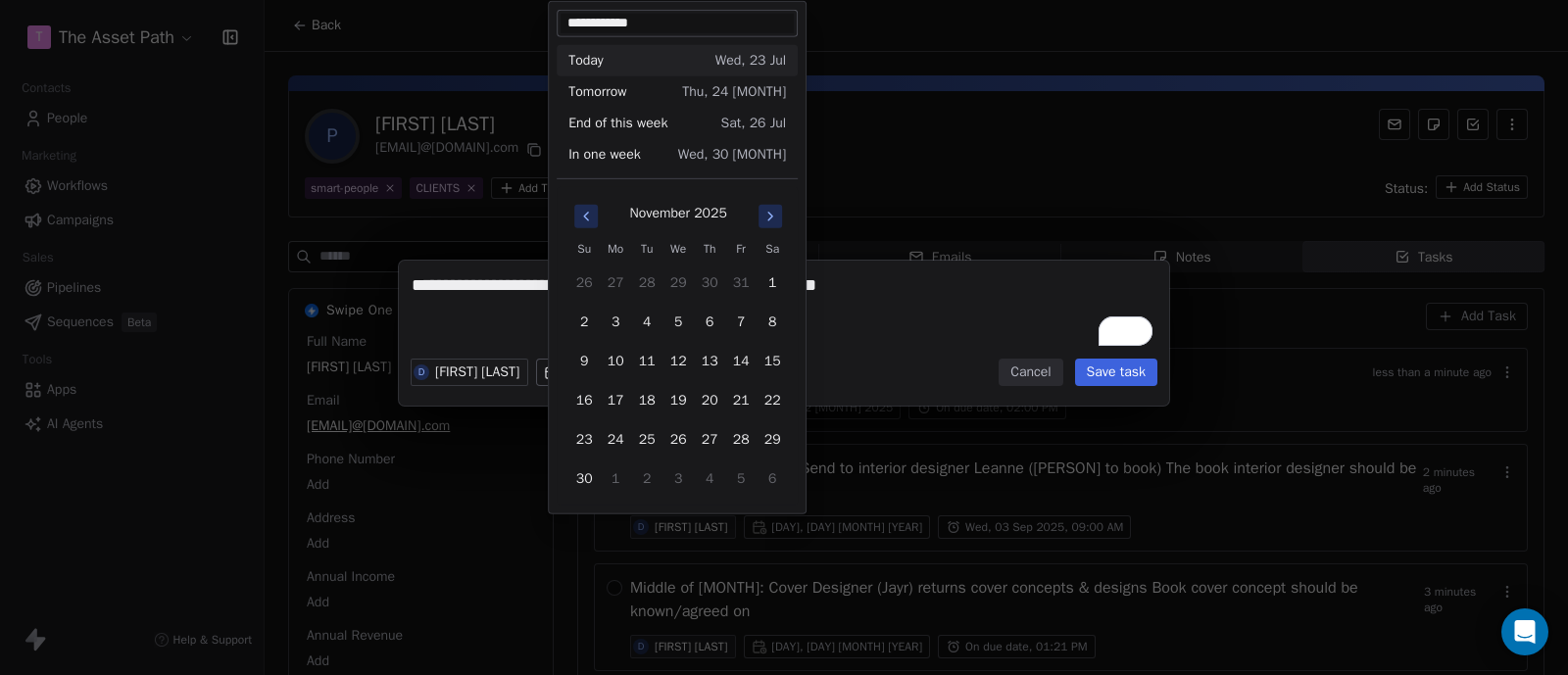 click 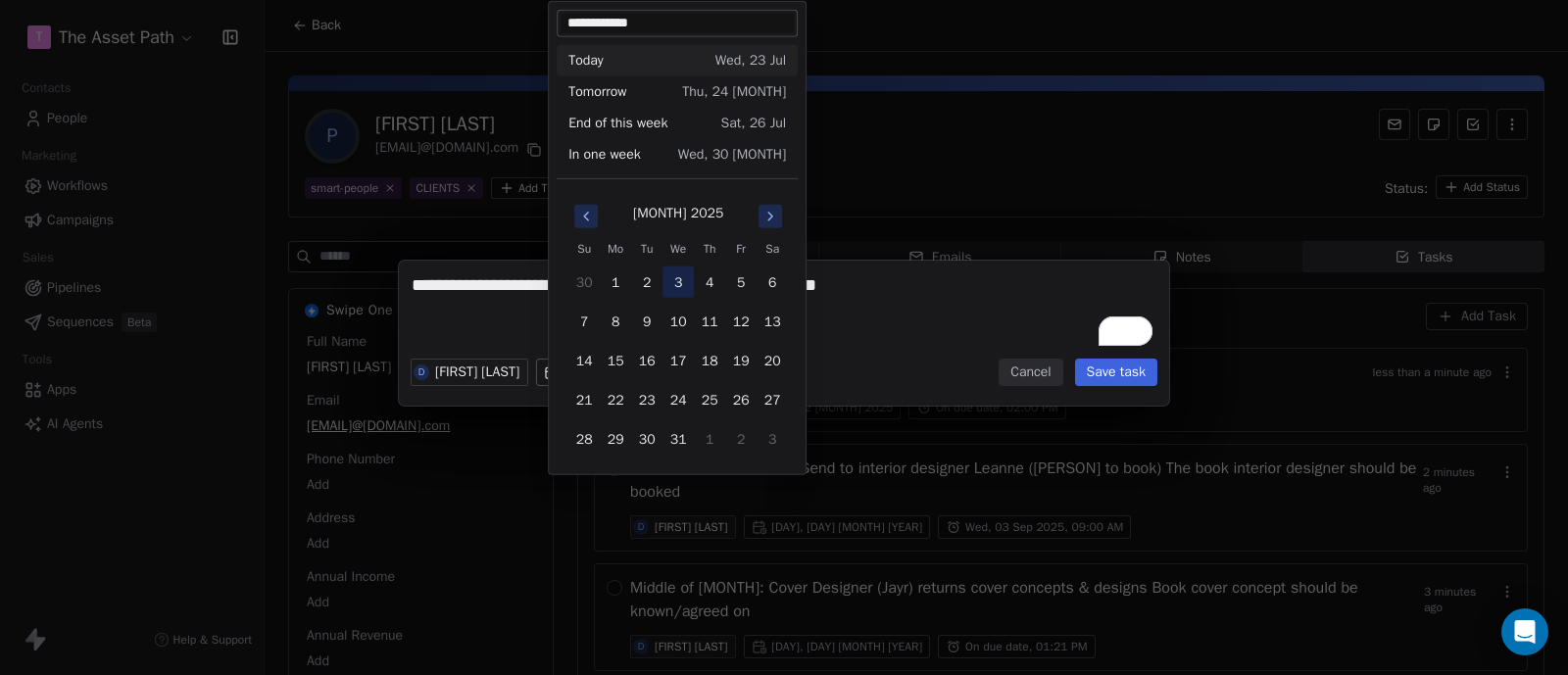 click on "3" at bounding box center [678, 282] 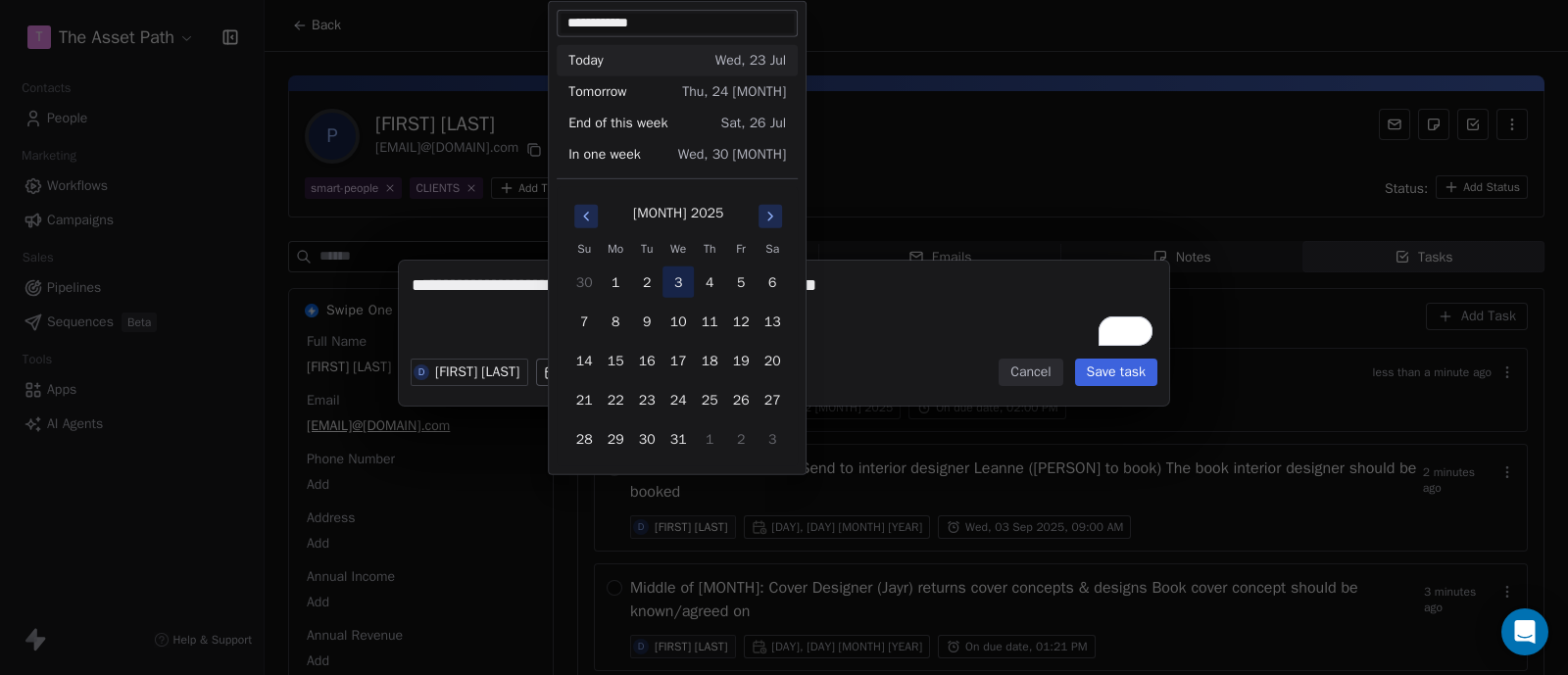type on "**********" 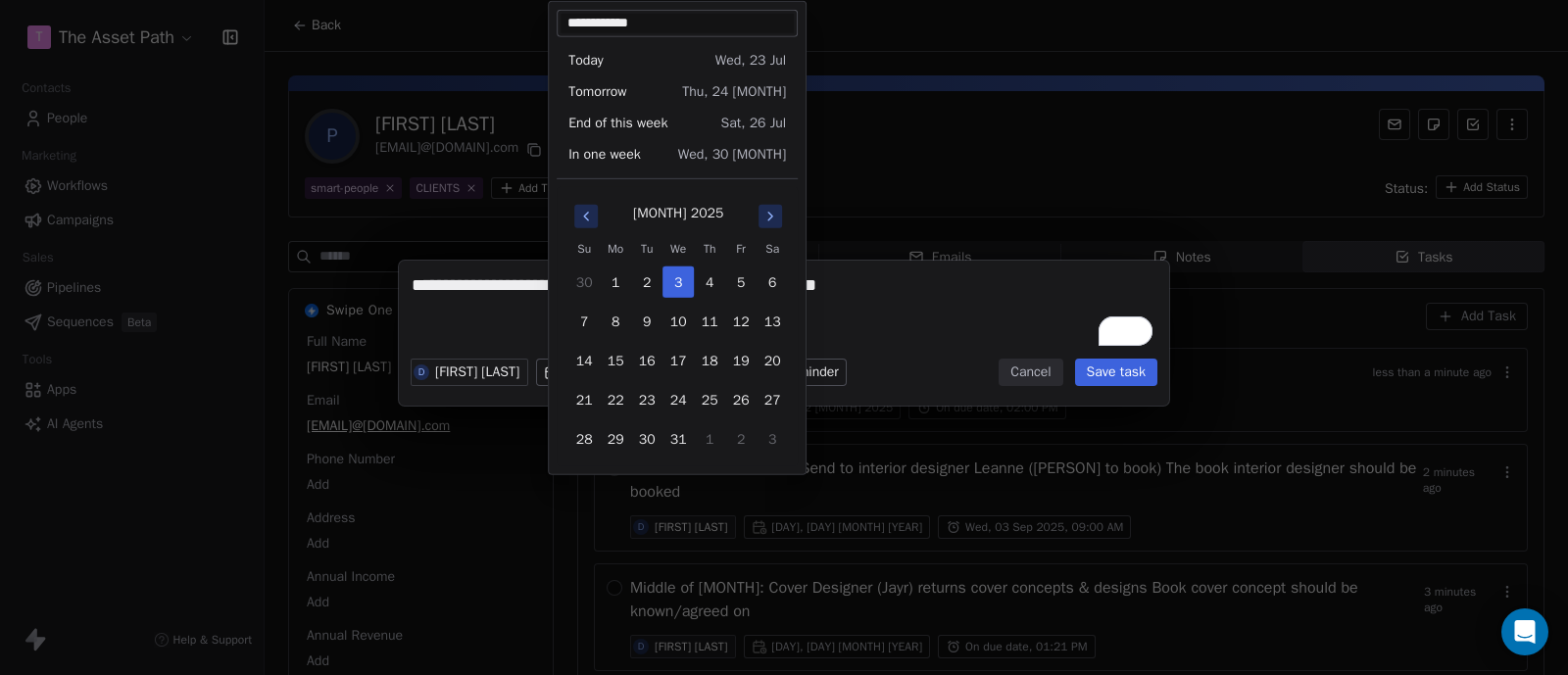 click on "T The Asset Path Contacts People Marketing Workflows Campaigns Sales Pipelines Sequences Beta Tools Apps AI Agents Help & Support Back P Paul Elliot Fineman pfineman@outlook.com smart-people CLIENTS  Add Tags Status:   Add Status Swipe One Full Name Paul Elliot Fineman Email pfineman@outlook.com Phone Number Add Address Add Annual Income Add Annual Revenue Add See   55   More   Calendly Activity Activity Emails Emails   Notes   Notes Tasks Tasks To-do To-do Done Done   Add Task   First week of December: Final files ready less than a minute ago D Debbie Jenkins   Tue, 02 Dec 2025   On due date, 02:00 PM First week of November: Send to interior designer Leanne (Debbie to book)
The book interior designer should be booked 2 minutes ago D Debbie Jenkins   Fri, 26 Sep 2025   Wed, 03 Sep 2025, 09:00 AM Middle of October: Cover Designer (Jayr) returns cover concepts & designs
Book cover concept should be known/agreed on 3 minutes ago D Debbie Jenkins   Thu, 16 Oct 2025   On due date, 01:21 PM 5 minutes ago D" at bounding box center [784, 337] 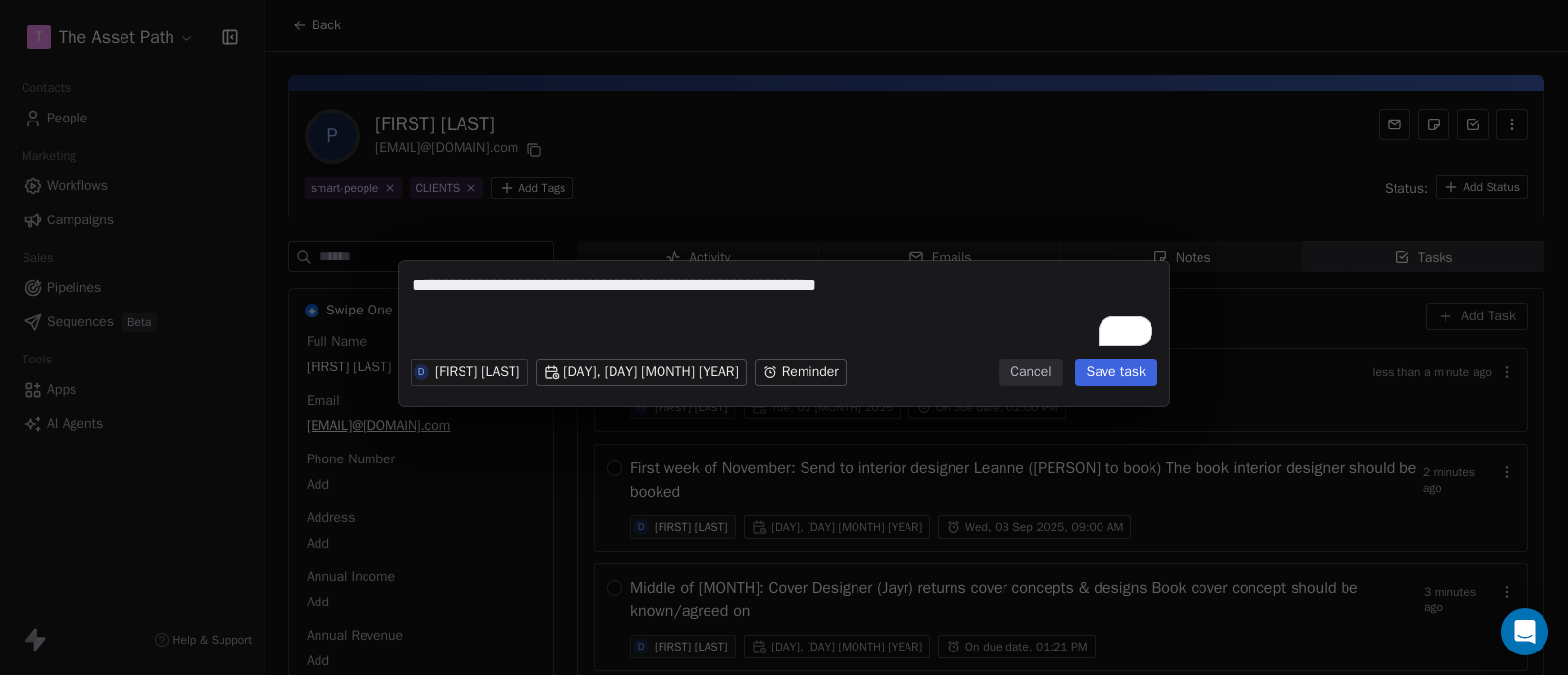 click on "T The Asset Path Contacts People Marketing Workflows Campaigns Sales Pipelines Sequences Beta Tools Apps AI Agents Help & Support Back P Paul Elliot Fineman pfineman@outlook.com smart-people CLIENTS  Add Tags Status:   Add Status Swipe One Full Name Paul Elliot Fineman Email pfineman@outlook.com Phone Number Add Address Add Annual Income Add Annual Revenue Add See   55   More   Calendly Activity Activity Emails Emails   Notes   Notes Tasks Tasks To-do To-do Done Done   Add Task   First week of December: Final files ready less than a minute ago D Debbie Jenkins   Tue, 02 Dec 2025   On due date, 02:00 PM First week of November: Send to interior designer Leanne (Debbie to book)
The book interior designer should be booked 2 minutes ago D Debbie Jenkins   Fri, 26 Sep 2025   Wed, 03 Sep 2025, 09:00 AM Middle of October: Cover Designer (Jayr) returns cover concepts & designs
Book cover concept should be known/agreed on 3 minutes ago D Debbie Jenkins   Thu, 16 Oct 2025   On due date, 01:21 PM 5 minutes ago D" at bounding box center (784, 337) 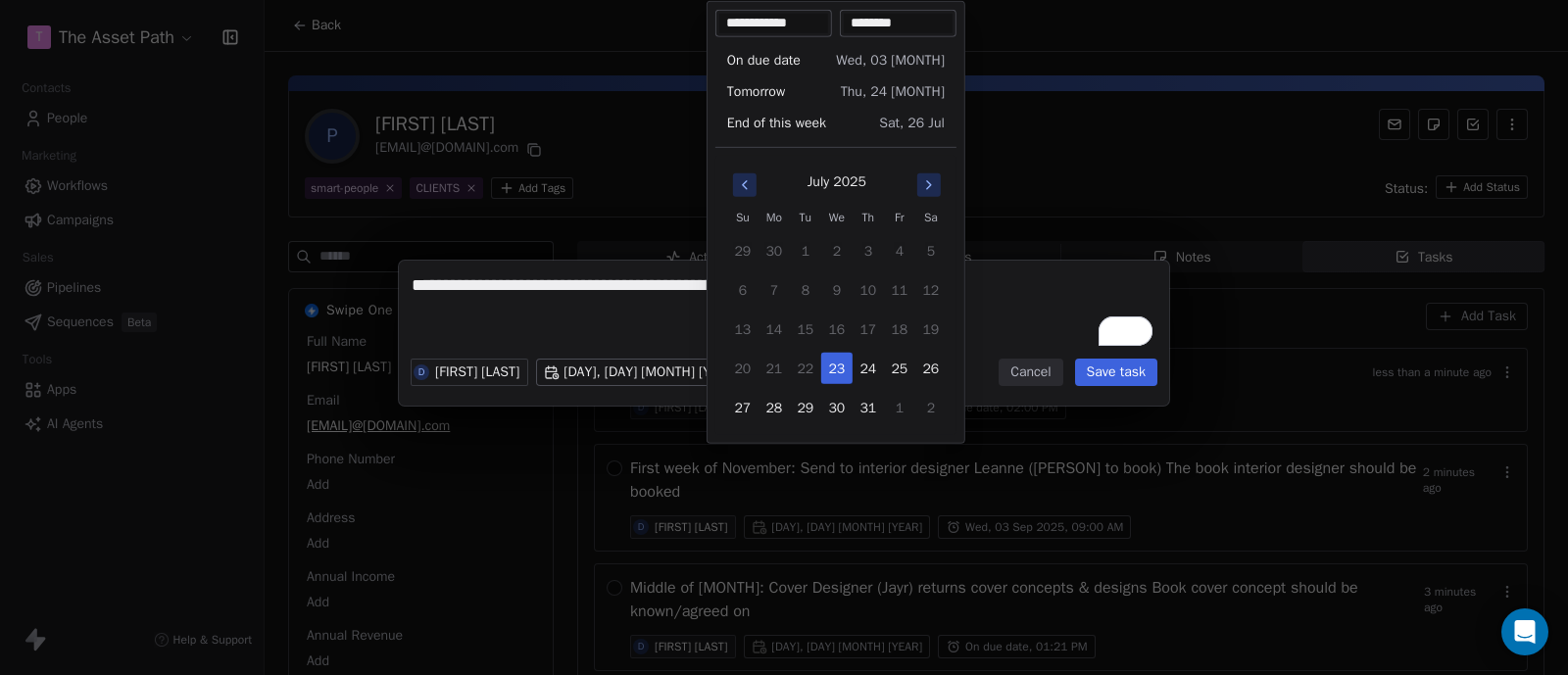 click 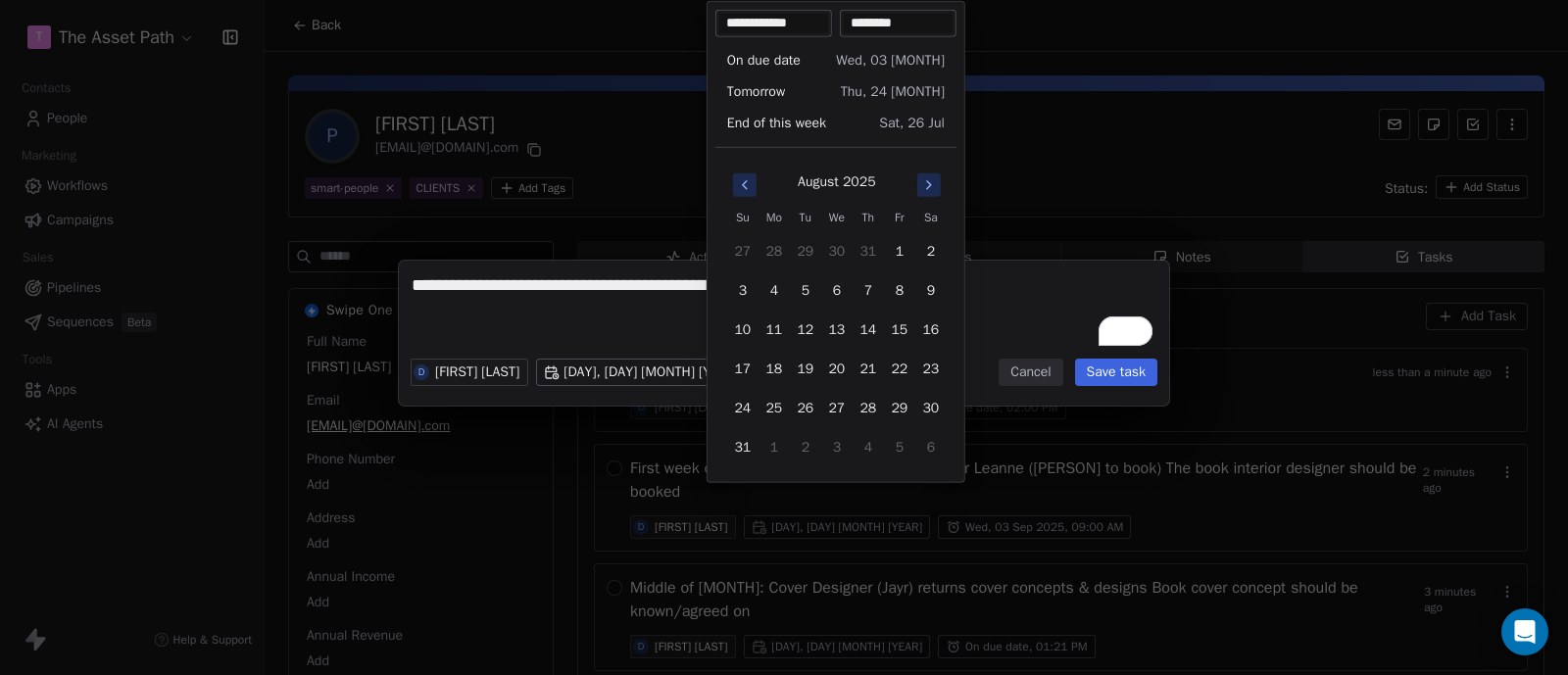 click 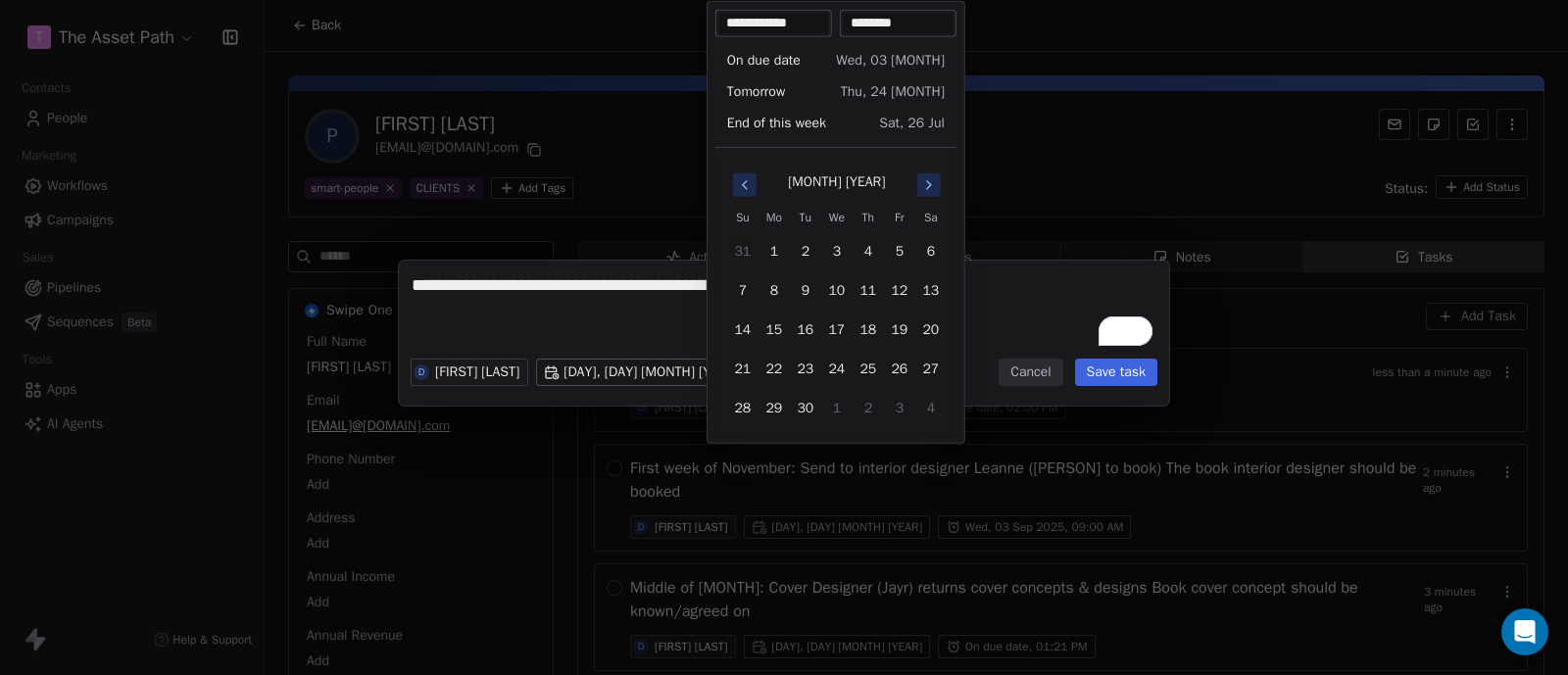click 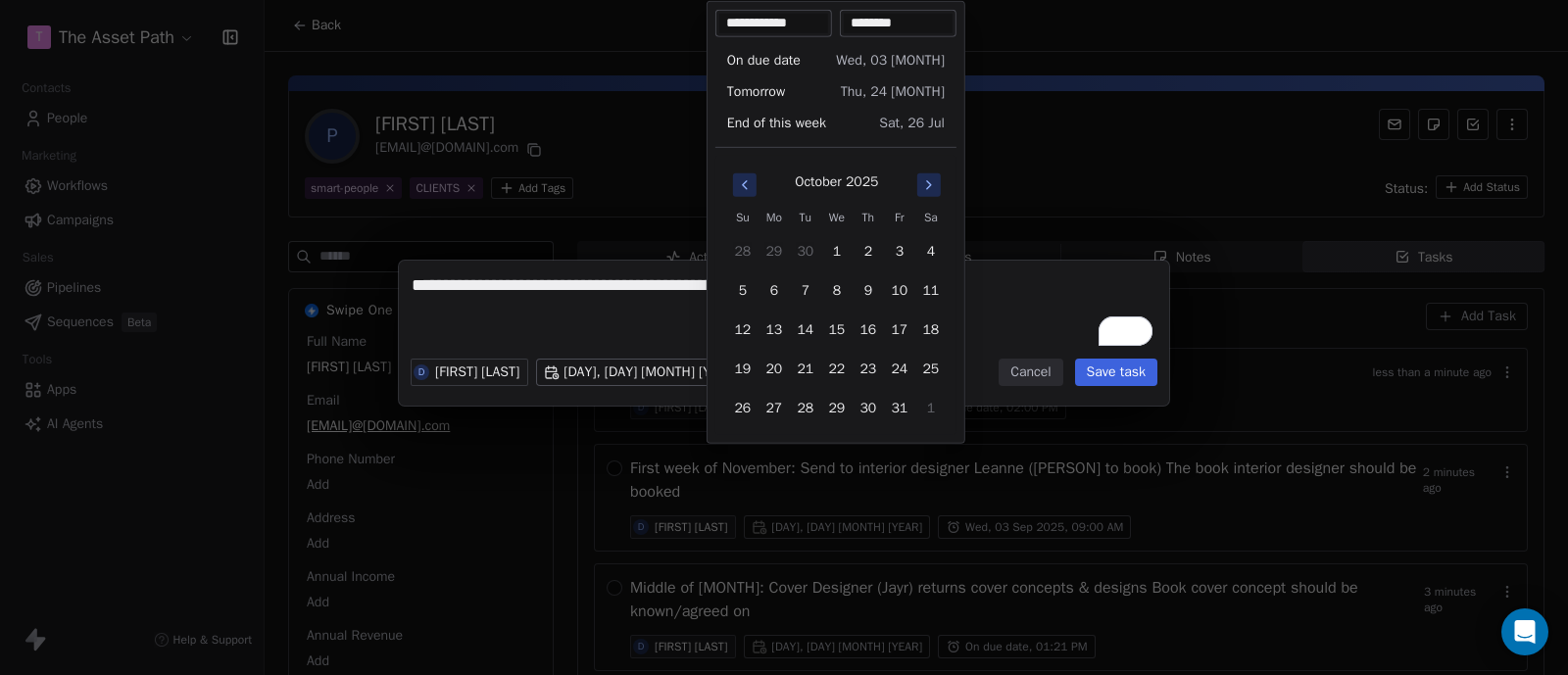 click 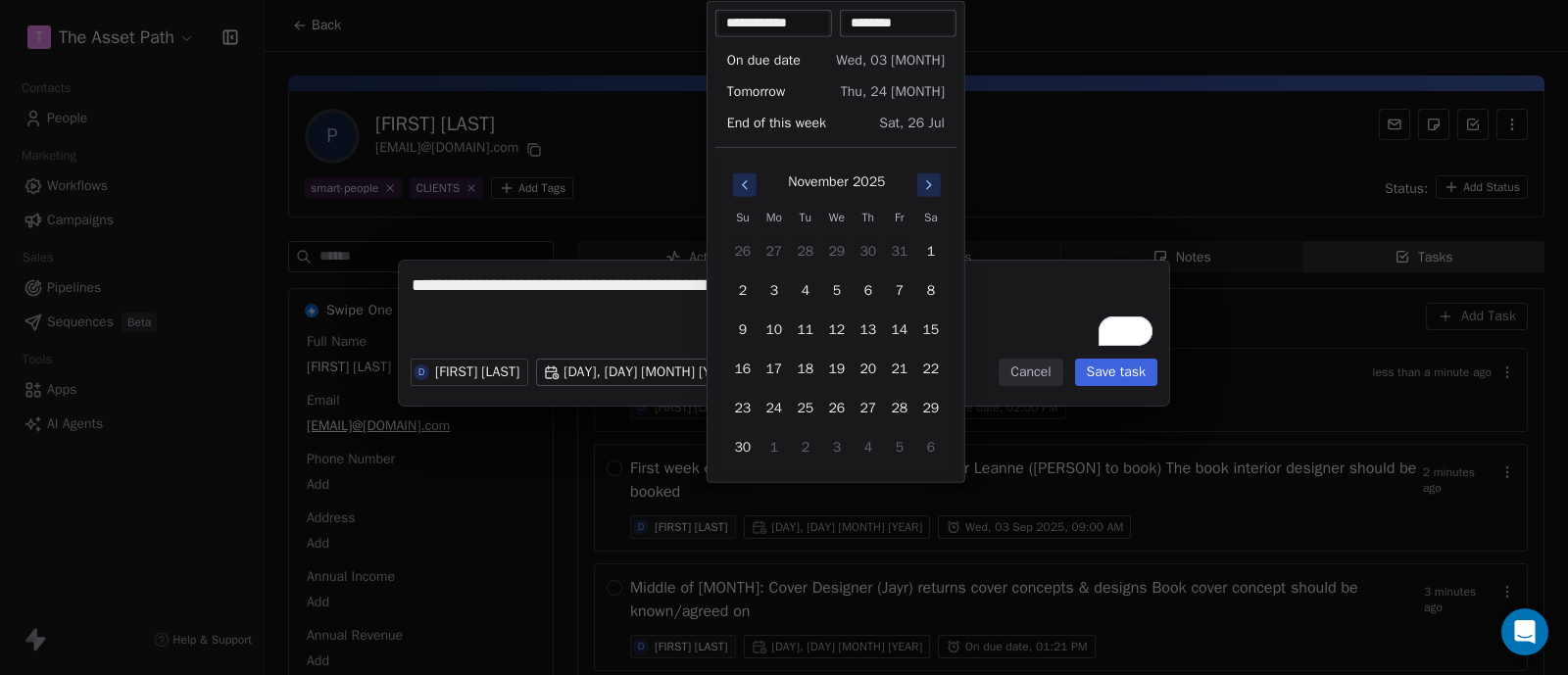 click 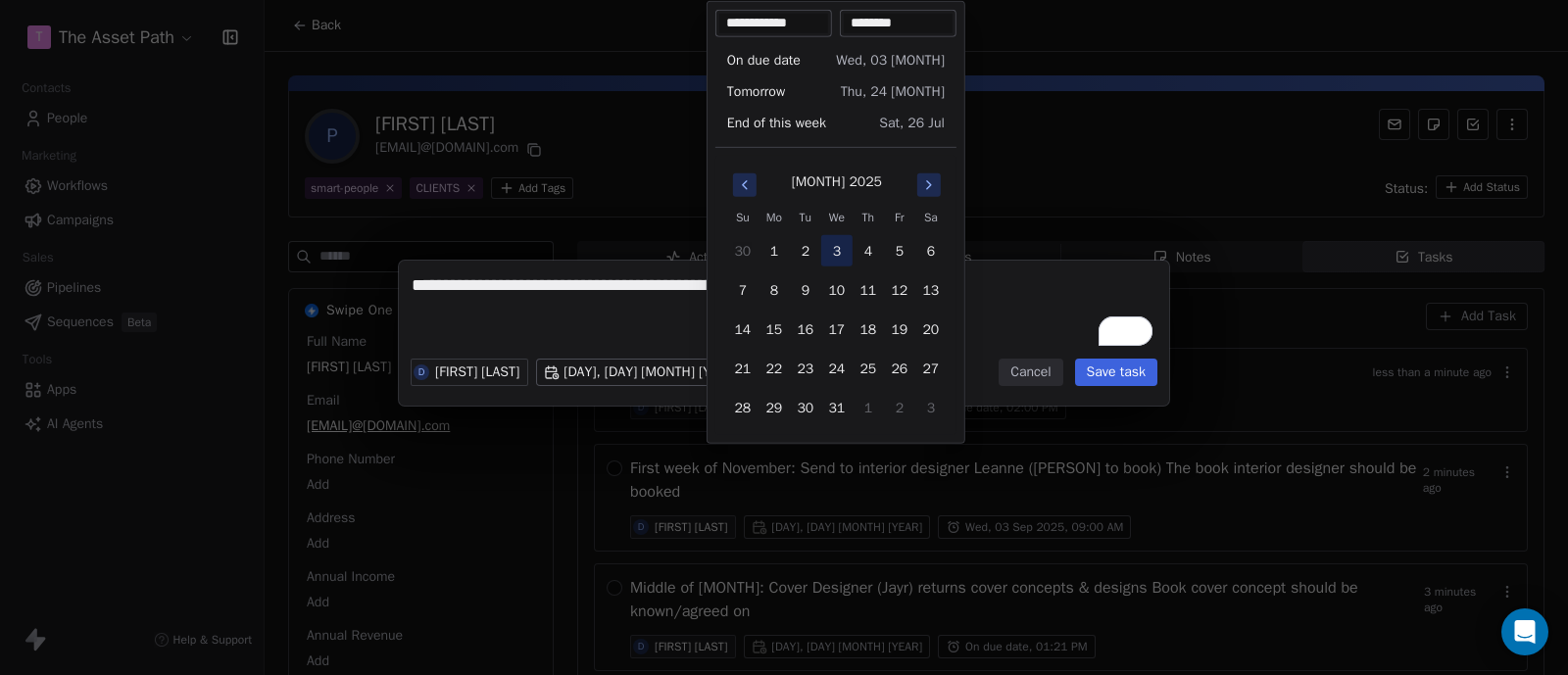 click on "3" at bounding box center (837, 251) 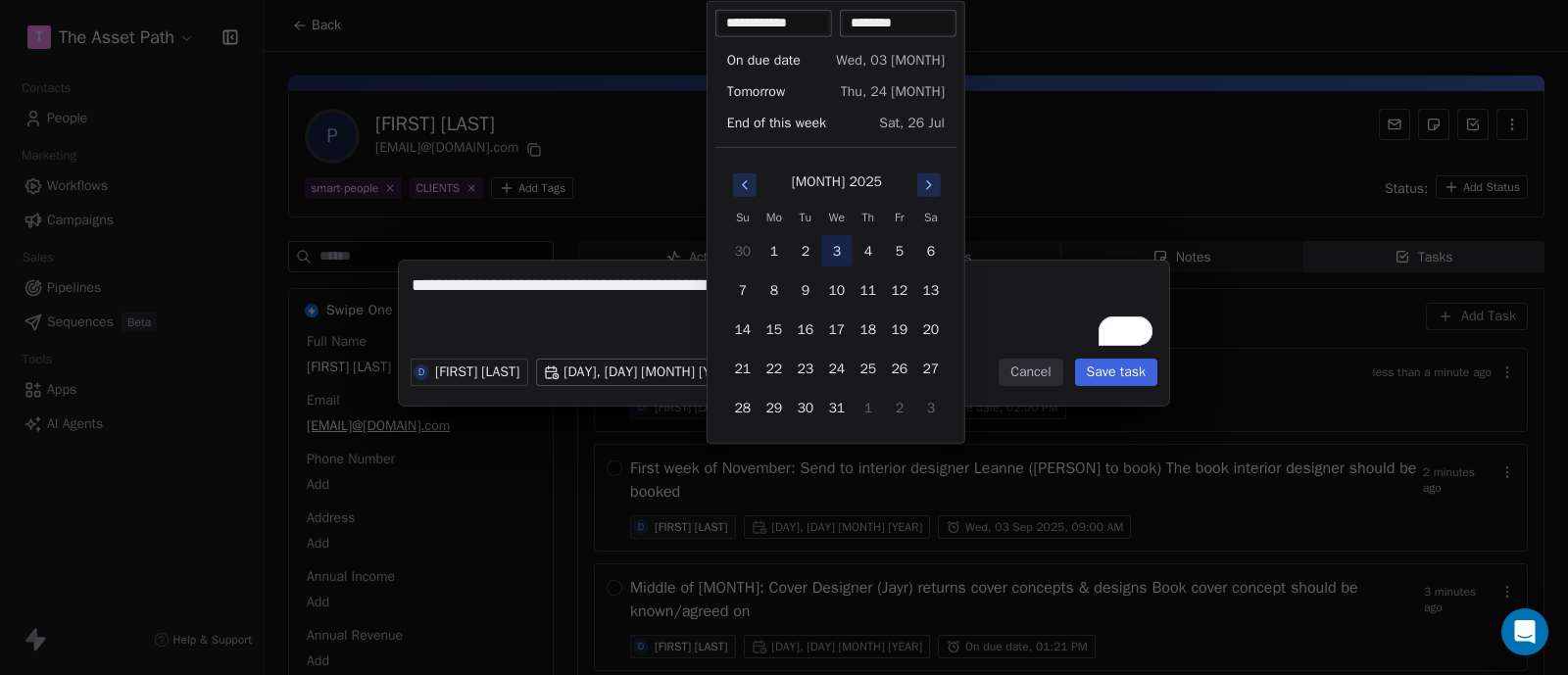 type on "**********" 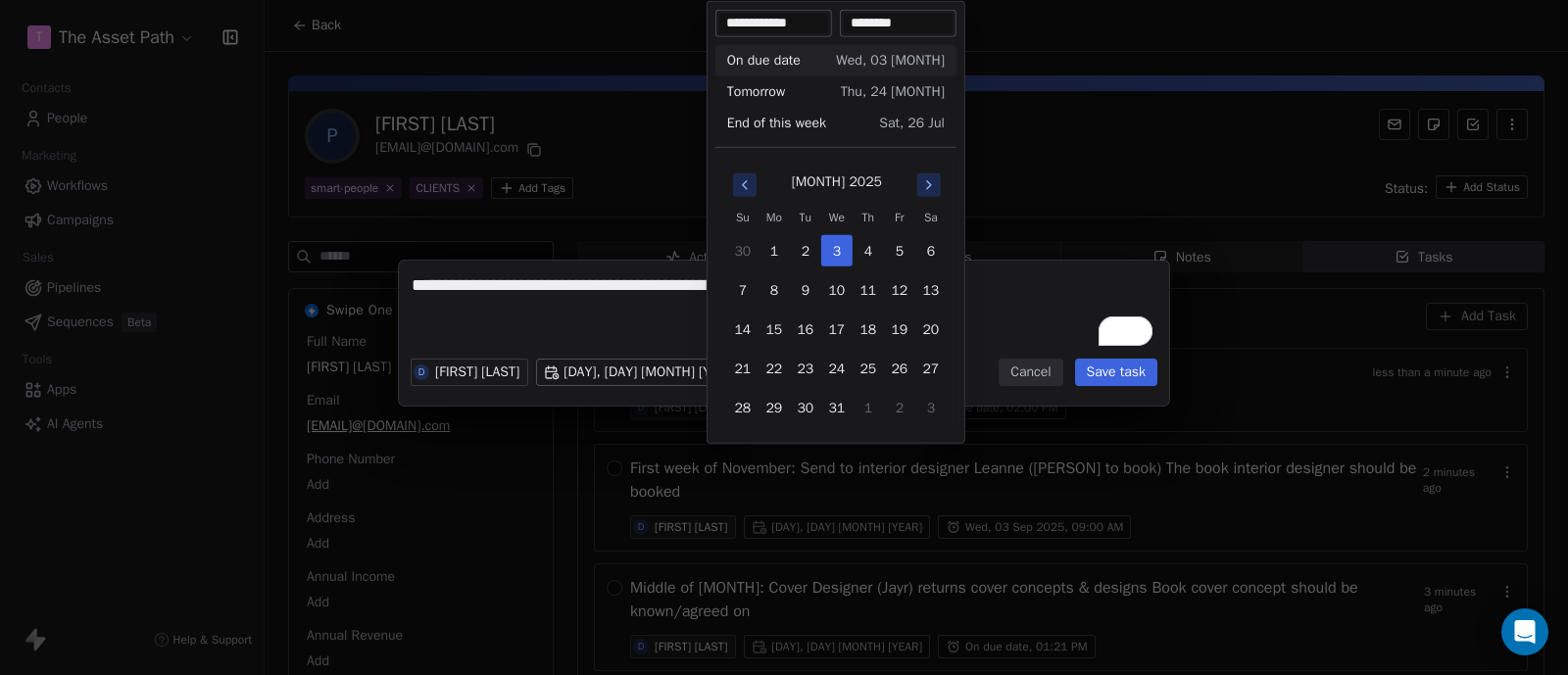 click on "********" at bounding box center (898, 24) 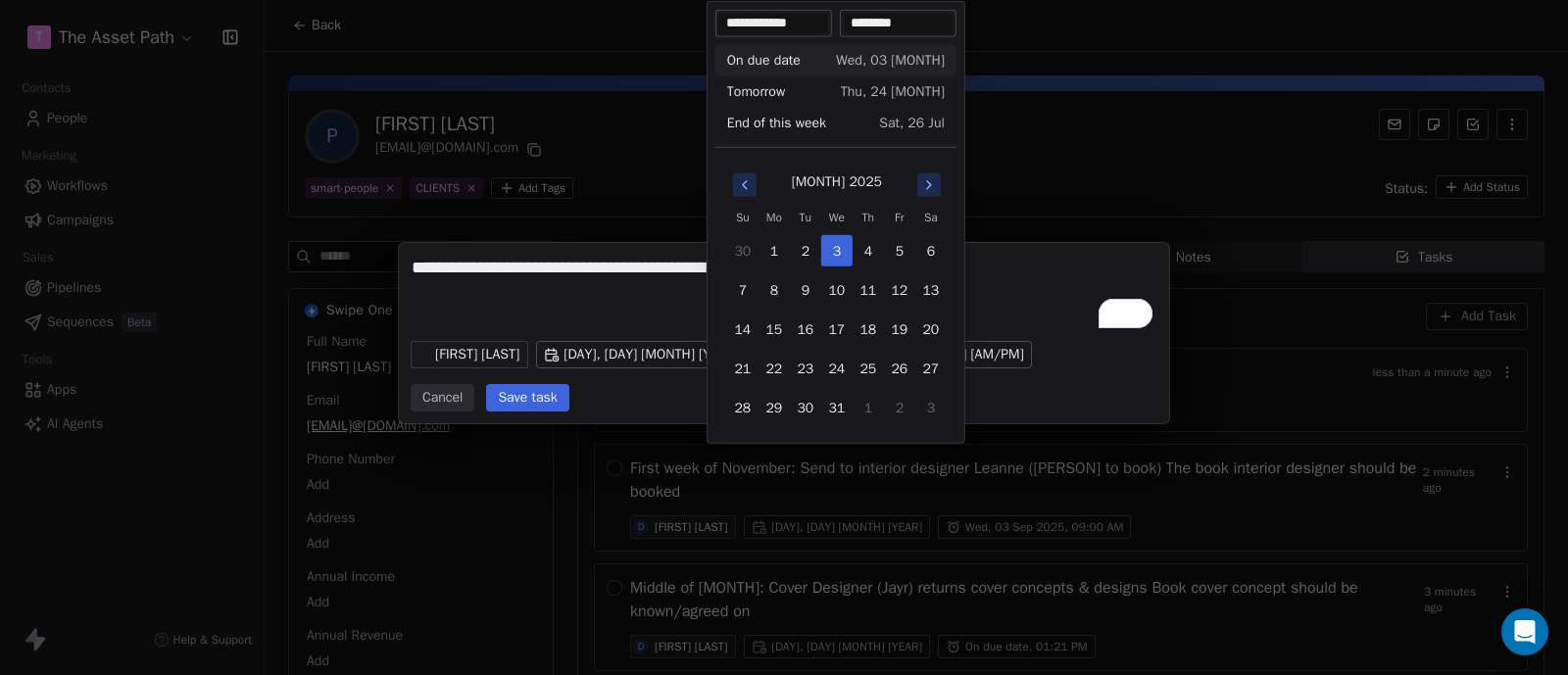 drag, startPoint x: 1005, startPoint y: 299, endPoint x: 1050, endPoint y: 355, distance: 71.8401 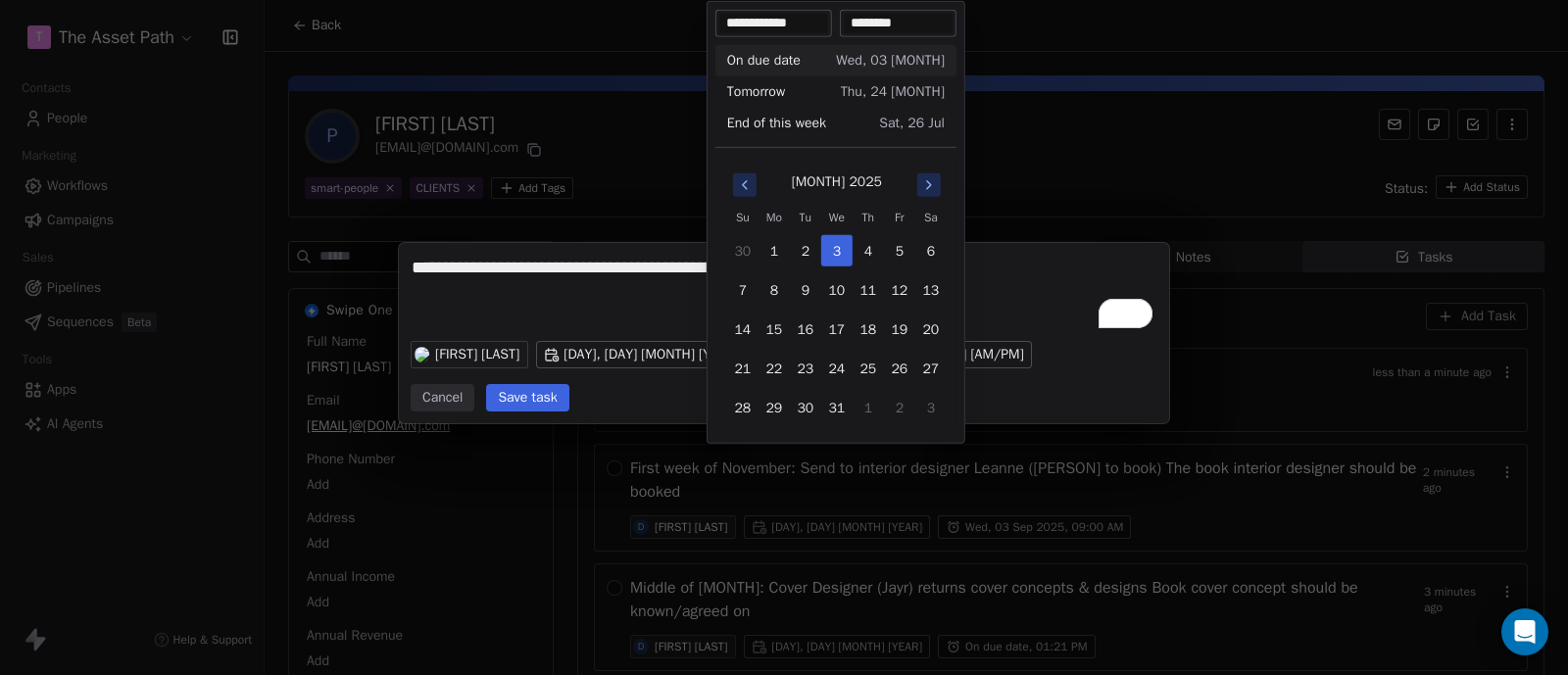 click on "**********" at bounding box center (784, 337) 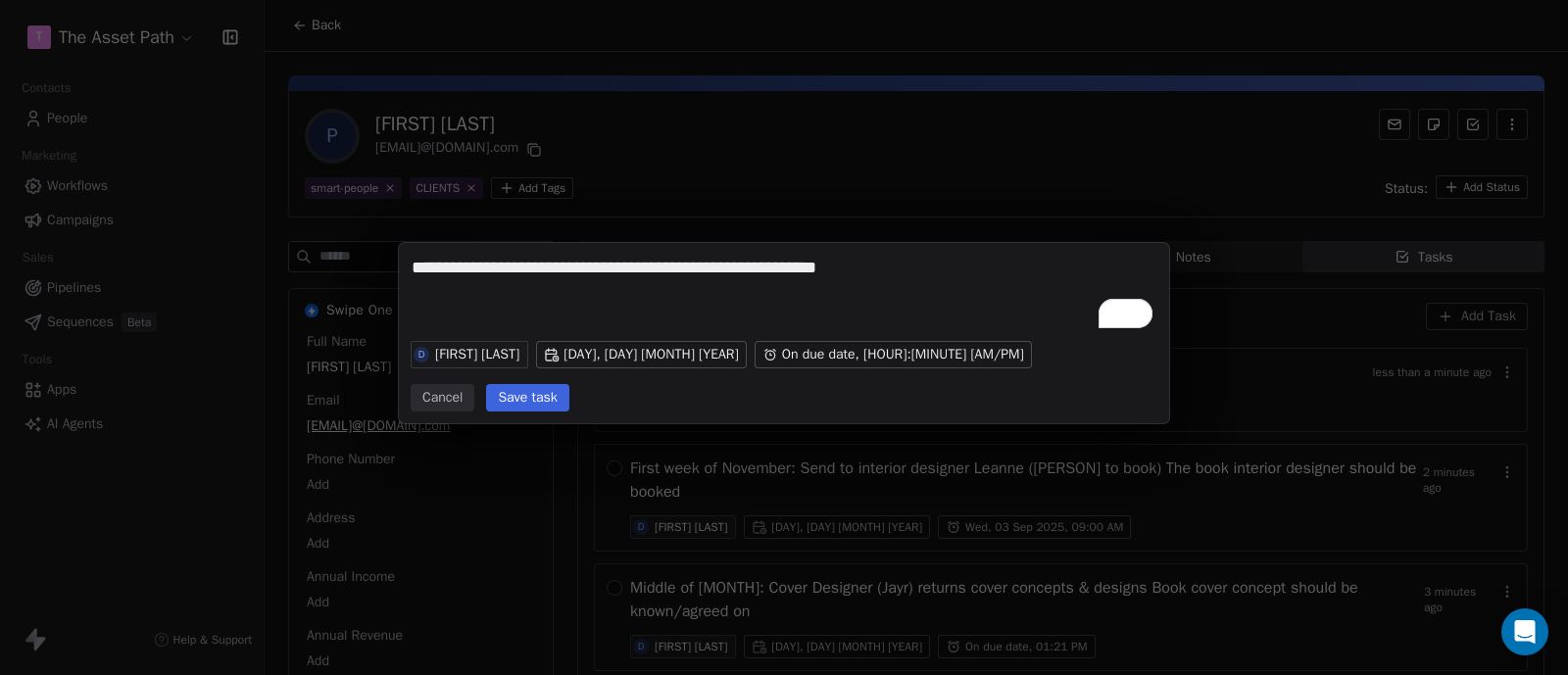click on "Save task" at bounding box center [527, 398] 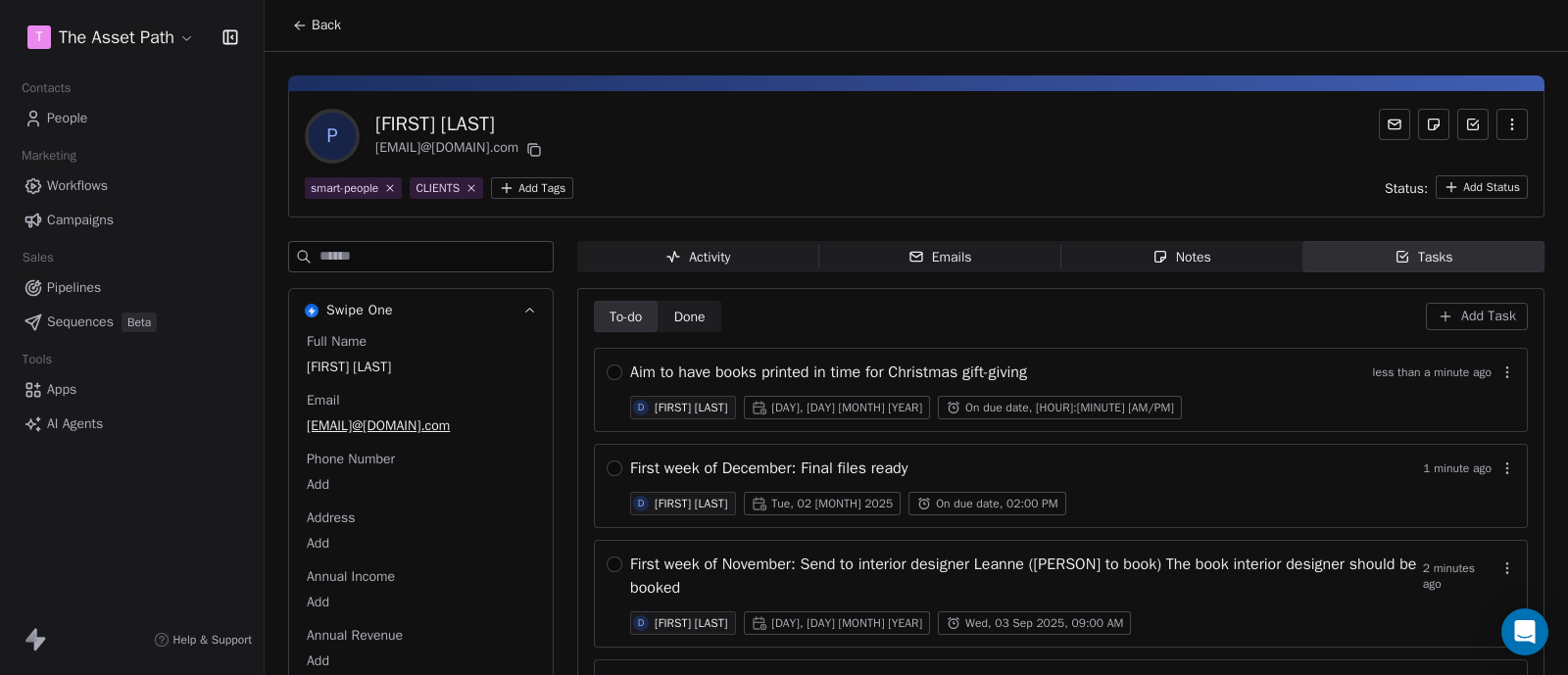 scroll, scrollTop: 544, scrollLeft: 0, axis: vertical 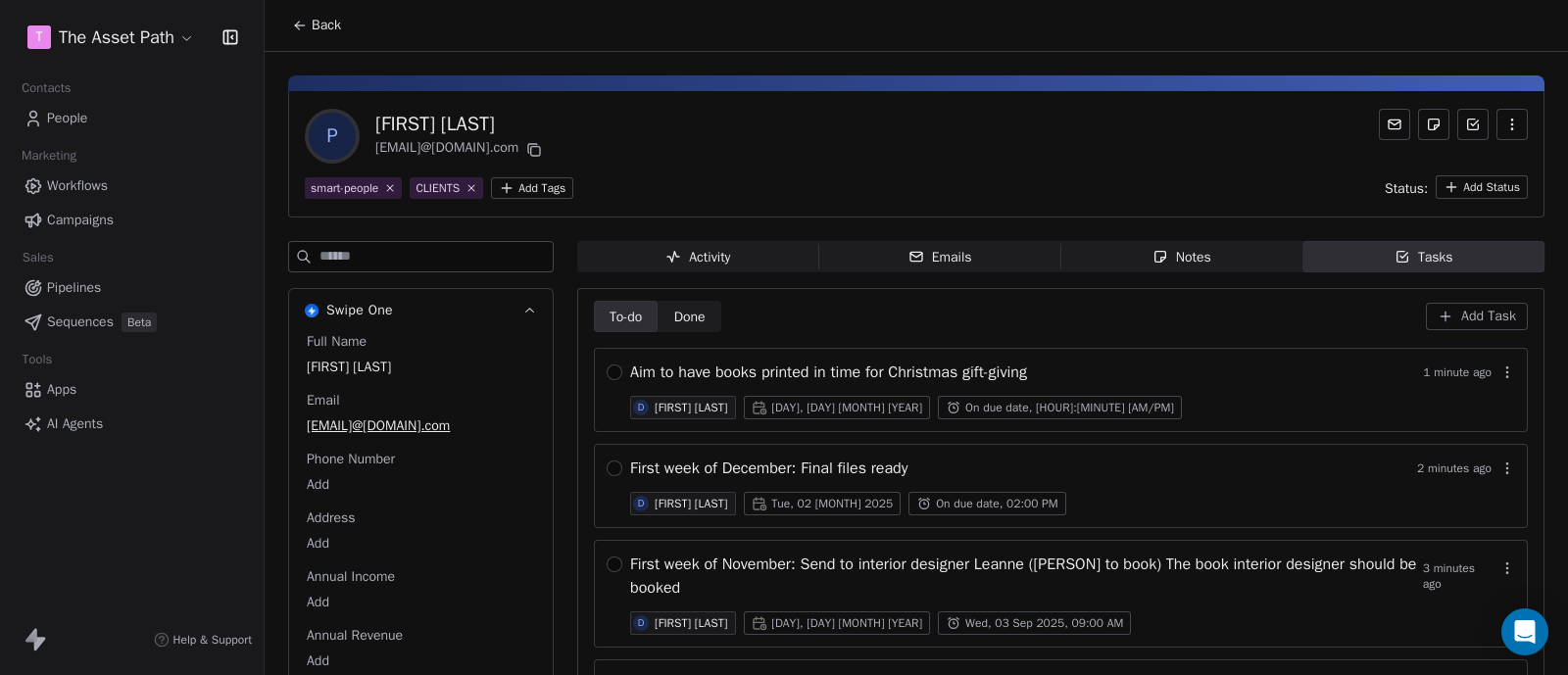 click on "Add Task" at bounding box center [1477, 316] 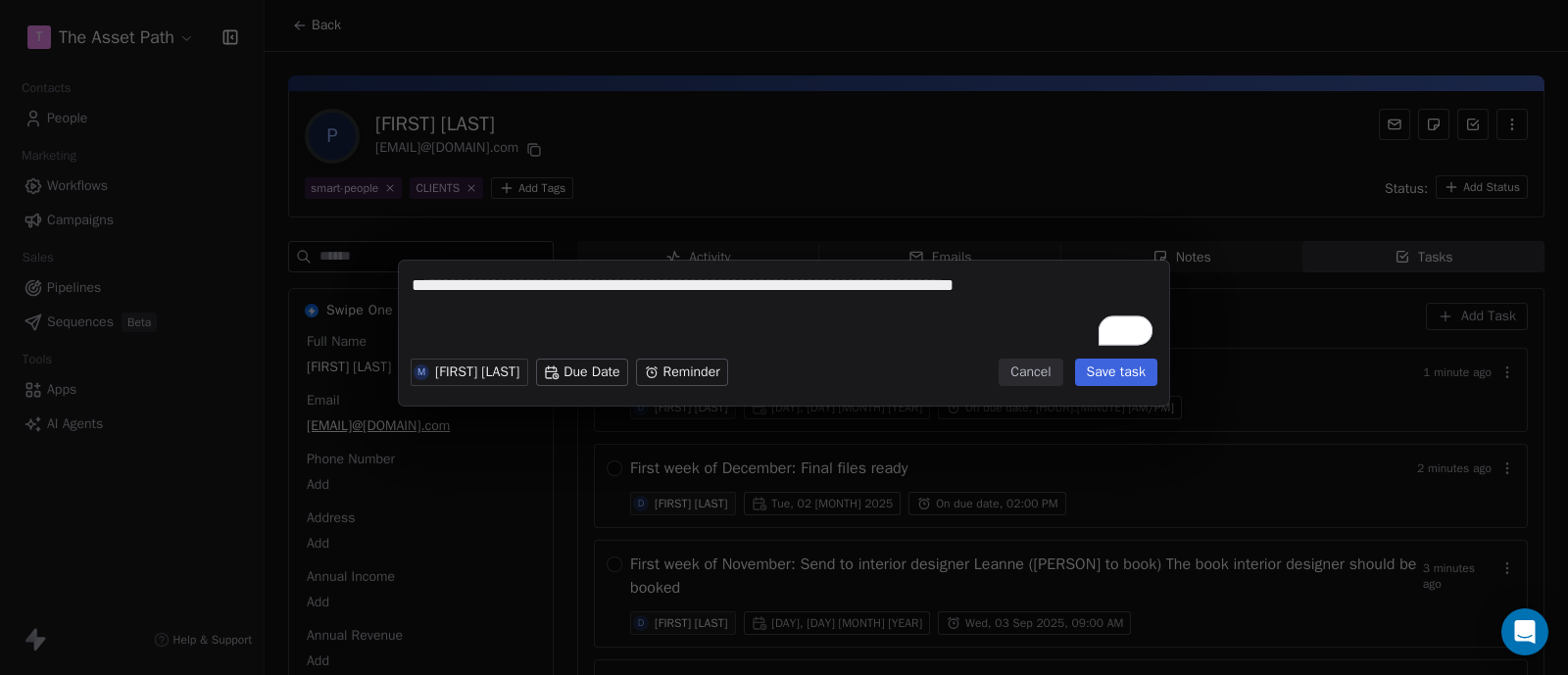 type on "**********" 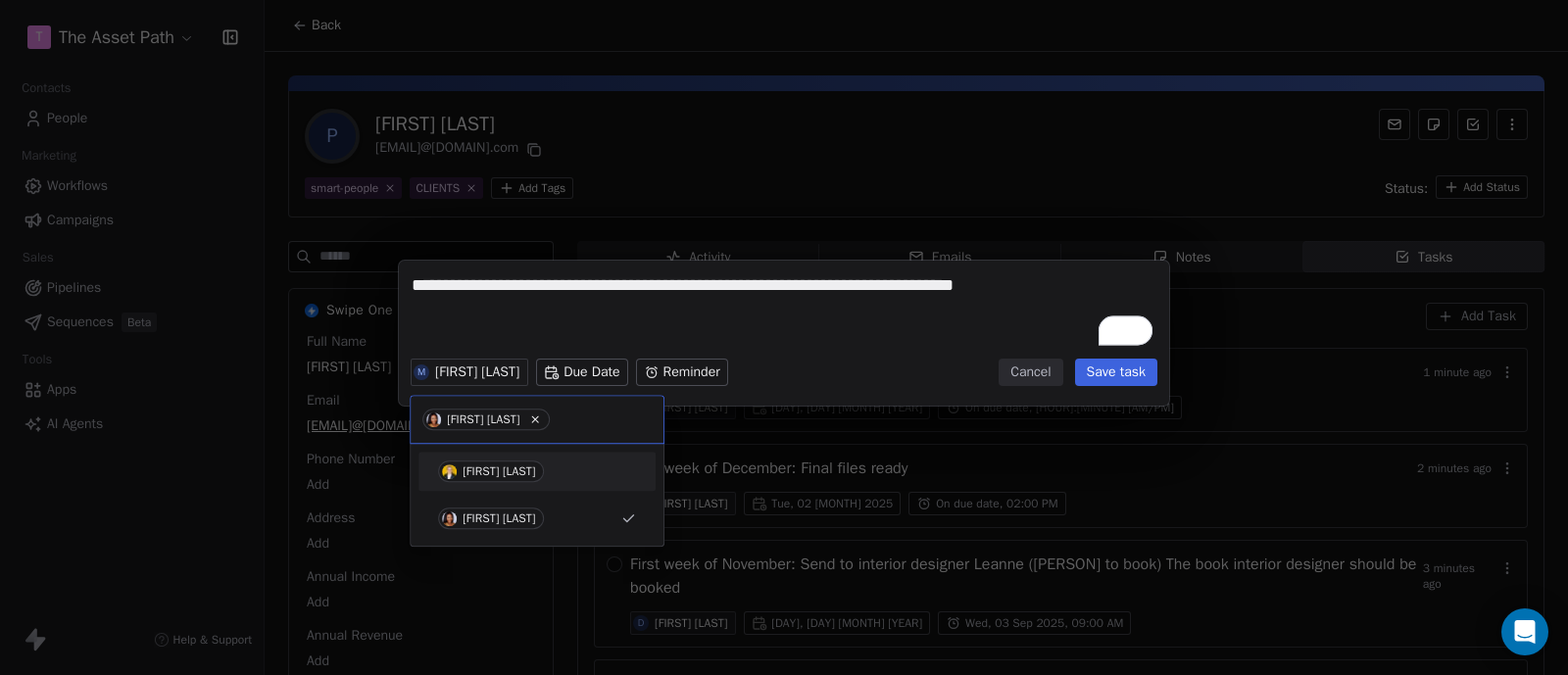 click on "[FIRST] [LAST]" at bounding box center (499, 471) 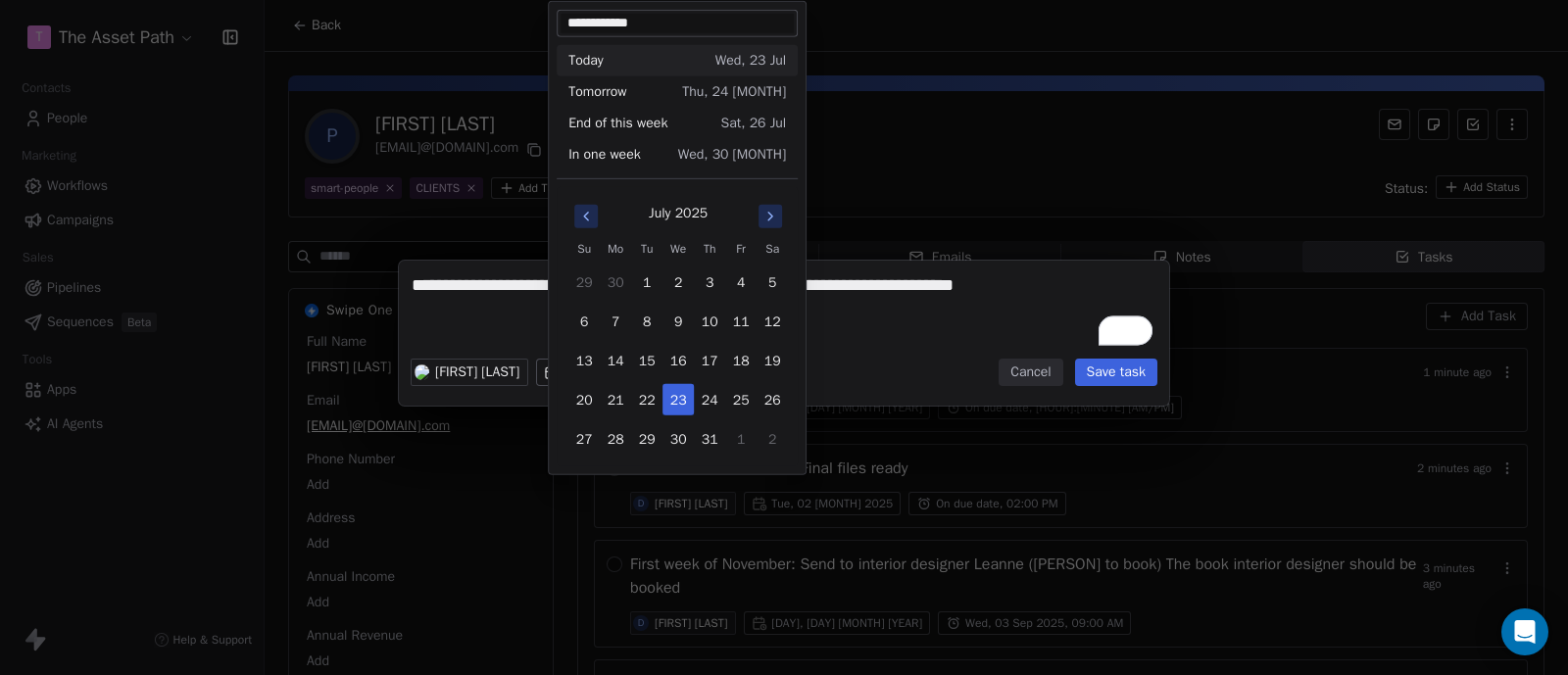 click on "T The Asset Path Contacts People Marketing Workflows Campaigns Sales Pipelines Sequences Beta Tools Apps AI Agents Help & Support Back P Paul Elliot Fineman pfineman@outlook.com smart-people CLIENTS  Add Tags Status:   Add Status Swipe One Full Name Paul Elliot Fineman Email pfineman@outlook.com Phone Number Add Address Add Annual Income Add Annual Revenue Add See   55   More   Calendly Activity Activity Emails Emails   Notes   Notes Tasks Tasks To-do To-do Done Done   Add Task   Aim to have books printed in time for Christmas gift-giving 1 minute ago D Debbie Jenkins   Wed, 03 Dec 2025   On due date, 09:00 AM First week of December: Final files ready 2 minutes ago D Debbie Jenkins   Tue, 02 Dec 2025   On due date, 02:00 PM First week of November: Send to interior designer Leanne (Debbie to book)
The book interior designer should be booked 3 minutes ago D Debbie Jenkins   Fri, 26 Sep 2025   Wed, 03 Sep 2025, 09:00 AM 5 minutes ago D Debbie Jenkins   Thu, 16 Oct 2025   On due date, 01:21 PM 6 minutes ago D" at bounding box center (784, 337) 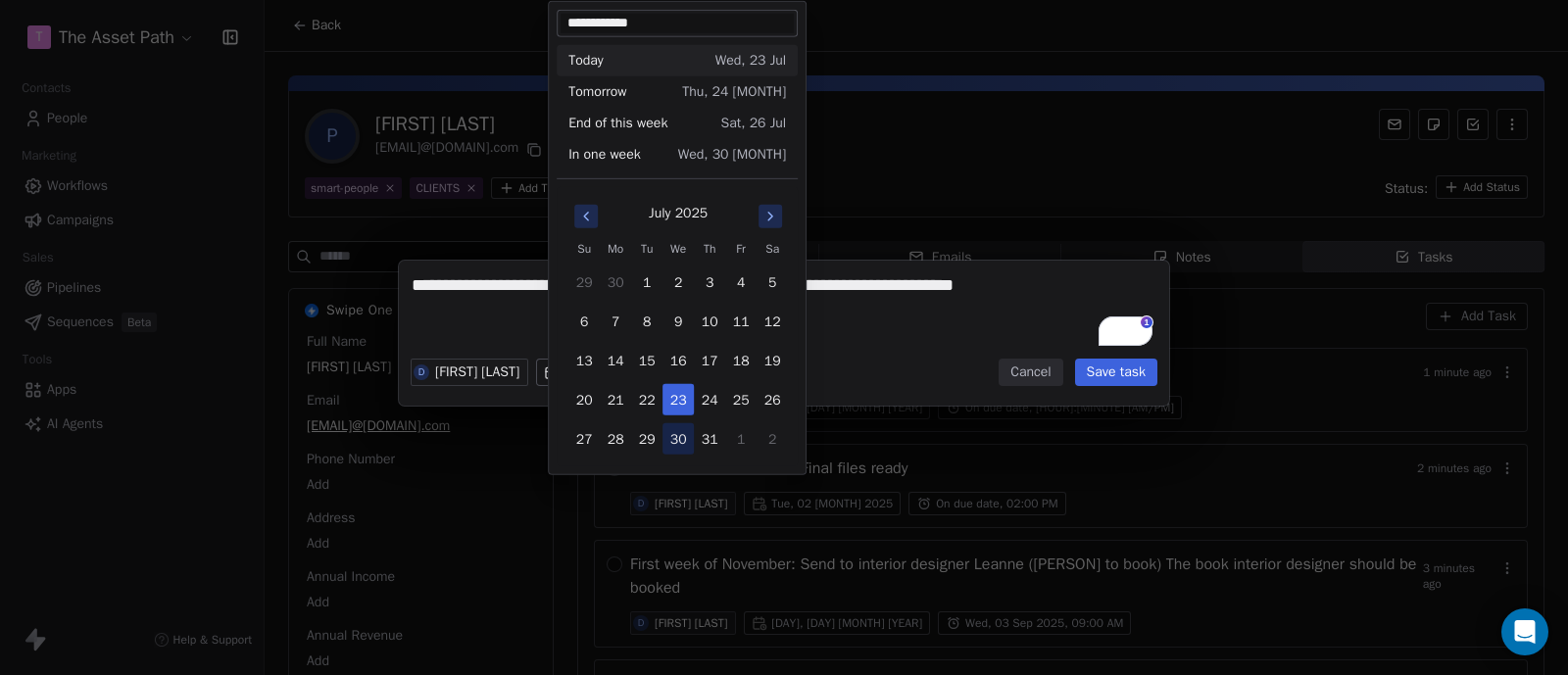click on "30" at bounding box center (678, 439) 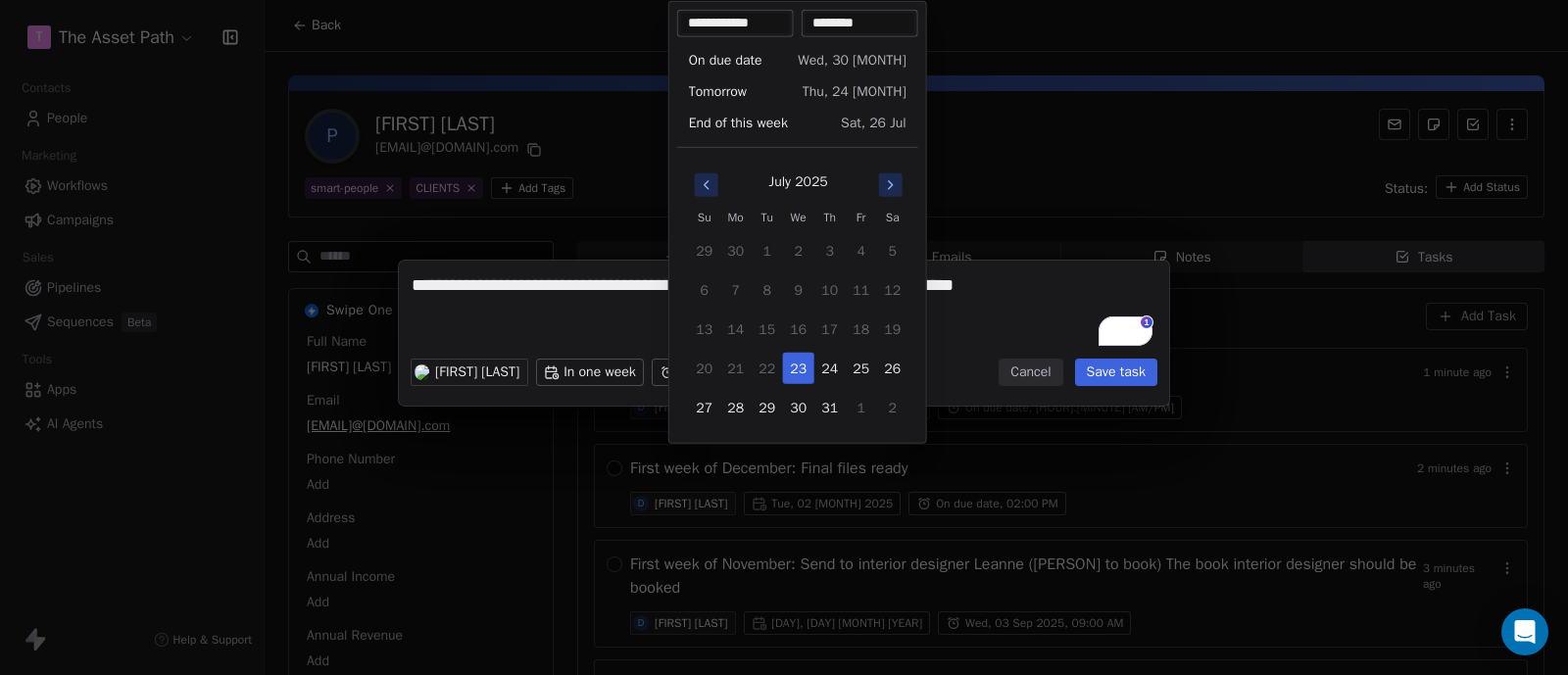 click on "T The Asset Path Contacts People Marketing Workflows Campaigns Sales Pipelines Sequences Beta Tools Apps AI Agents Help & Support Back P Paul Elliot Fineman pfineman@outlook.com smart-people CLIENTS  Add Tags Status:   Add Status Swipe One Full Name Paul Elliot Fineman Email pfineman@outlook.com Phone Number Add Address Add Annual Income Add Annual Revenue Add See   55   More   Calendly Activity Activity Emails Emails   Notes   Notes Tasks Tasks To-do To-do Done Done   Add Task   Aim to have books printed in time for Christmas gift-giving 1 minute ago D Debbie Jenkins   Wed, 03 Dec 2025   On due date, 09:00 AM First week of December: Final files ready 2 minutes ago D Debbie Jenkins   Tue, 02 Dec 2025   On due date, 02:00 PM First week of November: Send to interior designer Leanne (Debbie to book)
The book interior designer should be booked 3 minutes ago D Debbie Jenkins   Fri, 26 Sep 2025   Wed, 03 Sep 2025, 09:00 AM 5 minutes ago D Debbie Jenkins   Thu, 16 Oct 2025   On due date, 01:21 PM 6 minutes ago D" at bounding box center (784, 337) 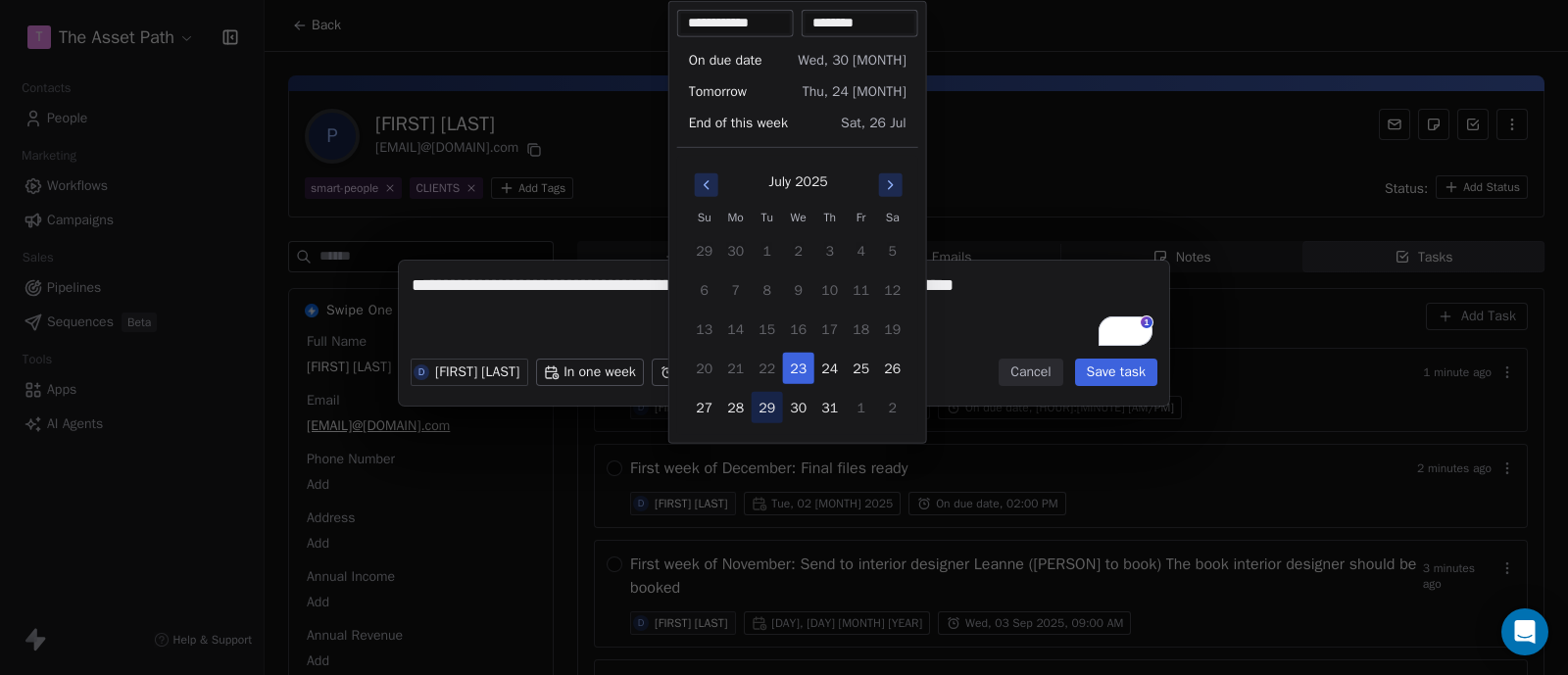 click on "29" at bounding box center [767, 408] 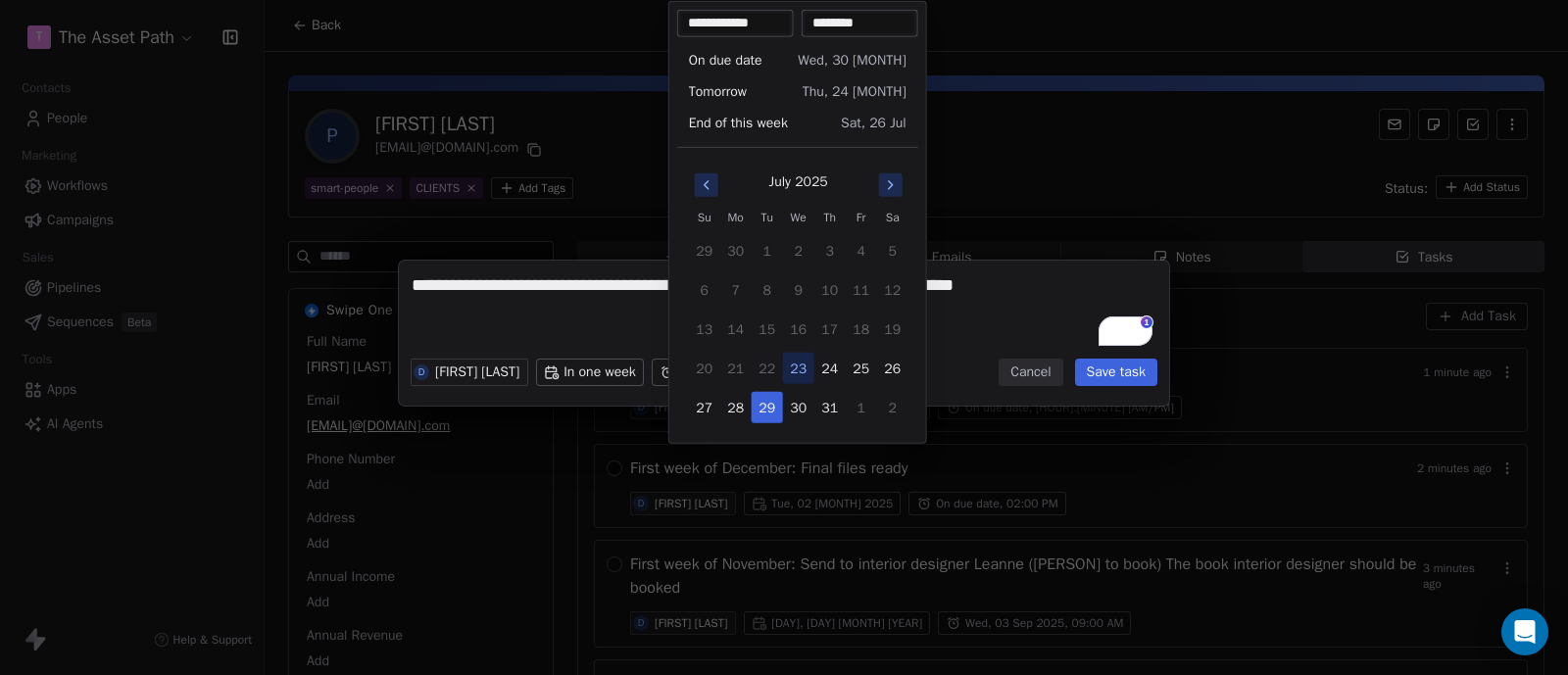 click on "********" at bounding box center [859, 24] 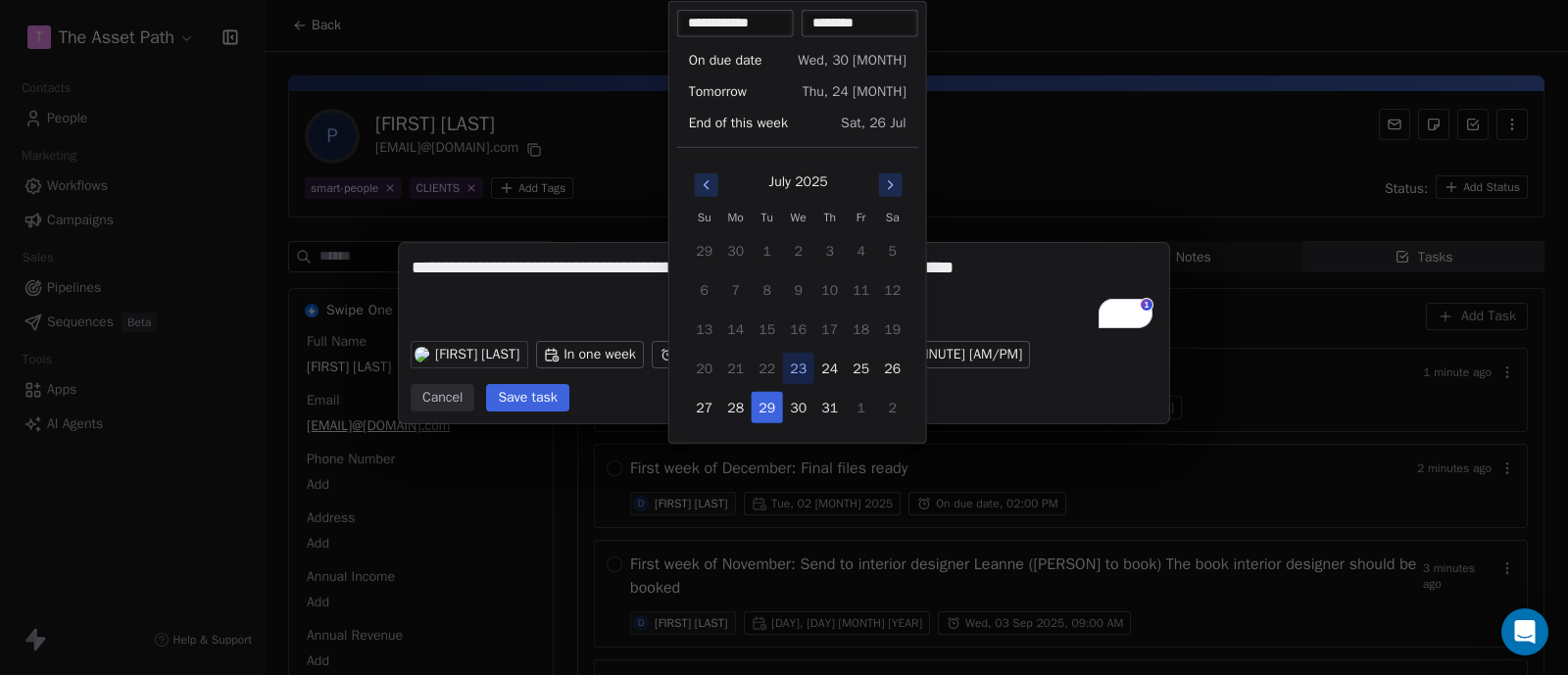 click on "**********" at bounding box center [784, 337] 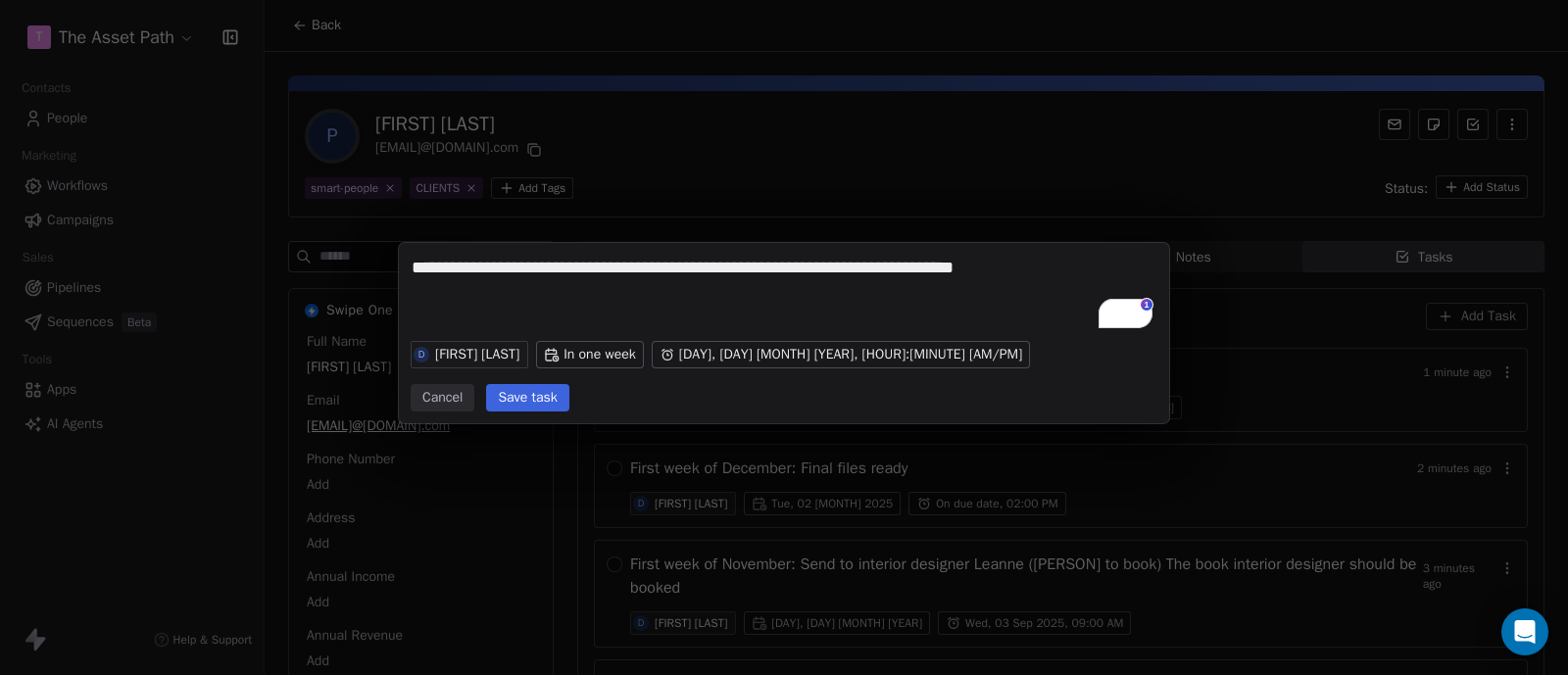 click on "Save task" at bounding box center (527, 398) 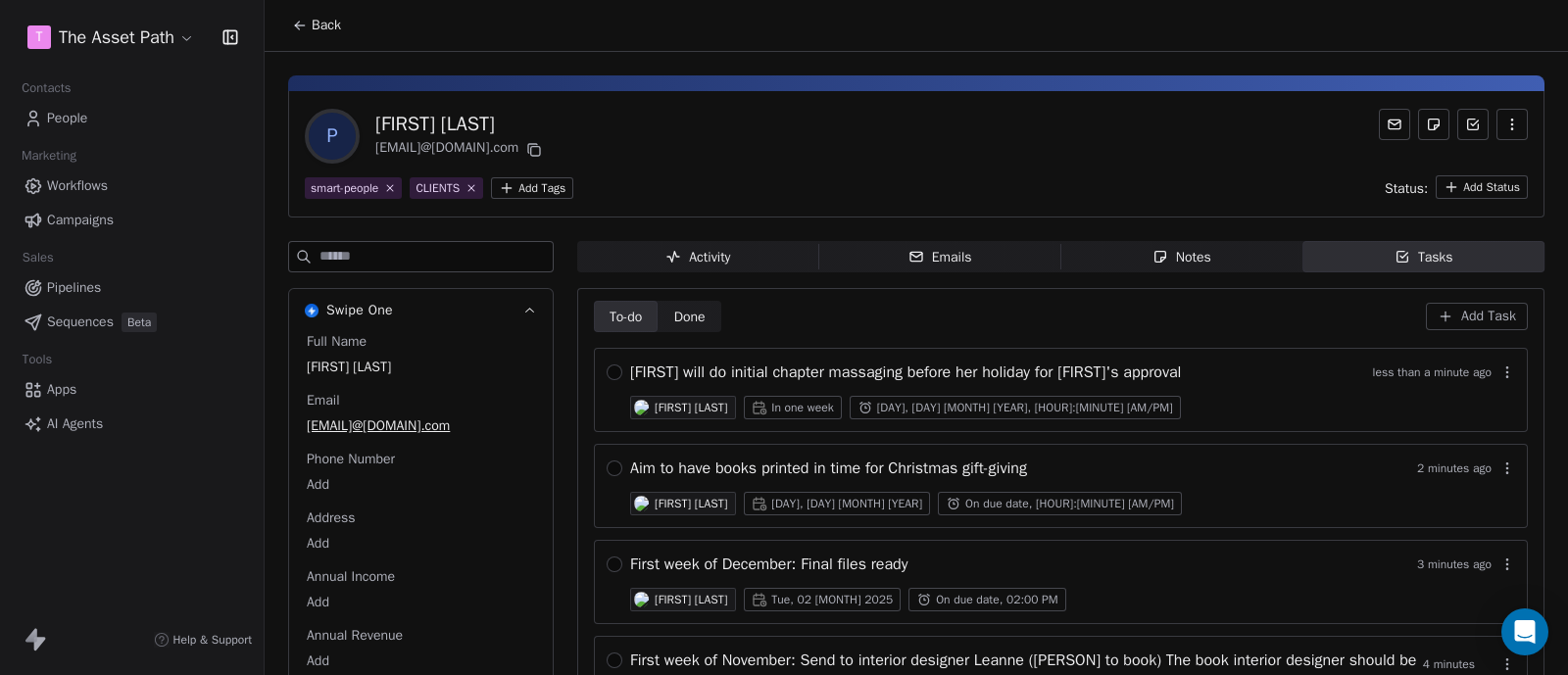 click on "Back" at bounding box center [317, 25] 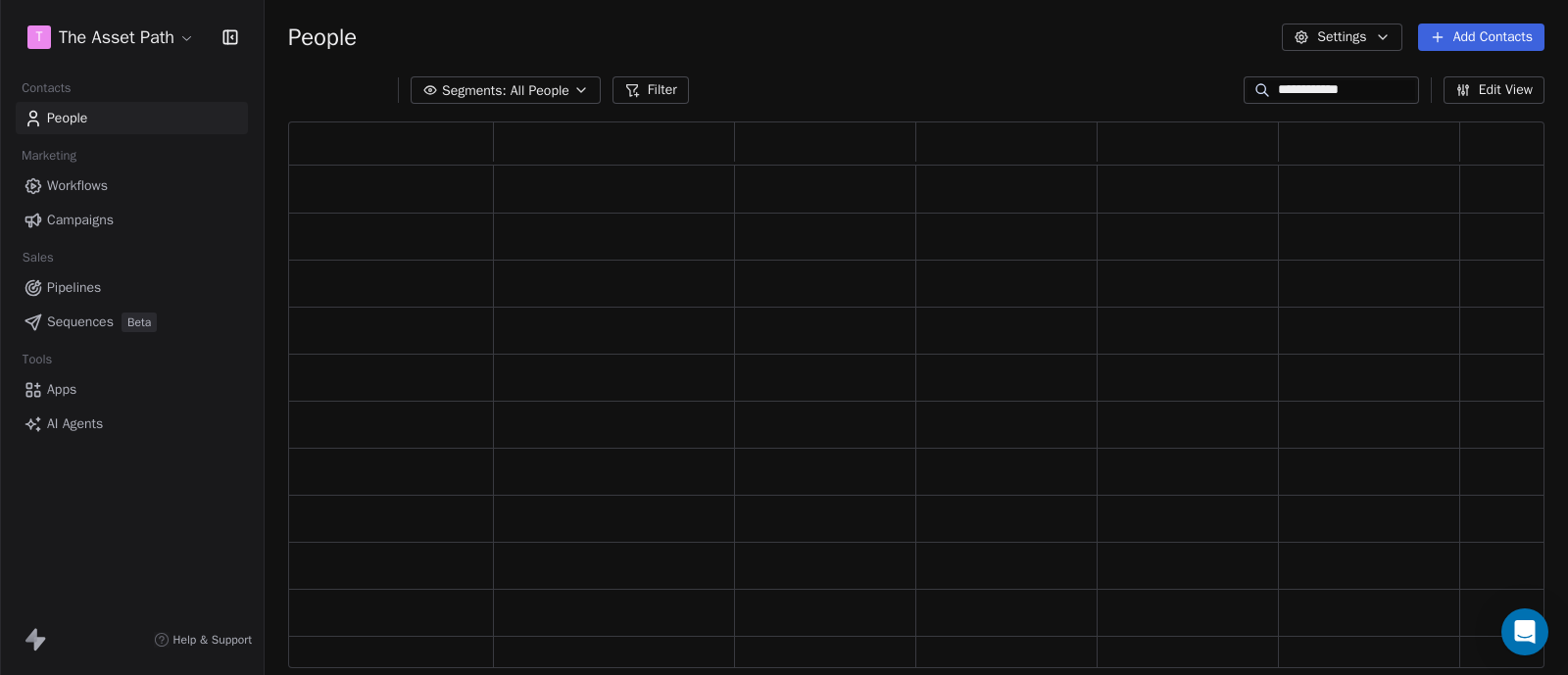 scroll, scrollTop: 20, scrollLeft: 20, axis: both 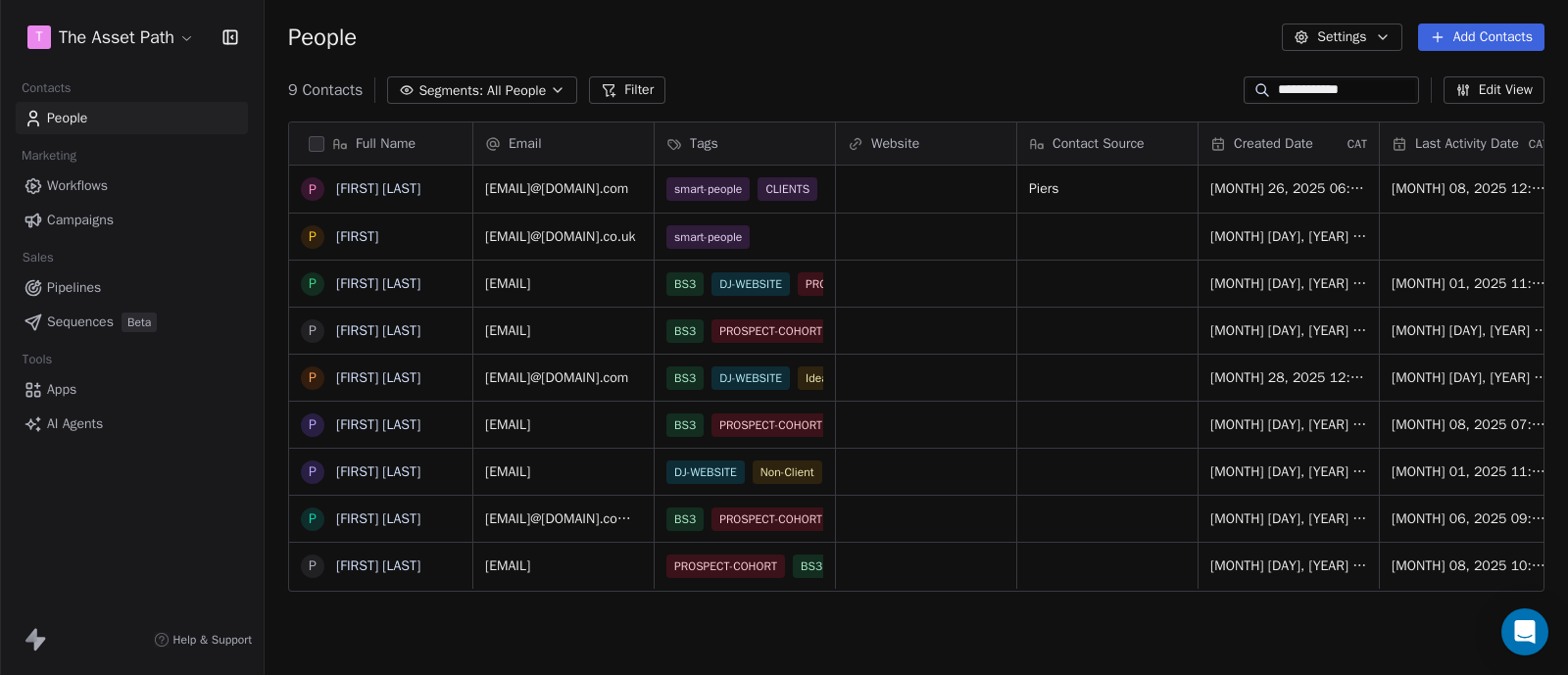 click on "**********" at bounding box center [1347, 90] 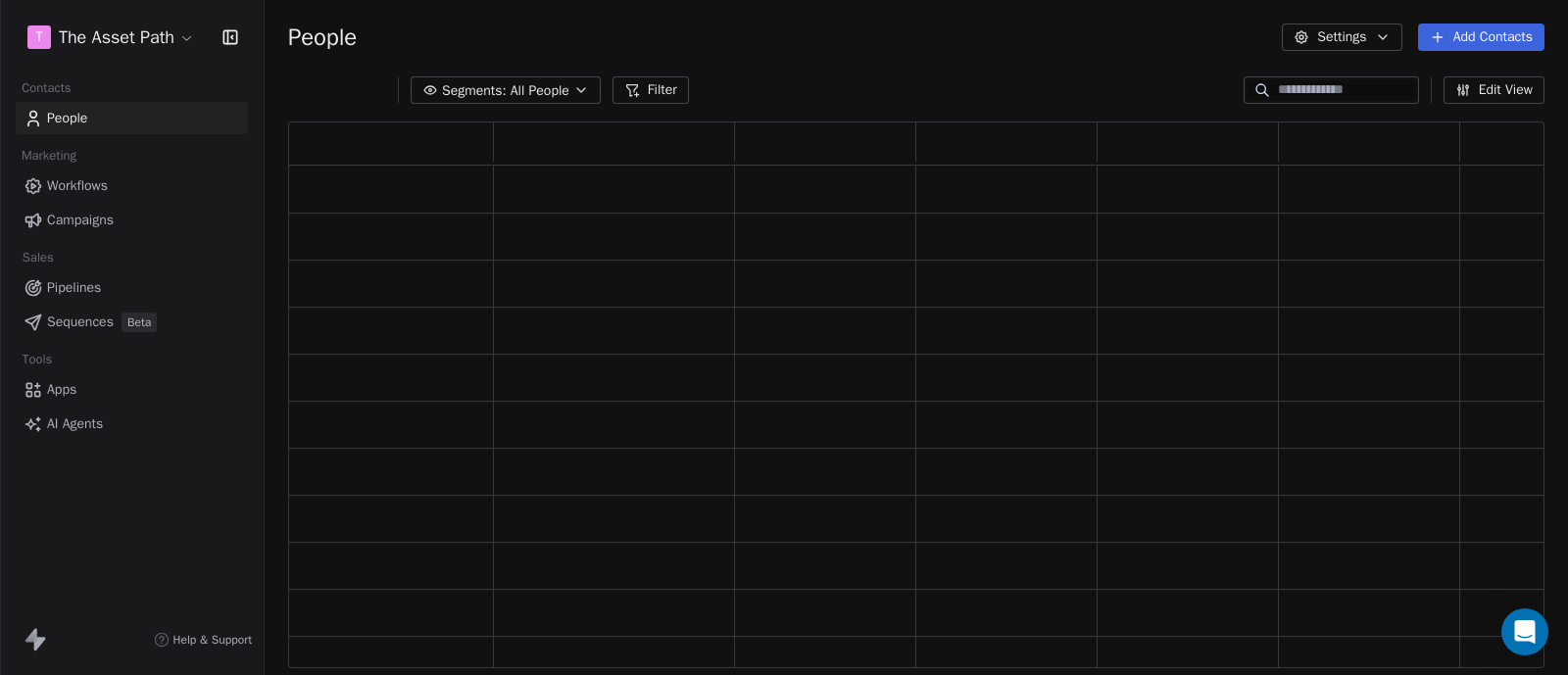 scroll, scrollTop: 20, scrollLeft: 20, axis: both 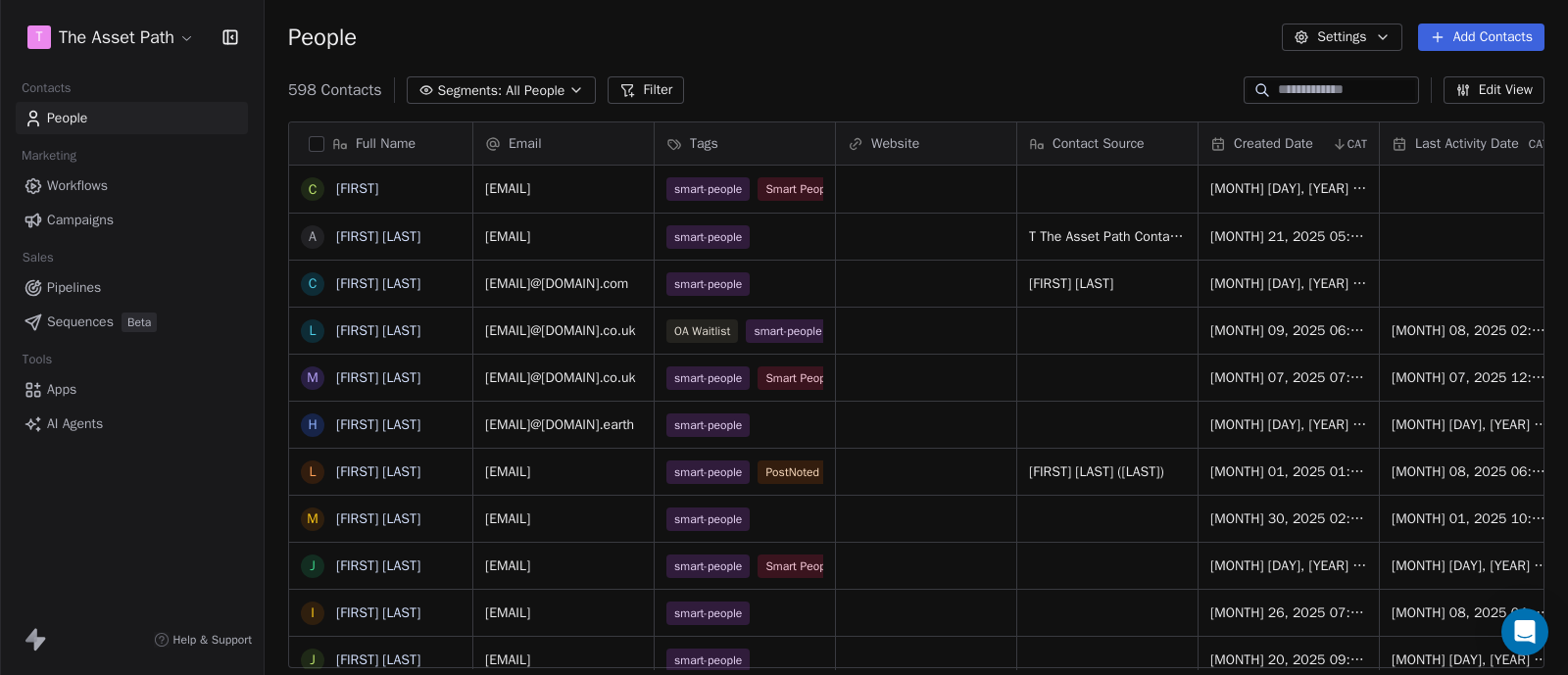 type 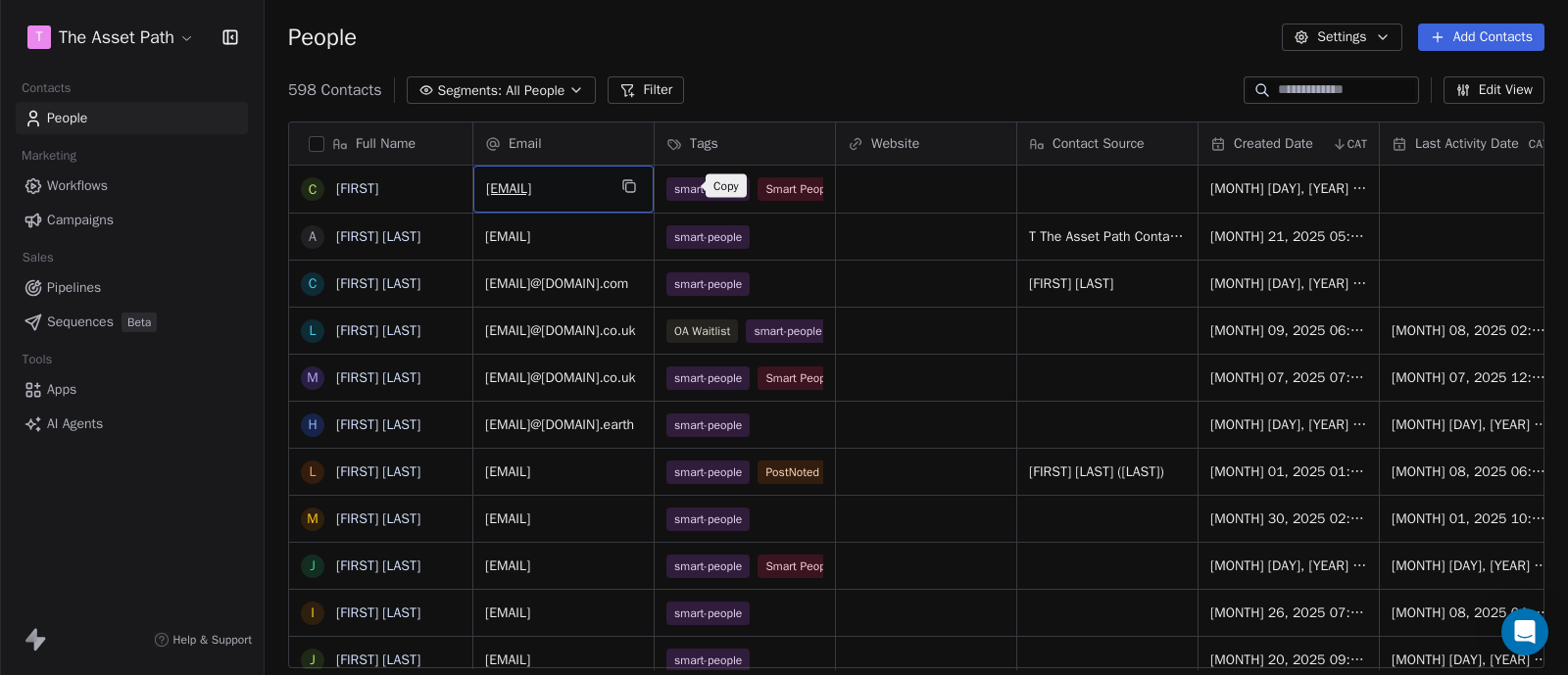 click 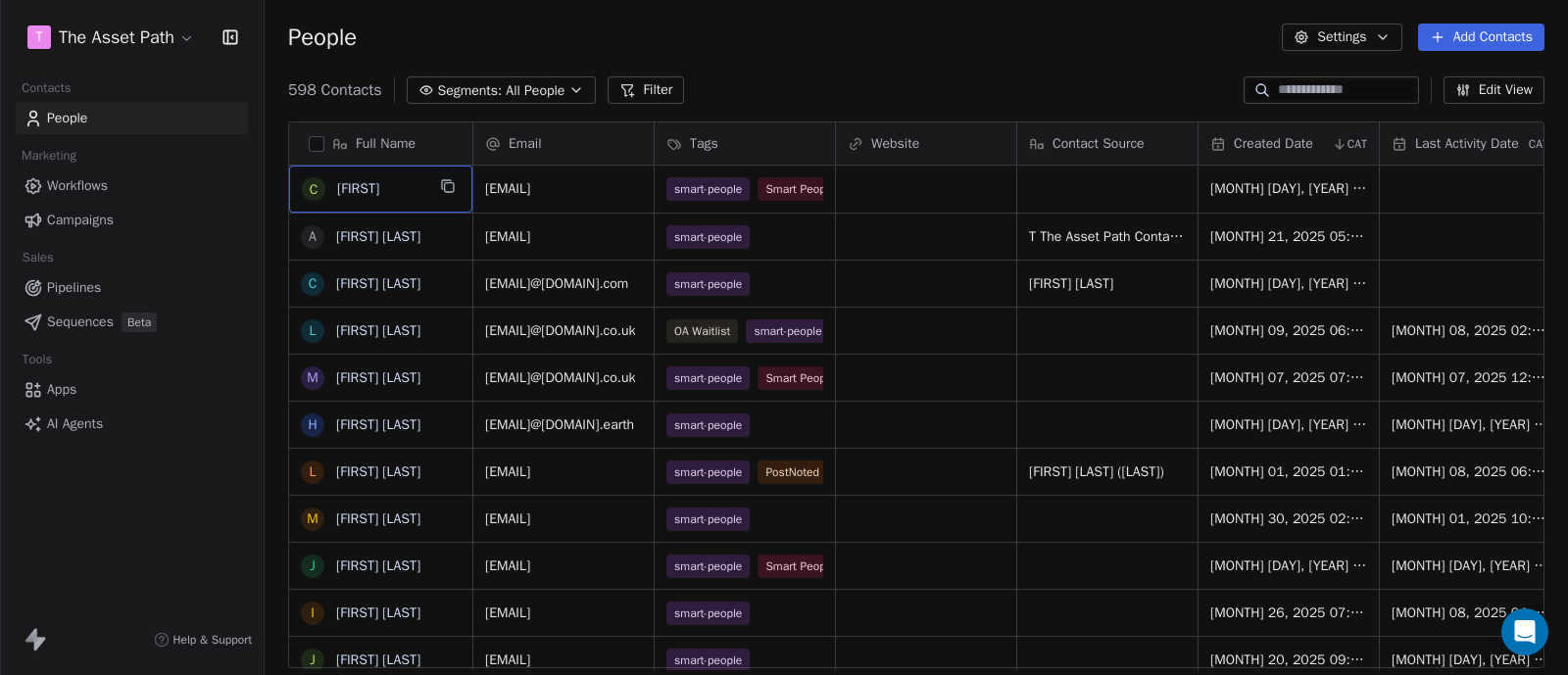 click on "C Christian" at bounding box center (380, 189) 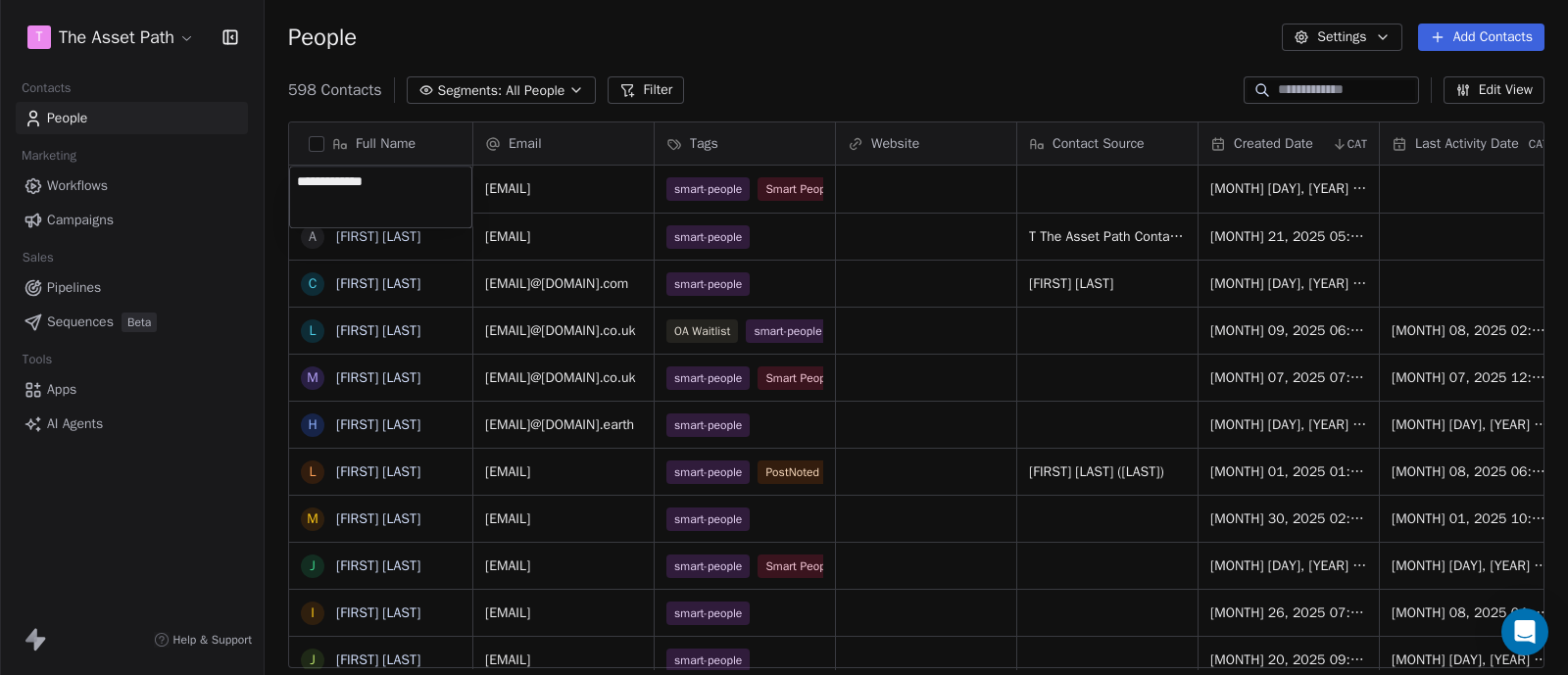 type on "**********" 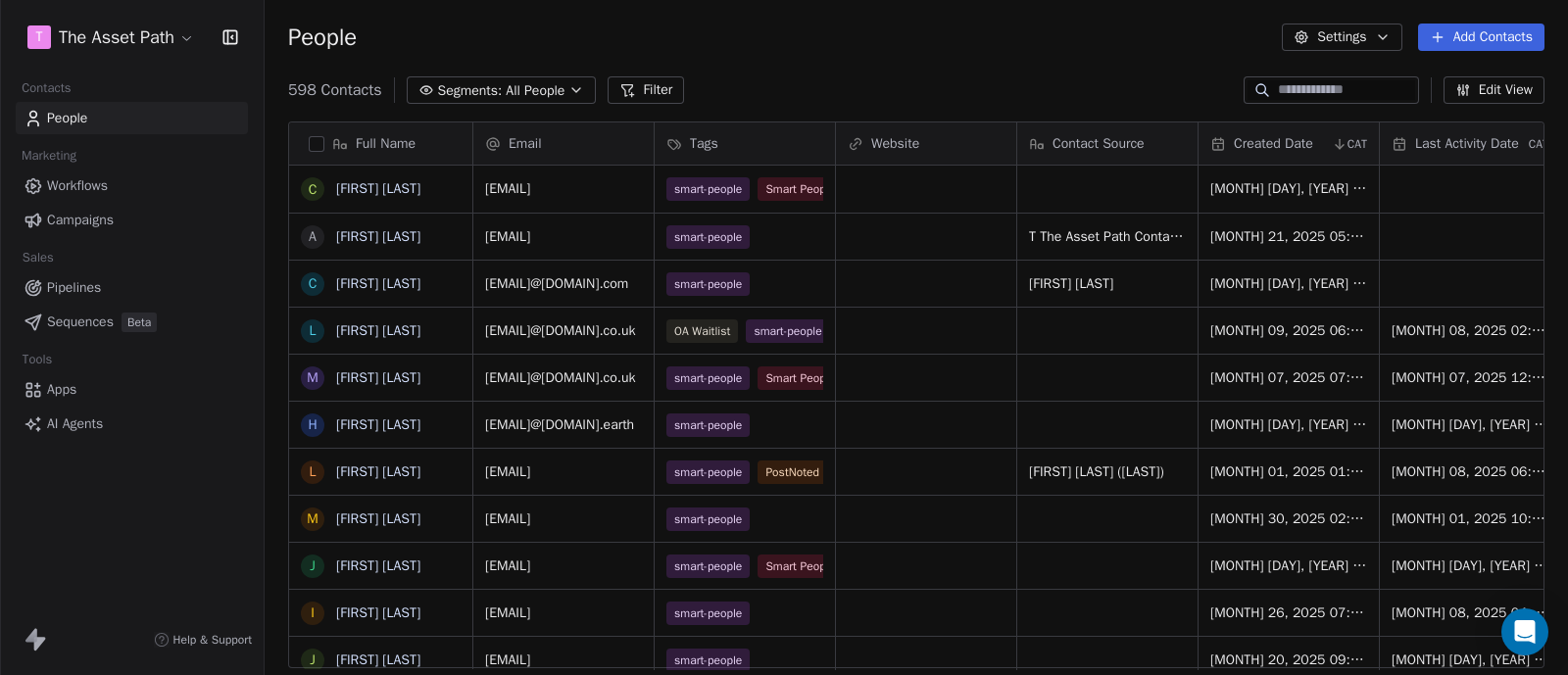 click at bounding box center [1331, 90] 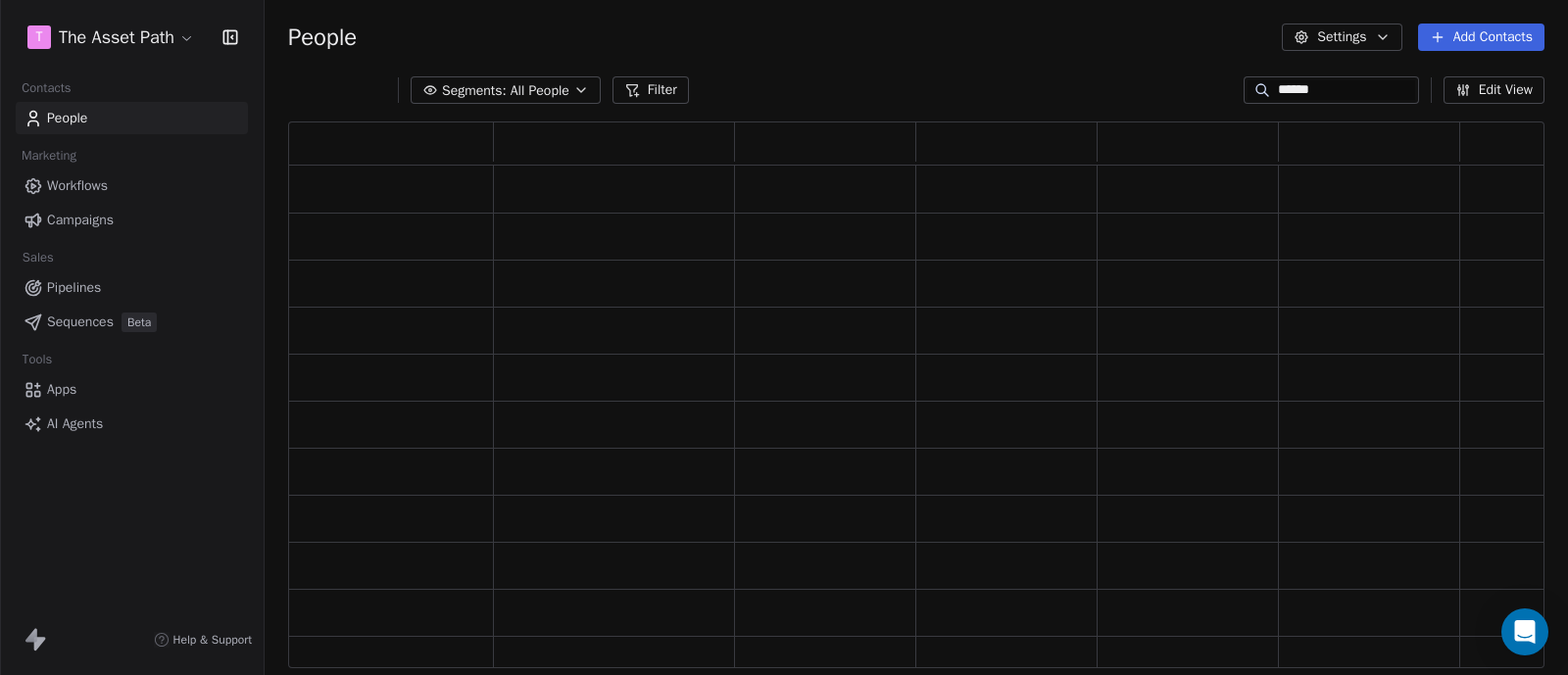 scroll, scrollTop: 20, scrollLeft: 20, axis: both 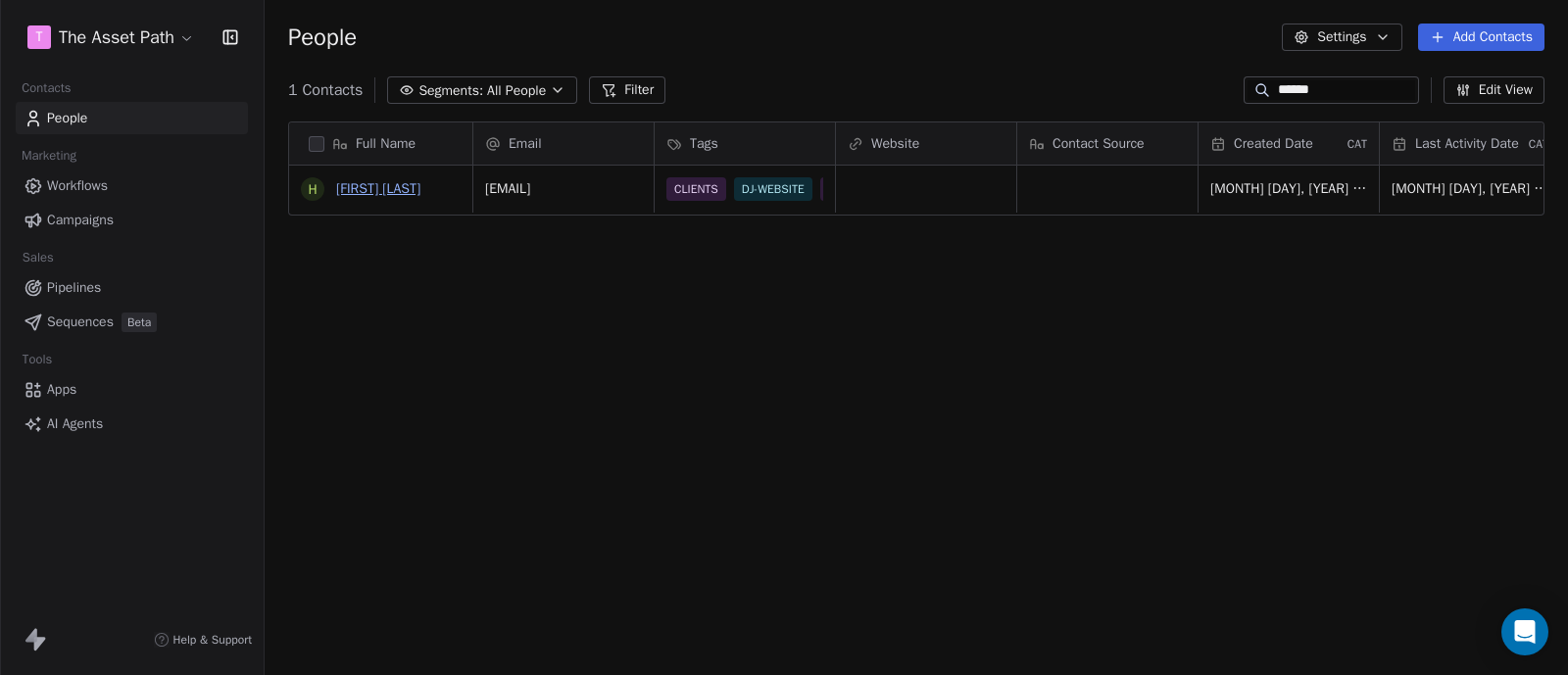 type on "******" 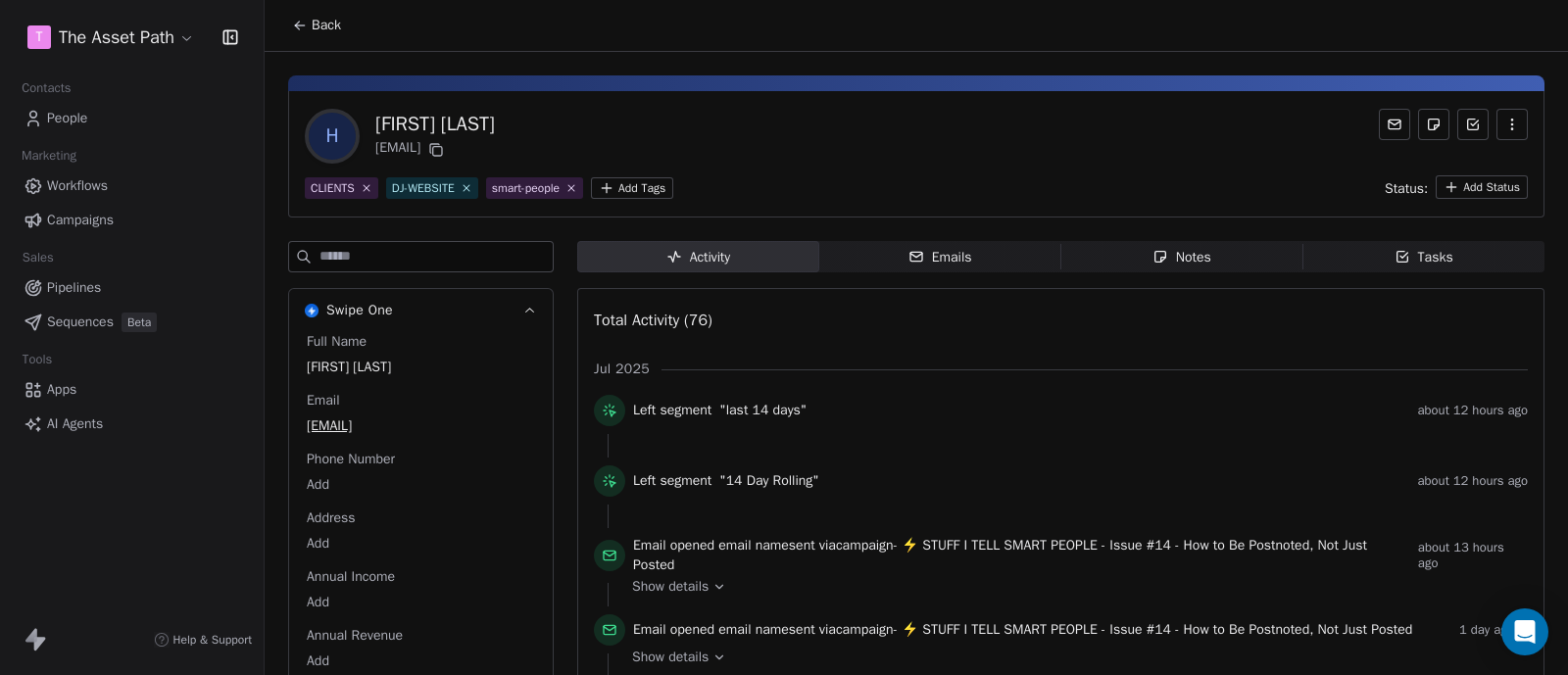 click on "Tasks" at bounding box center (1424, 257) 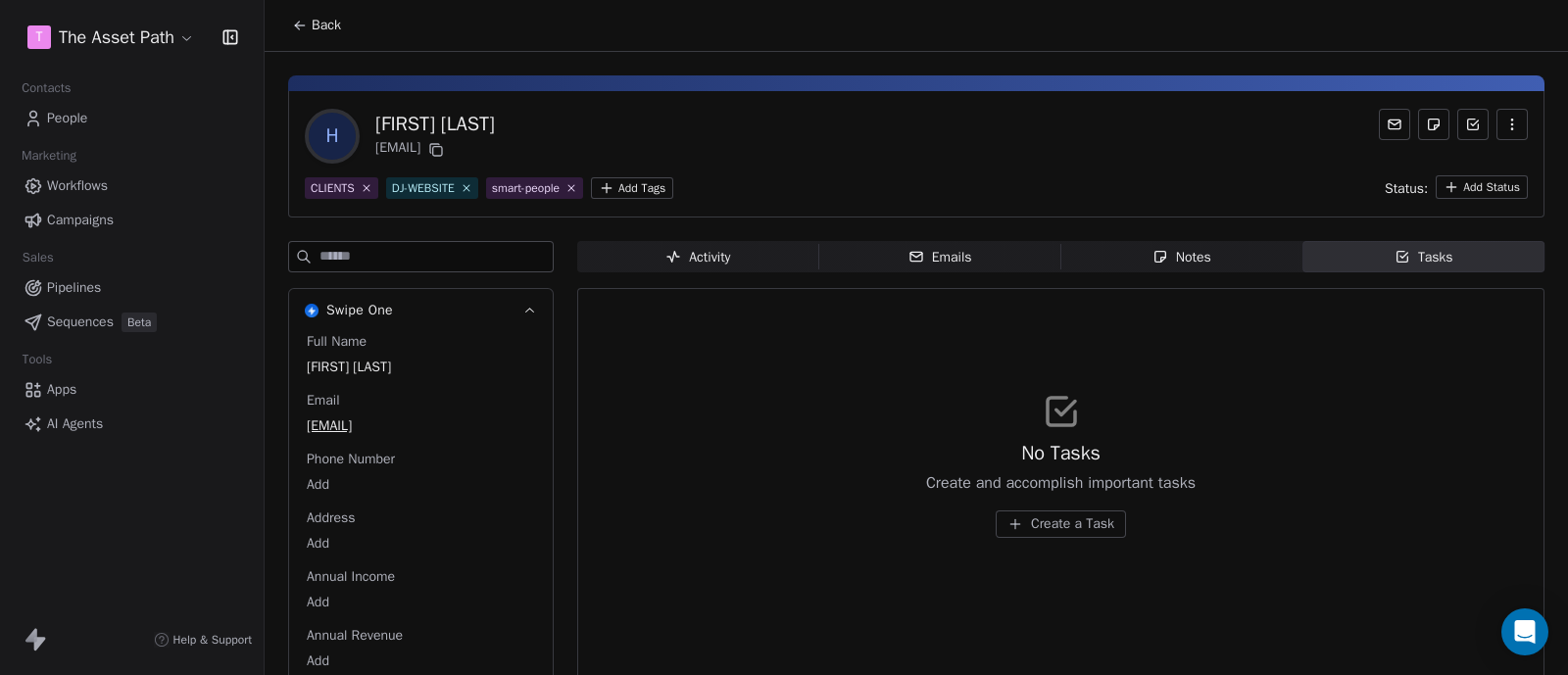 click on "Create a Task" at bounding box center (1072, 524) 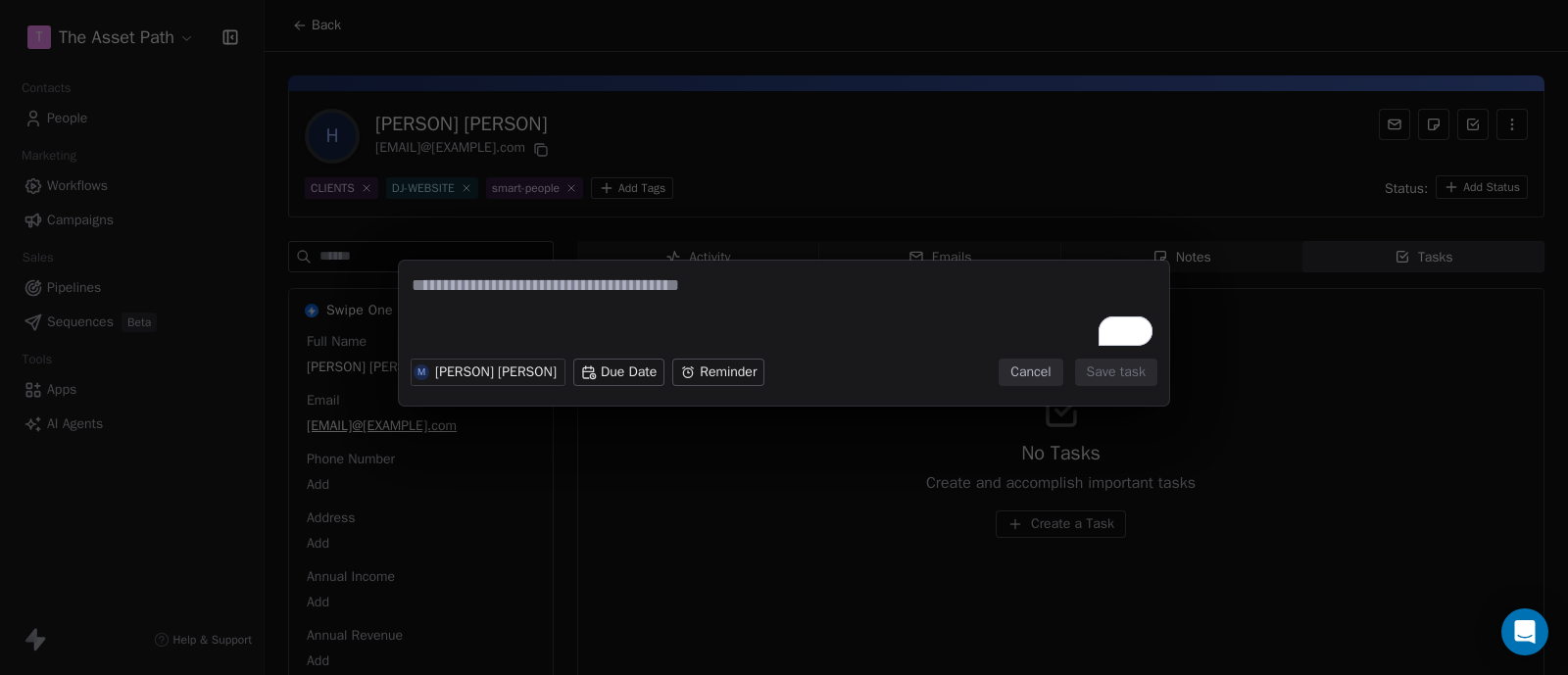 scroll, scrollTop: 0, scrollLeft: 0, axis: both 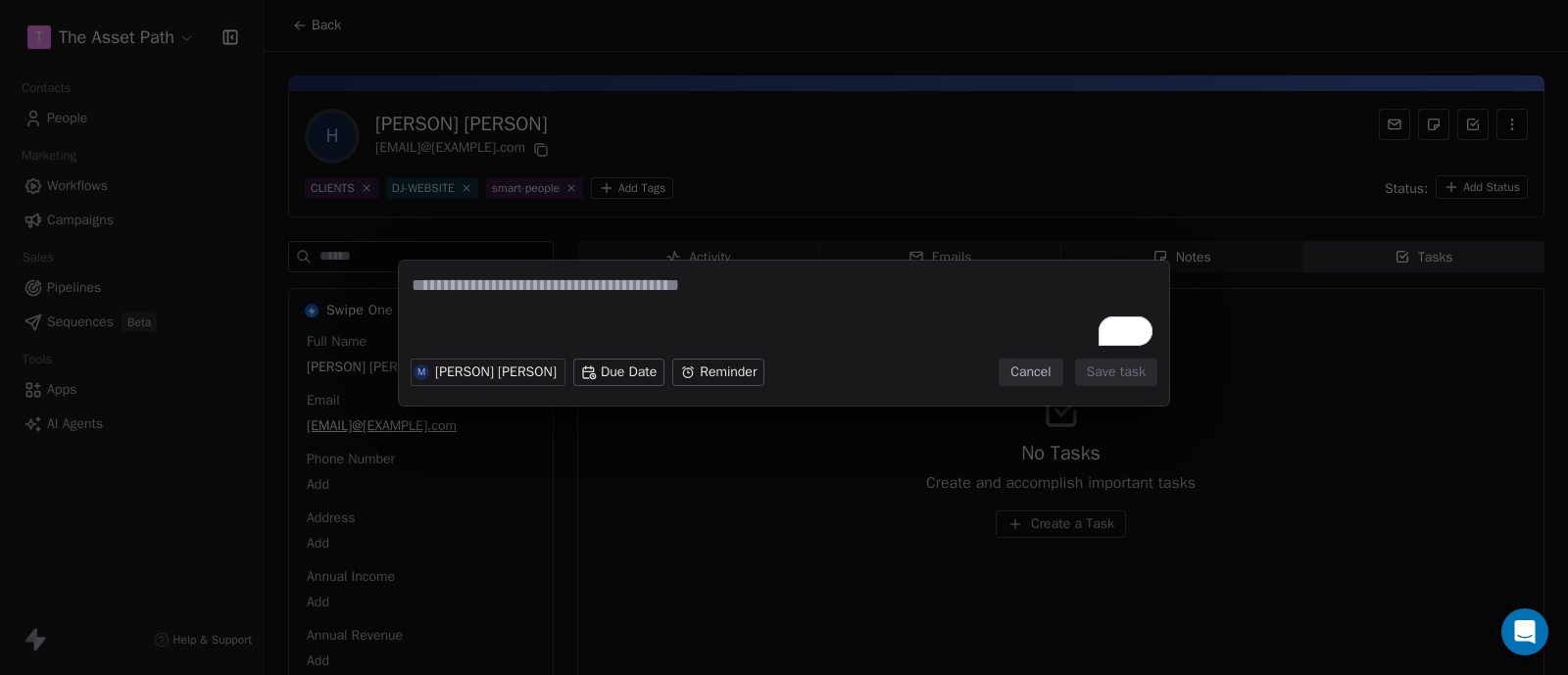 paste on "**********" 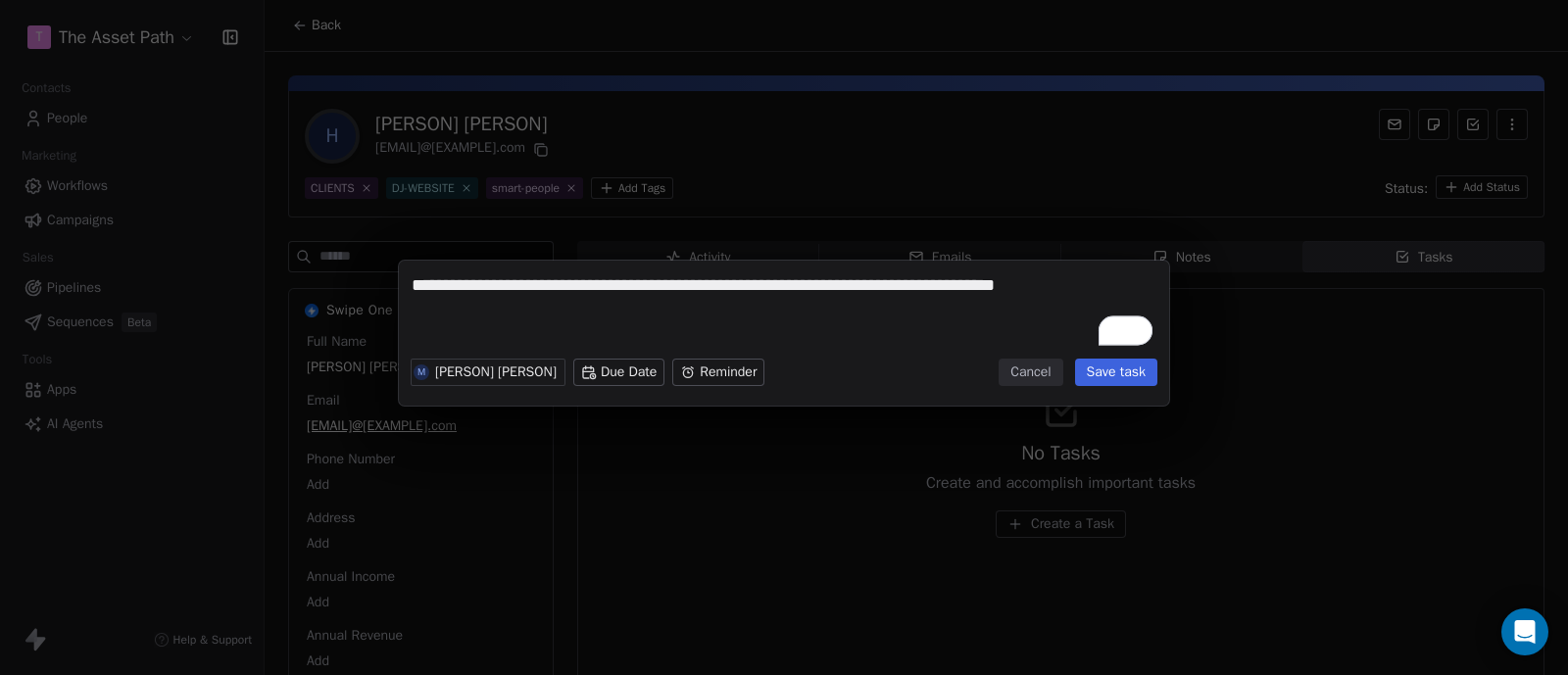 type on "**********" 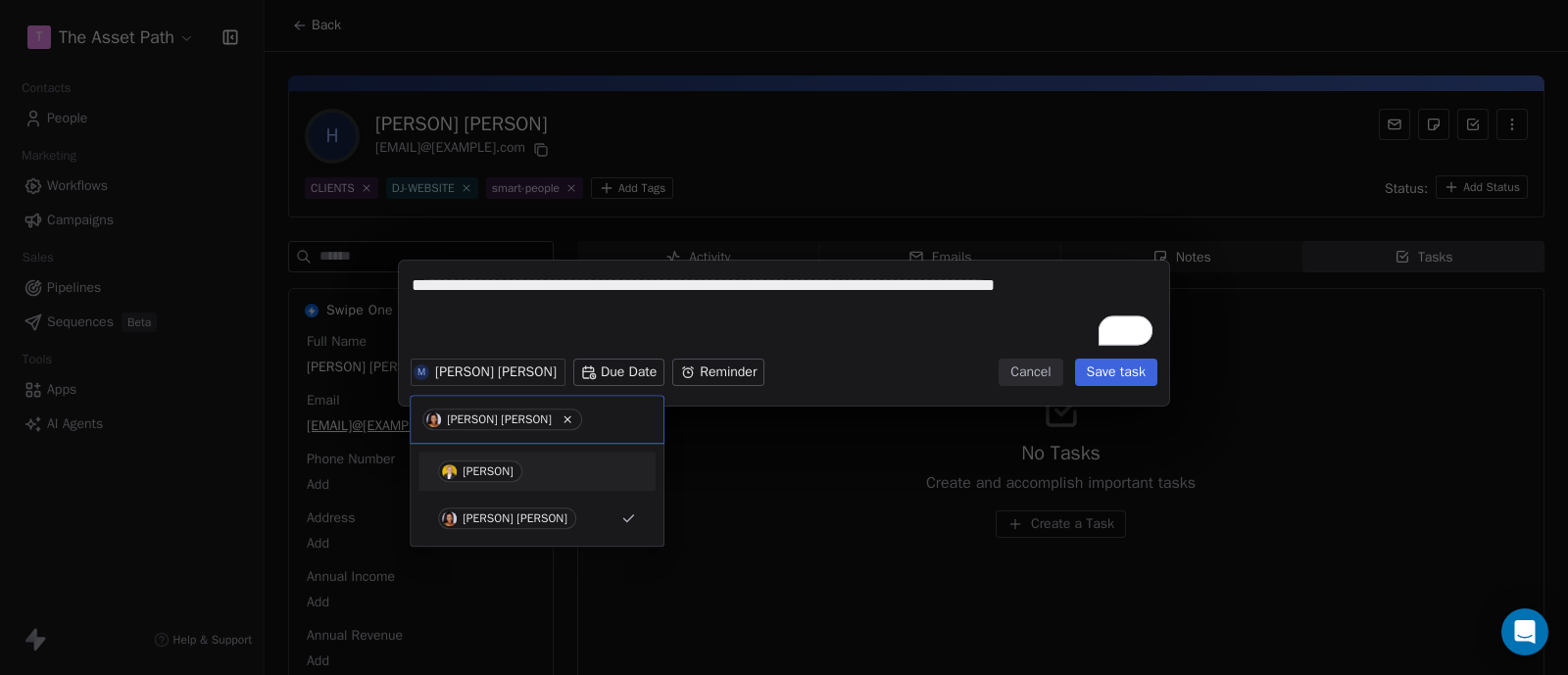 click on "[FIRST] [LAST]" at bounding box center (488, 471) 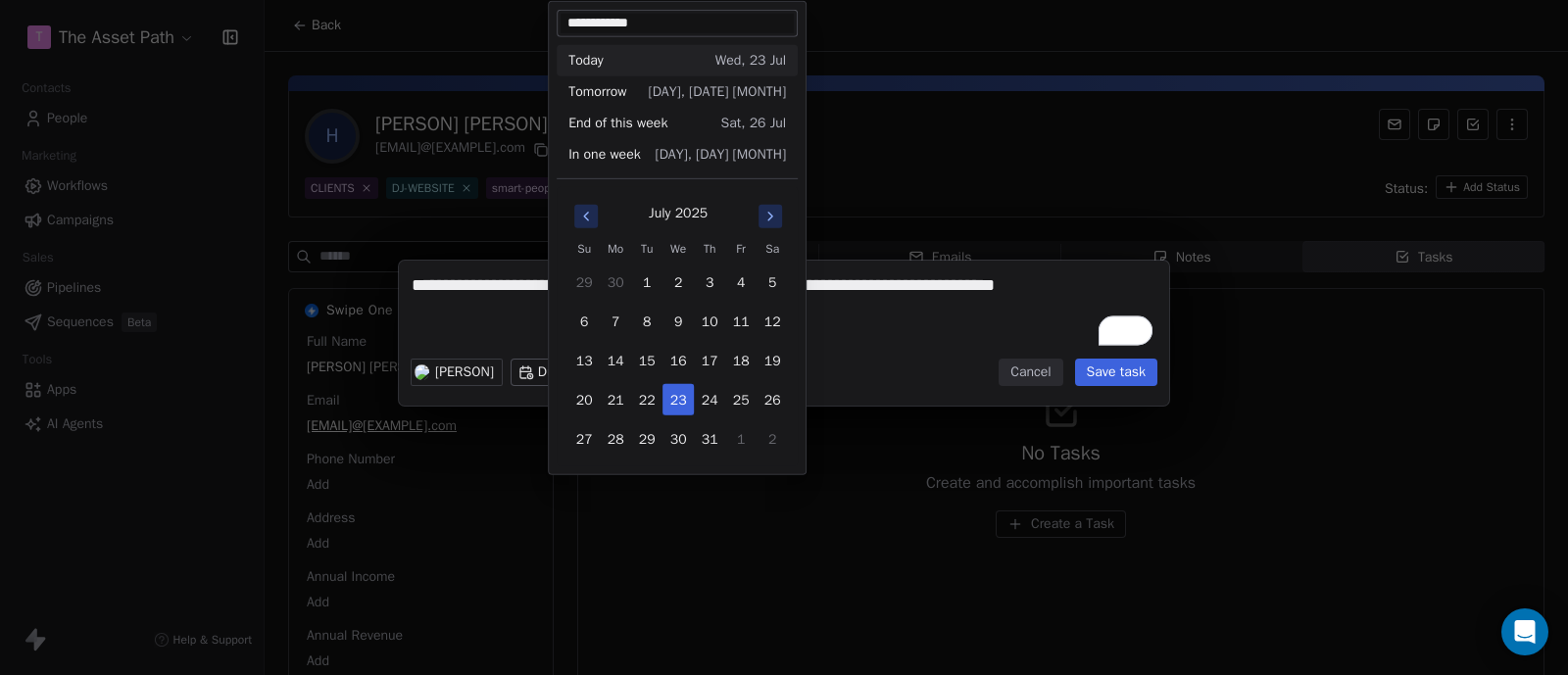 click on "**********" at bounding box center (784, 337) 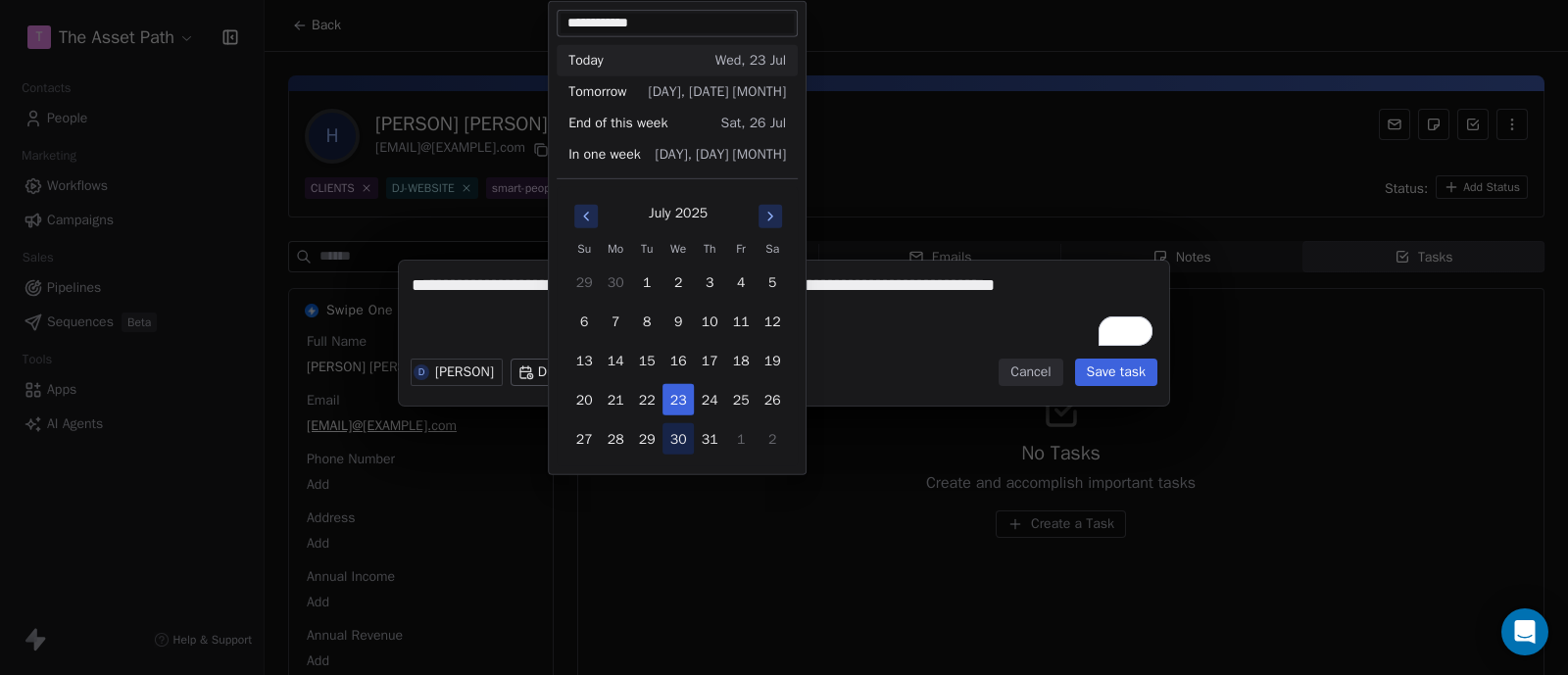 click on "30" at bounding box center [678, 439] 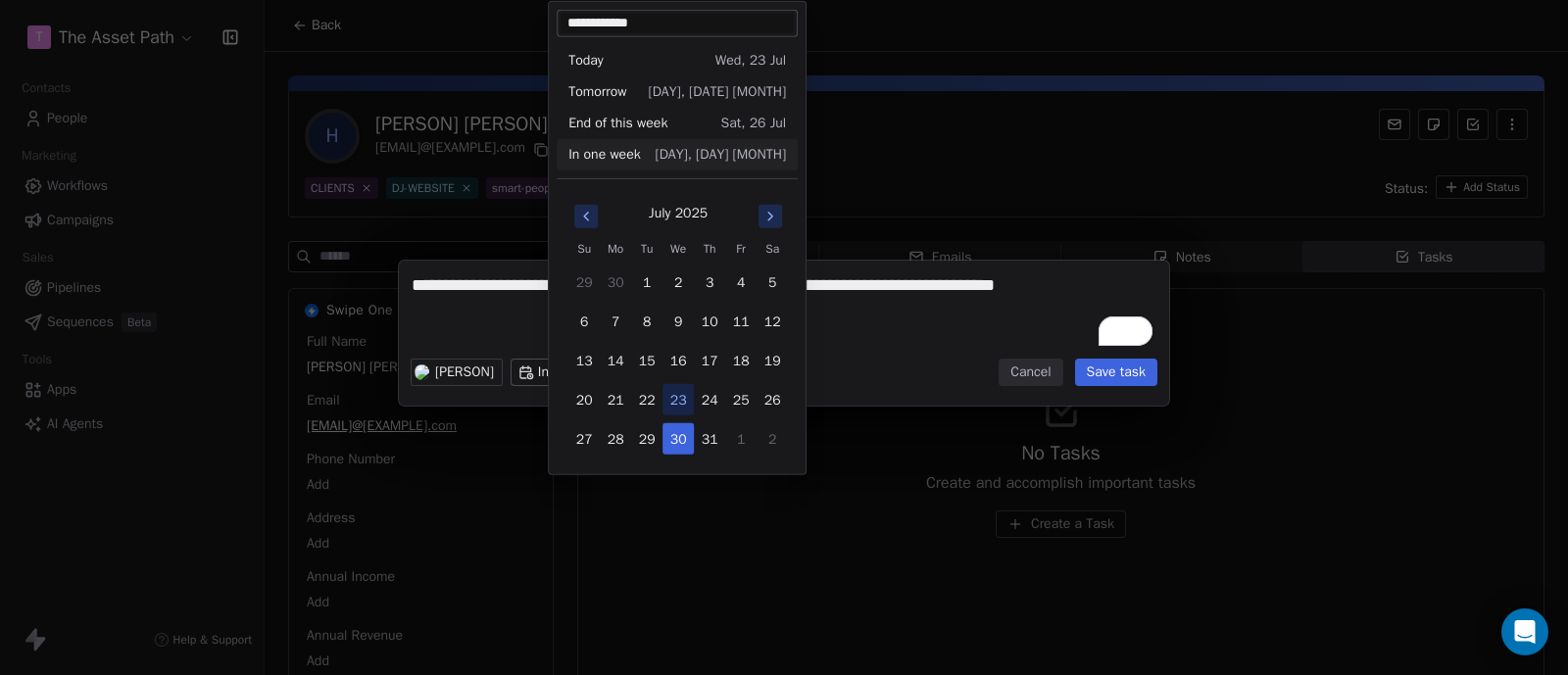 click on "**********" at bounding box center (784, 337) 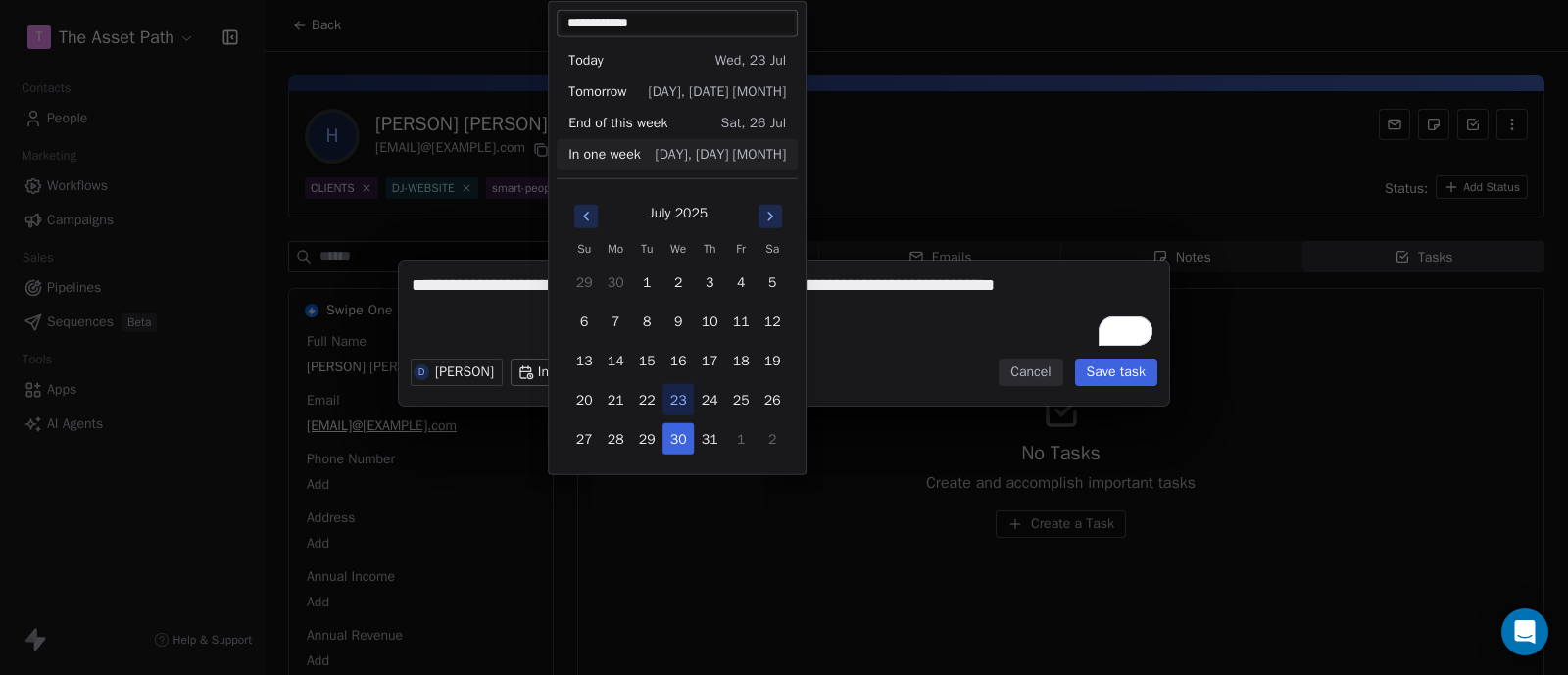 click 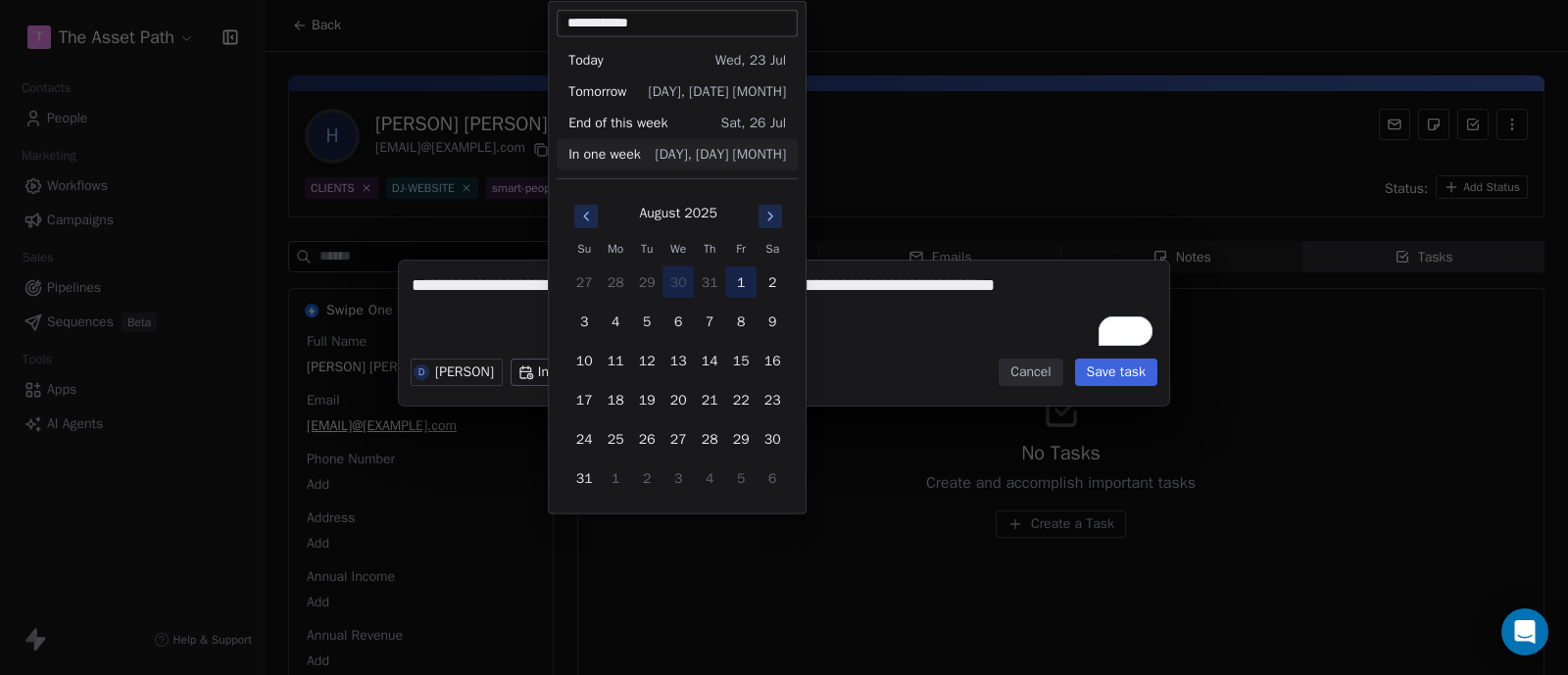 click on "1" at bounding box center [741, 282] 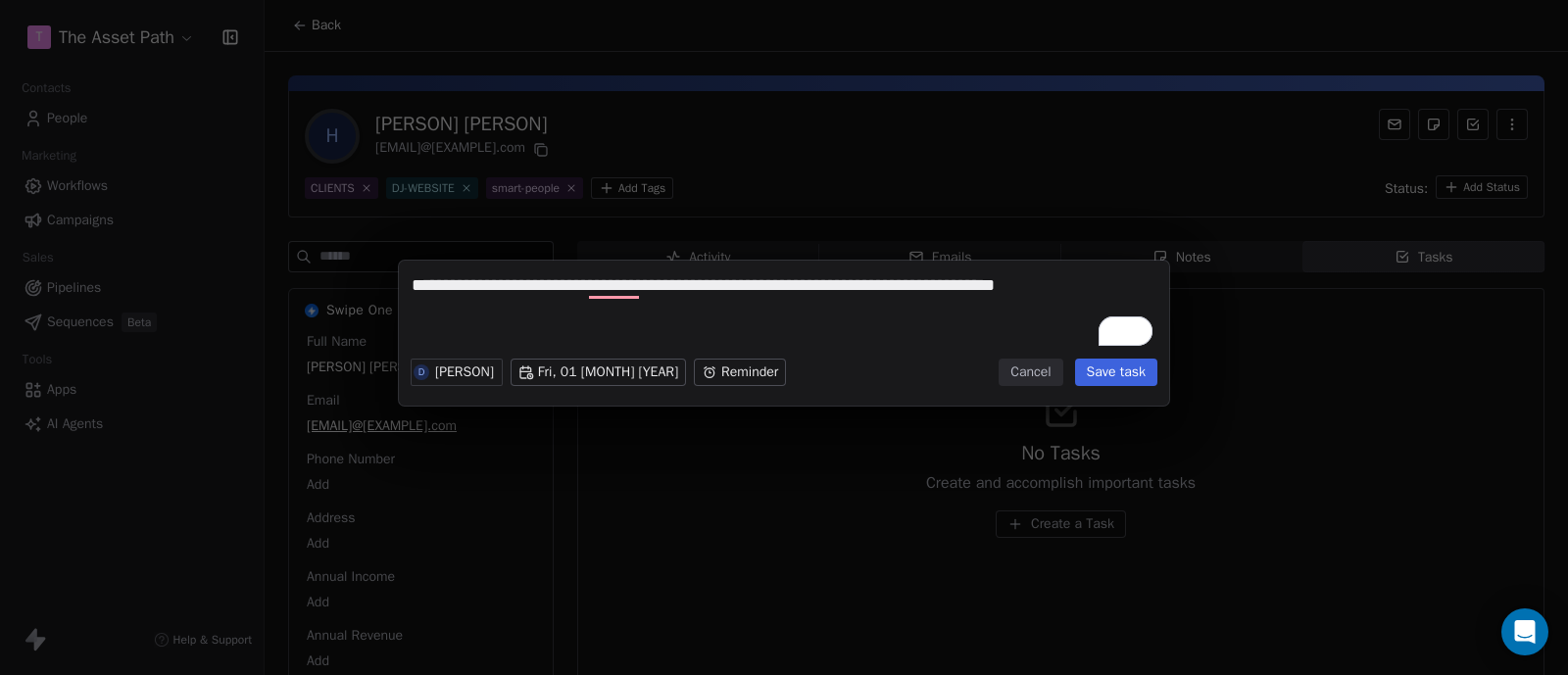 click on "**********" at bounding box center [784, 337] 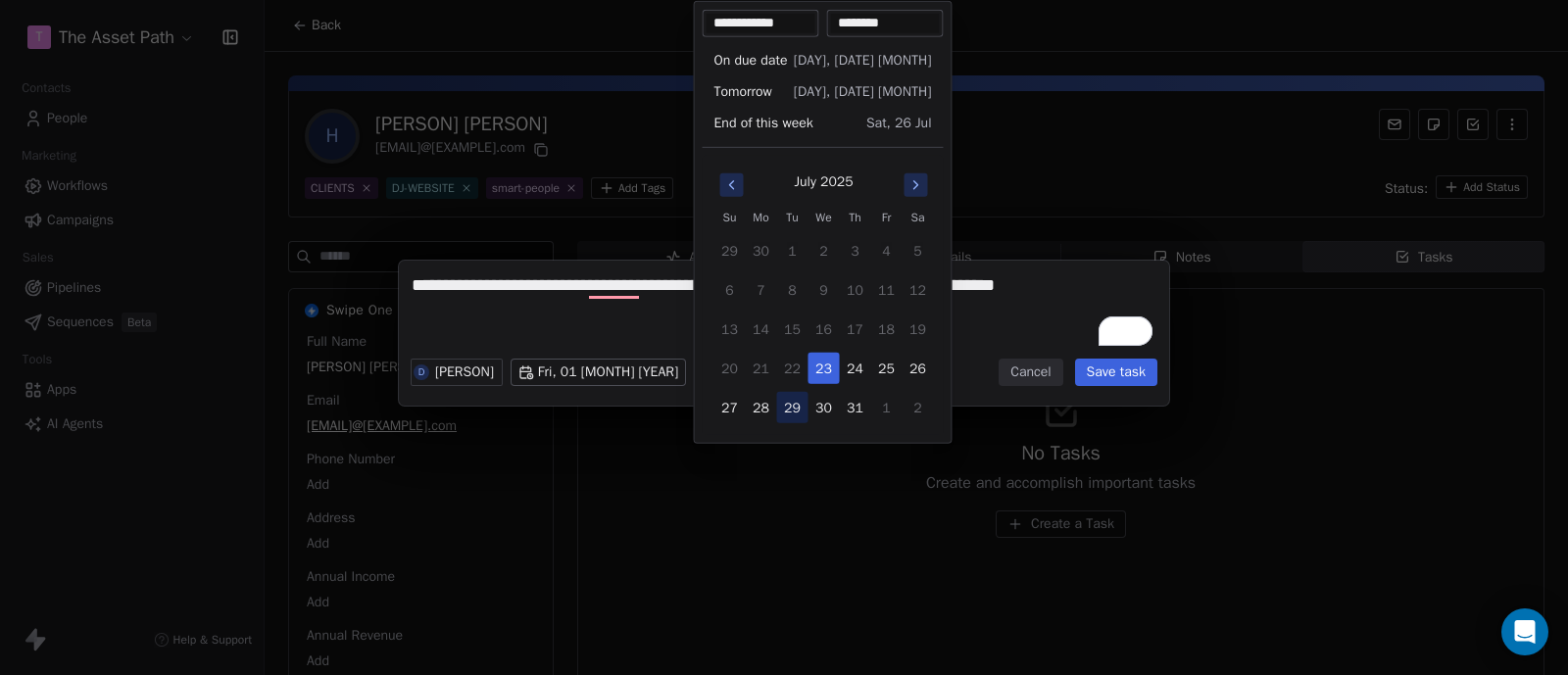 click on "29" at bounding box center [793, 408] 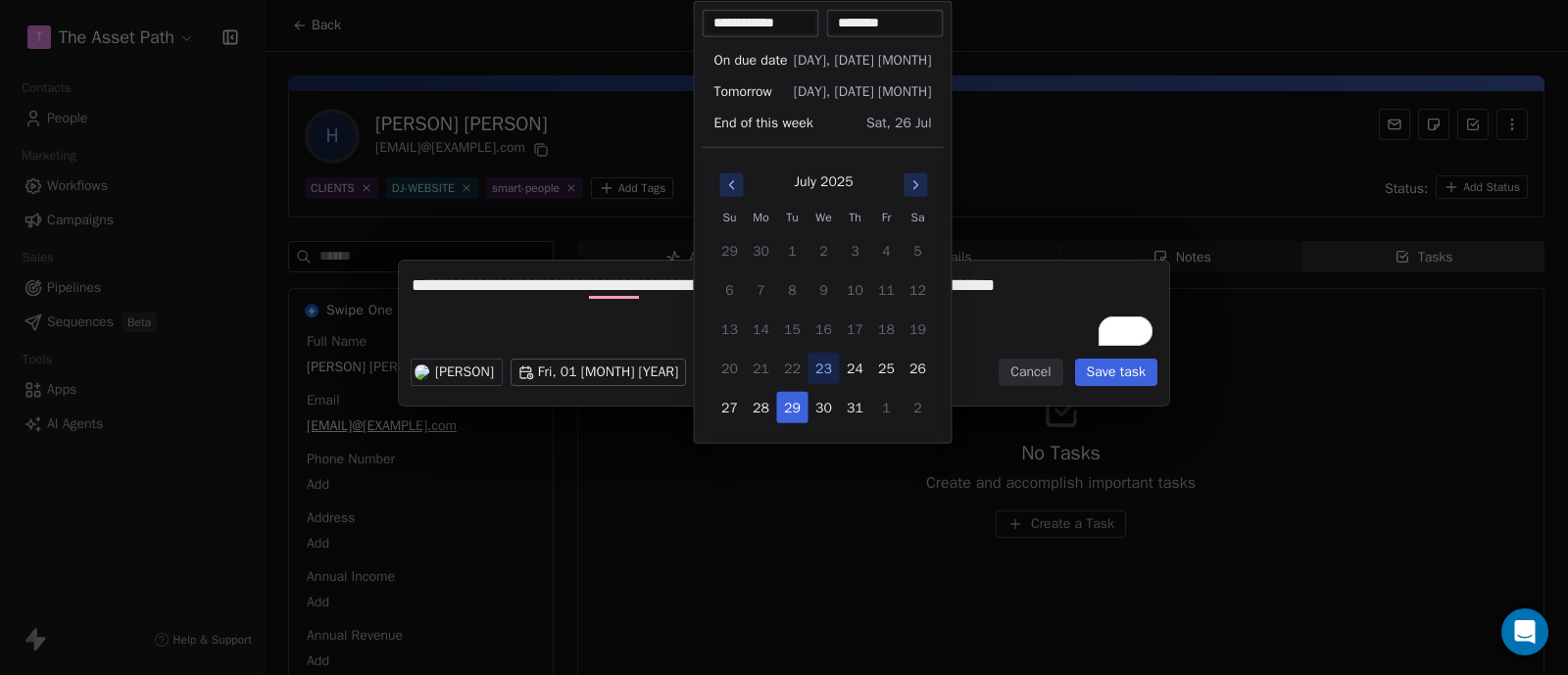 click on "**********" at bounding box center [784, 337] 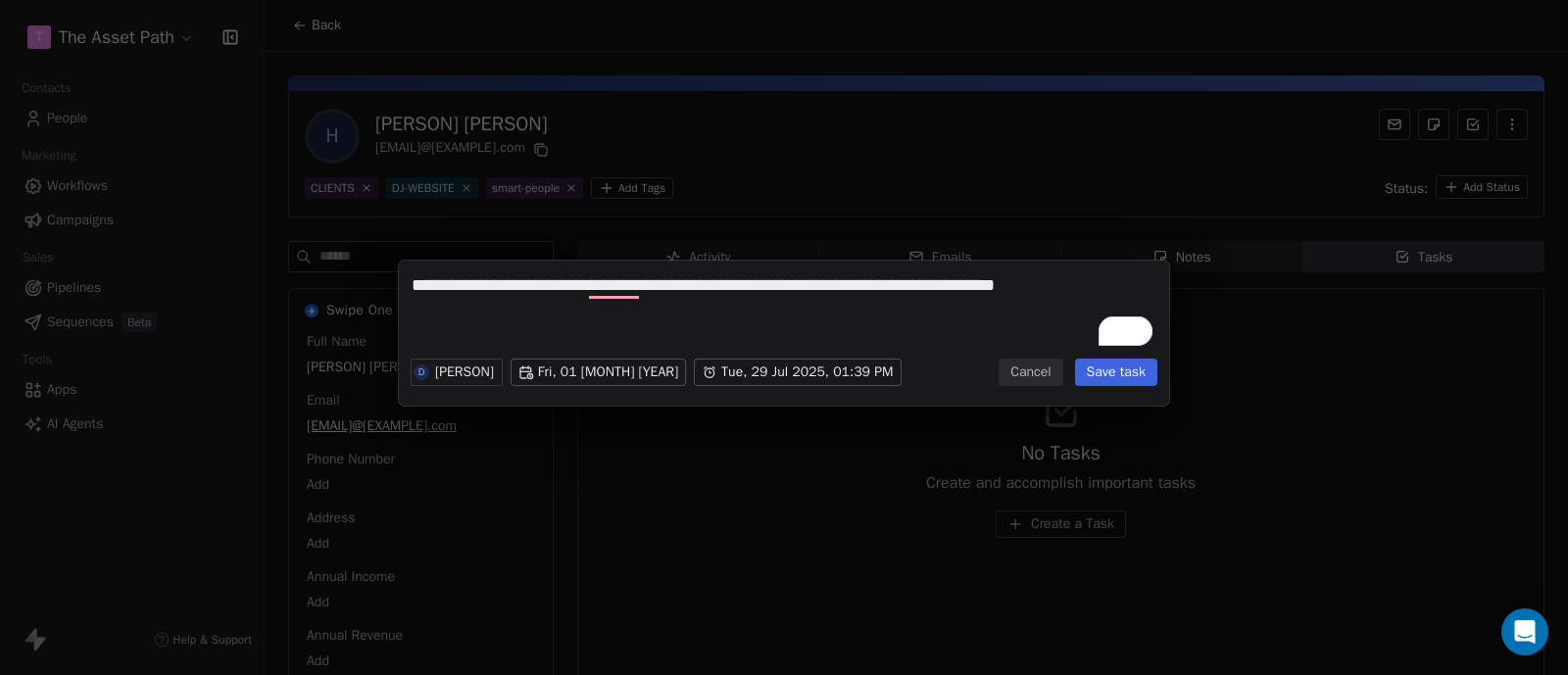 click on "Save task" at bounding box center [1116, 372] 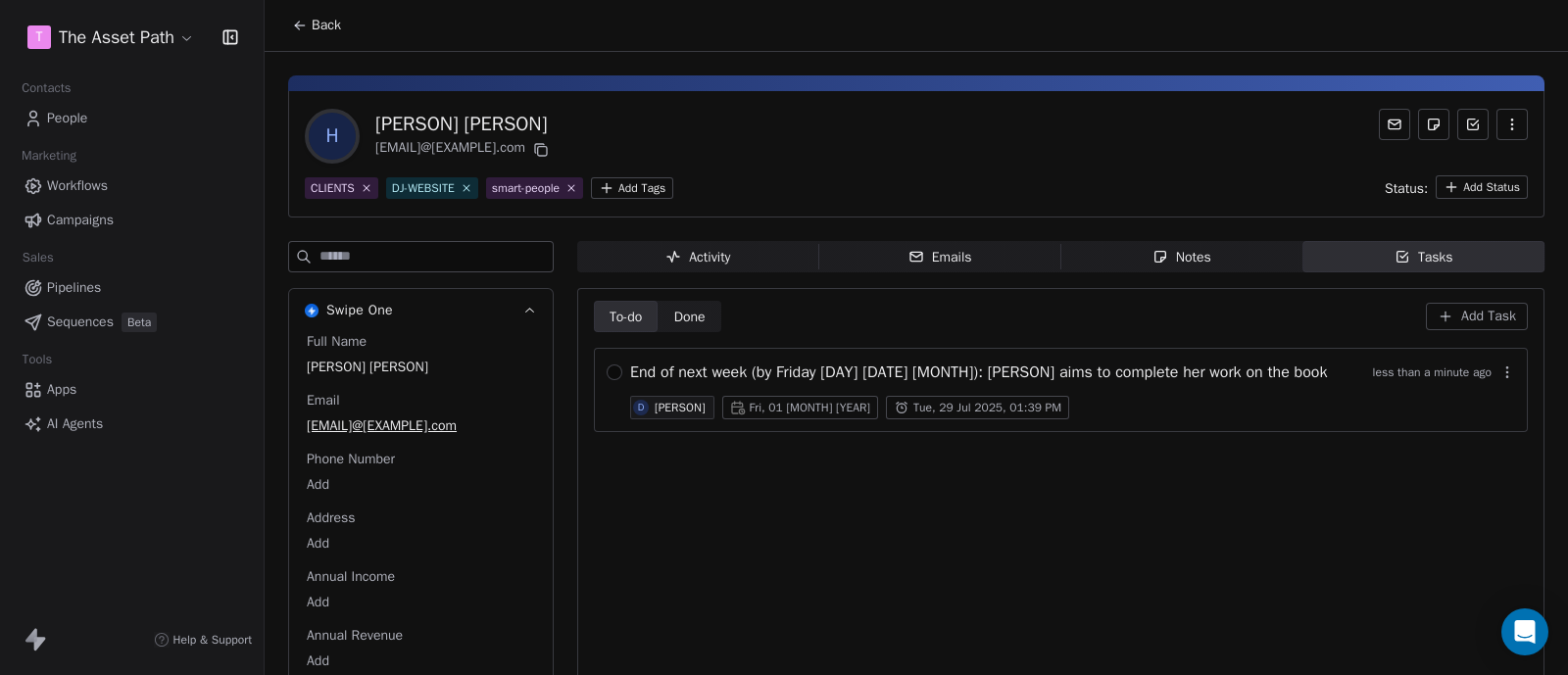 click on "Add Task" at bounding box center [1489, 316] 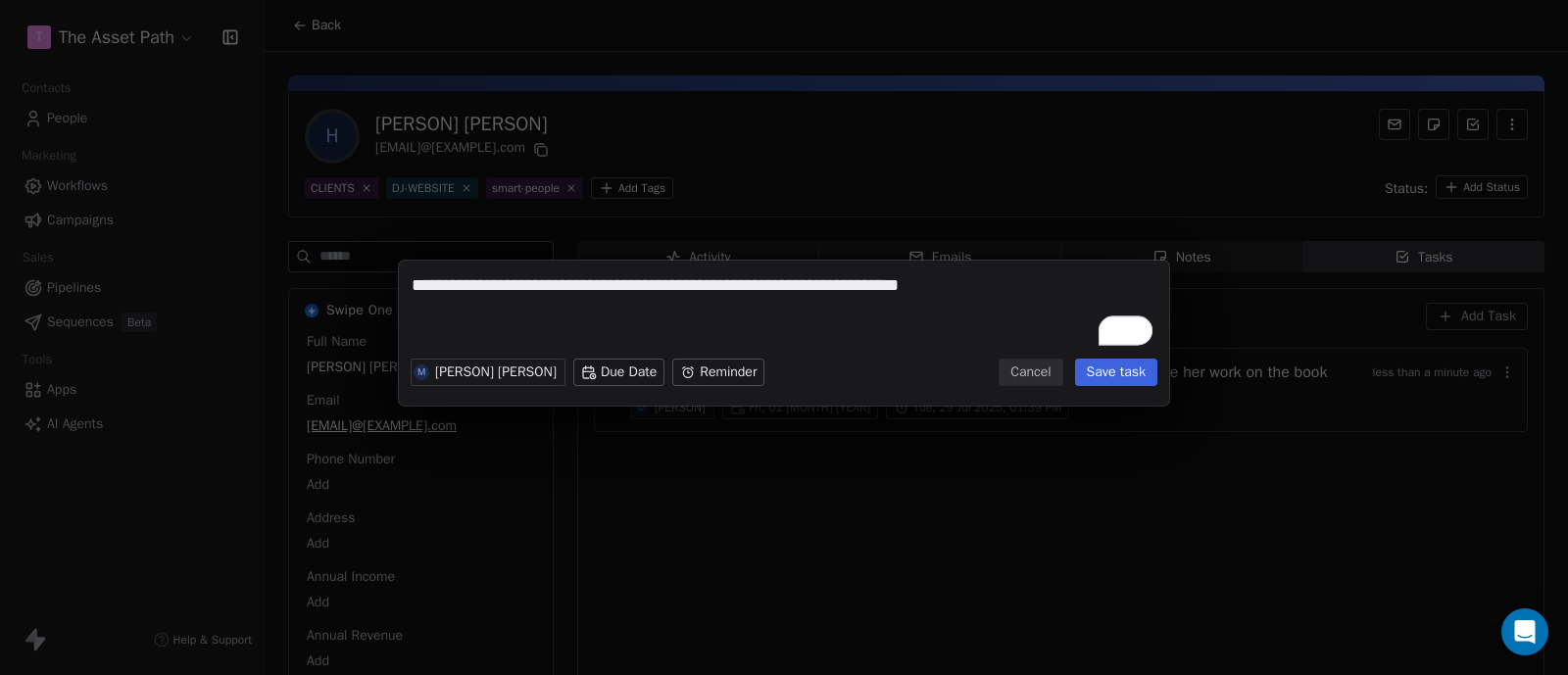 type on "**********" 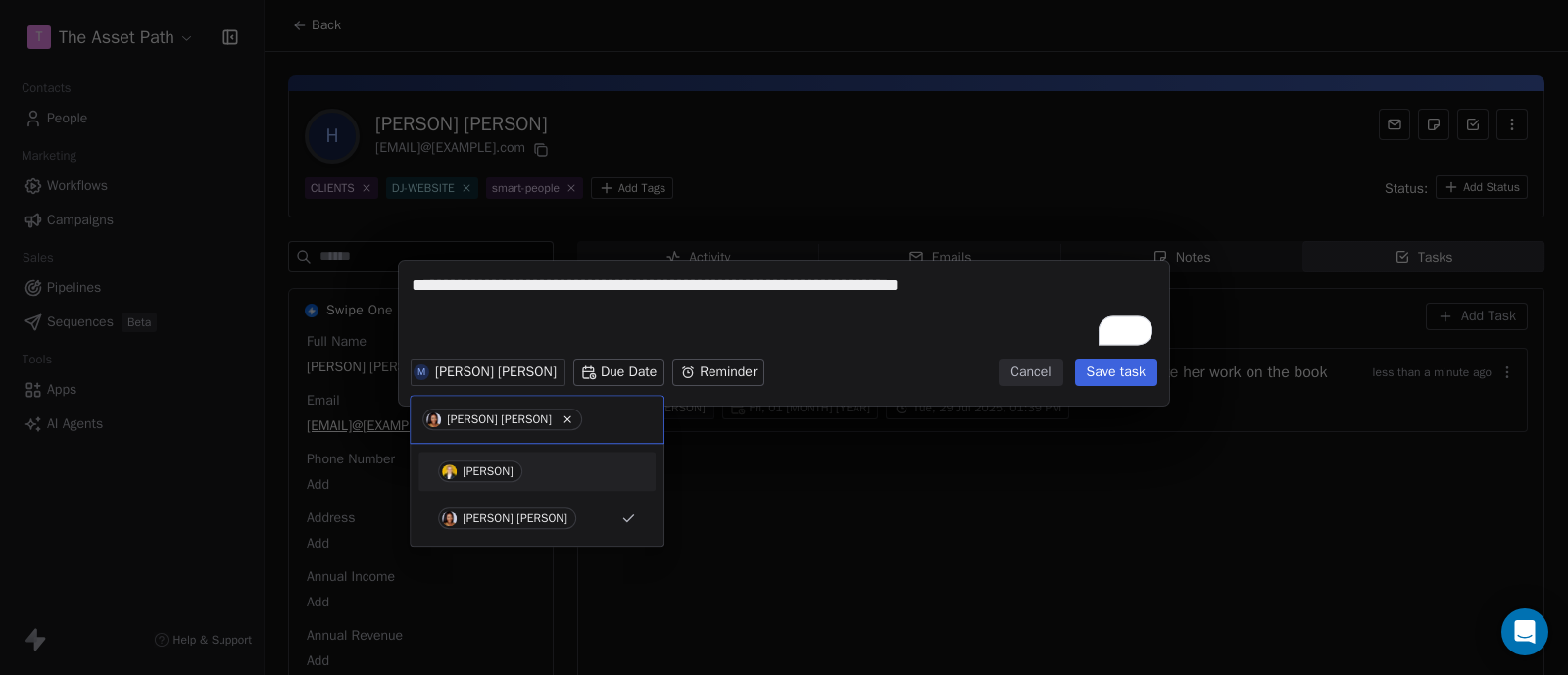 click on "[FIRST] [LAST]" at bounding box center [488, 471] 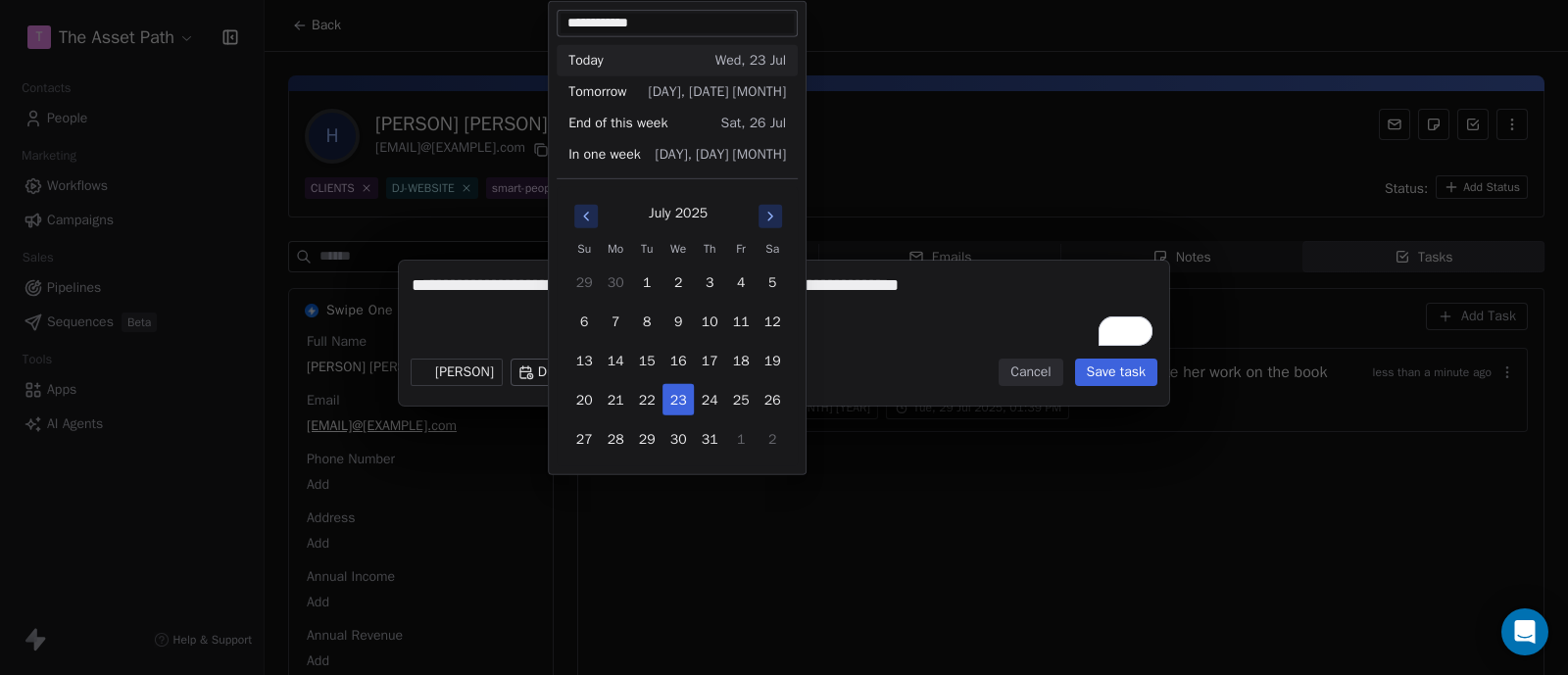 click on "**********" at bounding box center (784, 337) 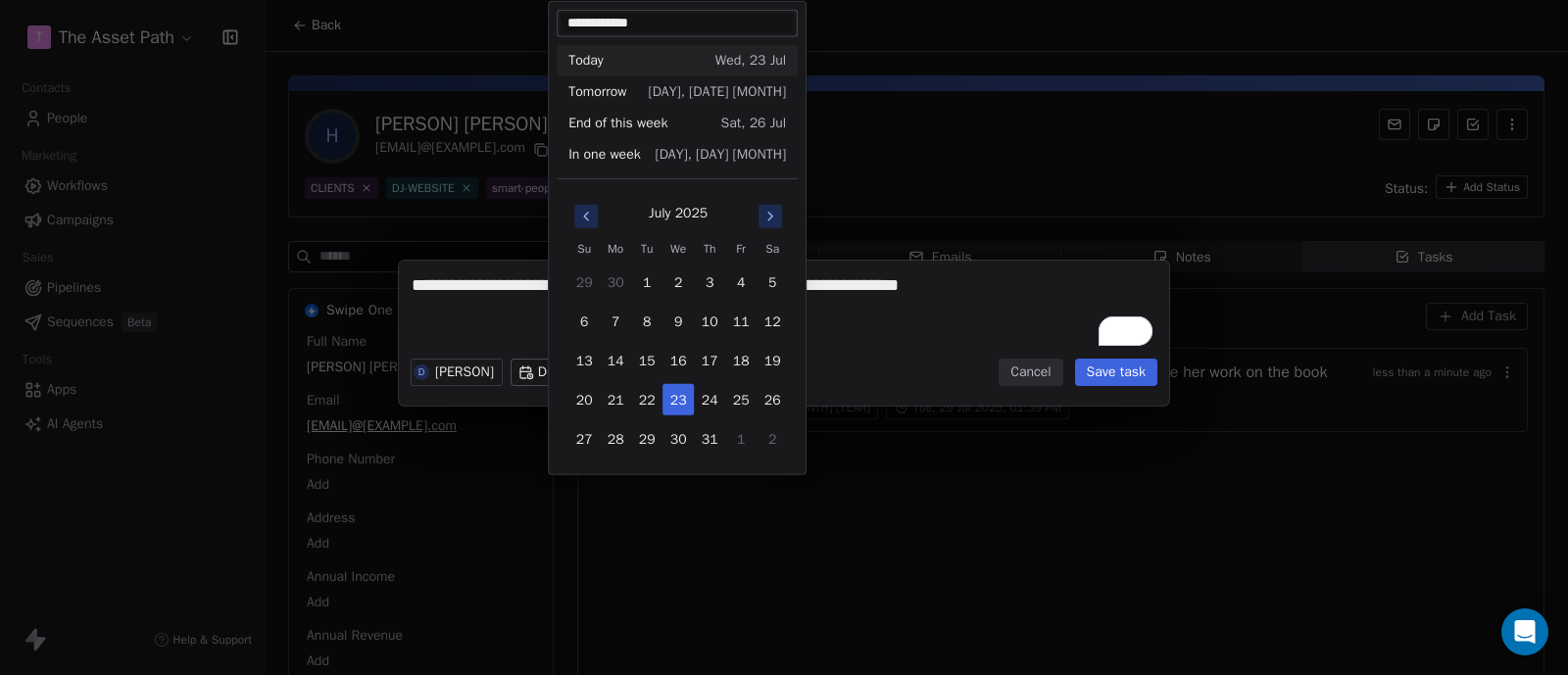 click 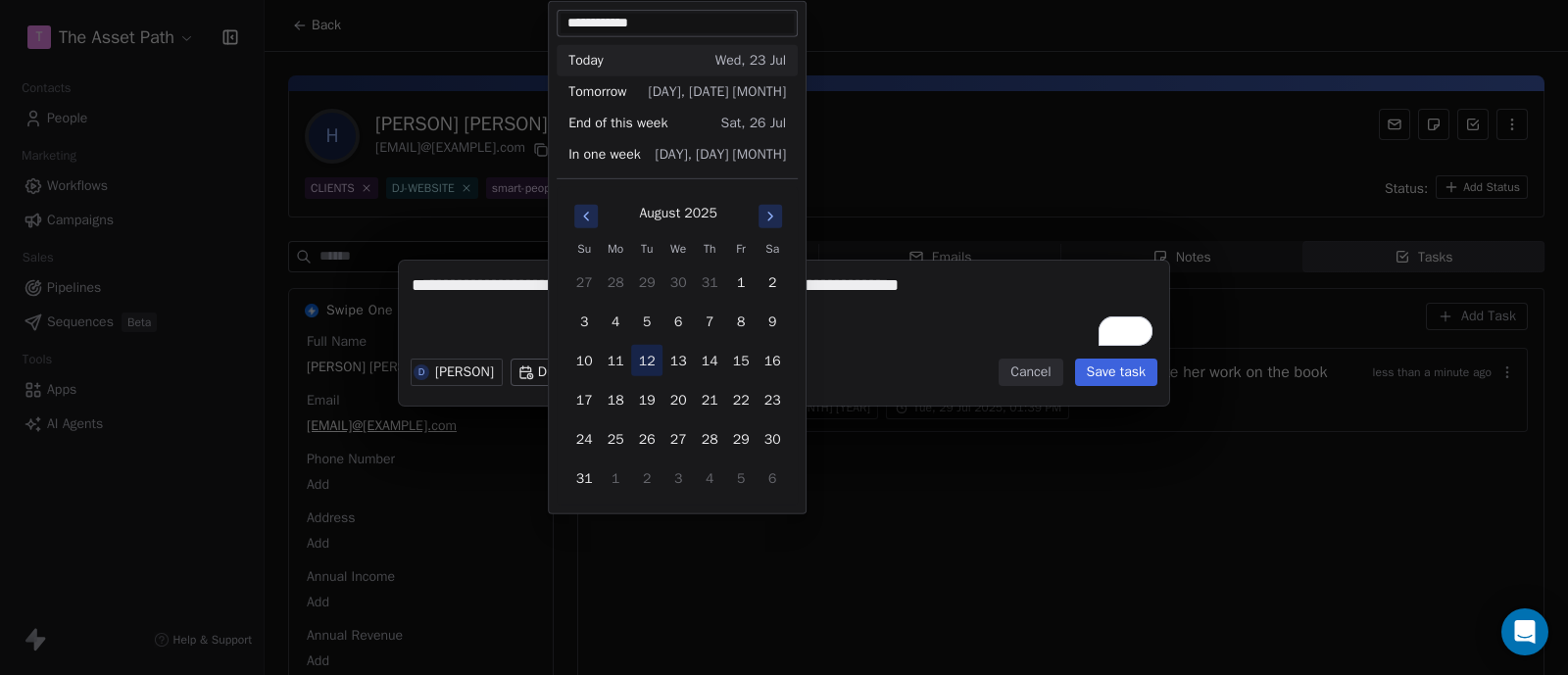 click on "12" at bounding box center [647, 361] 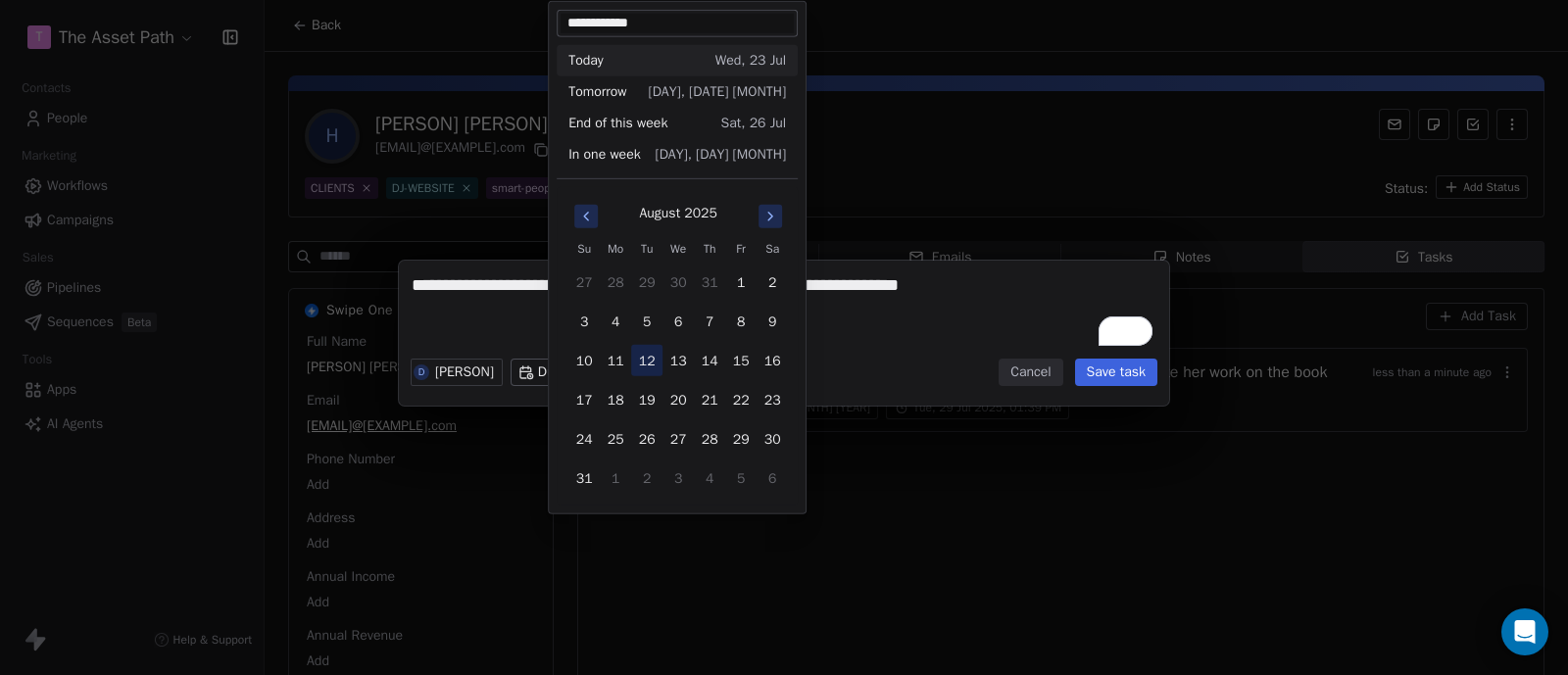 type on "**********" 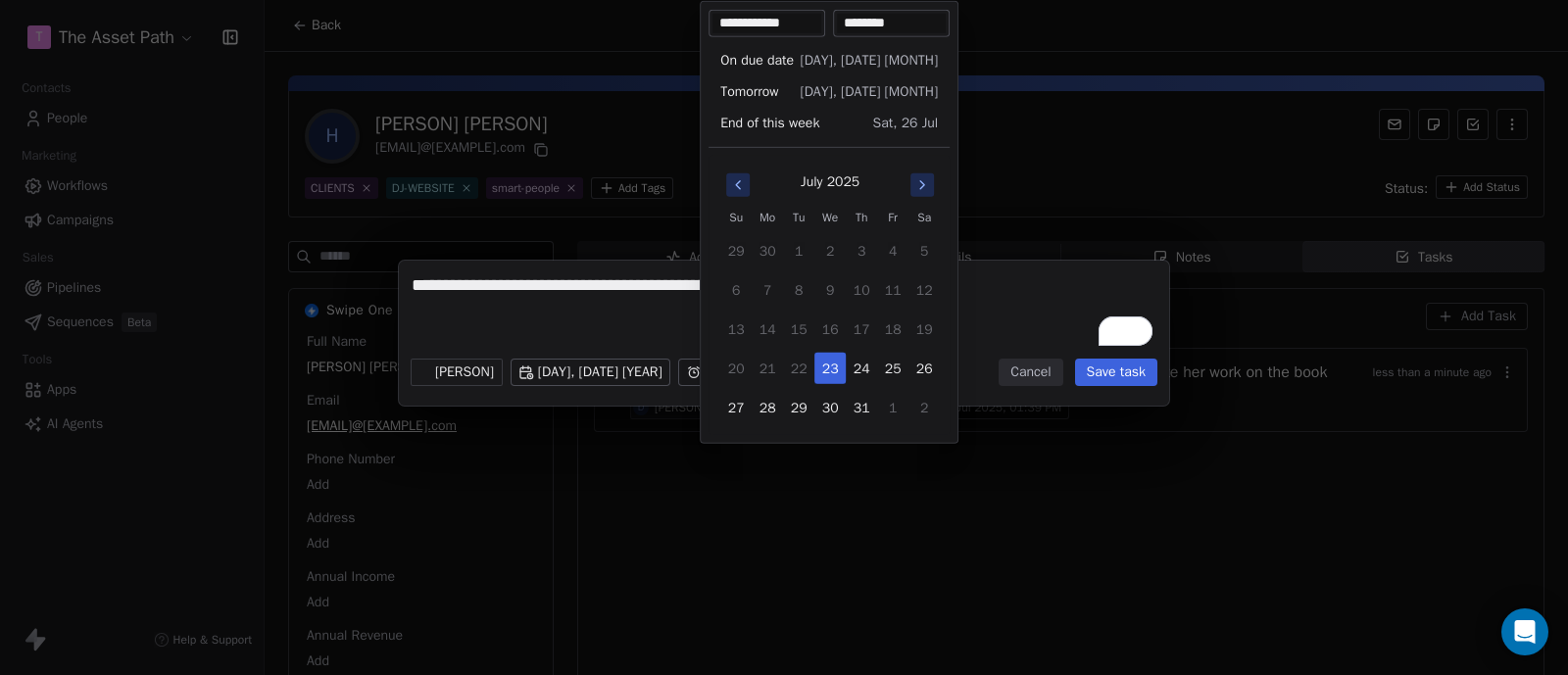 click on "**********" at bounding box center (784, 337) 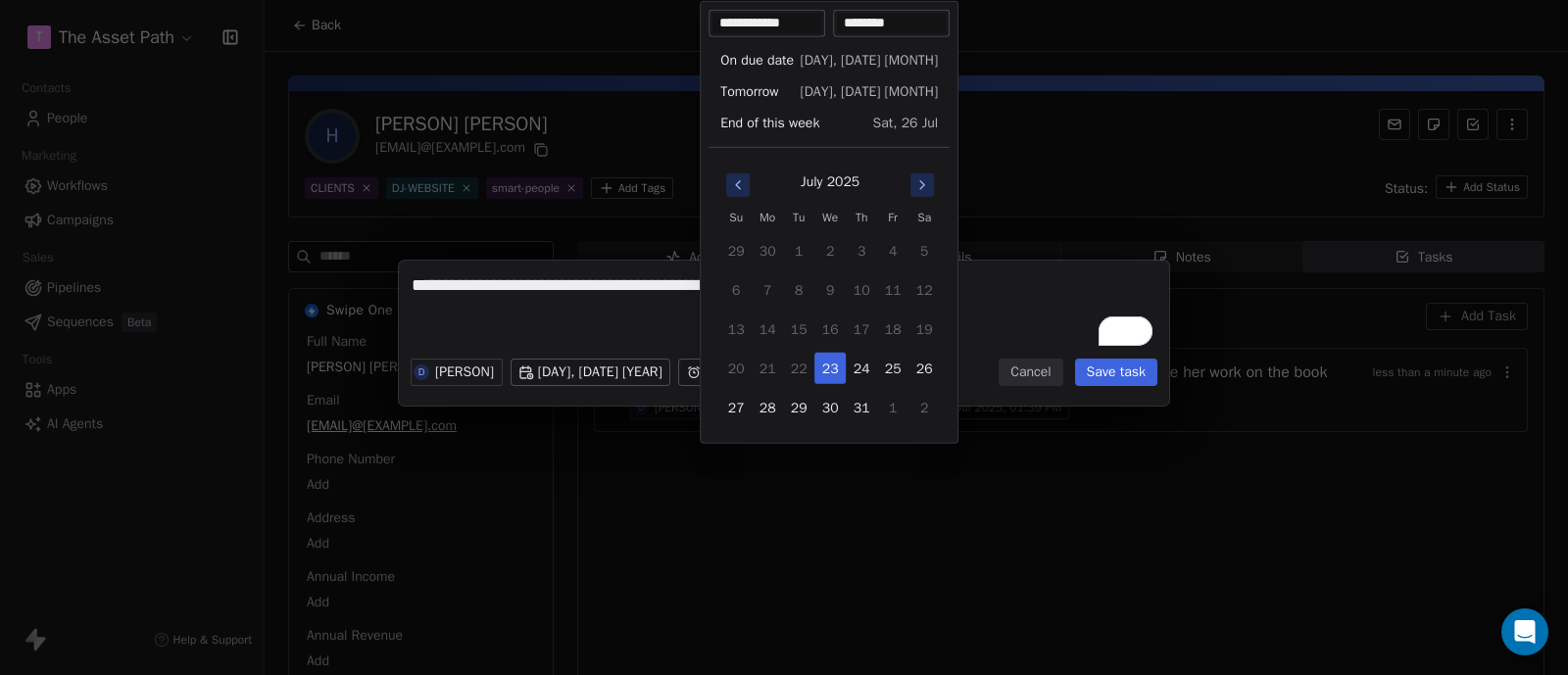 click 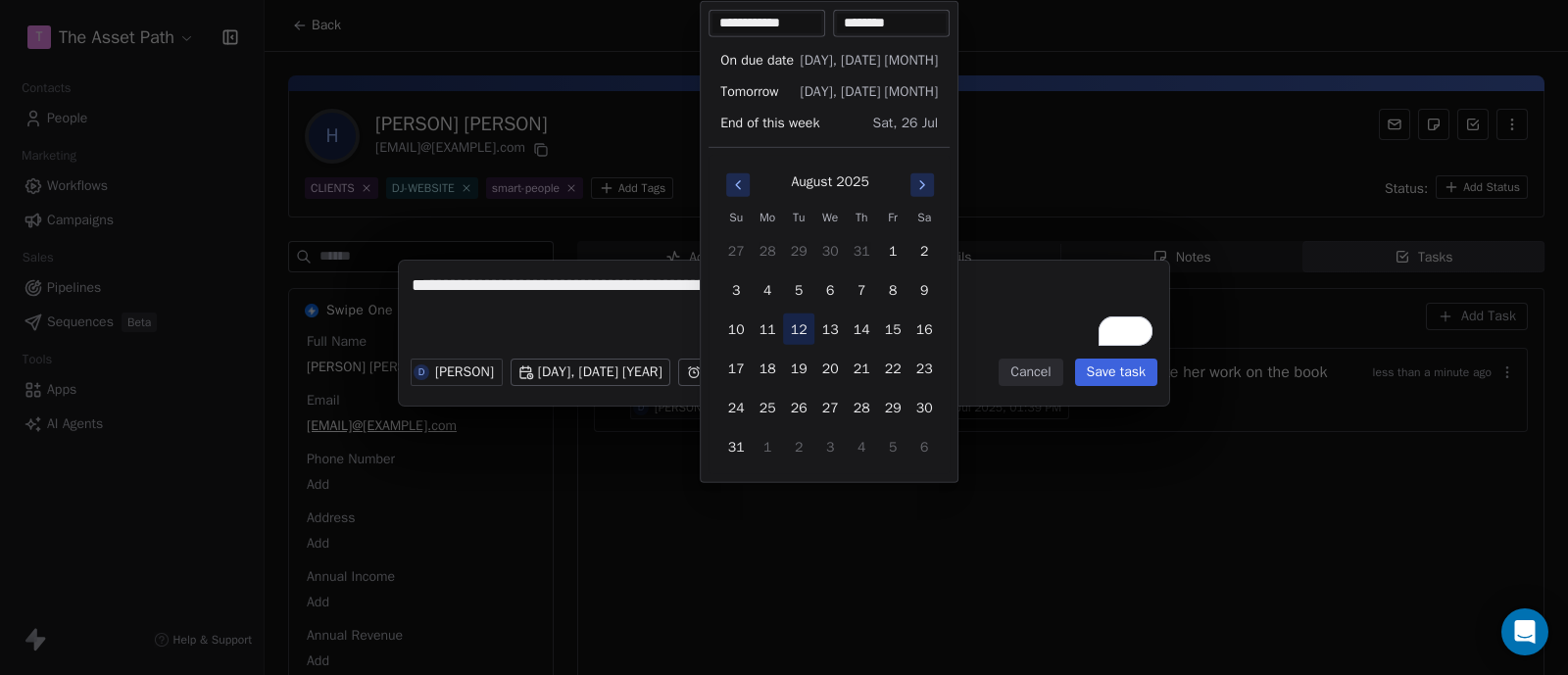 click on "12" at bounding box center [799, 329] 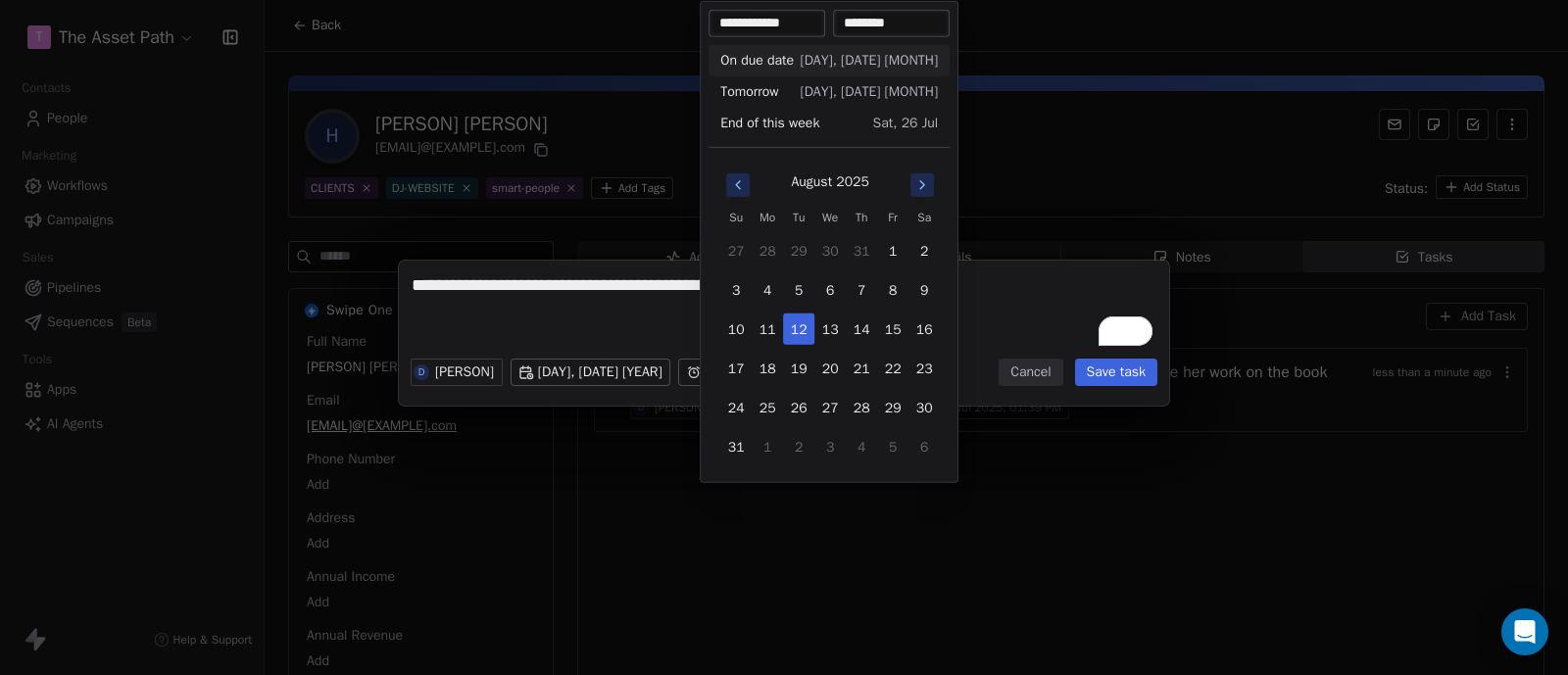 click on "********" at bounding box center (891, 24) 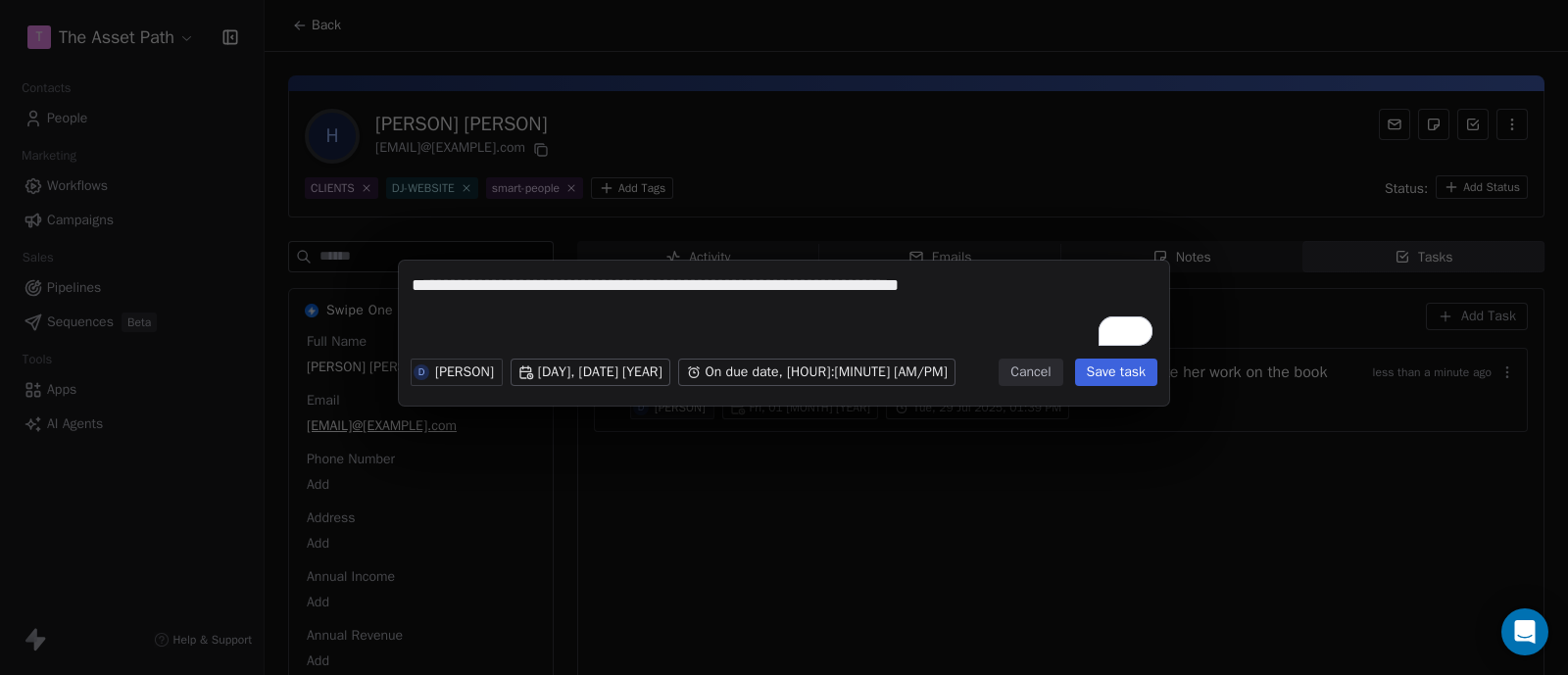 click on "Save task" at bounding box center (1116, 372) 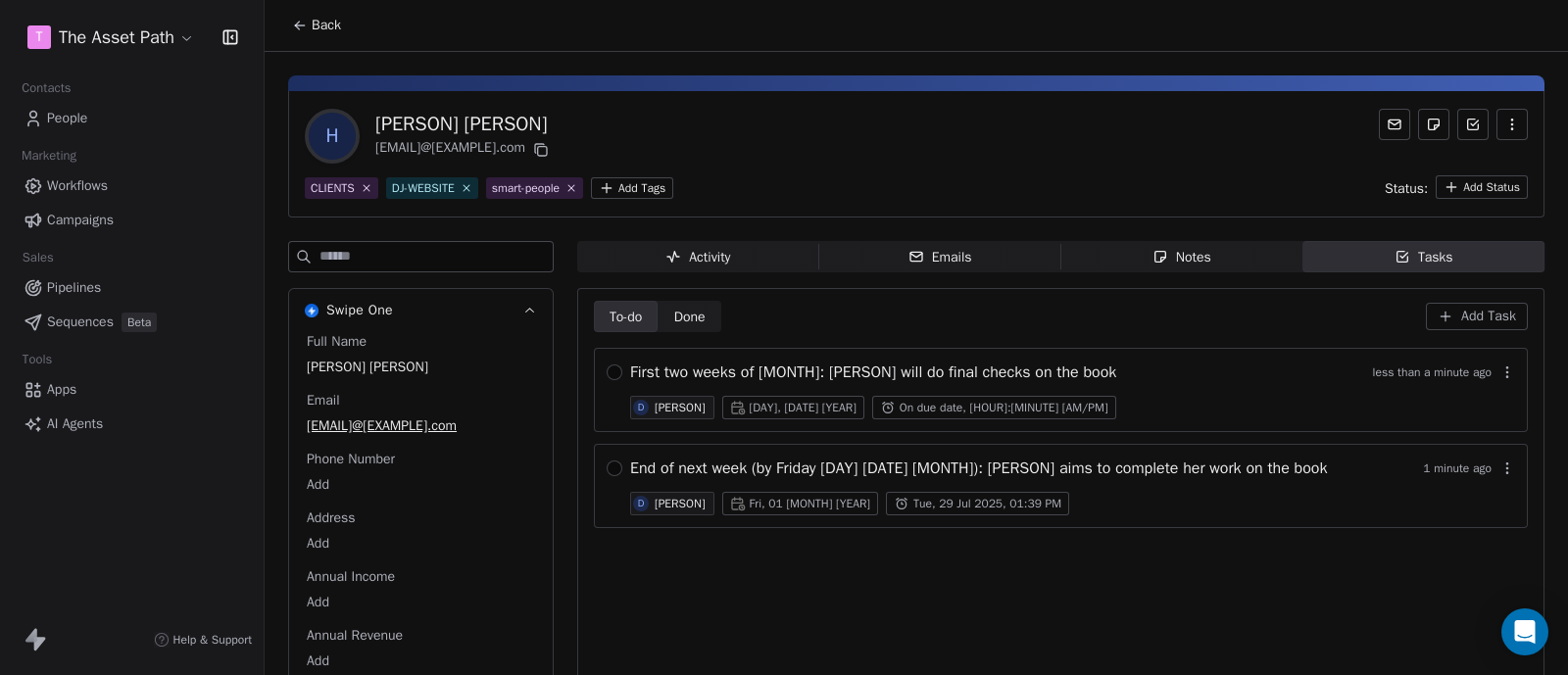 click on "Add Task" at bounding box center (1489, 316) 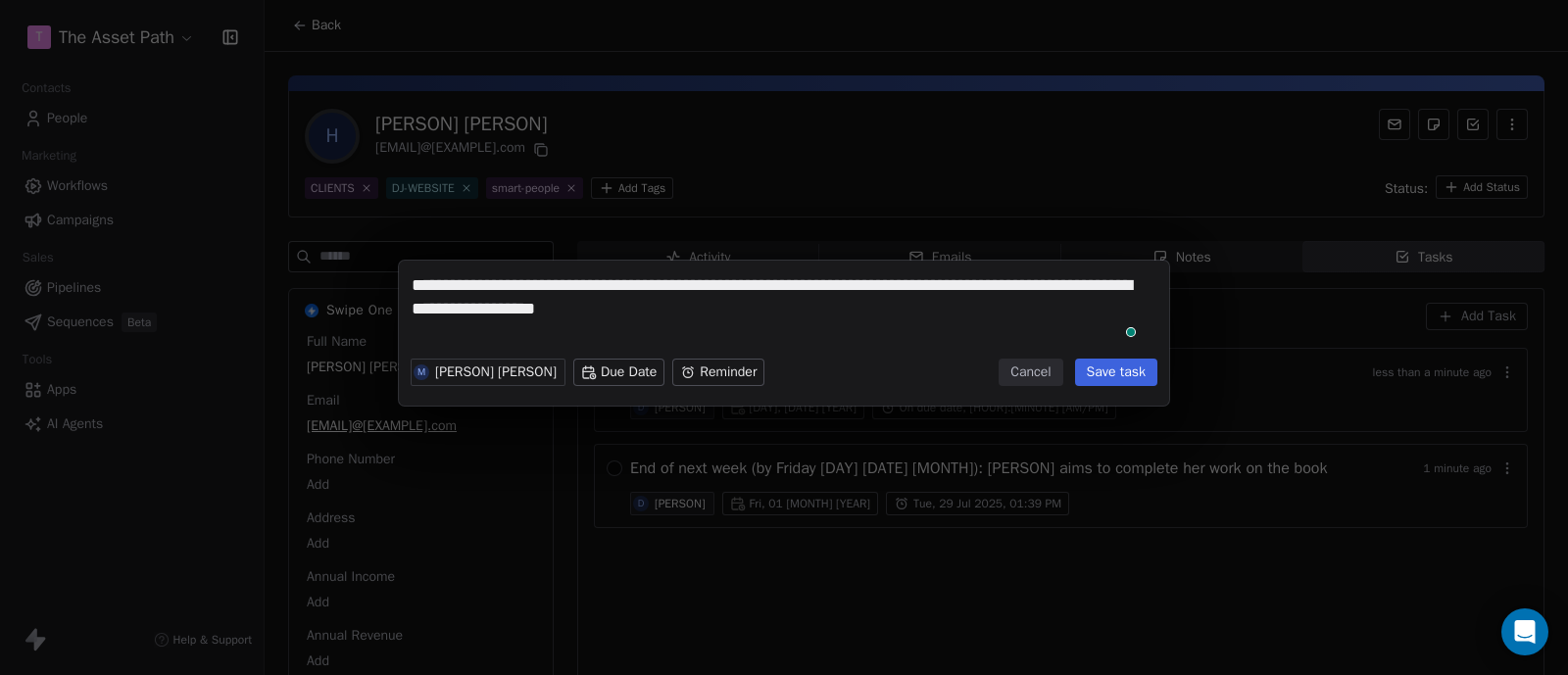 scroll, scrollTop: 17, scrollLeft: 0, axis: vertical 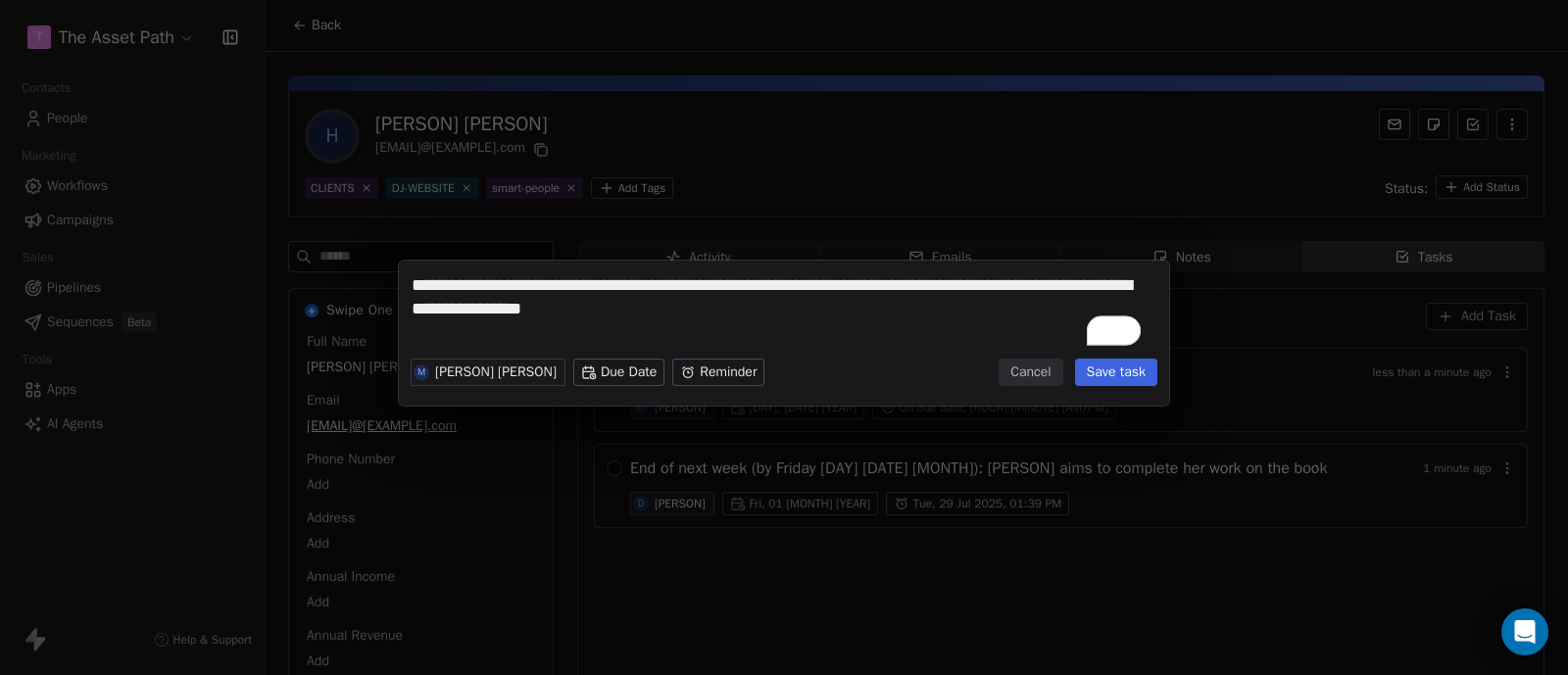 type on "**********" 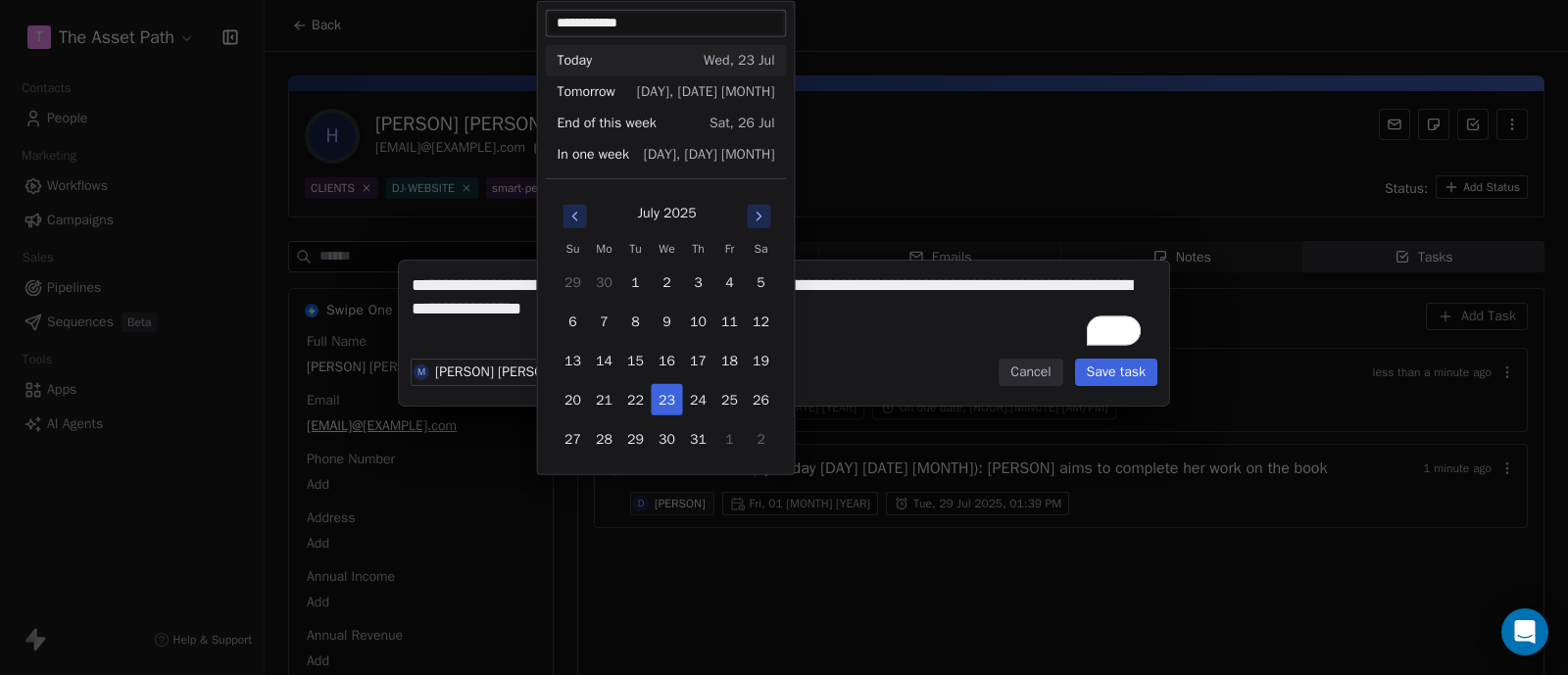click on "**********" at bounding box center [784, 337] 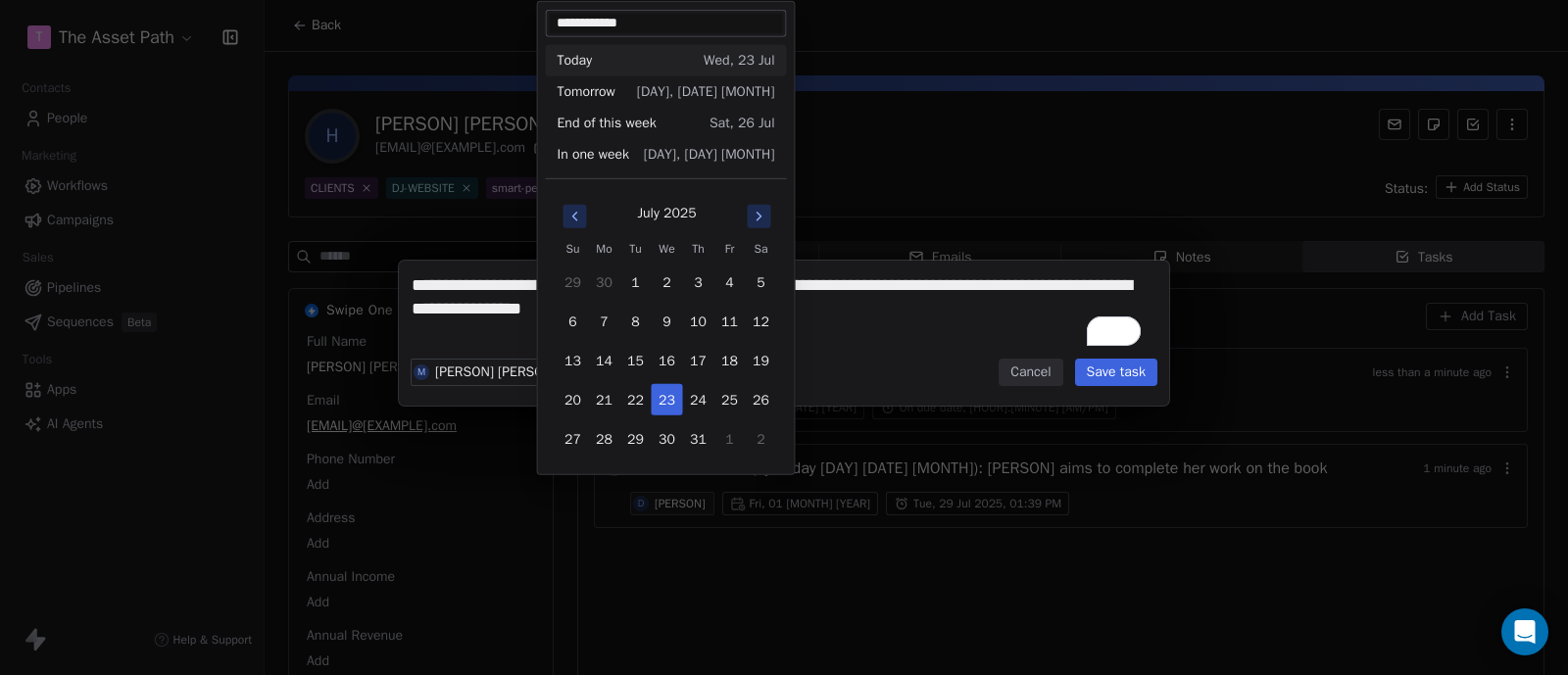 click 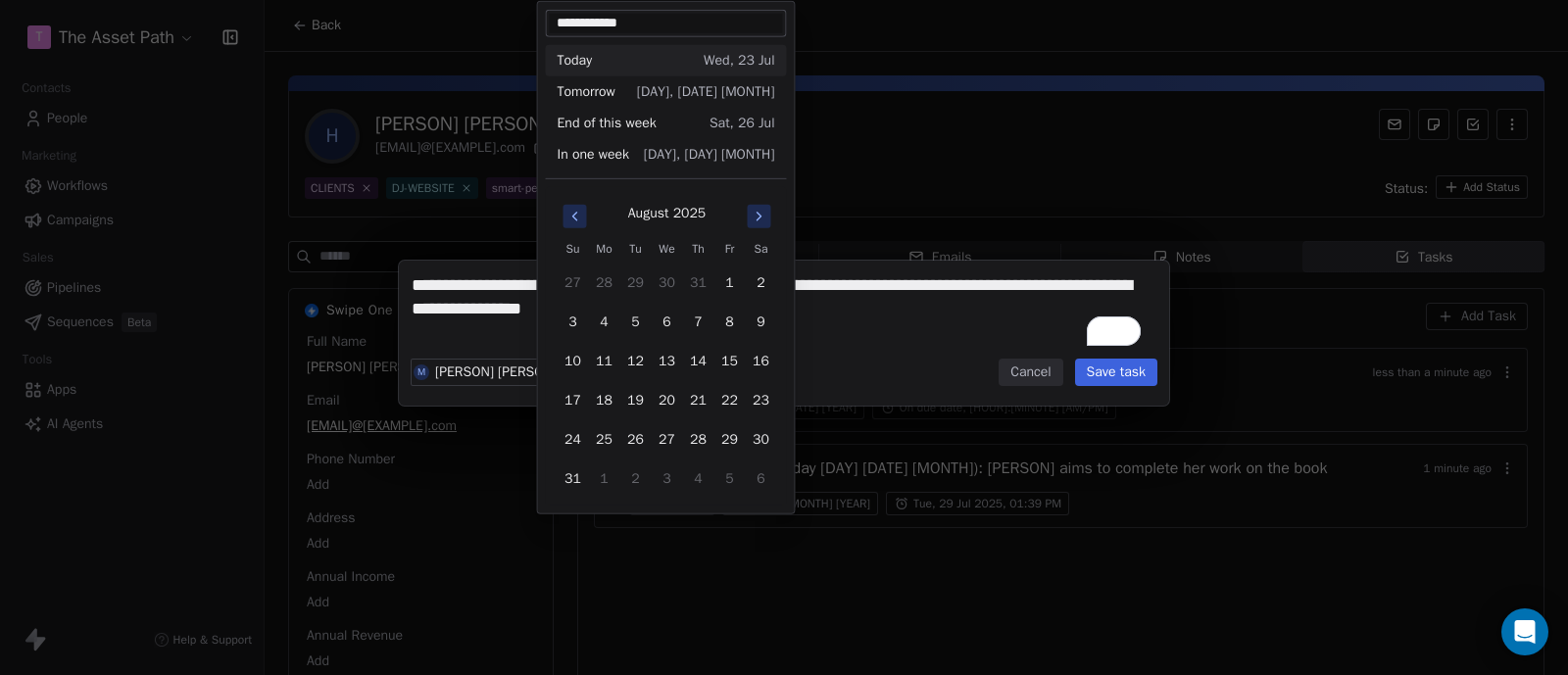 click 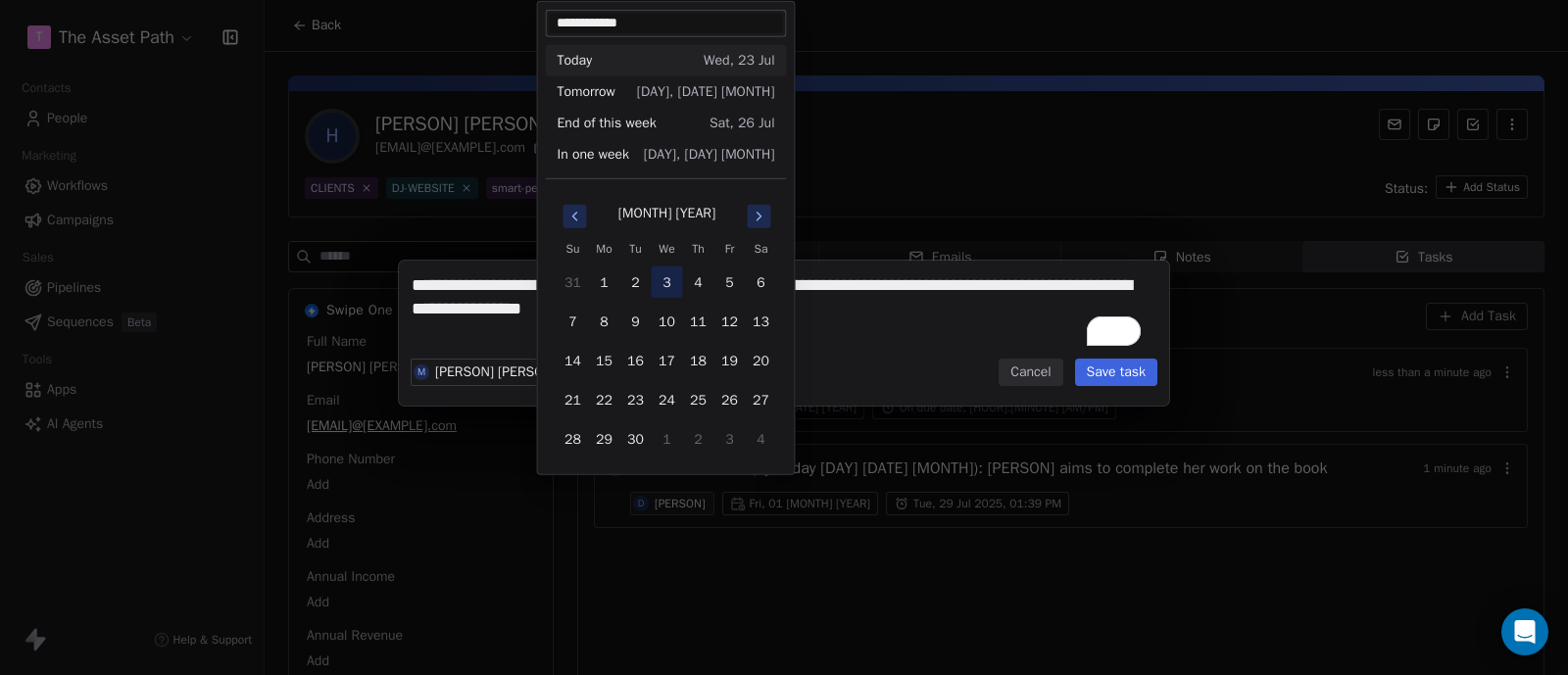 click on "3" at bounding box center [667, 282] 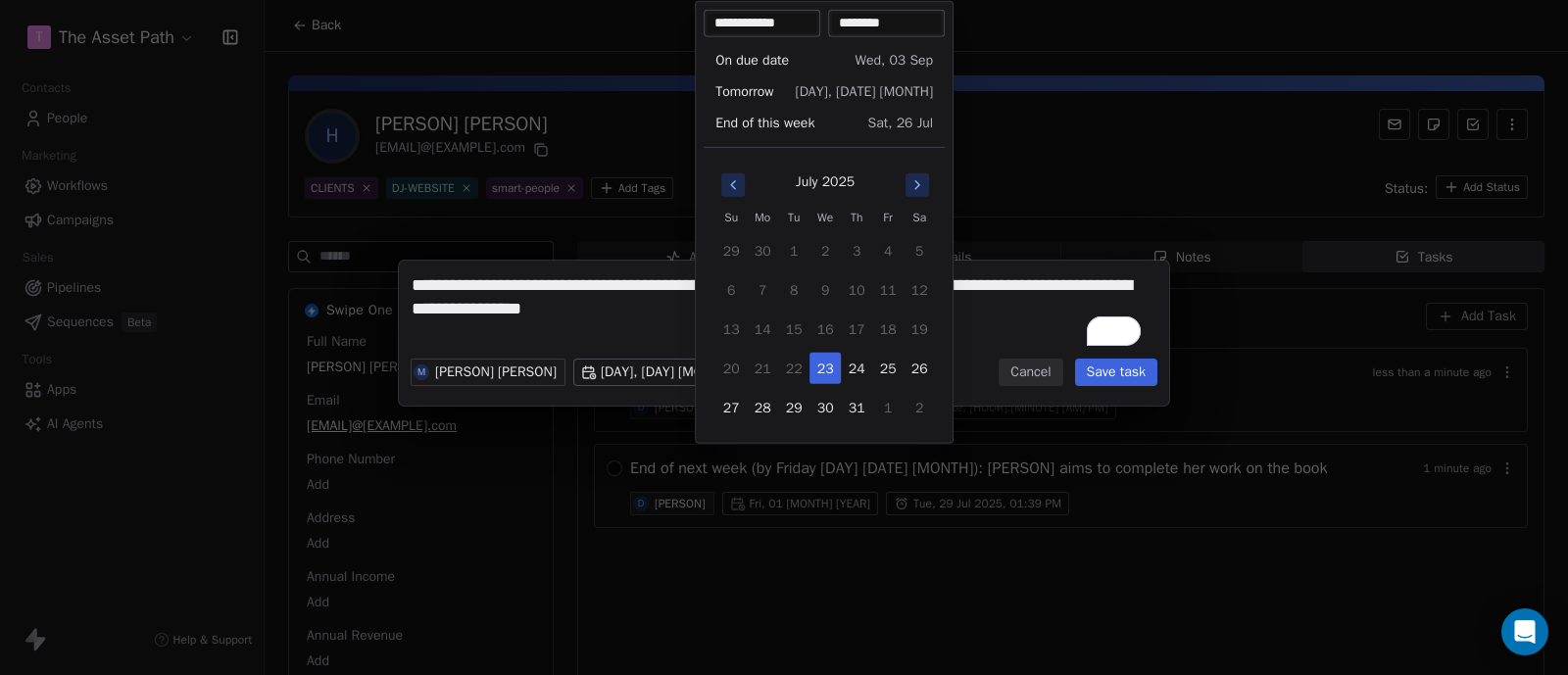 click on "**********" at bounding box center [784, 337] 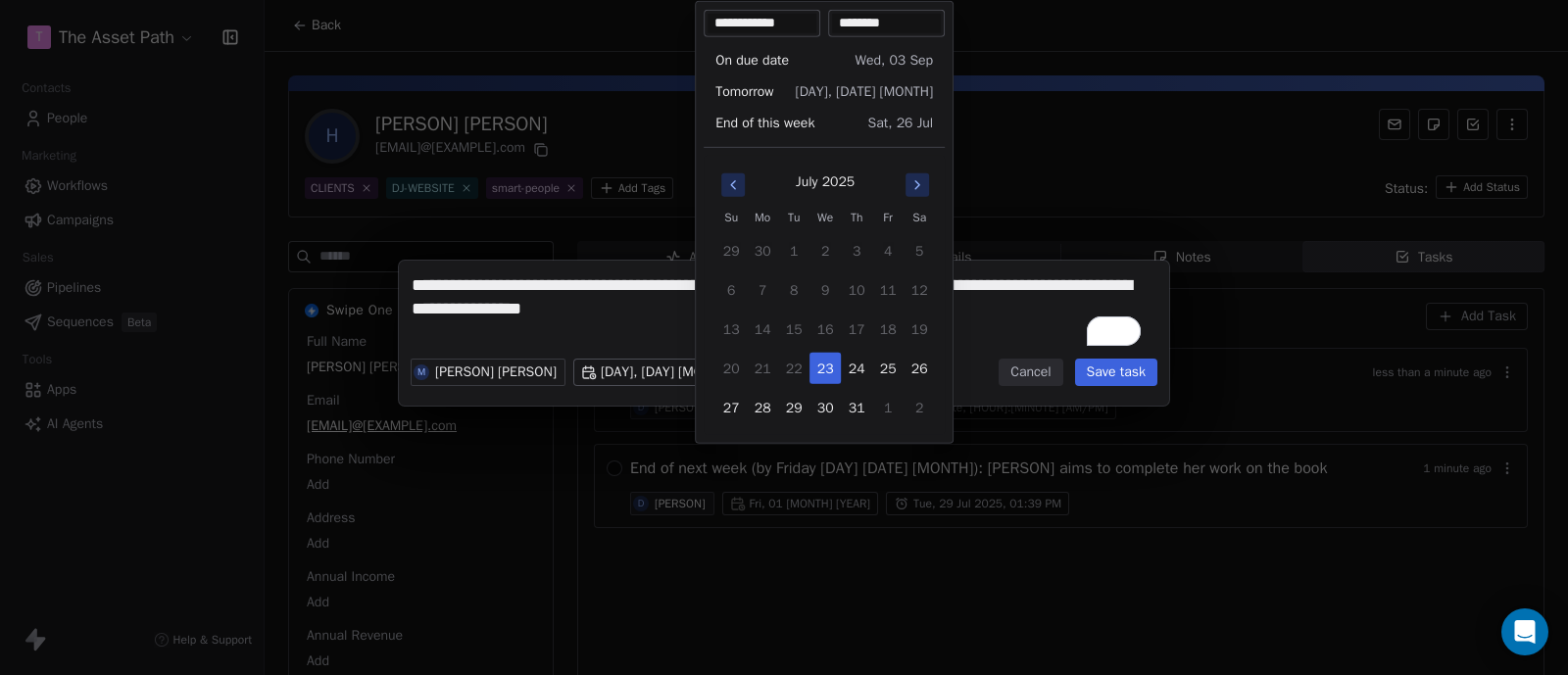 click 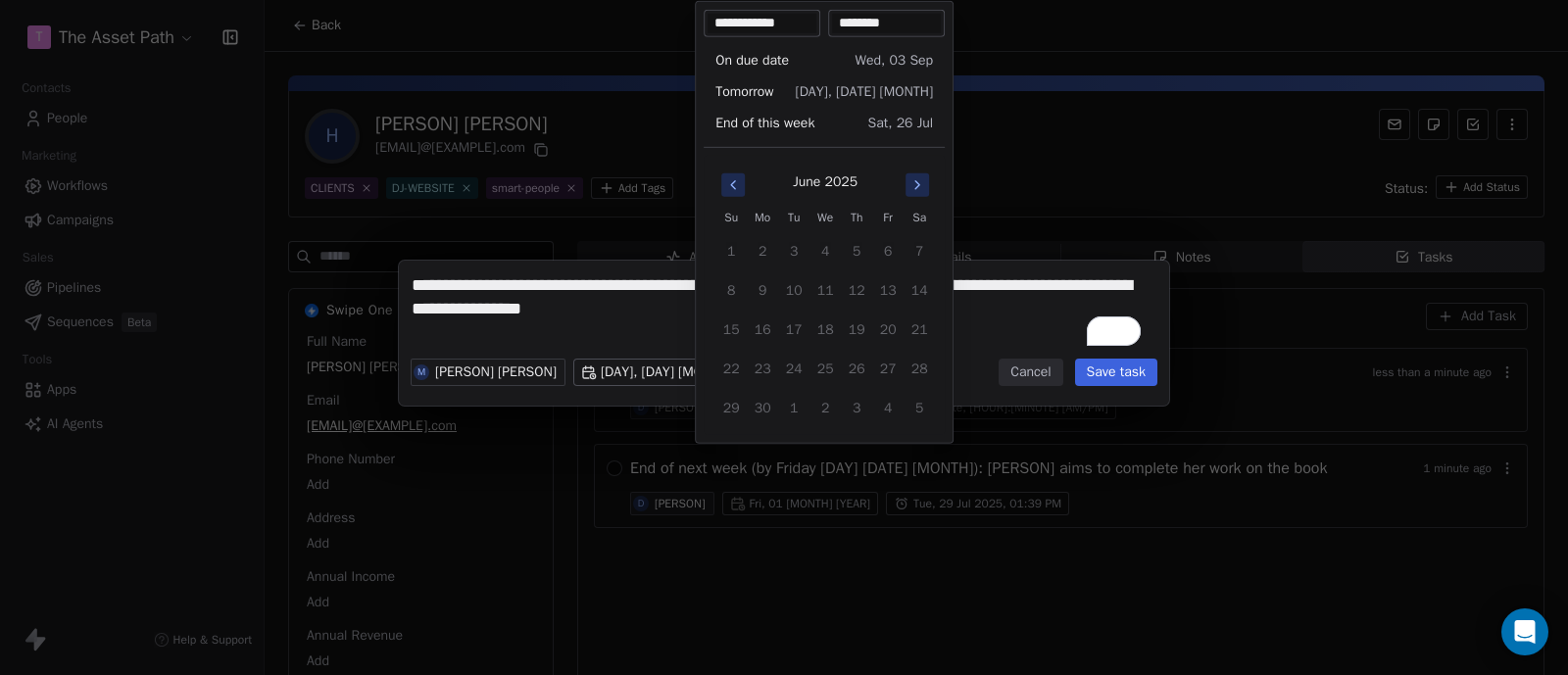 click 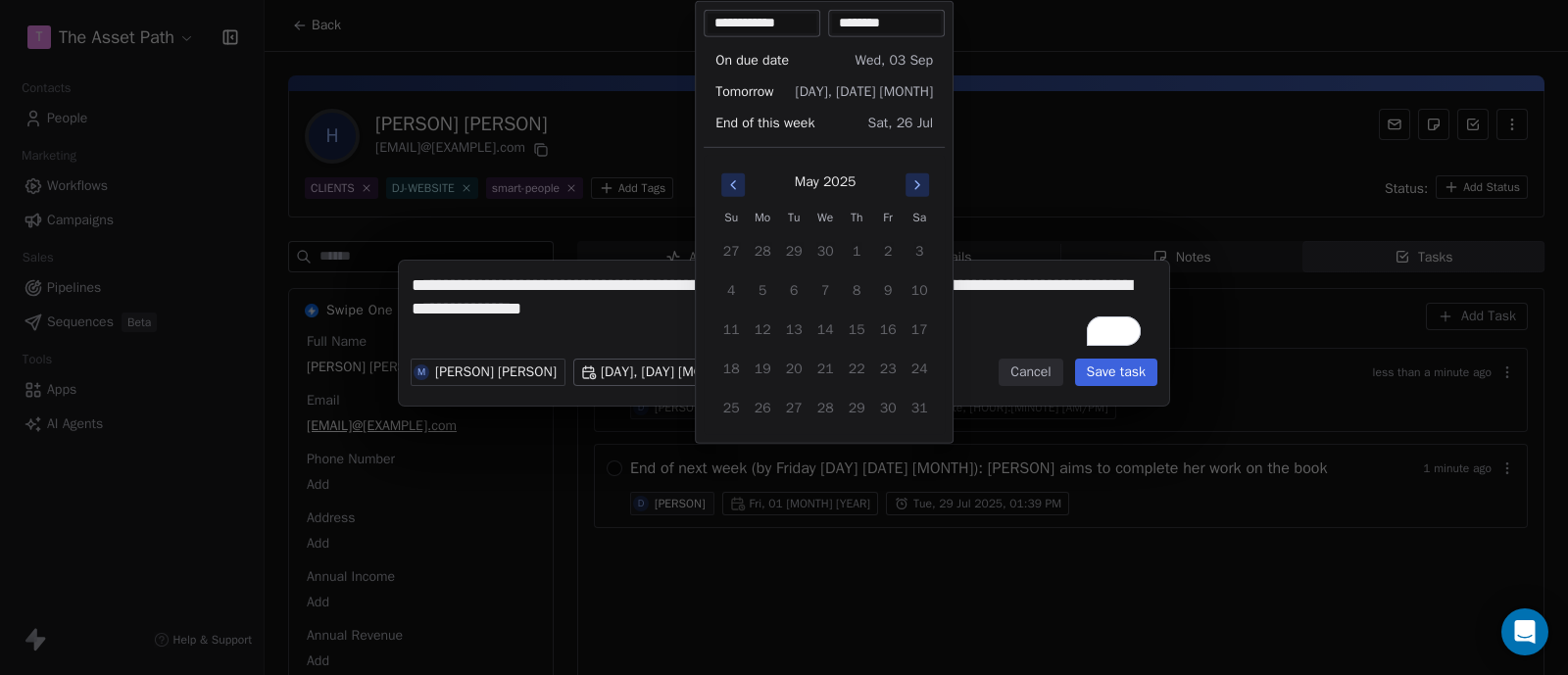 click at bounding box center [917, 185] 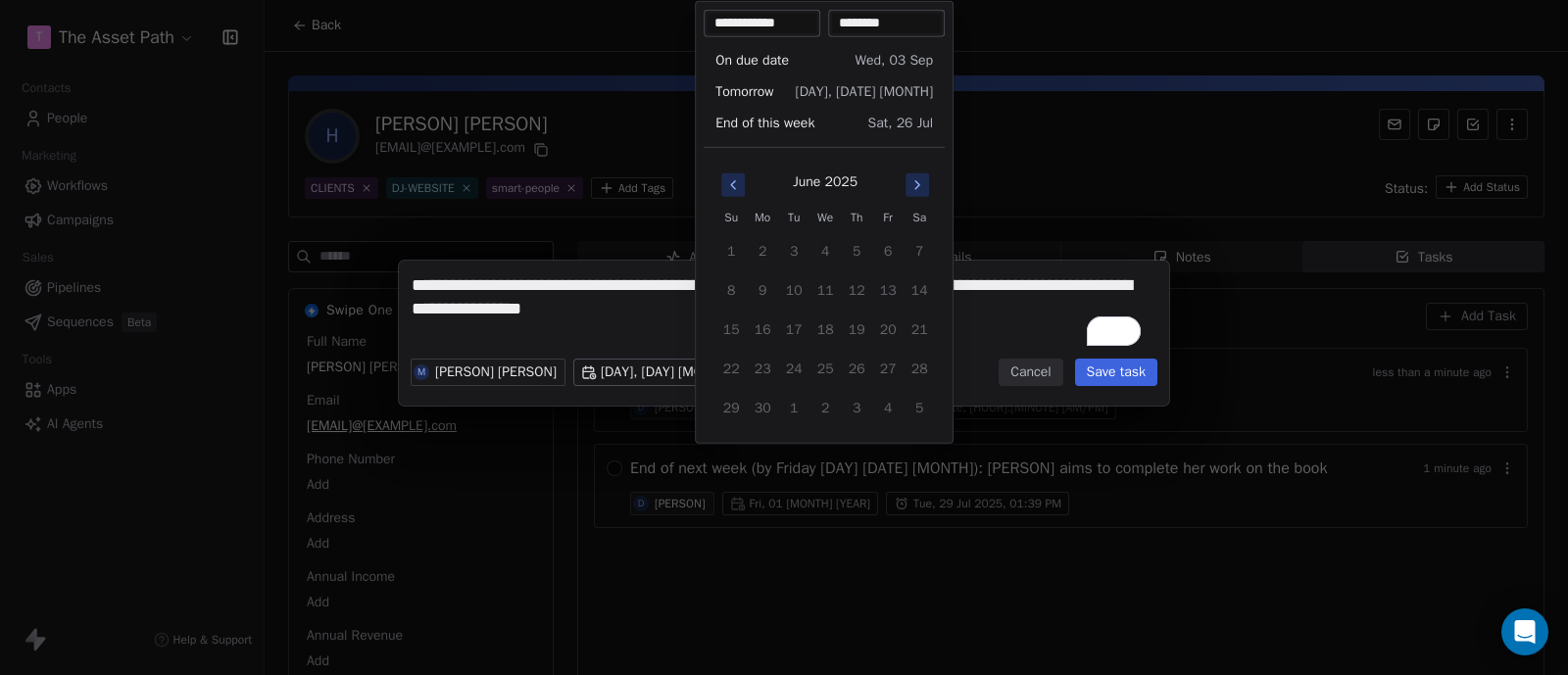 click at bounding box center [917, 185] 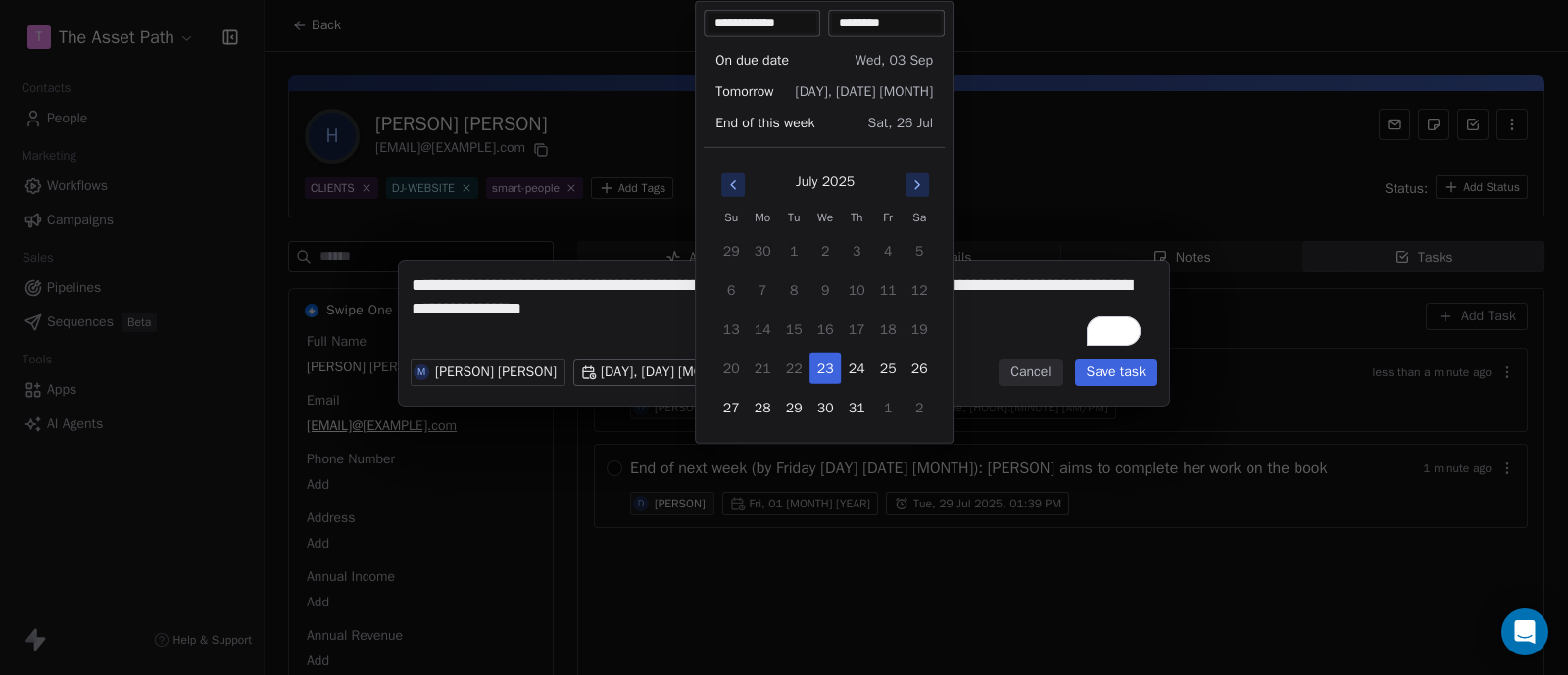 click at bounding box center (917, 185) 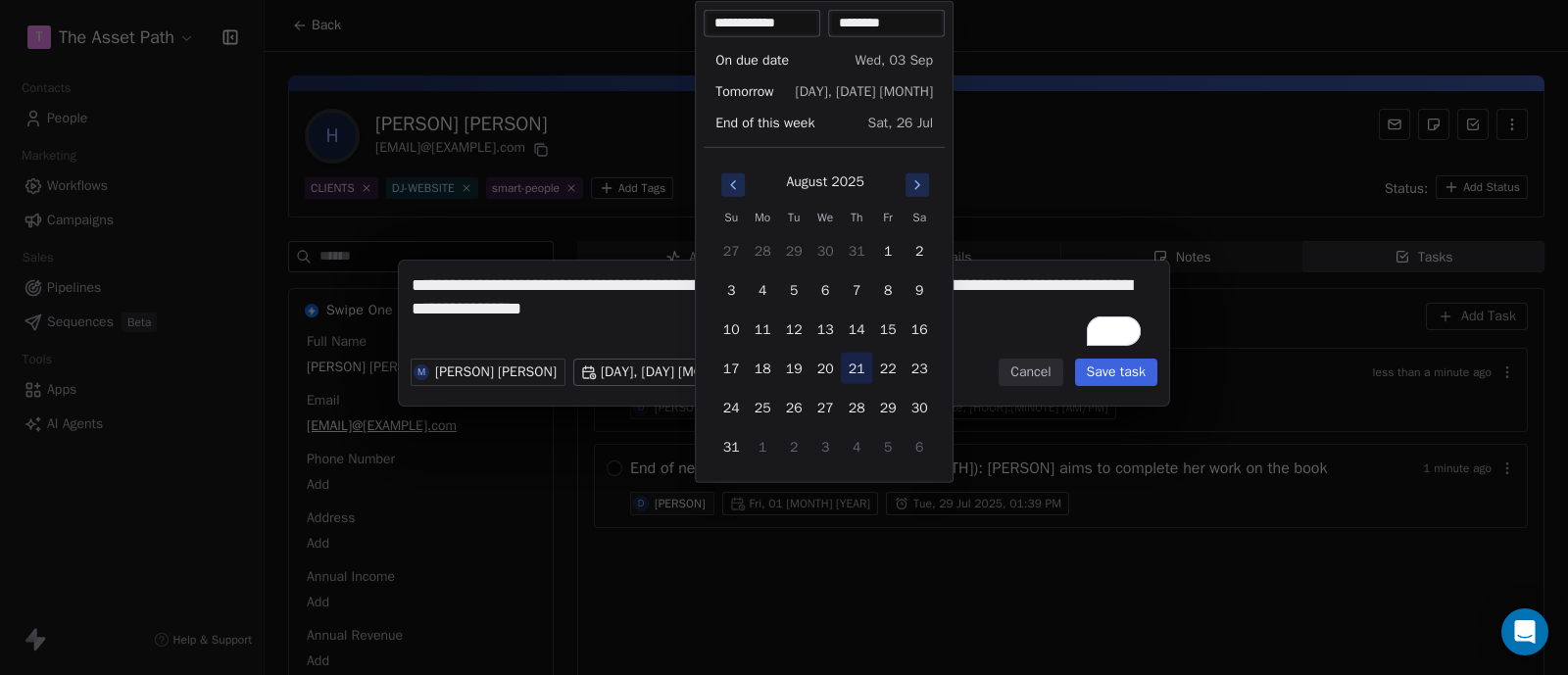 click on "21" at bounding box center [857, 368] 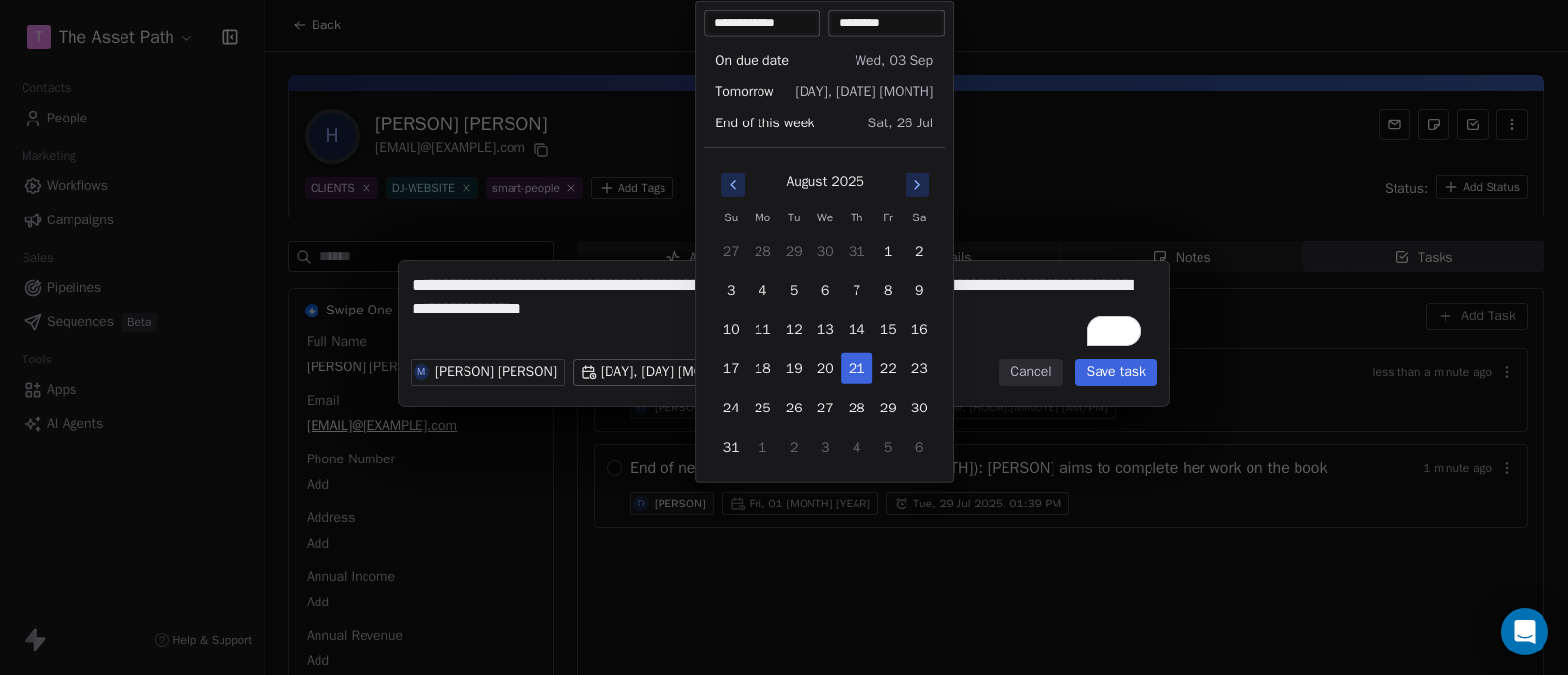 click on "**********" at bounding box center [784, 337] 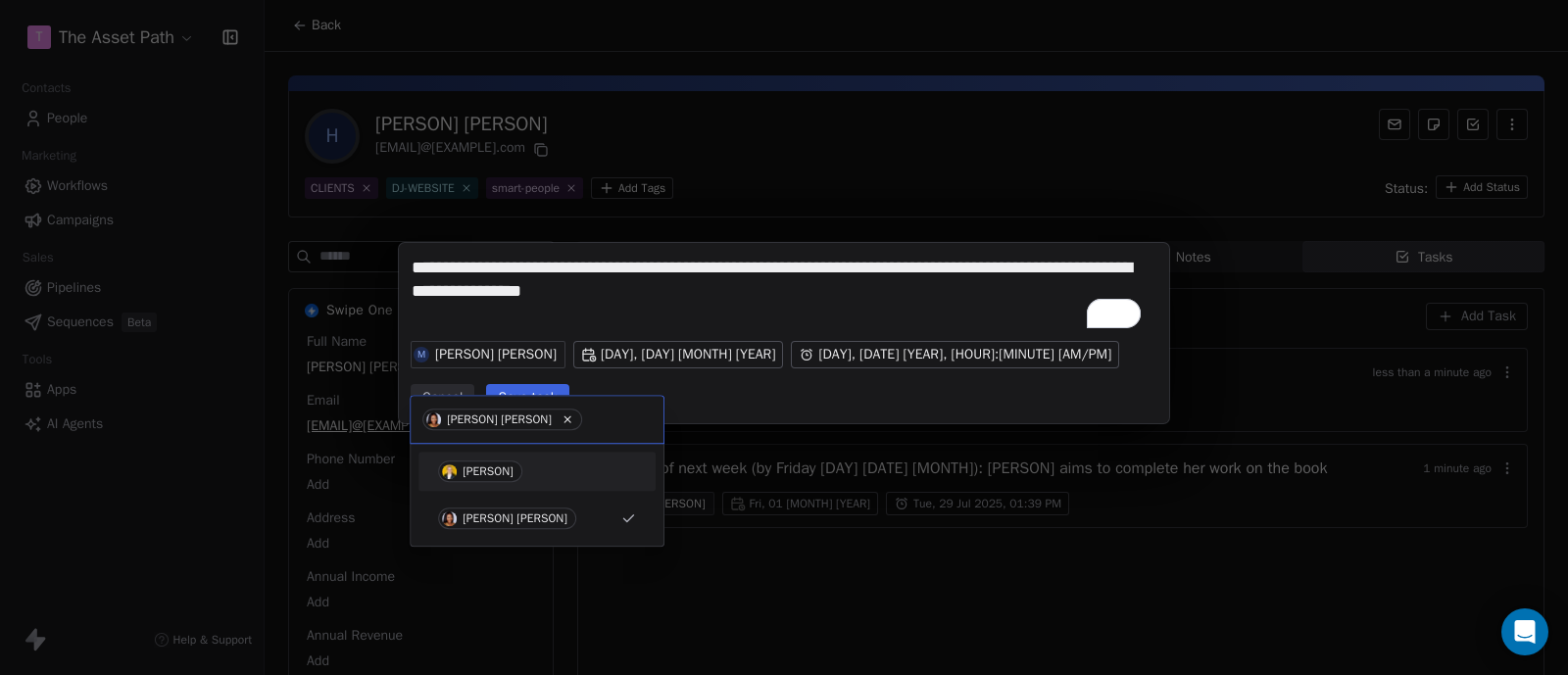 click on "[FIRST] [LAST]" at bounding box center [480, 471] 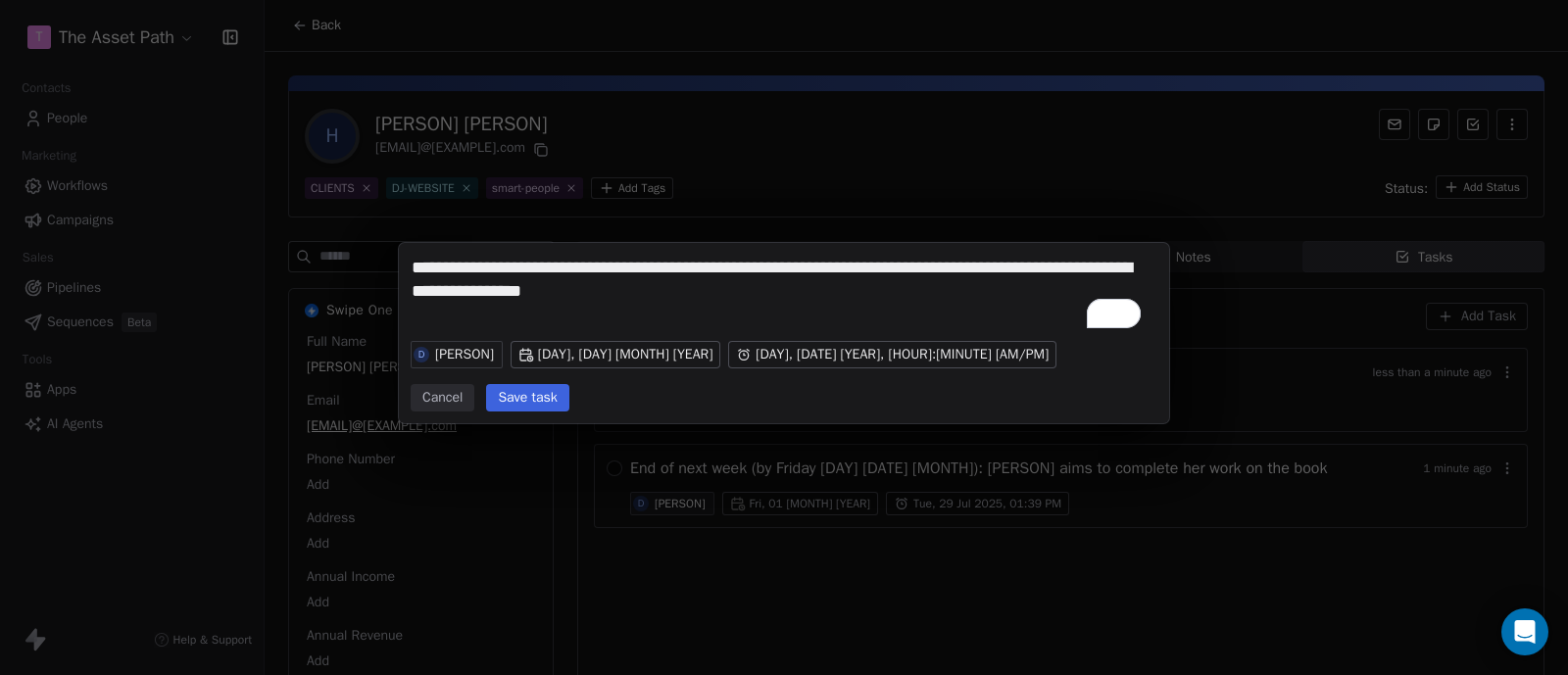 click on "Save task" at bounding box center (527, 398) 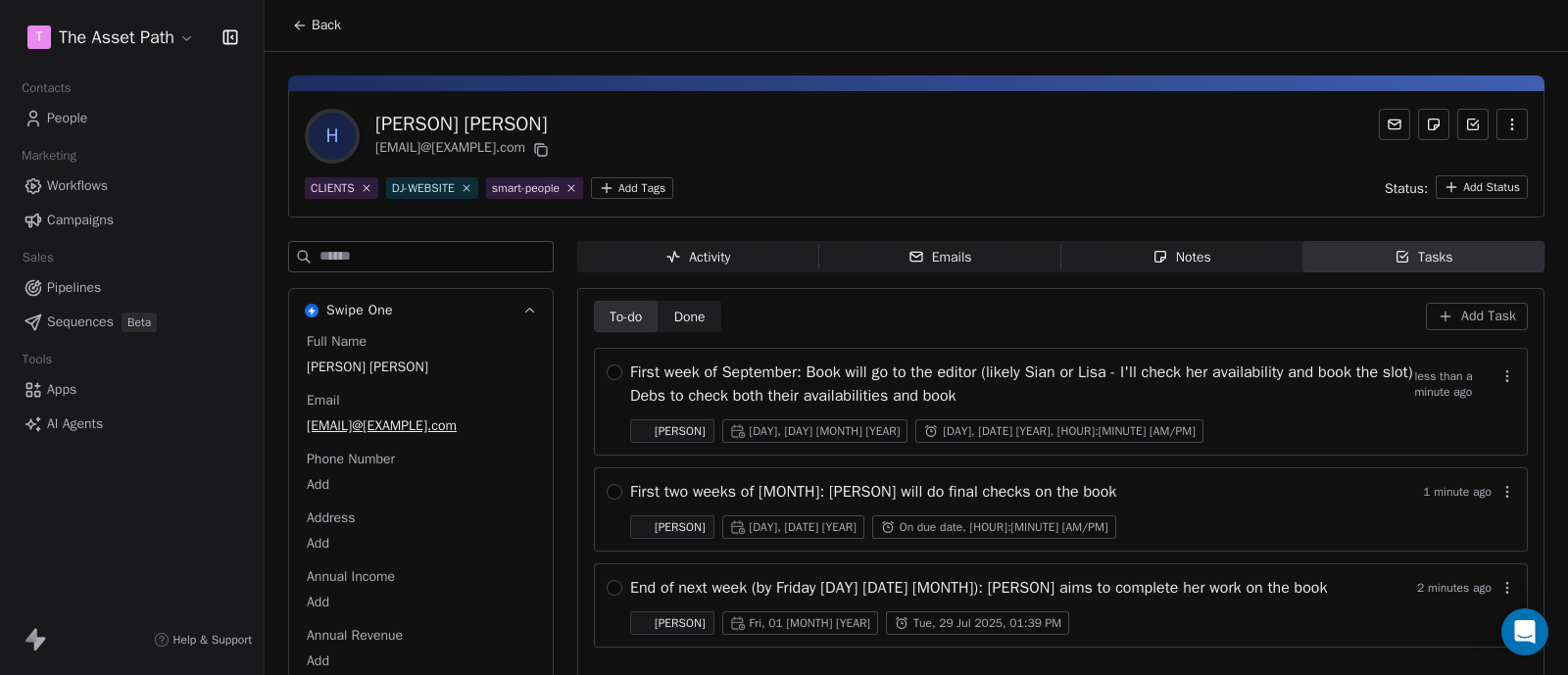 click on "Add Task" at bounding box center (1489, 316) 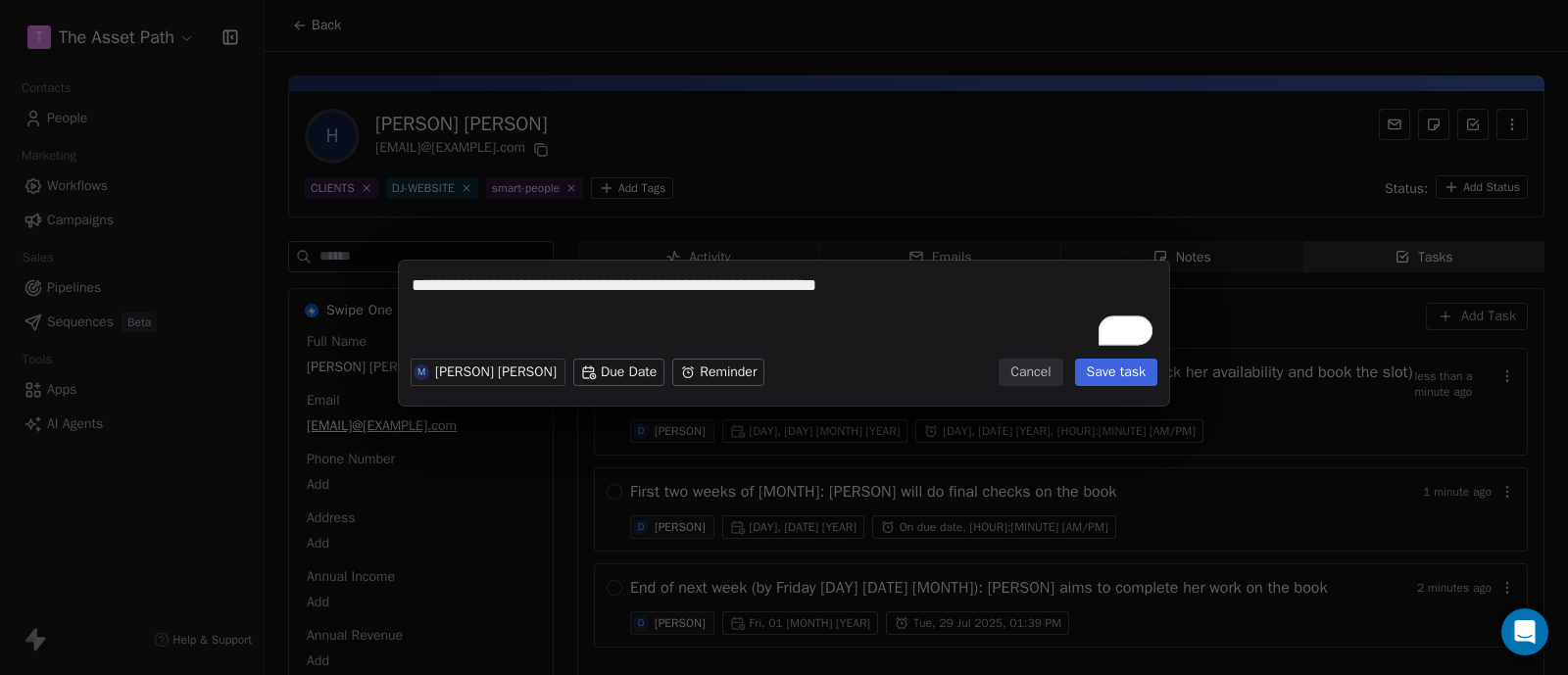 type on "**********" 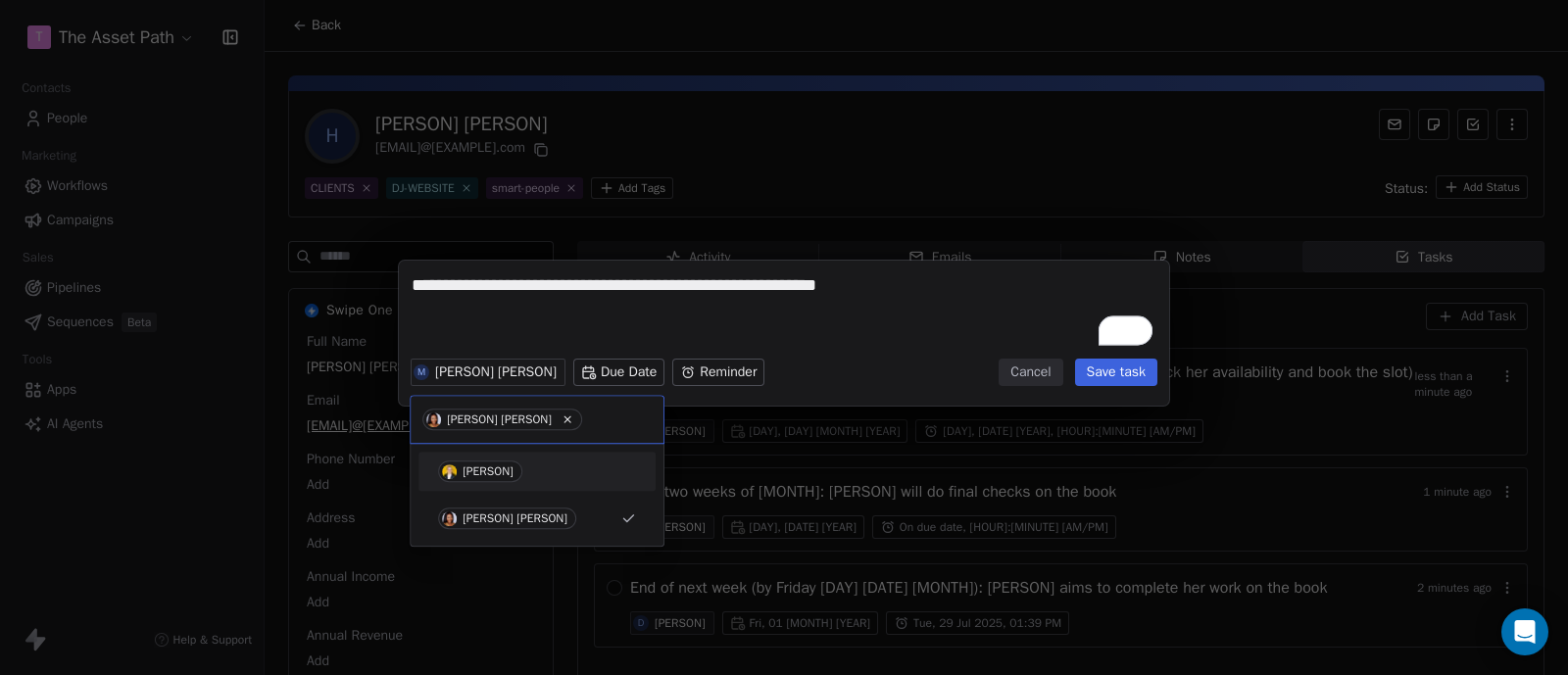 click on "[FIRST] [LAST]" at bounding box center [488, 471] 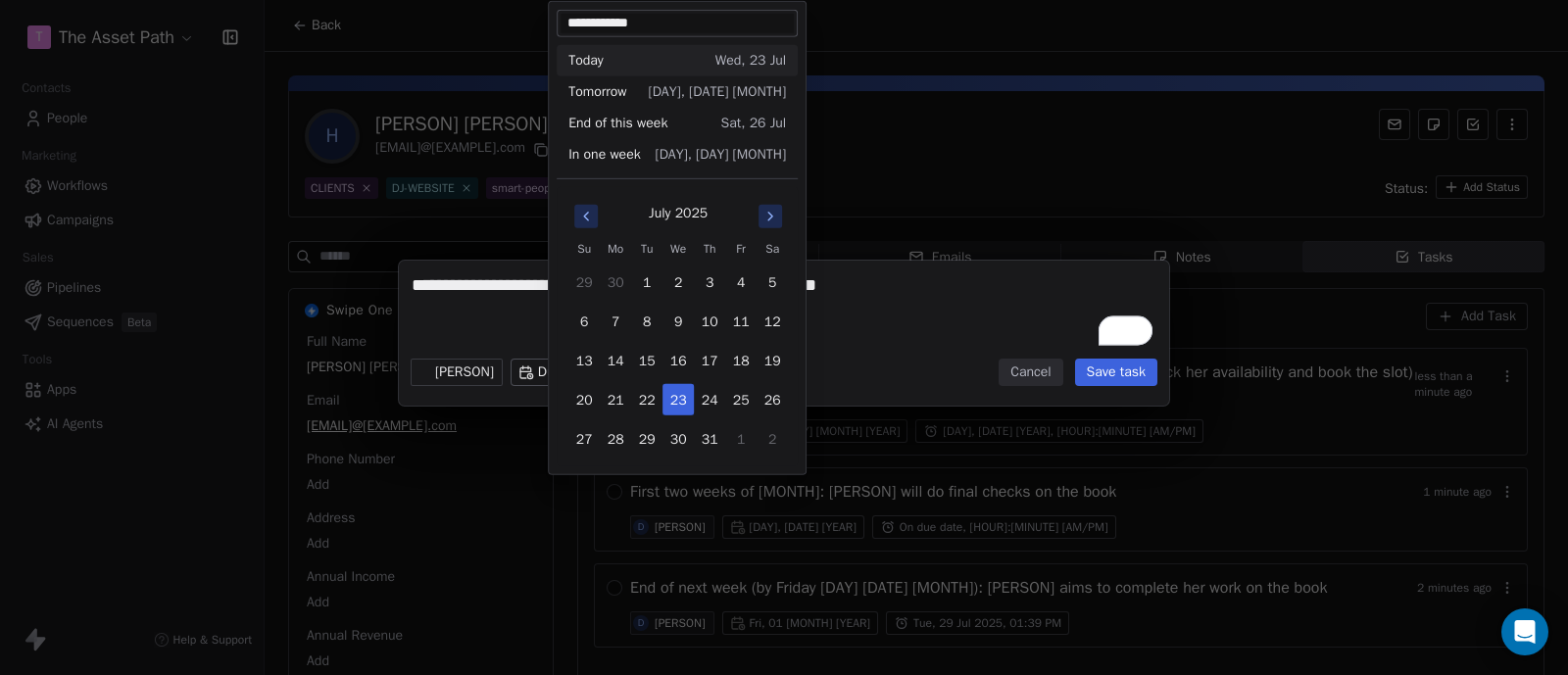 click on "T The Asset Path Contacts People Marketing Workflows Campaigns Sales Pipelines Sequences Beta Tools Apps AI Agents Help & Support Back H Hanifa Shah drhanifashah@googlemail.com CLIENTS DJ-WEBSITE smart-people  Add Tags Status:   Add Status Swipe One Full Name Hanifa Shah Email drhanifashah@googlemail.com Phone Number Add Address Add Annual Income Add Annual Revenue Add See   55   More   Calendly Activity Activity Emails Emails   Notes   Notes Tasks Tasks To-do To-do Done Done   Add Task   First week of September: Book will go to the editor (likely Sian or Lisa - I'll check her availability and book the slot)
Debs to check both their availabilities and book less than a minute ago D Debbie Jenkins   Wed, 03 Sep 2025   Thu, 21 Aug 2025, 01:41 PM First two weeks of August: Hanifa Shah will do final checks on the book 1 minute ago D Debbie Jenkins   Tue, 12 Aug 2025   On due date, 09:00 AM End of next week (by Friday 1st August): Debbie aims to complete her work on the book 2 minutes ago D Debbie Jenkins" at bounding box center [784, 337] 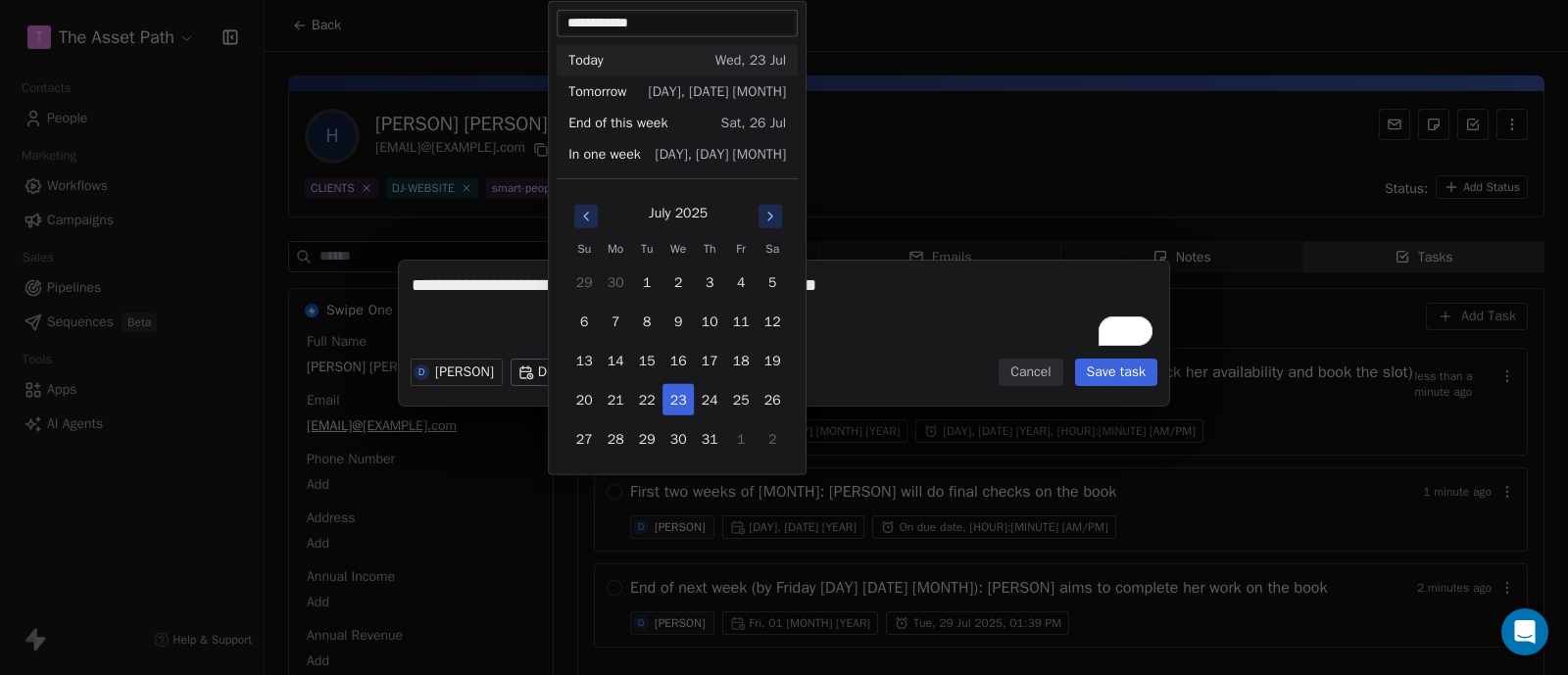 click 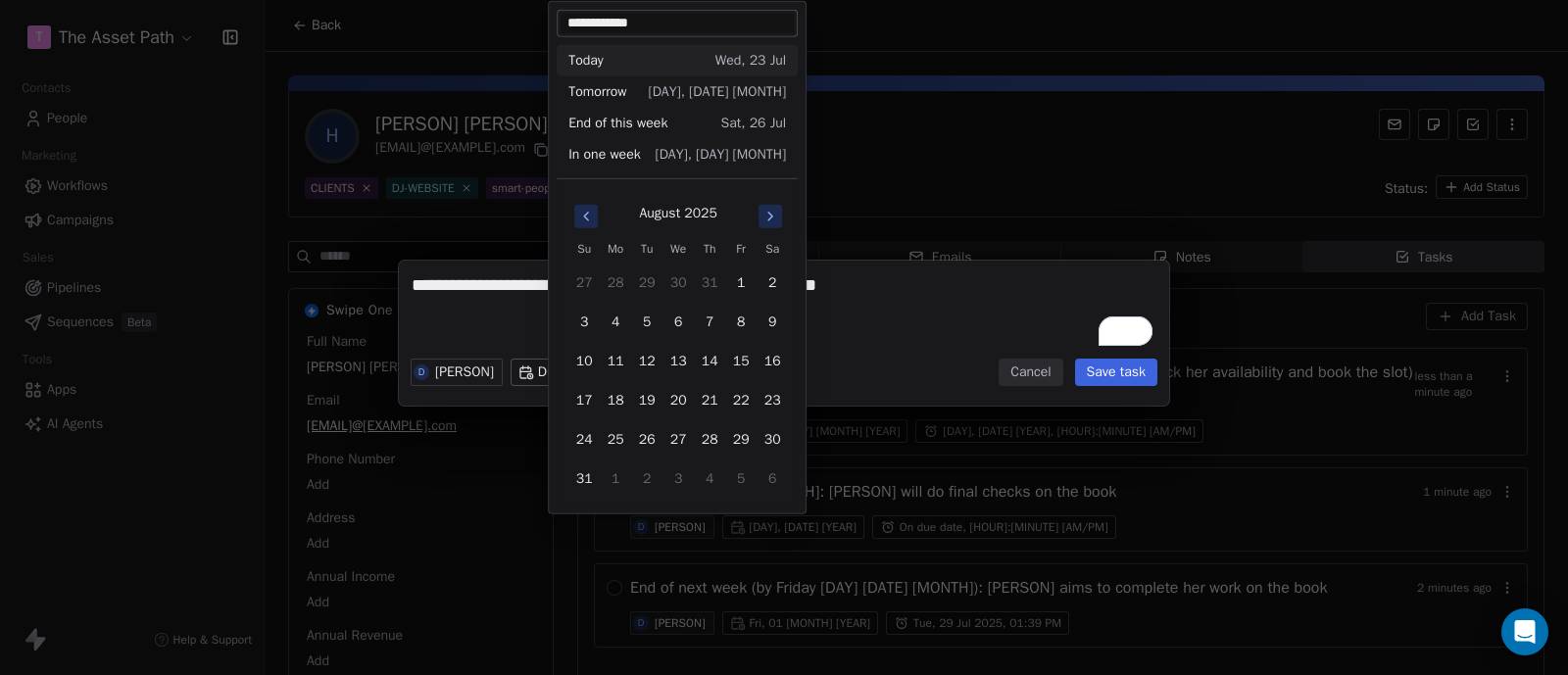 click 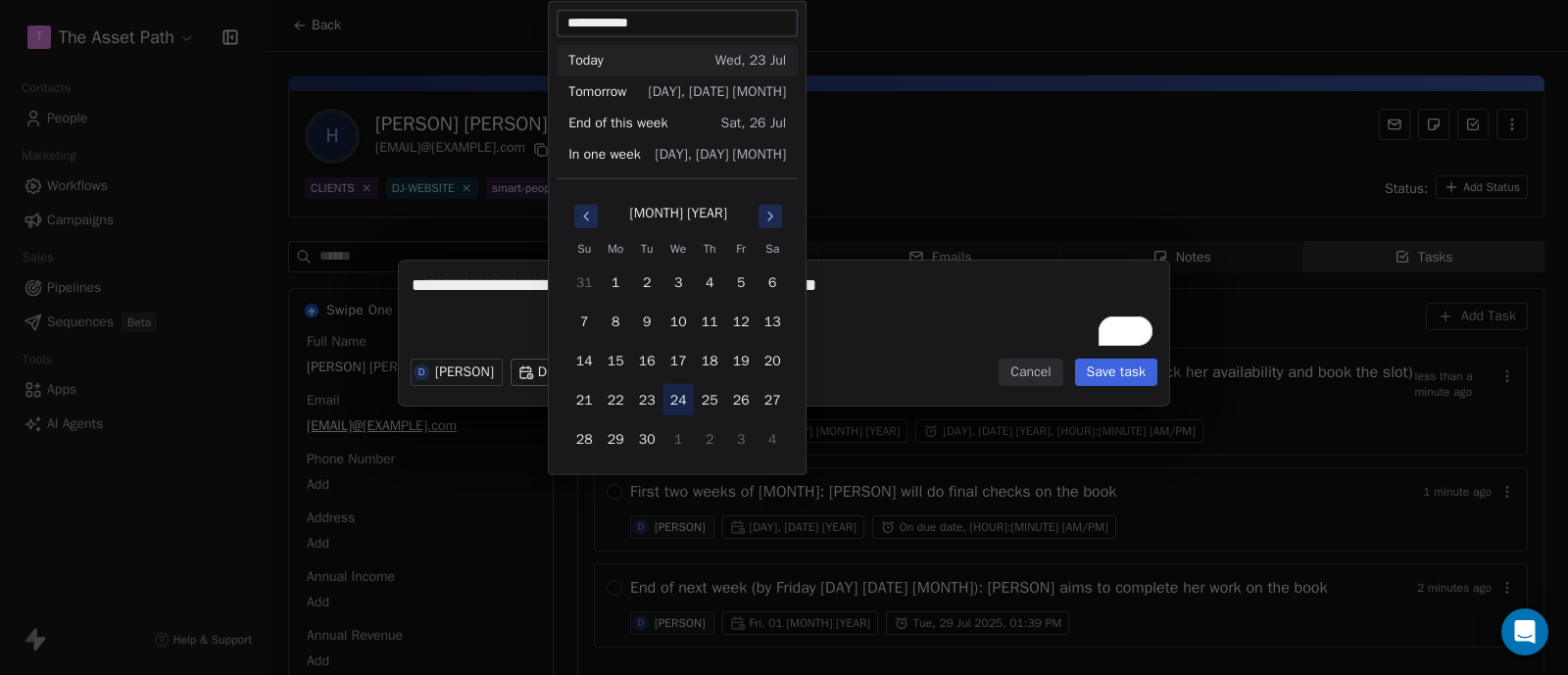 click on "24" at bounding box center [678, 400] 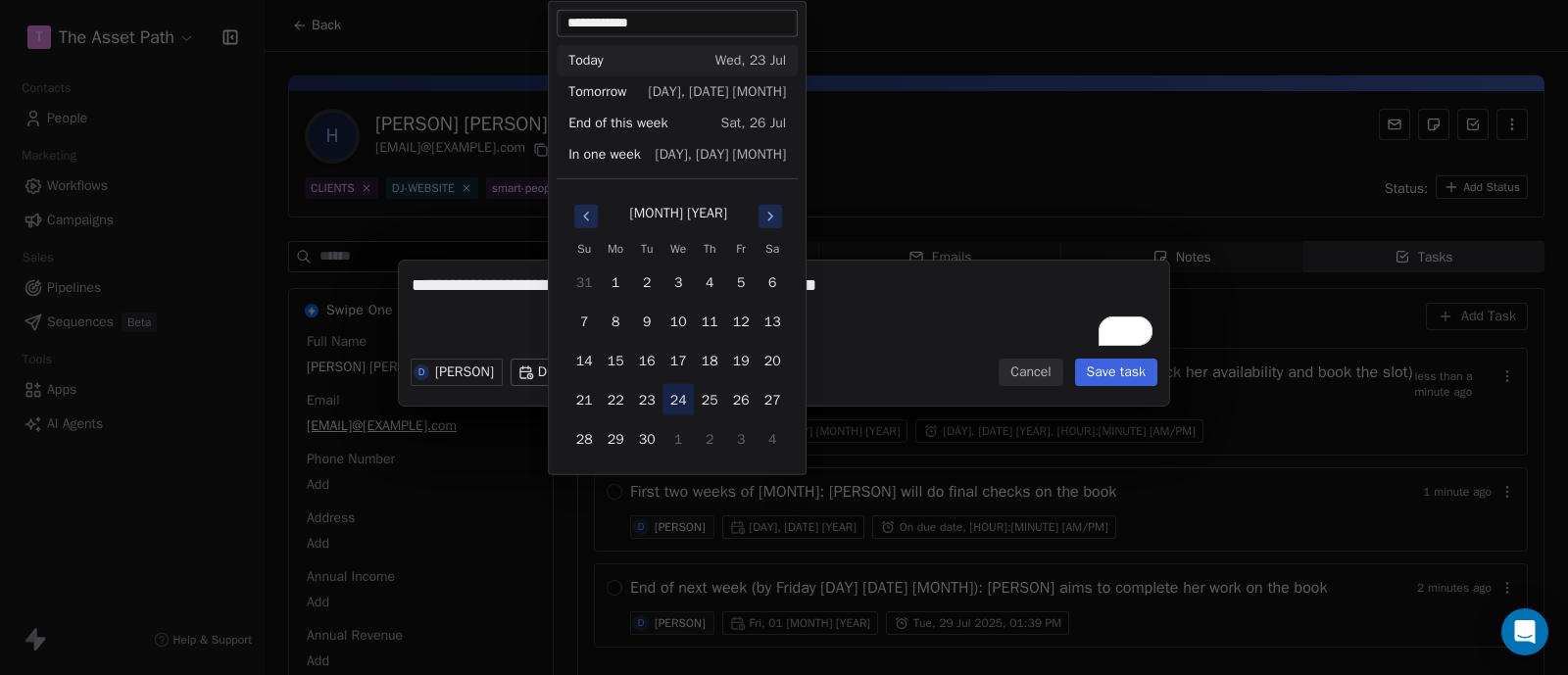 type on "**********" 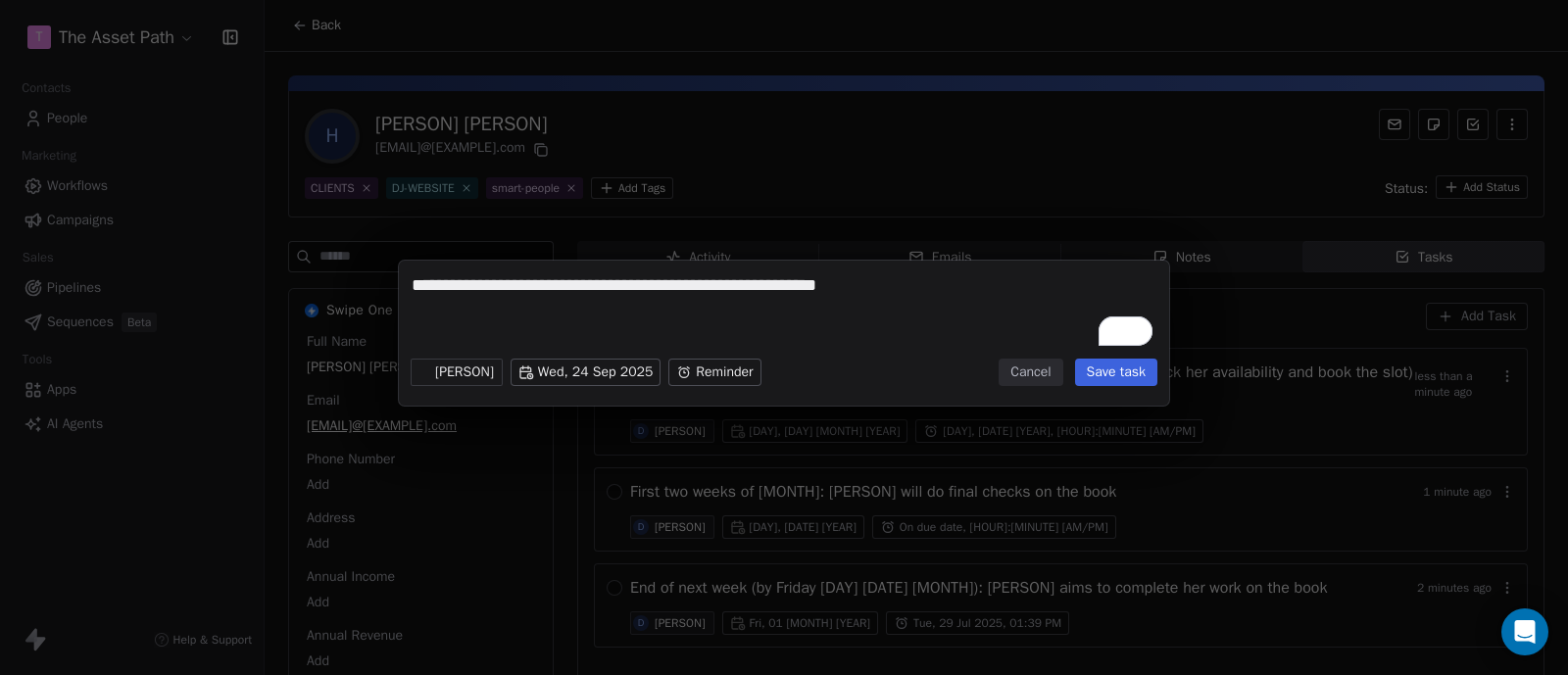 click on "**********" at bounding box center [784, 312] 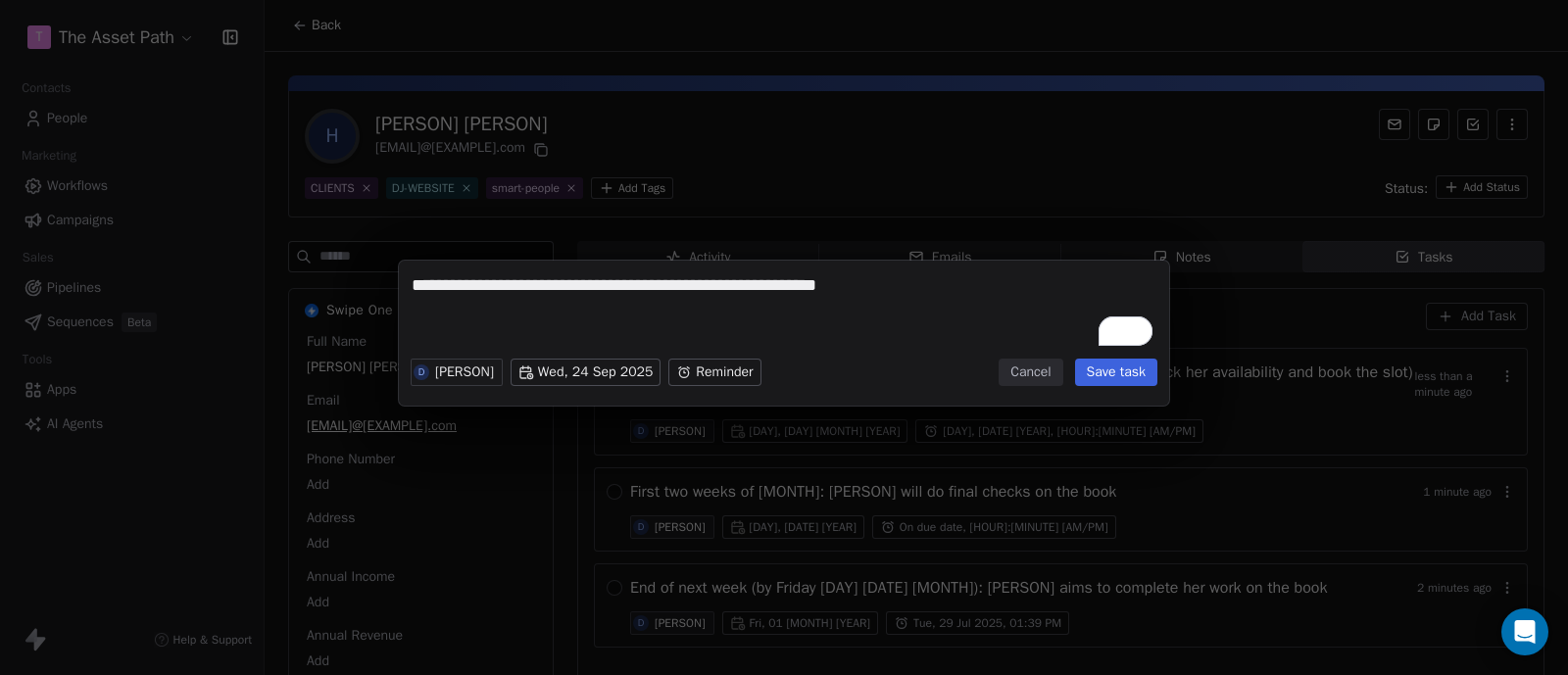 click on "**********" at bounding box center [784, 312] 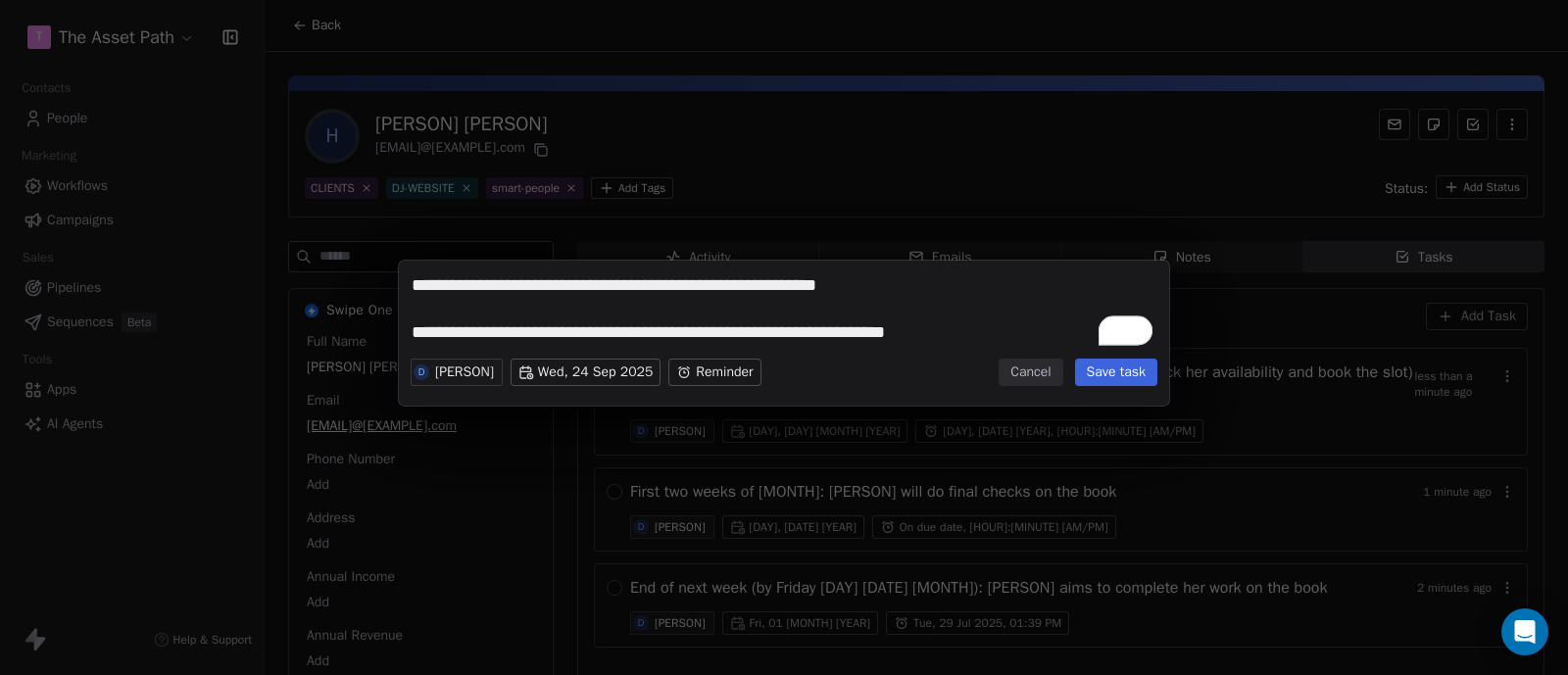 type on "**********" 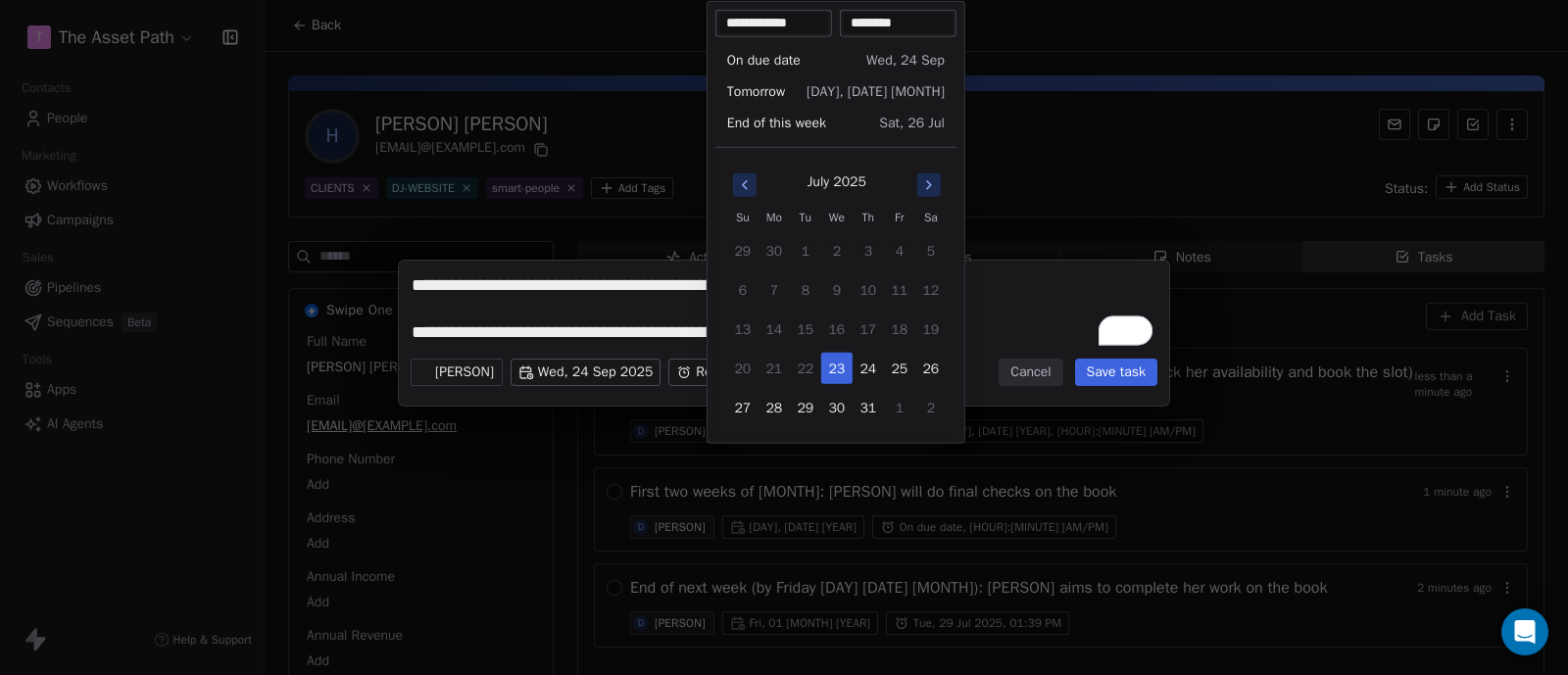 click on "T The Asset Path Contacts People Marketing Workflows Campaigns Sales Pipelines Sequences Beta Tools Apps AI Agents Help & Support Back H Hanifa Shah drhanifashah@googlemail.com CLIENTS DJ-WEBSITE smart-people  Add Tags Status:   Add Status Swipe One Full Name Hanifa Shah Email drhanifashah@googlemail.com Phone Number Add Address Add Annual Income Add Annual Revenue Add See   55   More   Calendly Activity Activity Emails Emails   Notes   Notes Tasks Tasks To-do To-do Done Done   Add Task   First week of September: Book will go to the editor (likely Sian or Lisa - I'll check her availability and book the slot)
Debs to check both their availabilities and book less than a minute ago D Debbie Jenkins   Wed, 03 Sep 2025   Thu, 21 Aug 2025, 01:41 PM First two weeks of August: Hanifa Shah will do final checks on the book 1 minute ago D Debbie Jenkins   Tue, 12 Aug 2025   On due date, 09:00 AM End of next week (by Friday 1st August): Debbie aims to complete her work on the book 2 minutes ago D Debbie Jenkins" at bounding box center (784, 337) 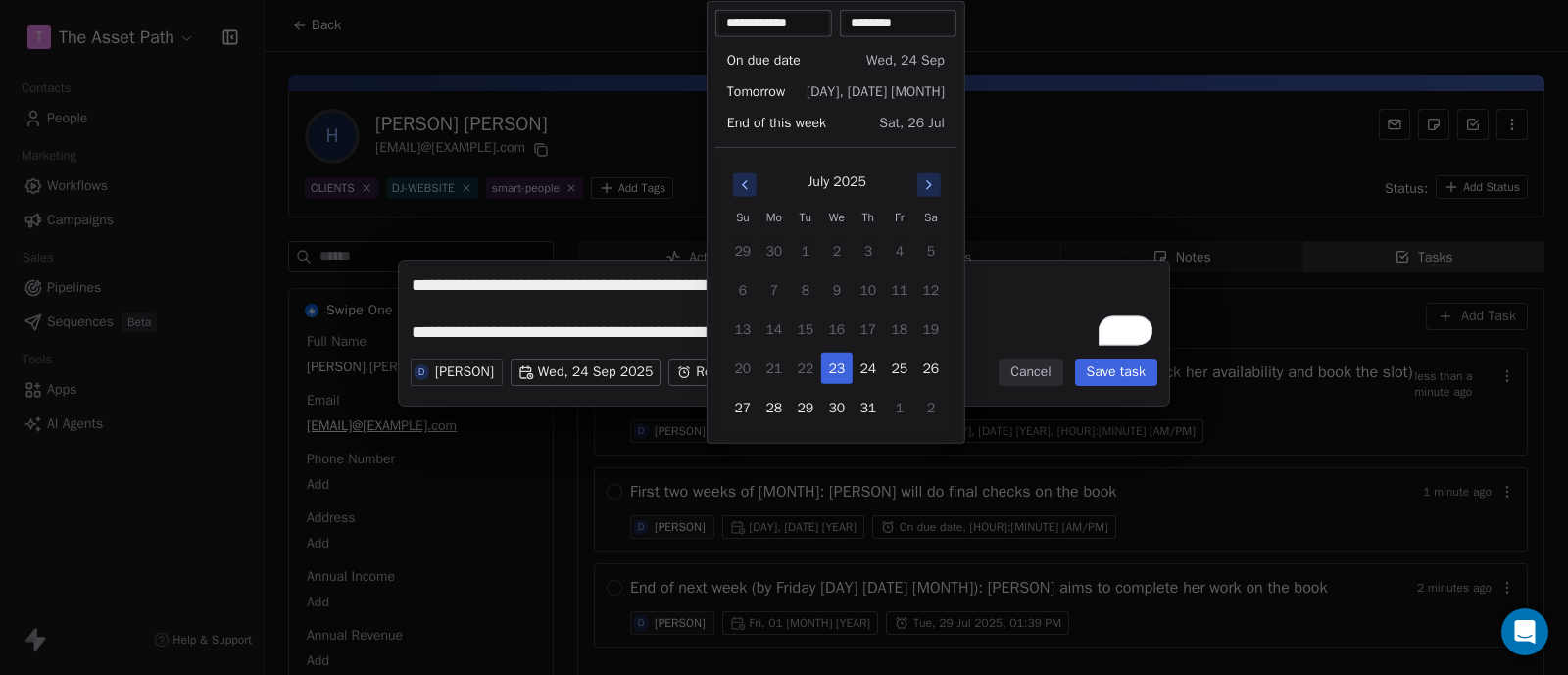 click 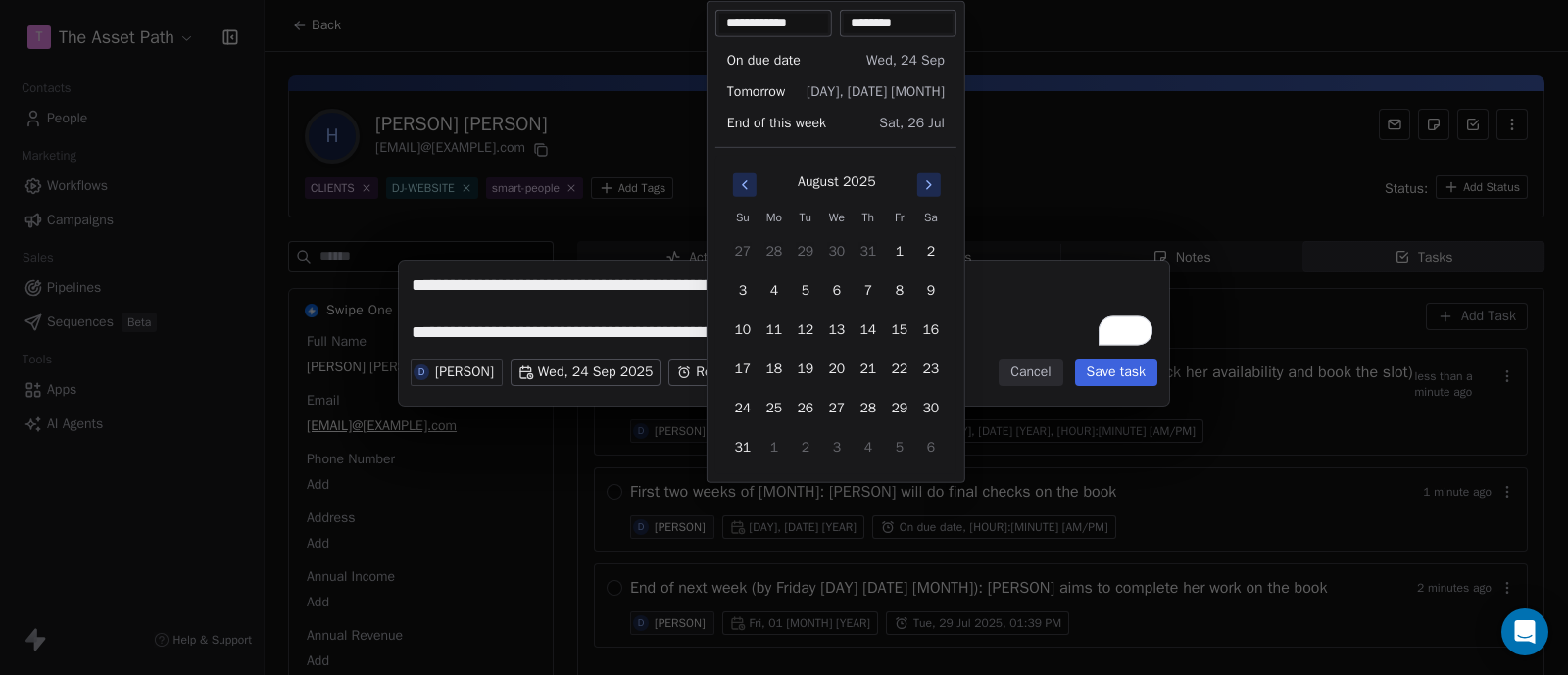 click 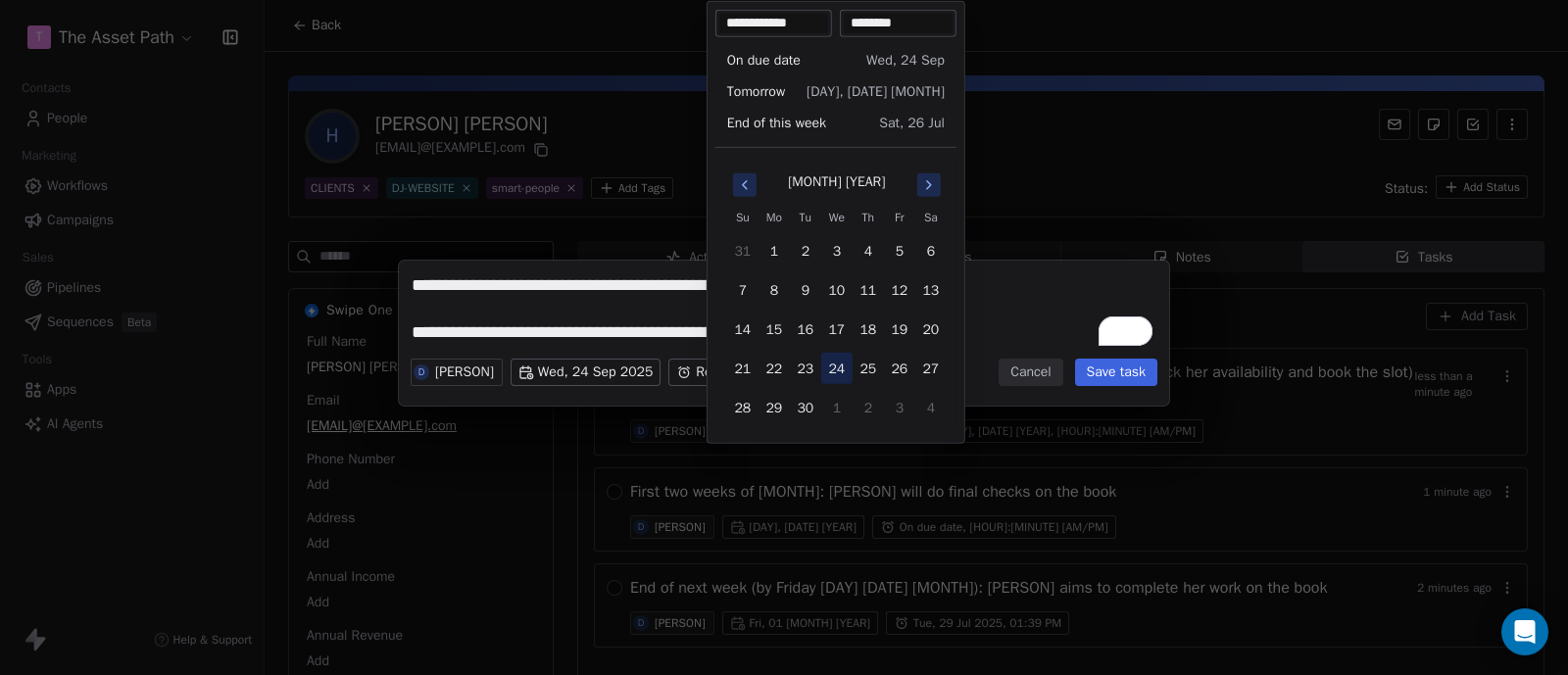 click on "24" at bounding box center [837, 368] 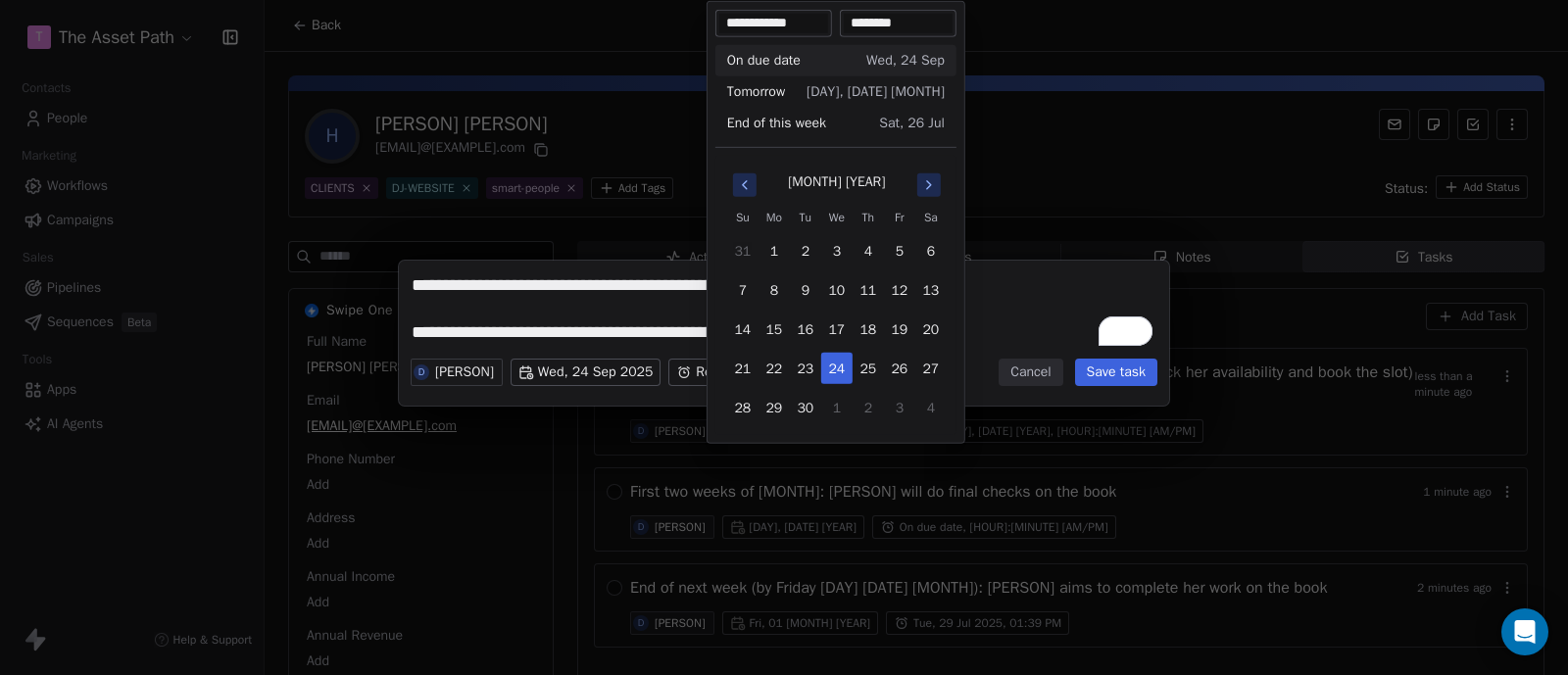 click on "********" at bounding box center [898, 24] 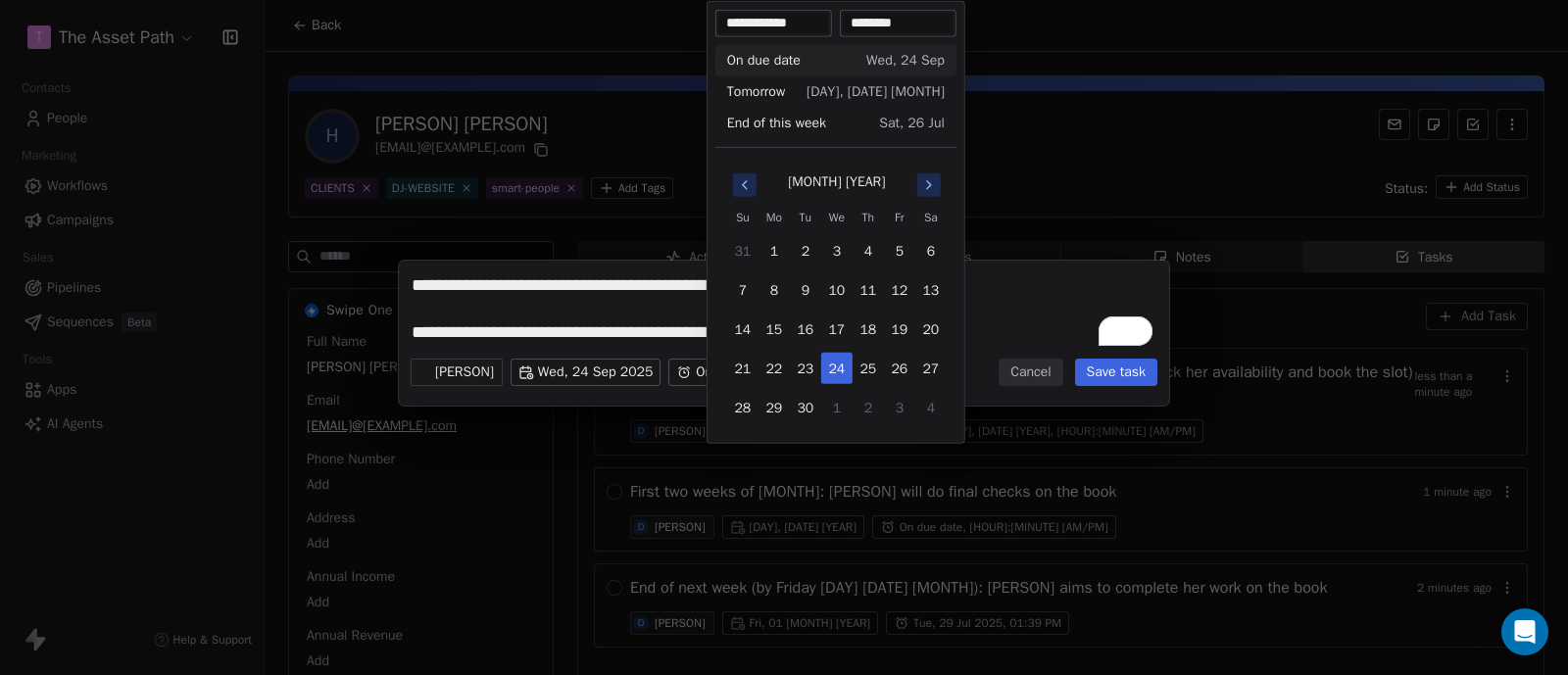 drag, startPoint x: 1061, startPoint y: 280, endPoint x: 1065, endPoint y: 334, distance: 54.147945 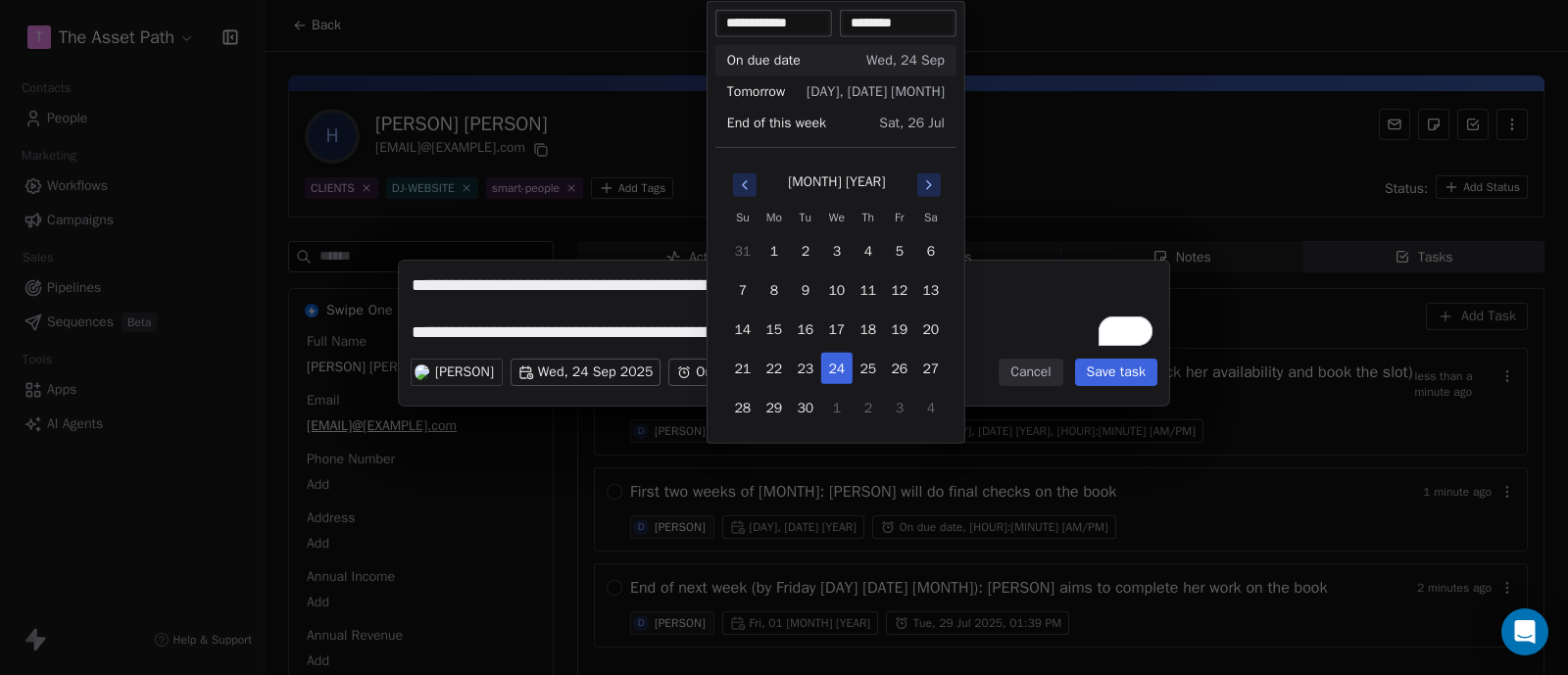 click on "**********" at bounding box center (784, 337) 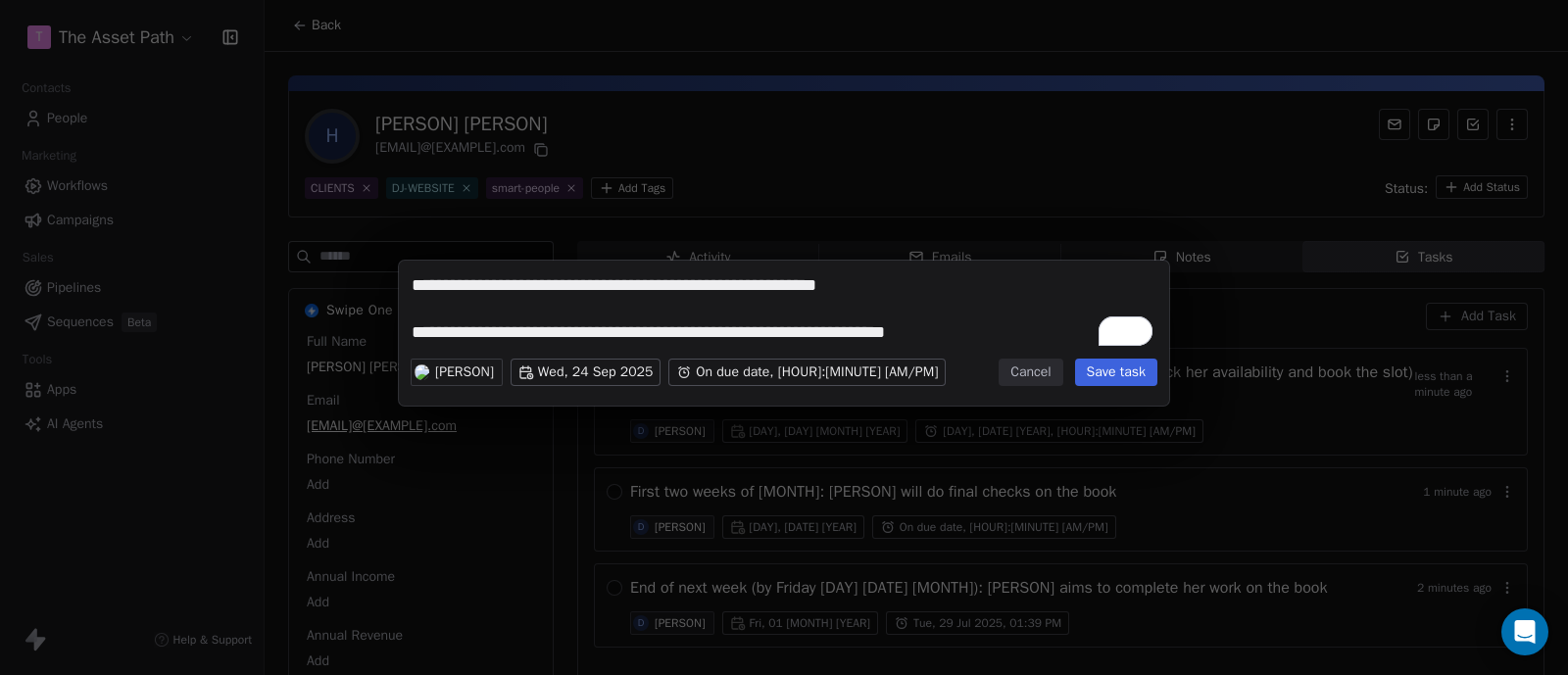 click on "Save task" at bounding box center (1116, 372) 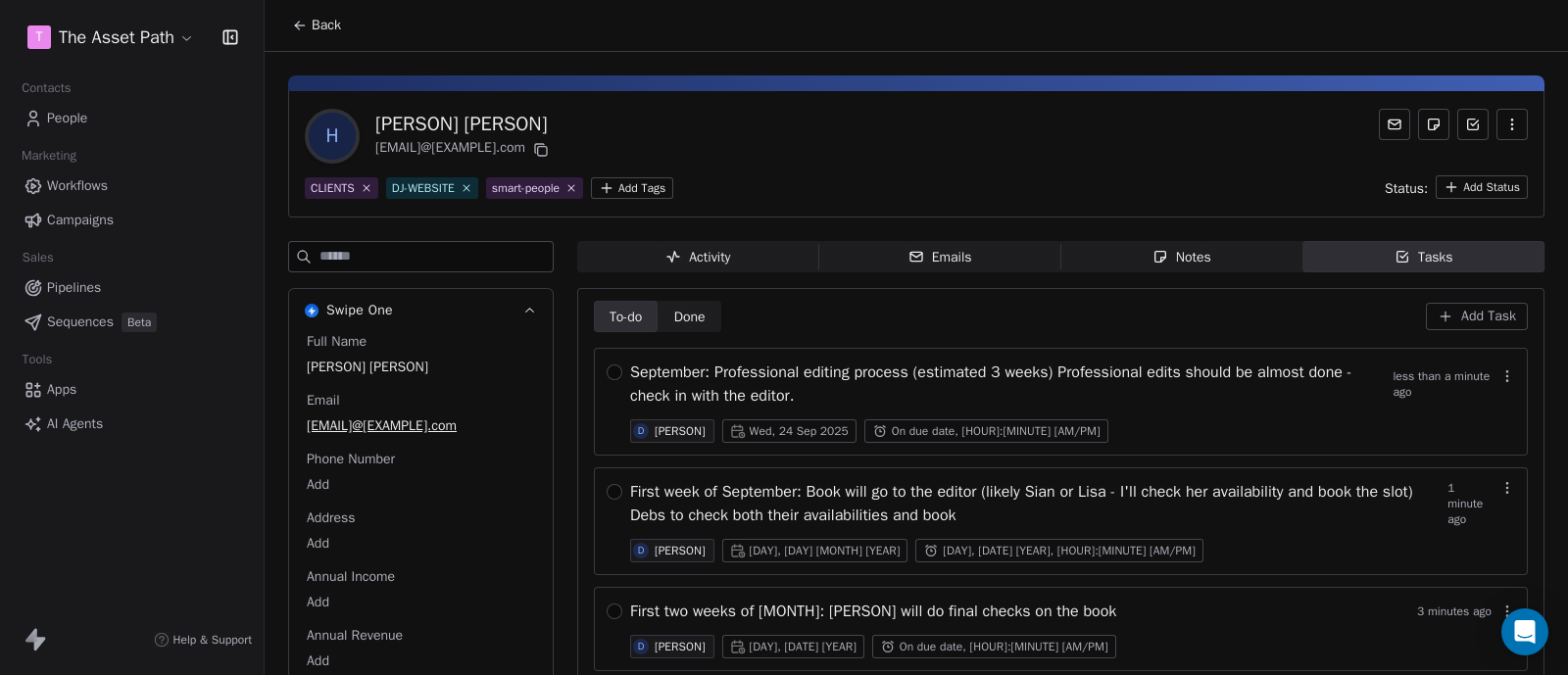 click on "Add Task" at bounding box center [1489, 316] 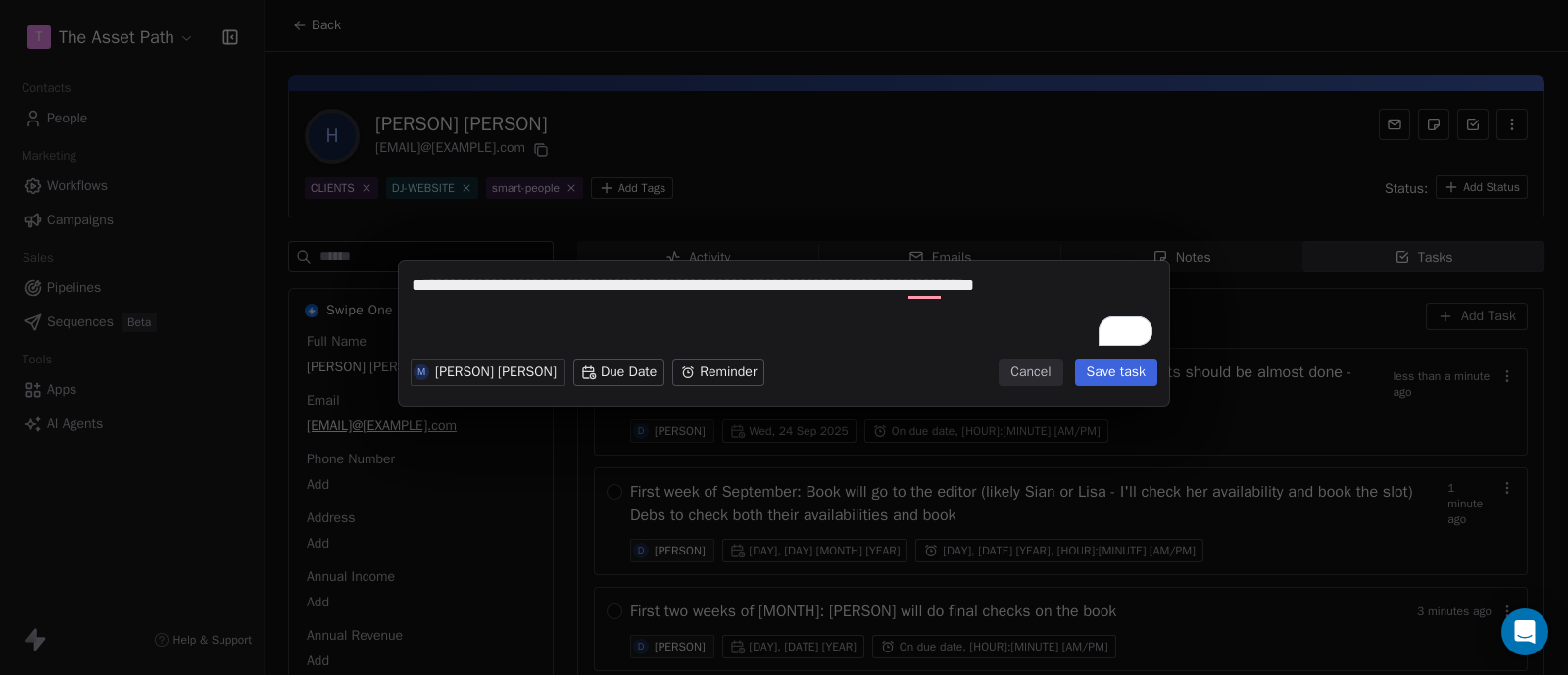 type on "**********" 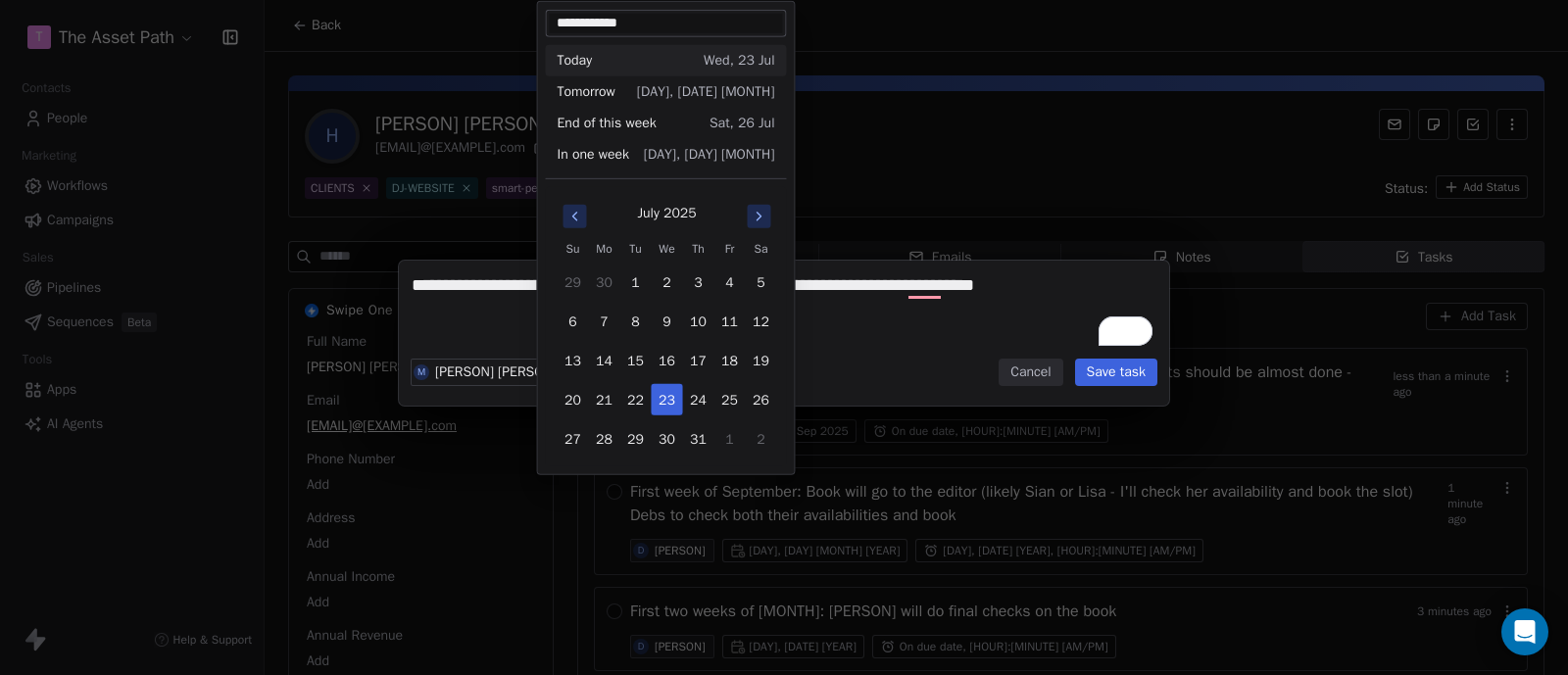 click on "T The Asset Path Contacts People Marketing Workflows Campaigns Sales Pipelines Sequences Beta Tools Apps AI Agents Help & Support Back H Hanifa Shah drhanifashah@googlemail.com CLIENTS DJ-WEBSITE smart-people  Add Tags Status:   Add Status Swipe One Full Name Hanifa Shah Email drhanifashah@googlemail.com Phone Number Add Address Add Annual Income Add Annual Revenue Add See   55   More   Calendly Activity Activity Emails Emails   Notes   Notes Tasks Tasks To-do To-do Done Done   Add Task   September: Professional editing process (estimated 3 weeks)
Professional edits should be almost done - check in with the editor.  less than a minute ago D Debbie Jenkins   Wed, 24 Sep 2025   On due date, 09:00 AM First week of September: Book will go to the editor (likely Sian or Lisa - I'll check her availability and book the slot)
Debs to check both their availabilities and book 1 minute ago D Debbie Jenkins   Wed, 03 Sep 2025   Thu, 21 Aug 2025, 01:41 PM 3 minutes ago D Debbie Jenkins   Tue, 12 Aug 2025   D" at bounding box center (784, 337) 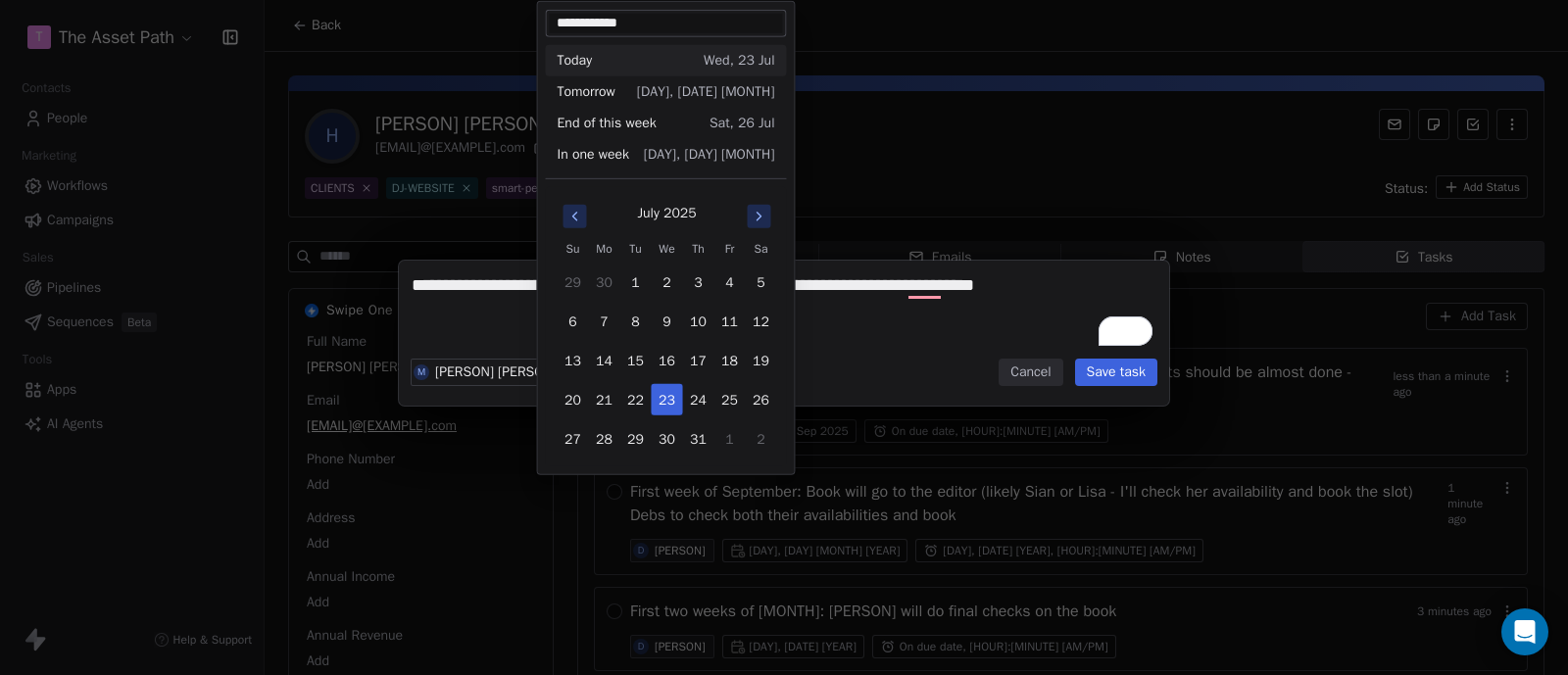 click 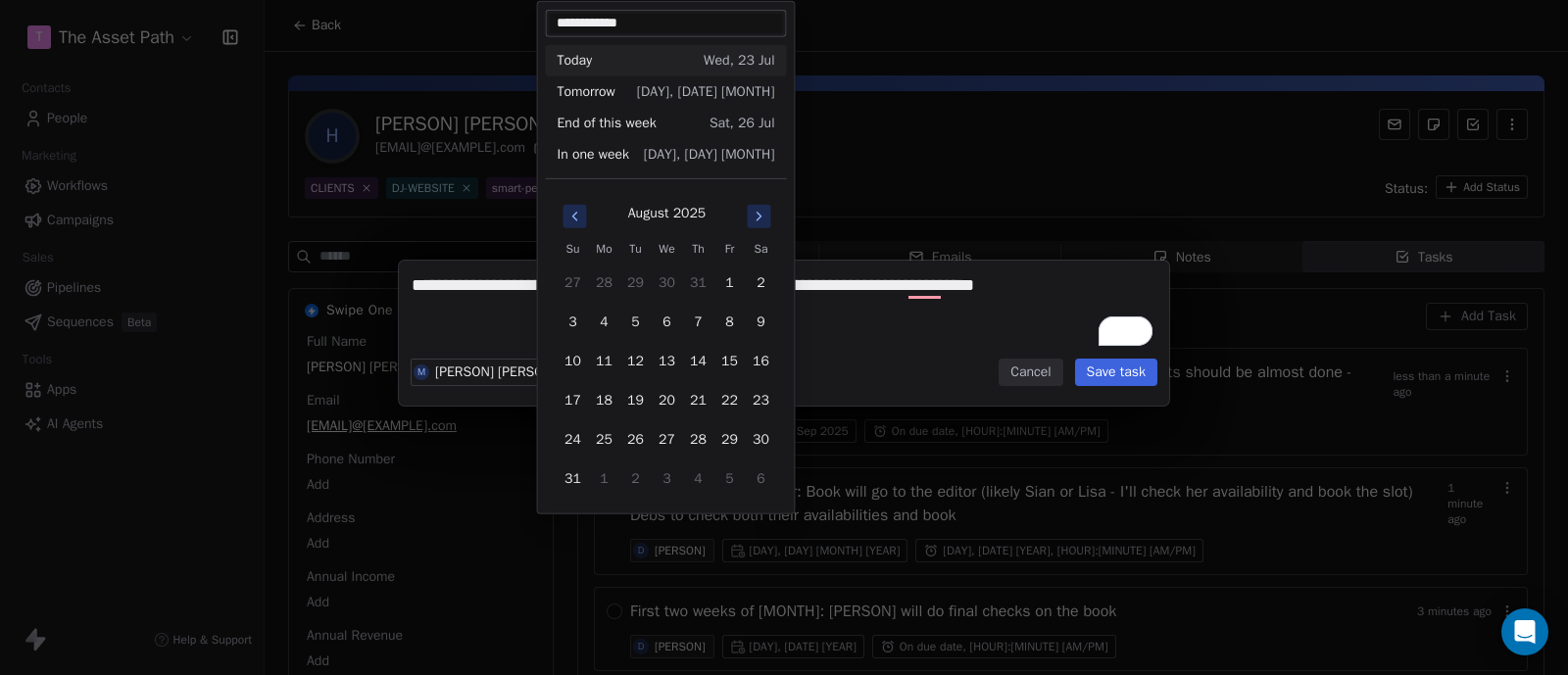 click 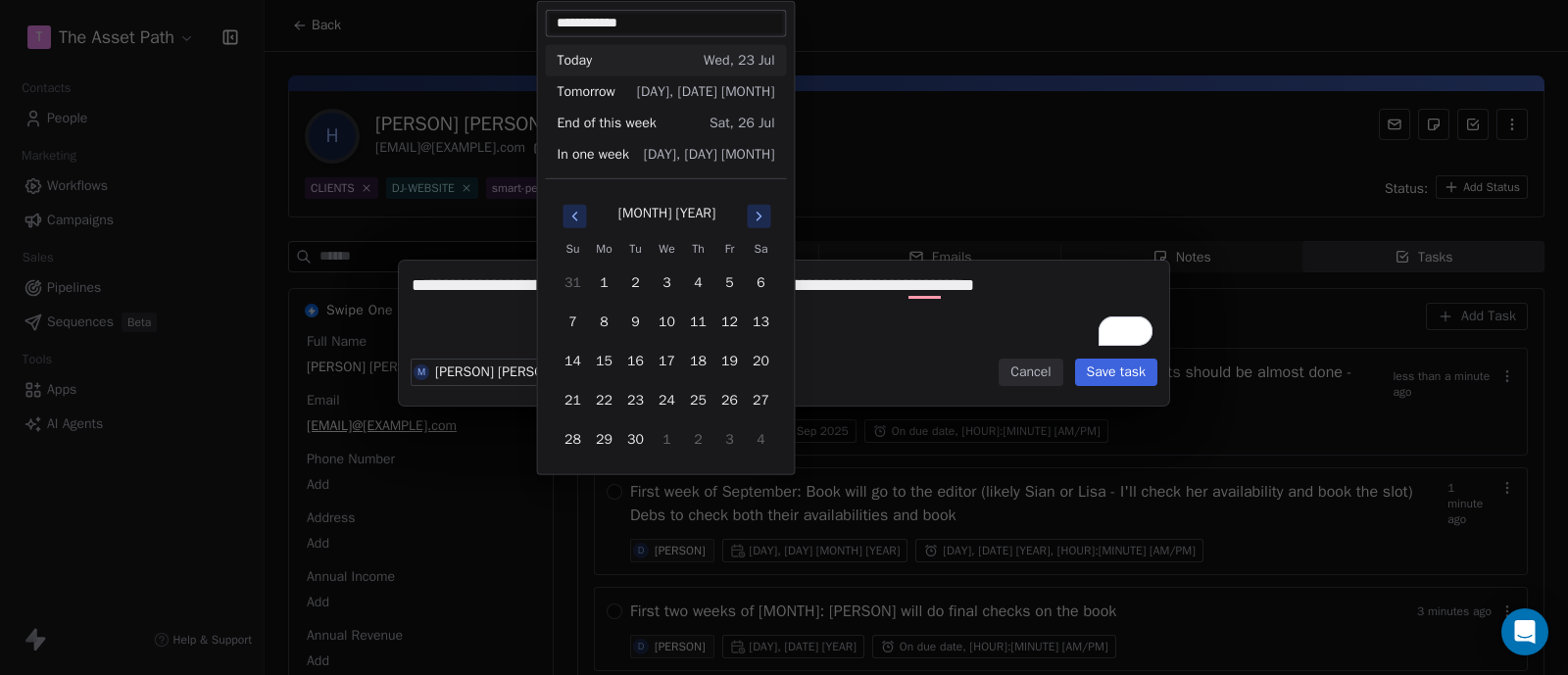 click 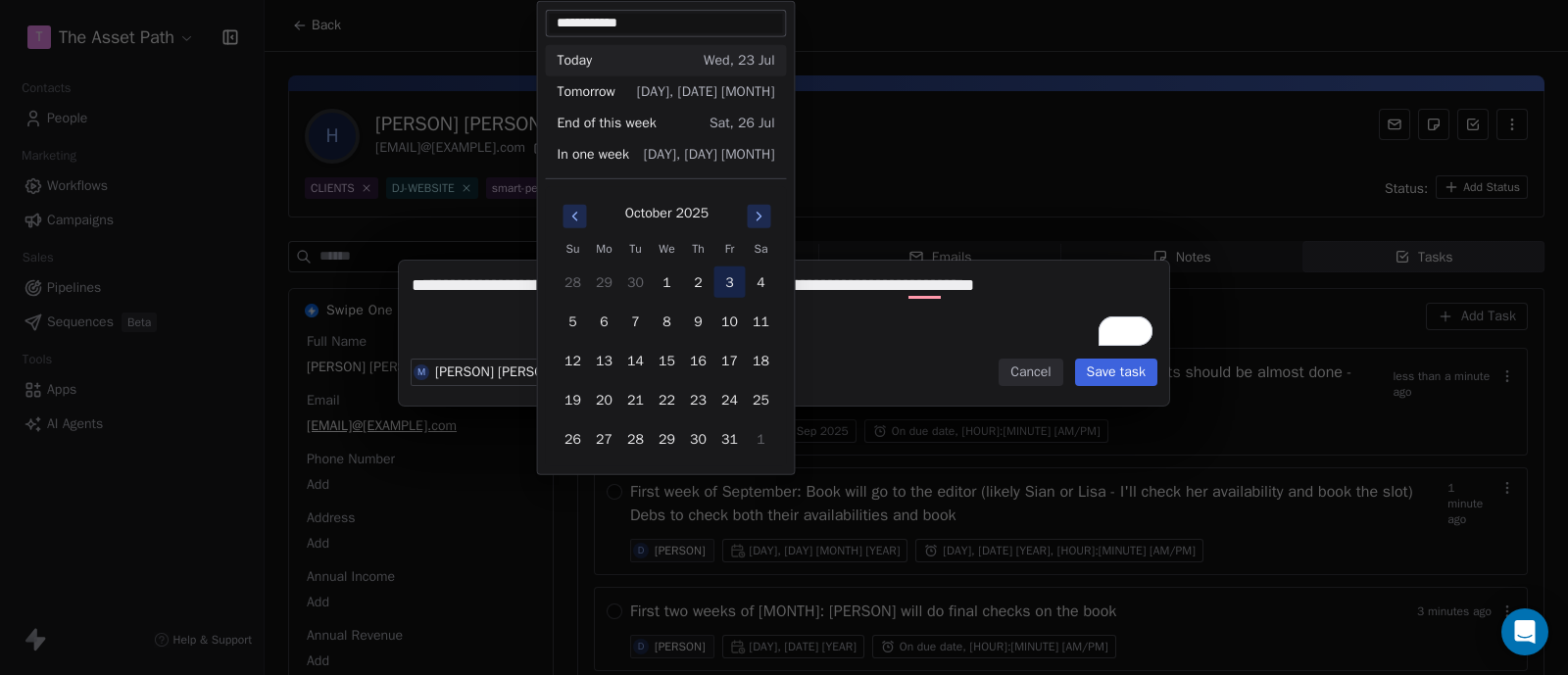click on "3" at bounding box center (730, 282) 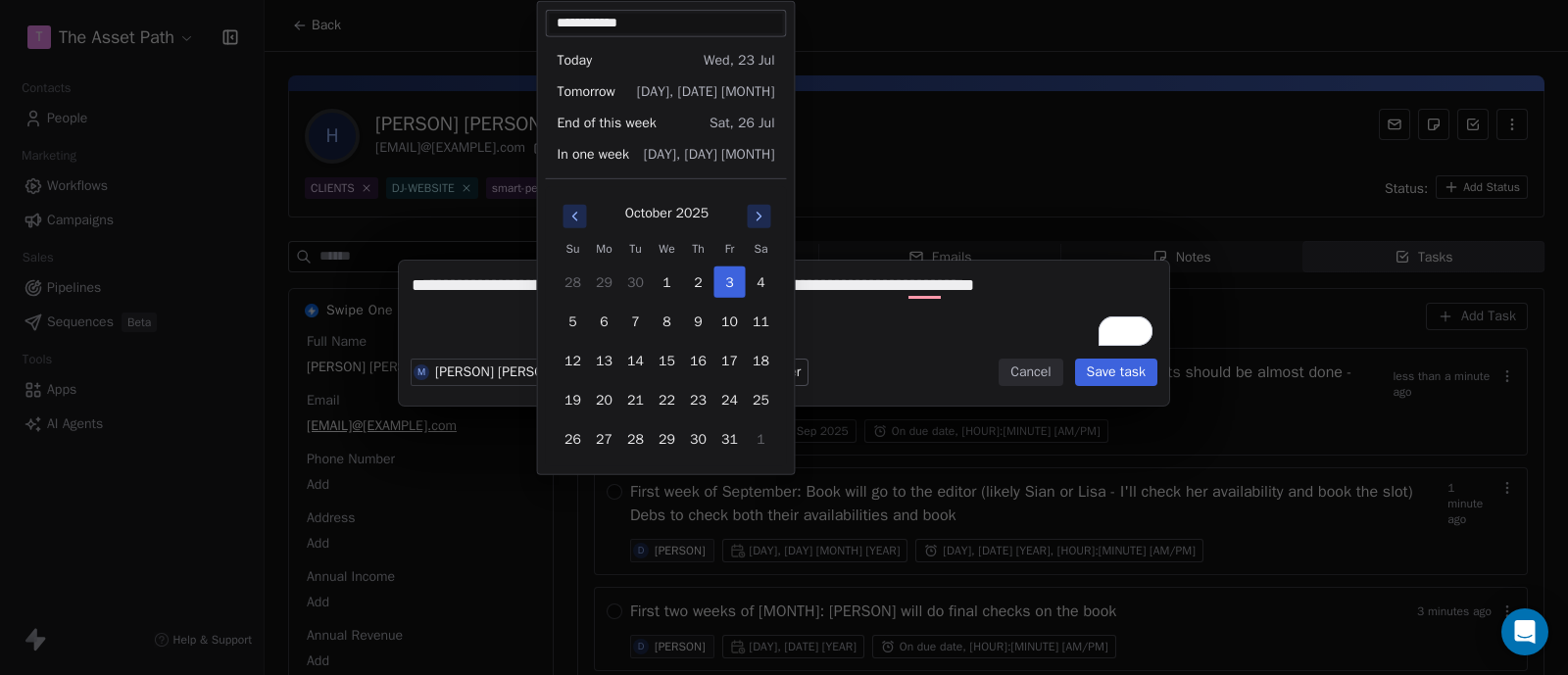 click on "T The Asset Path Contacts People Marketing Workflows Campaigns Sales Pipelines Sequences Beta Tools Apps AI Agents Help & Support Back H Hanifa Shah drhanifashah@googlemail.com CLIENTS DJ-WEBSITE smart-people  Add Tags Status:   Add Status Swipe One Full Name Hanifa Shah Email drhanifashah@googlemail.com Phone Number Add Address Add Annual Income Add Annual Revenue Add See   55   More   Calendly Activity Activity Emails Emails   Notes   Notes Tasks Tasks To-do To-do Done Done   Add Task   September: Professional editing process (estimated 3 weeks)
Professional edits should be almost done - check in with the editor.  less than a minute ago D Debbie Jenkins   Wed, 24 Sep 2025   On due date, 09:00 AM First week of September: Book will go to the editor (likely Sian or Lisa - I'll check her availability and book the slot)
Debs to check both their availabilities and book 1 minute ago D Debbie Jenkins   Wed, 03 Sep 2025   Thu, 21 Aug 2025, 01:41 PM 3 minutes ago D Debbie Jenkins   Tue, 12 Aug 2025   D" at bounding box center (784, 337) 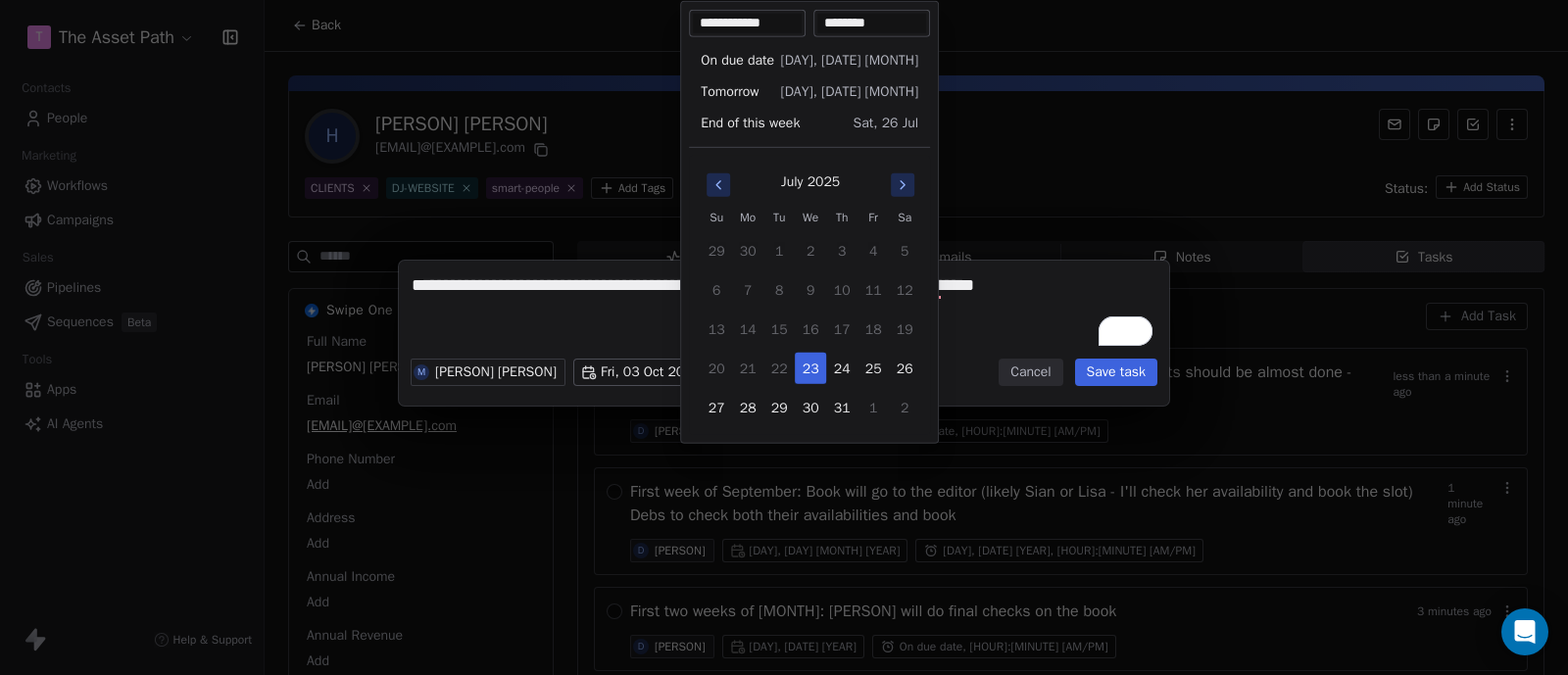 click on "T The Asset Path Contacts People Marketing Workflows Campaigns Sales Pipelines Sequences Beta Tools Apps AI Agents Help & Support Back H Hanifa Shah drhanifashah@googlemail.com CLIENTS DJ-WEBSITE smart-people  Add Tags Status:   Add Status Swipe One Full Name Hanifa Shah Email drhanifashah@googlemail.com Phone Number Add Address Add Annual Income Add Annual Revenue Add See   55   More   Calendly Activity Activity Emails Emails   Notes   Notes Tasks Tasks To-do To-do Done Done   Add Task   September: Professional editing process (estimated 3 weeks)
Professional edits should be almost done - check in with the editor.  less than a minute ago D Debbie Jenkins   Wed, 24 Sep 2025   On due date, 09:00 AM First week of September: Book will go to the editor (likely Sian or Lisa - I'll check her availability and book the slot)
Debs to check both their availabilities and book 1 minute ago D Debbie Jenkins   Wed, 03 Sep 2025   Thu, 21 Aug 2025, 01:41 PM 3 minutes ago D Debbie Jenkins   Tue, 12 Aug 2025   D" at bounding box center (784, 337) 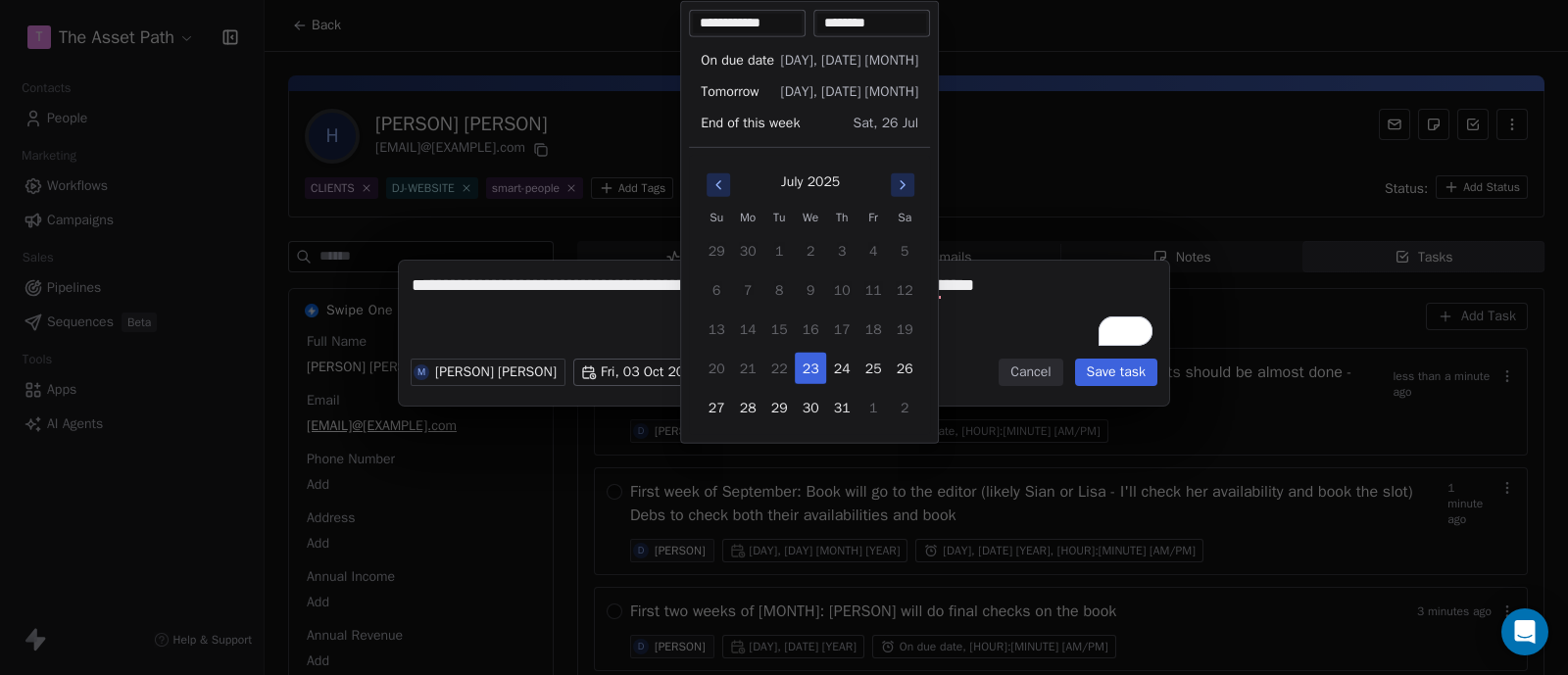 click 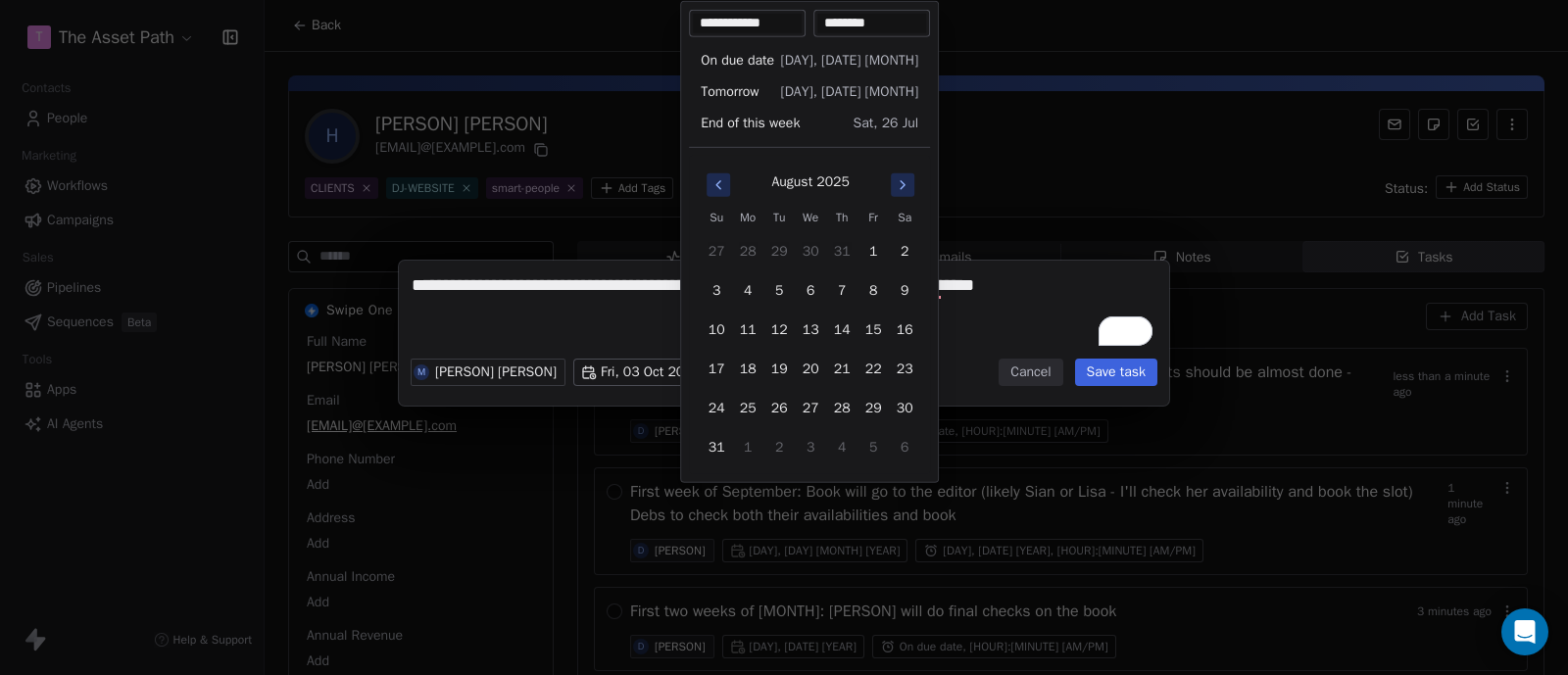 click 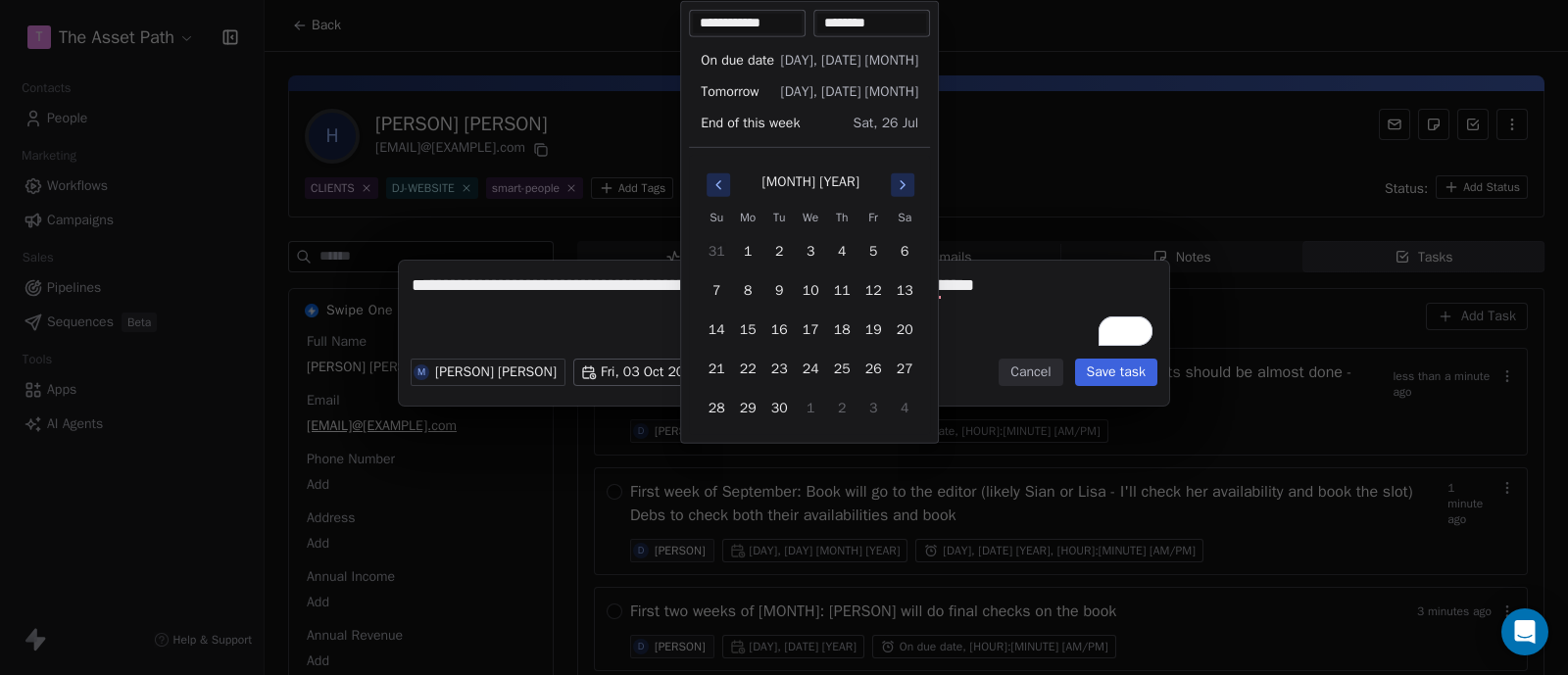 click 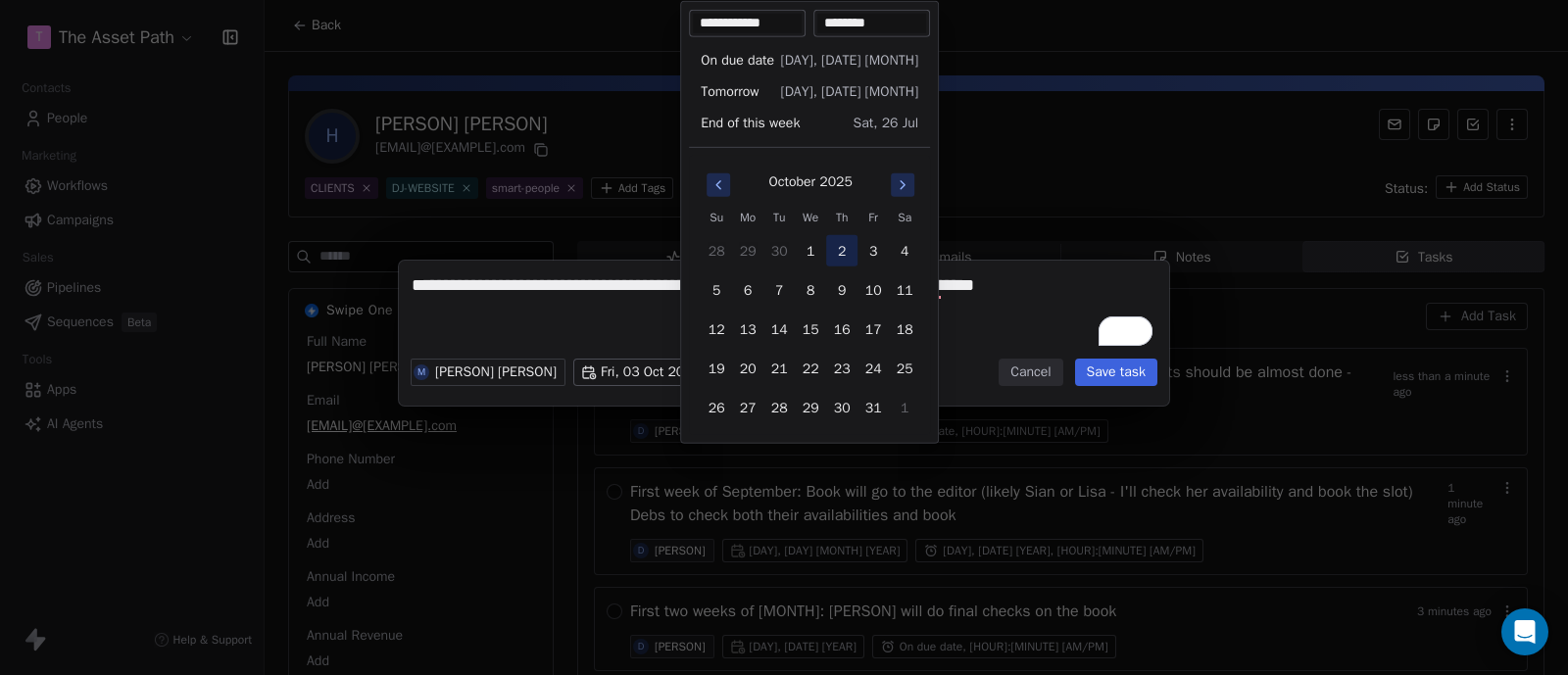 click on "2" at bounding box center (842, 251) 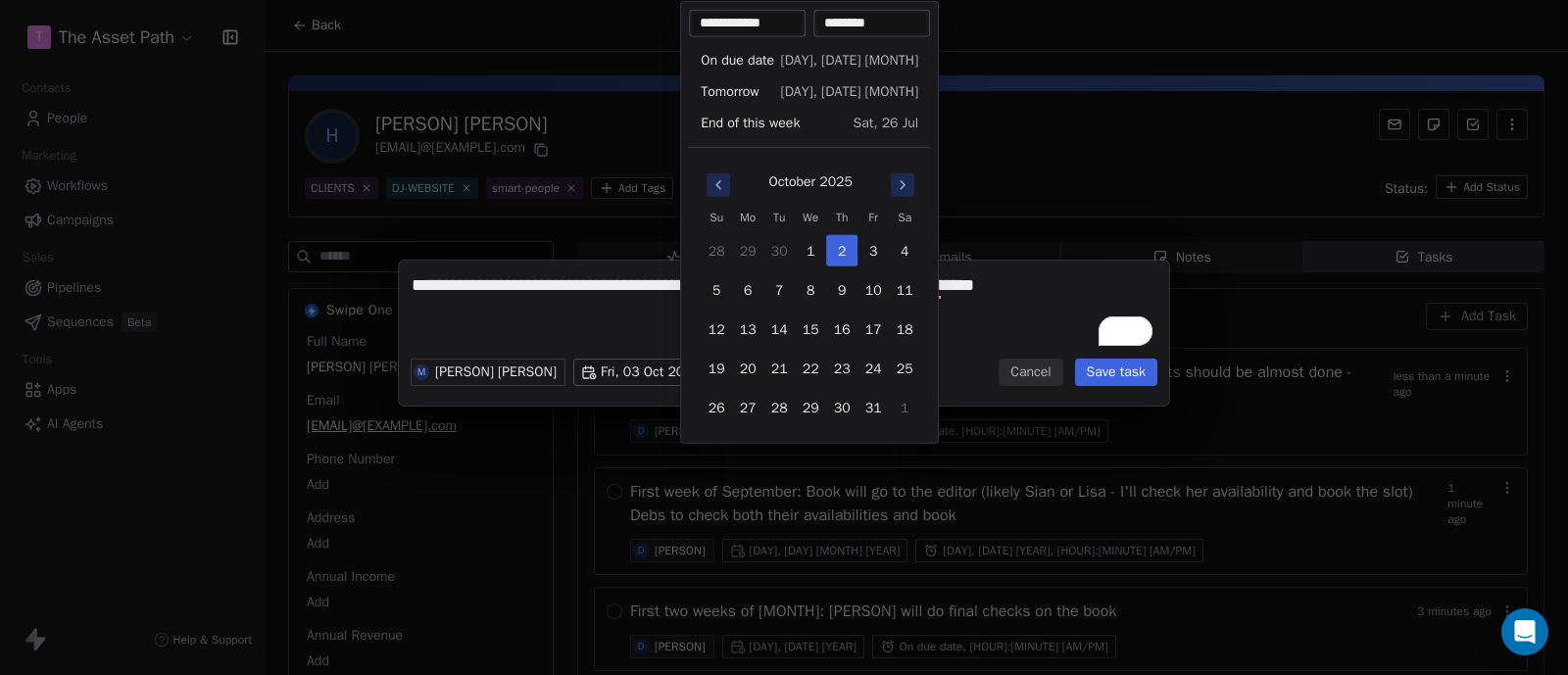 click on "********" at bounding box center [871, 24] 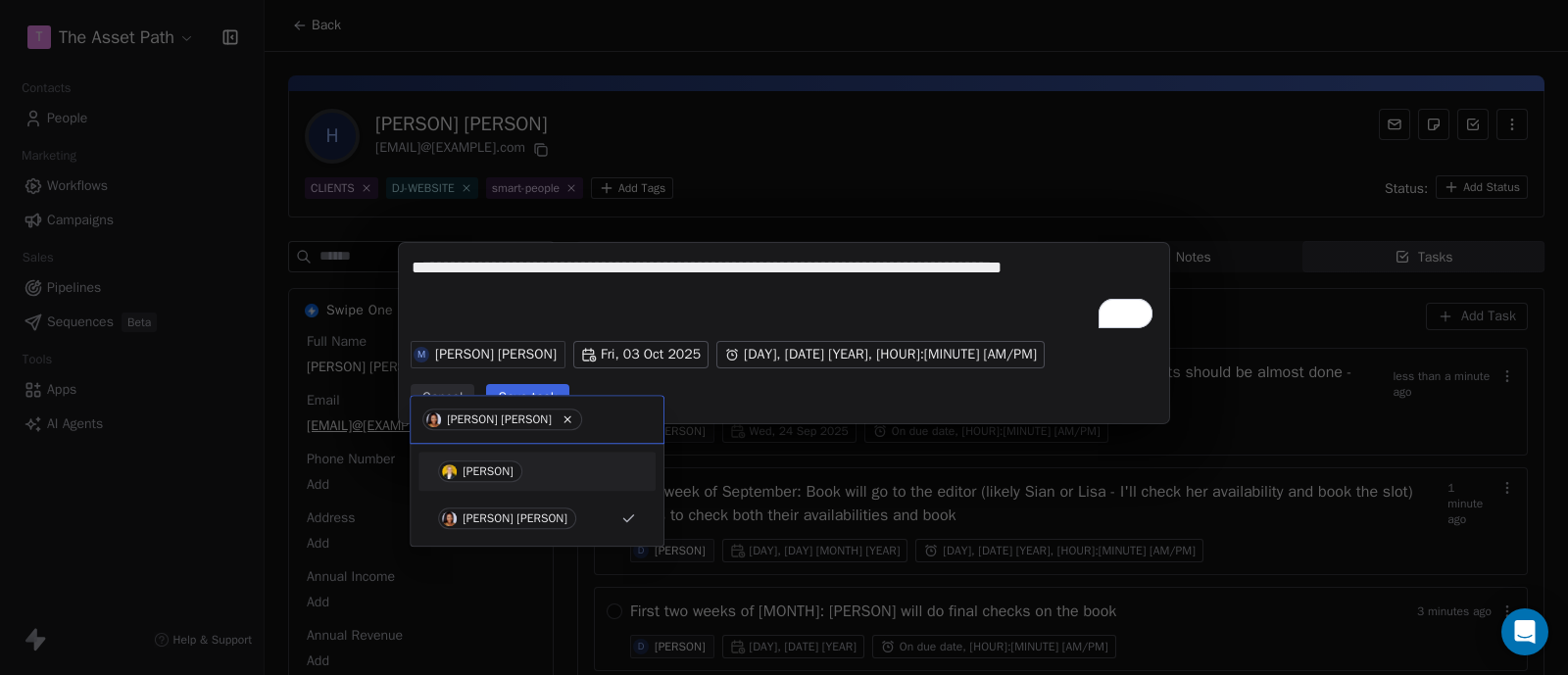 click on "[FIRST] [LAST]" at bounding box center (488, 471) 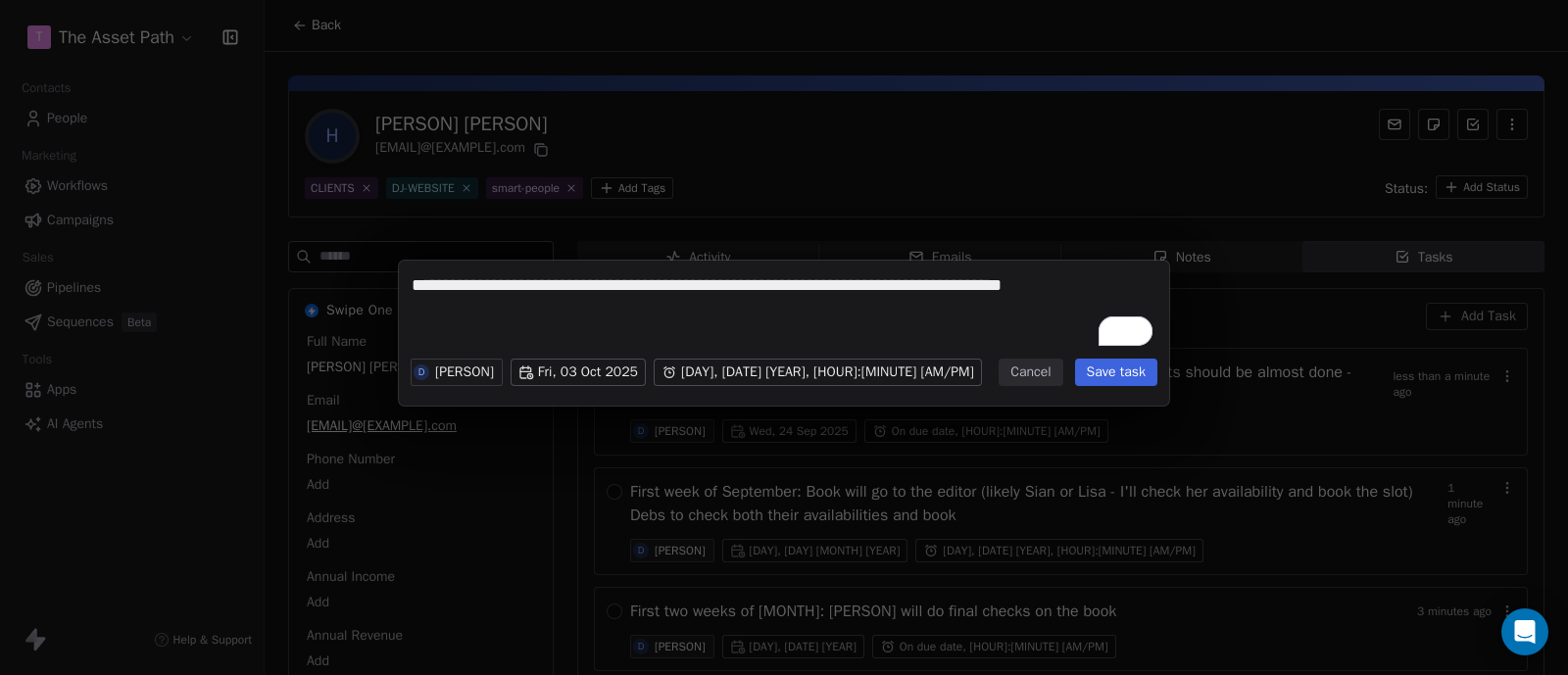 click on "**********" at bounding box center [784, 312] 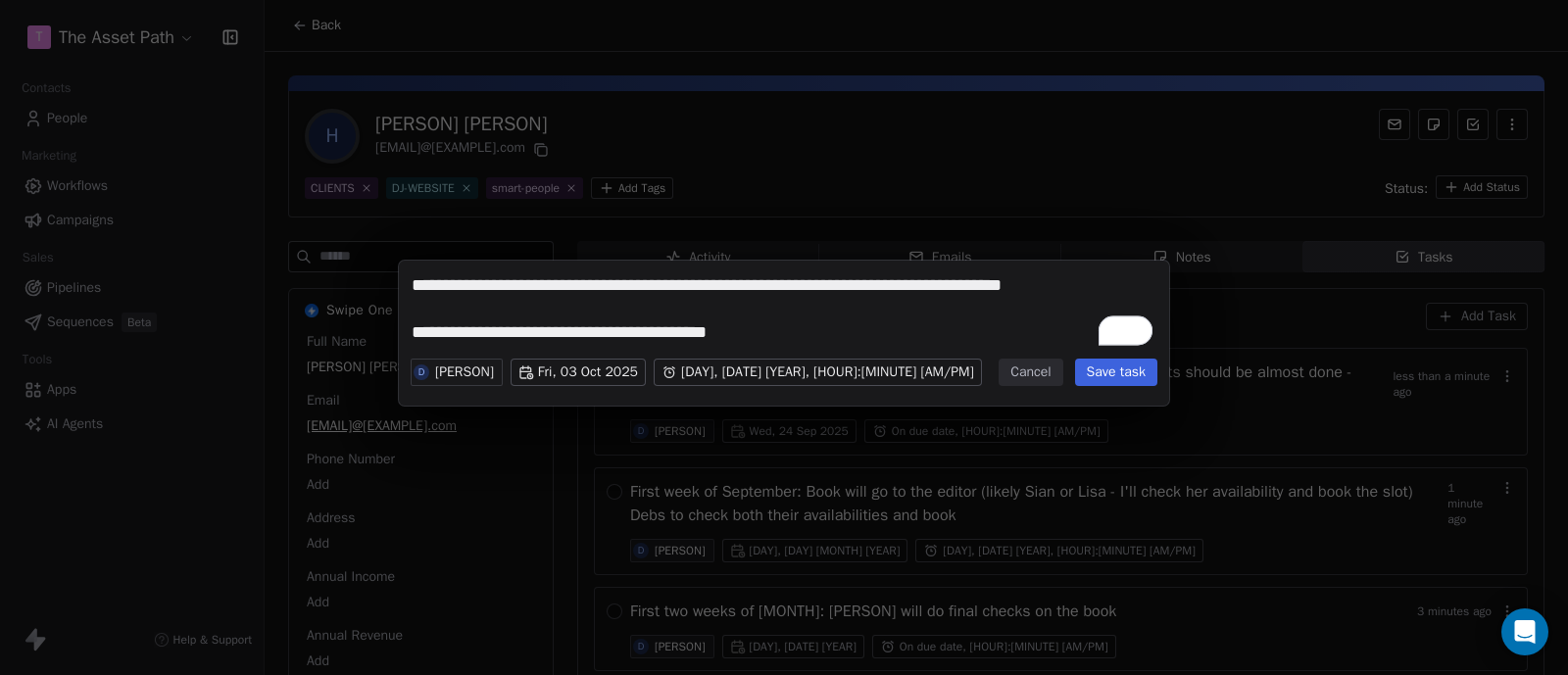 type on "**********" 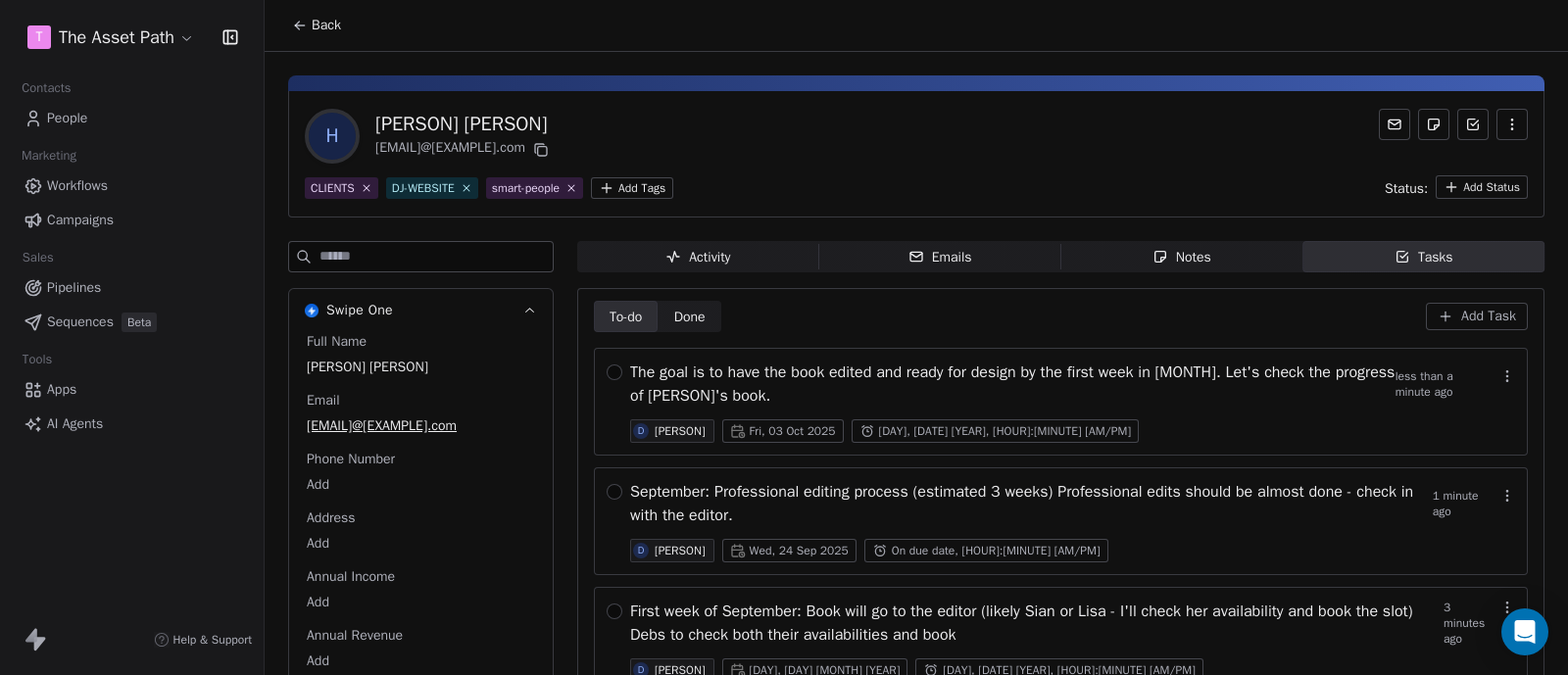 click 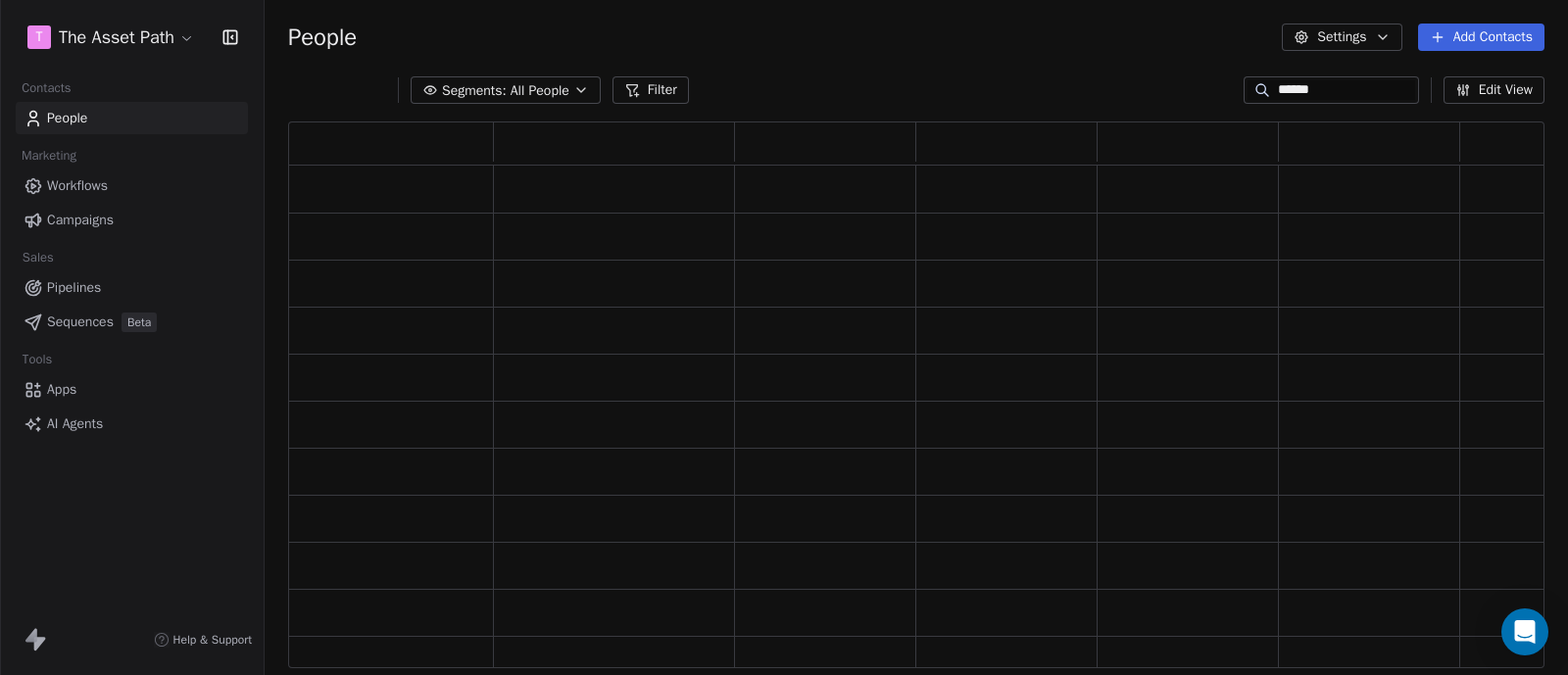 scroll, scrollTop: 20, scrollLeft: 20, axis: both 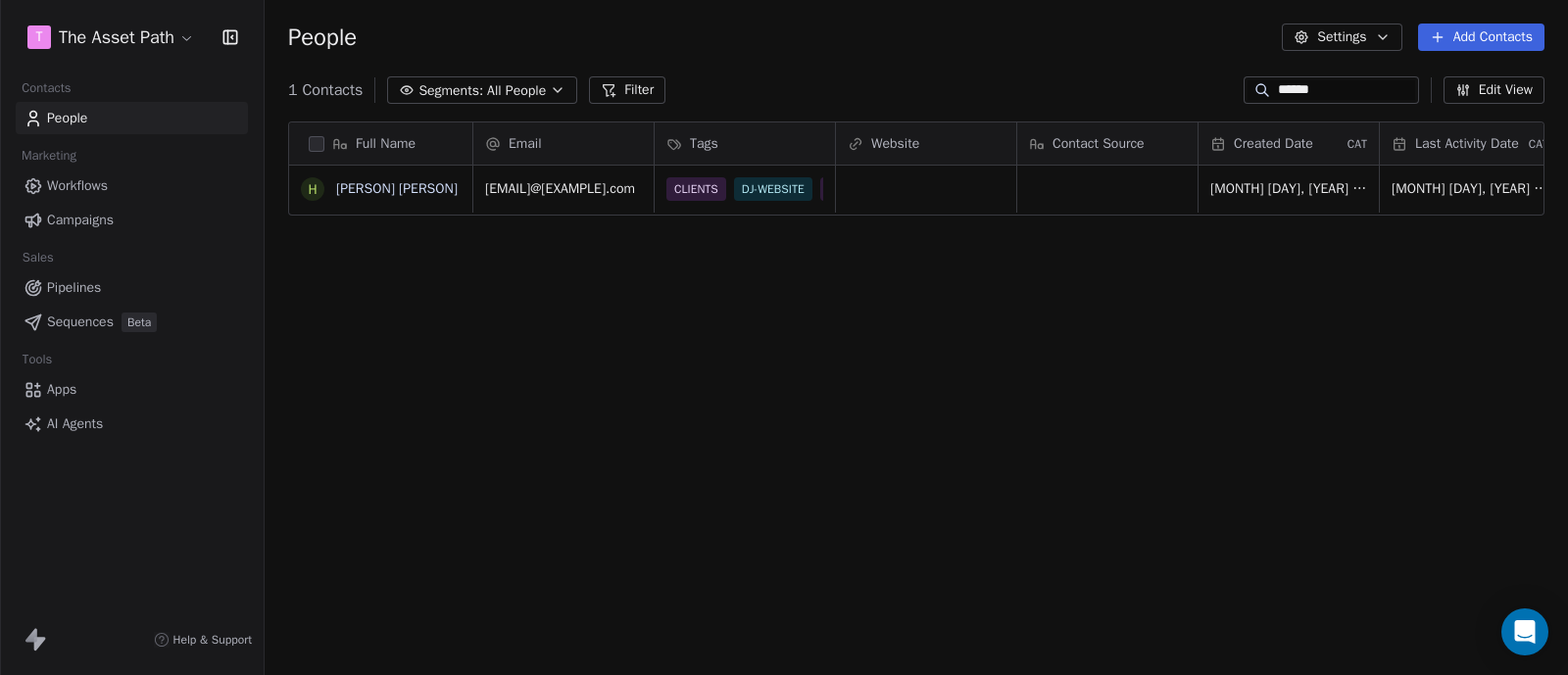 drag, startPoint x: 1310, startPoint y: 82, endPoint x: 1228, endPoint y: 89, distance: 82.29824 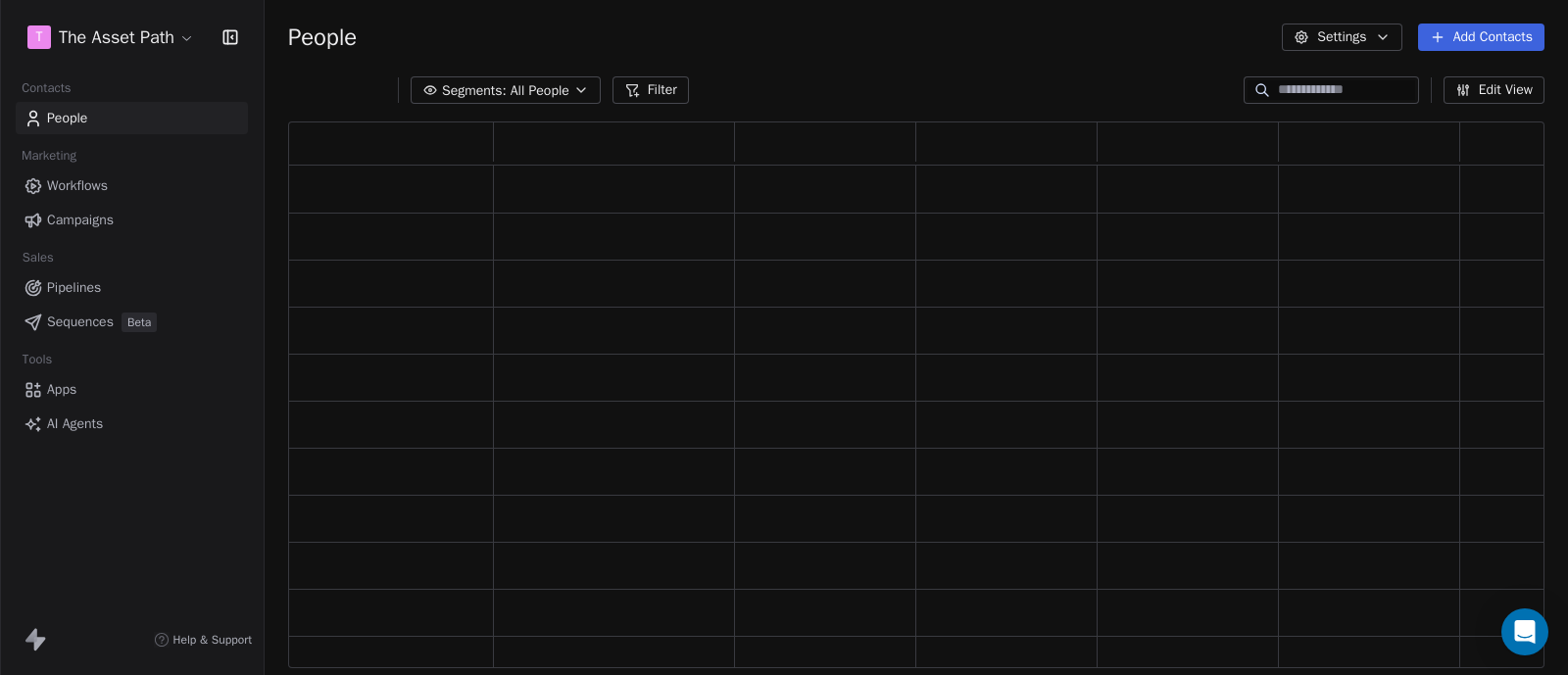 scroll, scrollTop: 20, scrollLeft: 20, axis: both 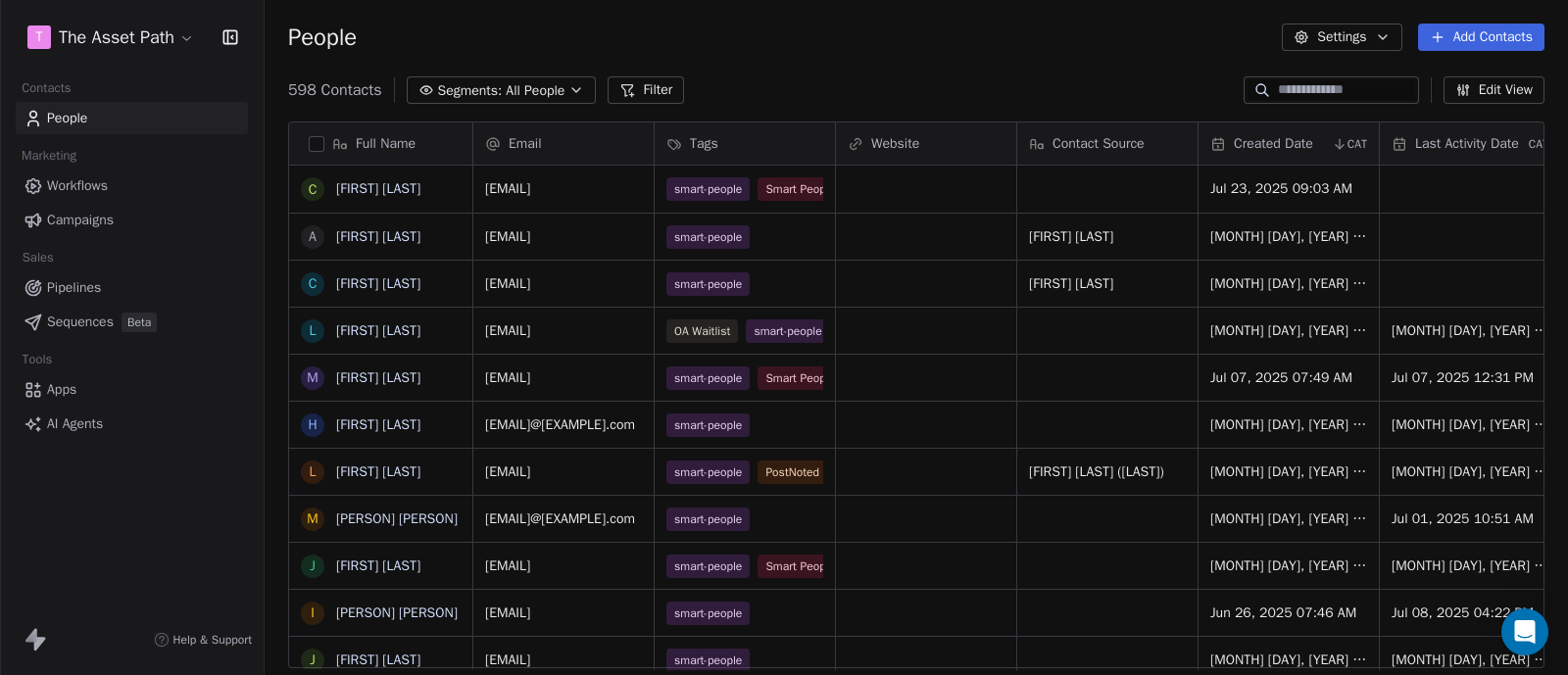 click on "Workflows" at bounding box center (77, 185) 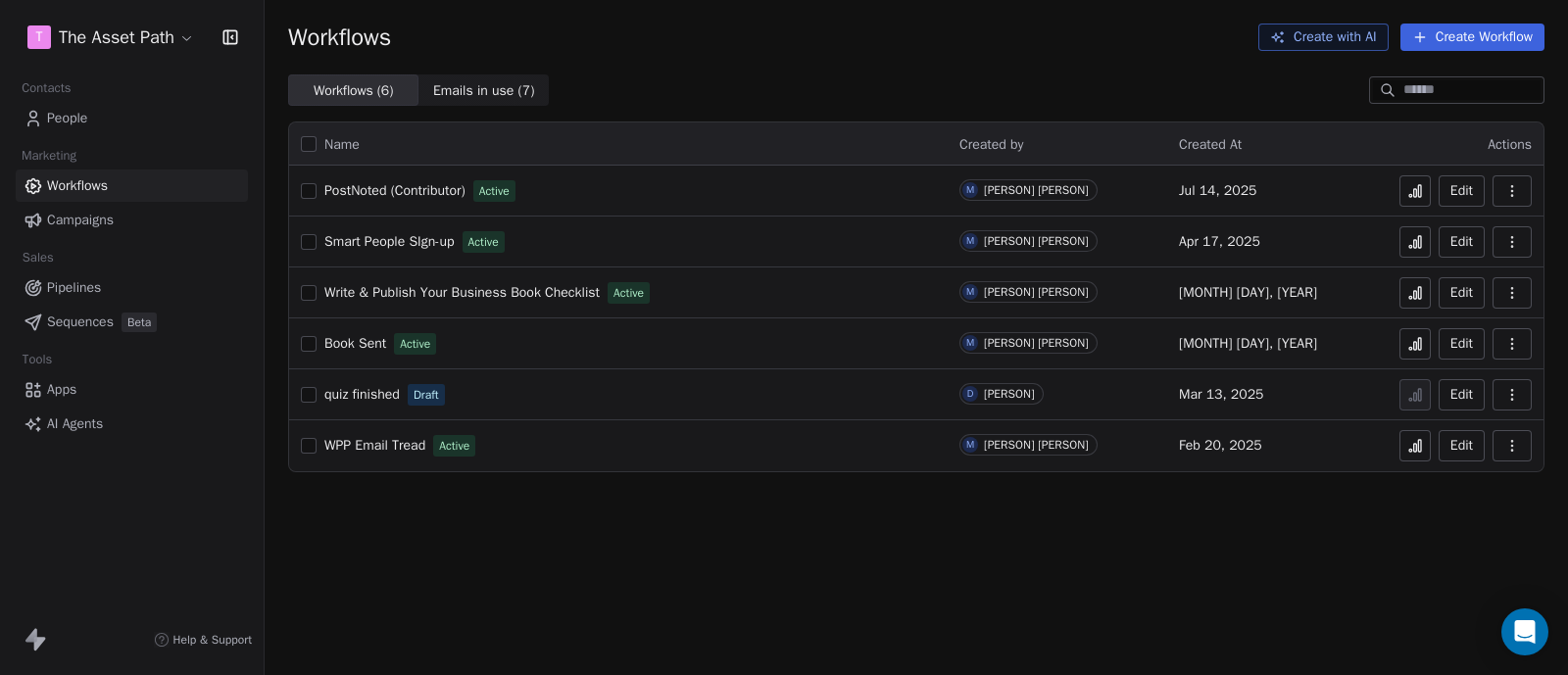 click on "Create Workflow" at bounding box center [1472, 37] 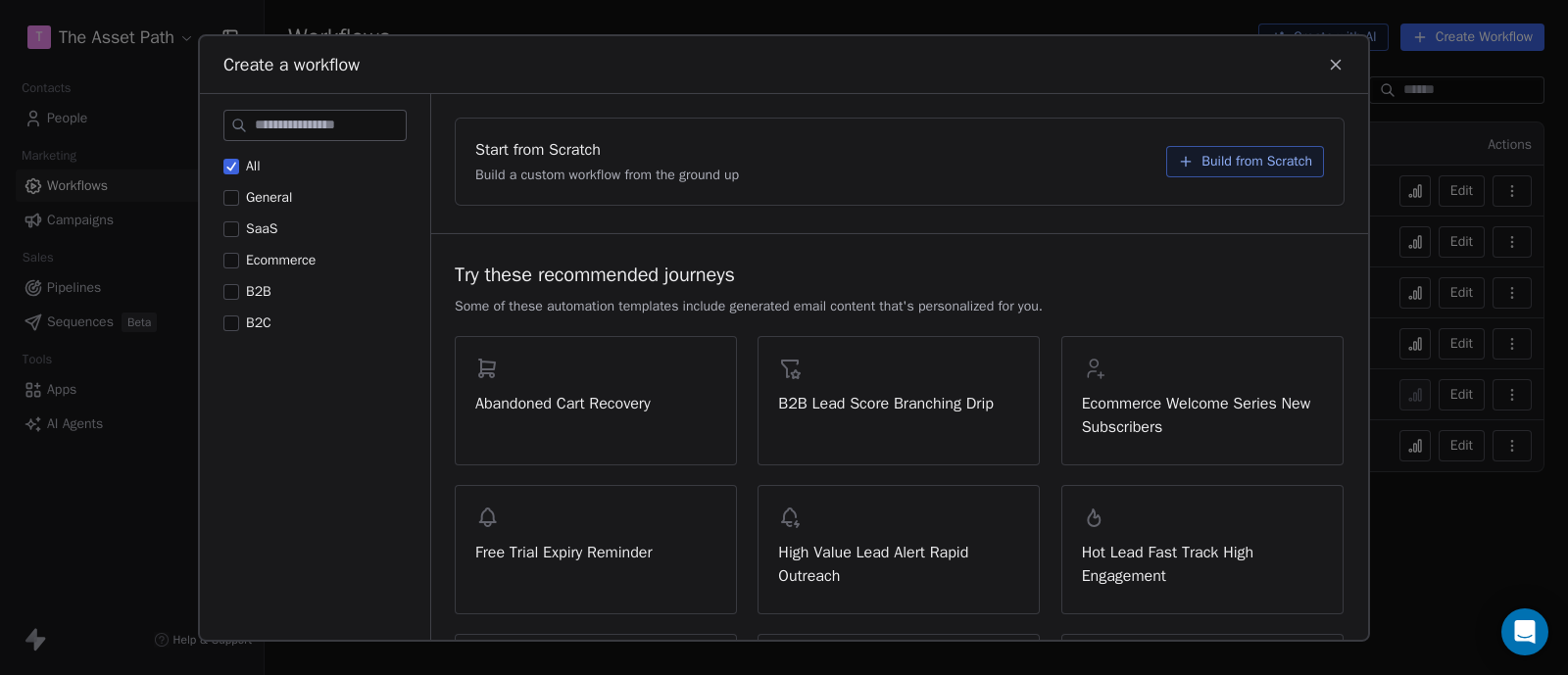 click on "Build from Scratch" at bounding box center (1256, 161) 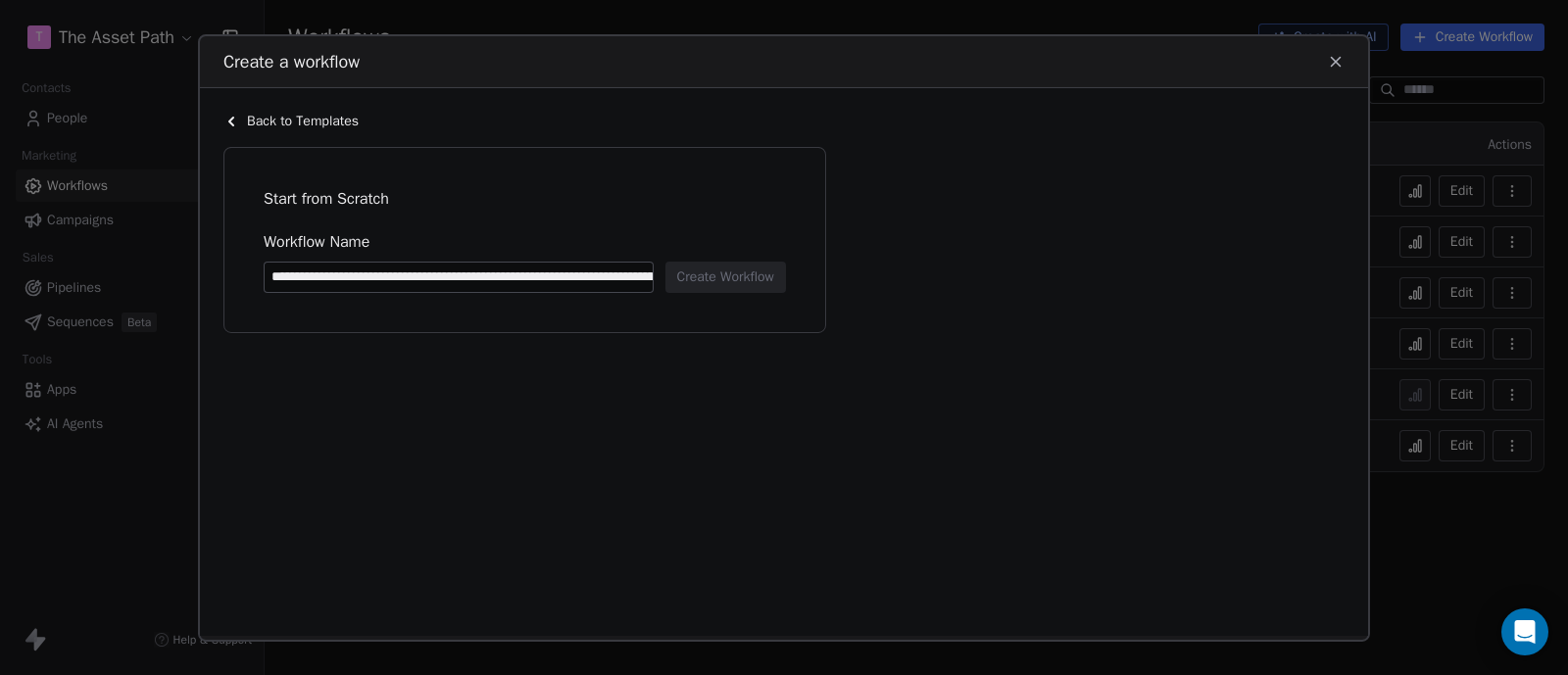 scroll, scrollTop: 0, scrollLeft: 220, axis: horizontal 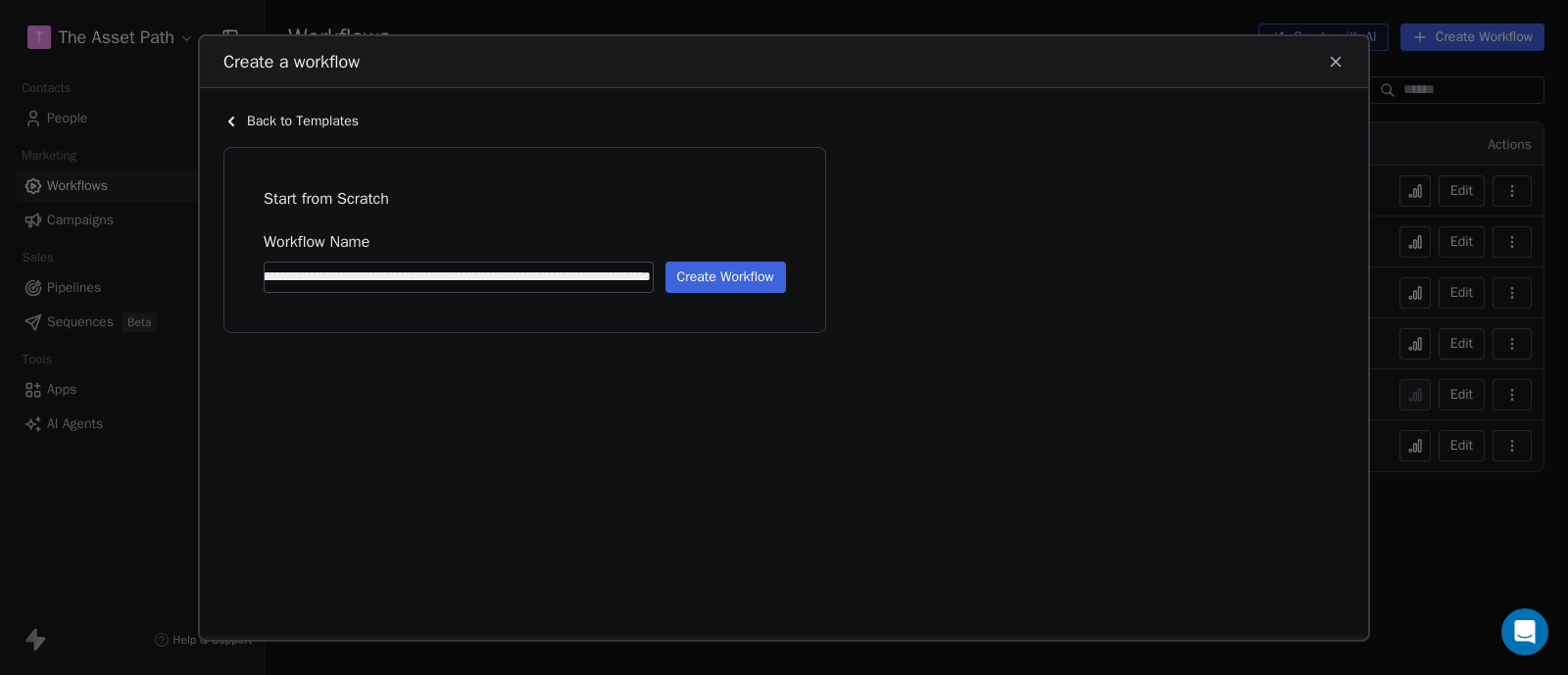 drag, startPoint x: 451, startPoint y: 277, endPoint x: 754, endPoint y: 305, distance: 304.29098 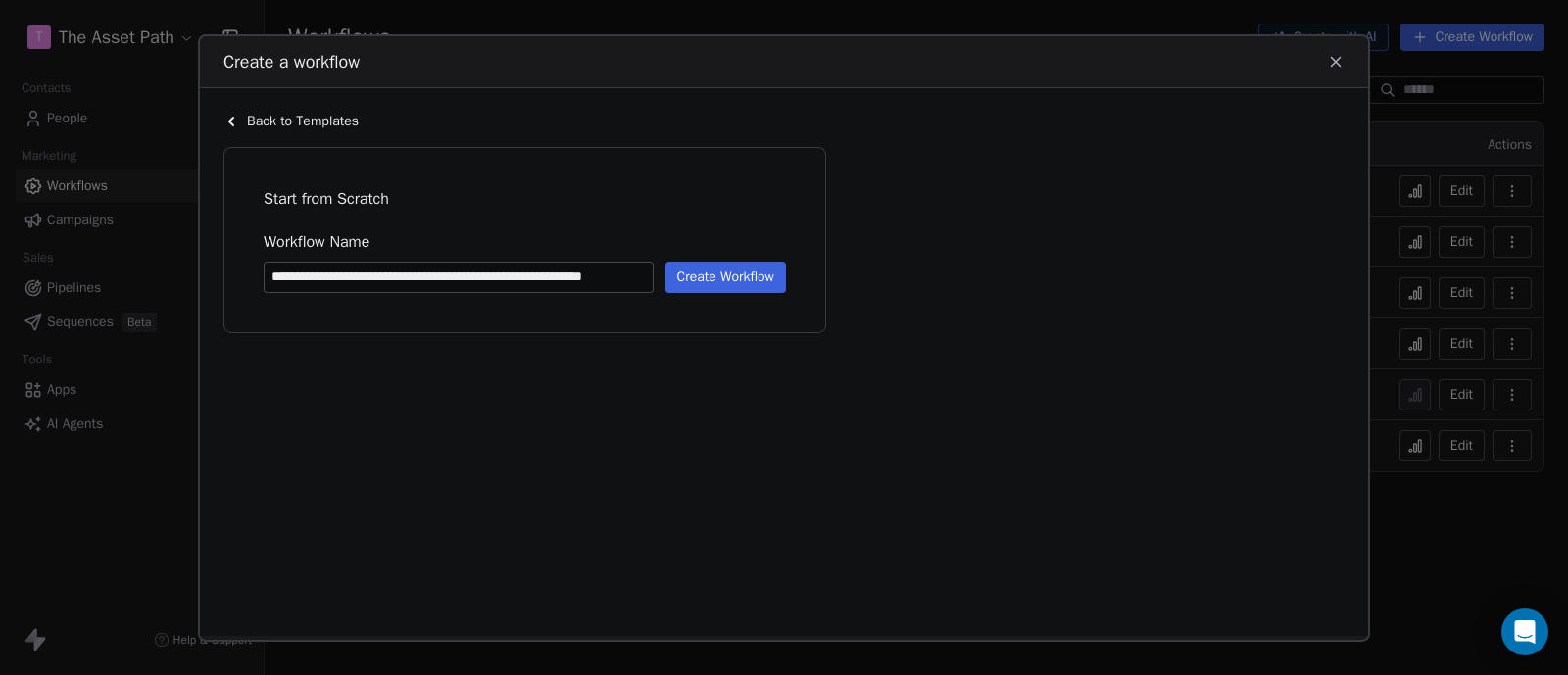 scroll, scrollTop: 0, scrollLeft: 16, axis: horizontal 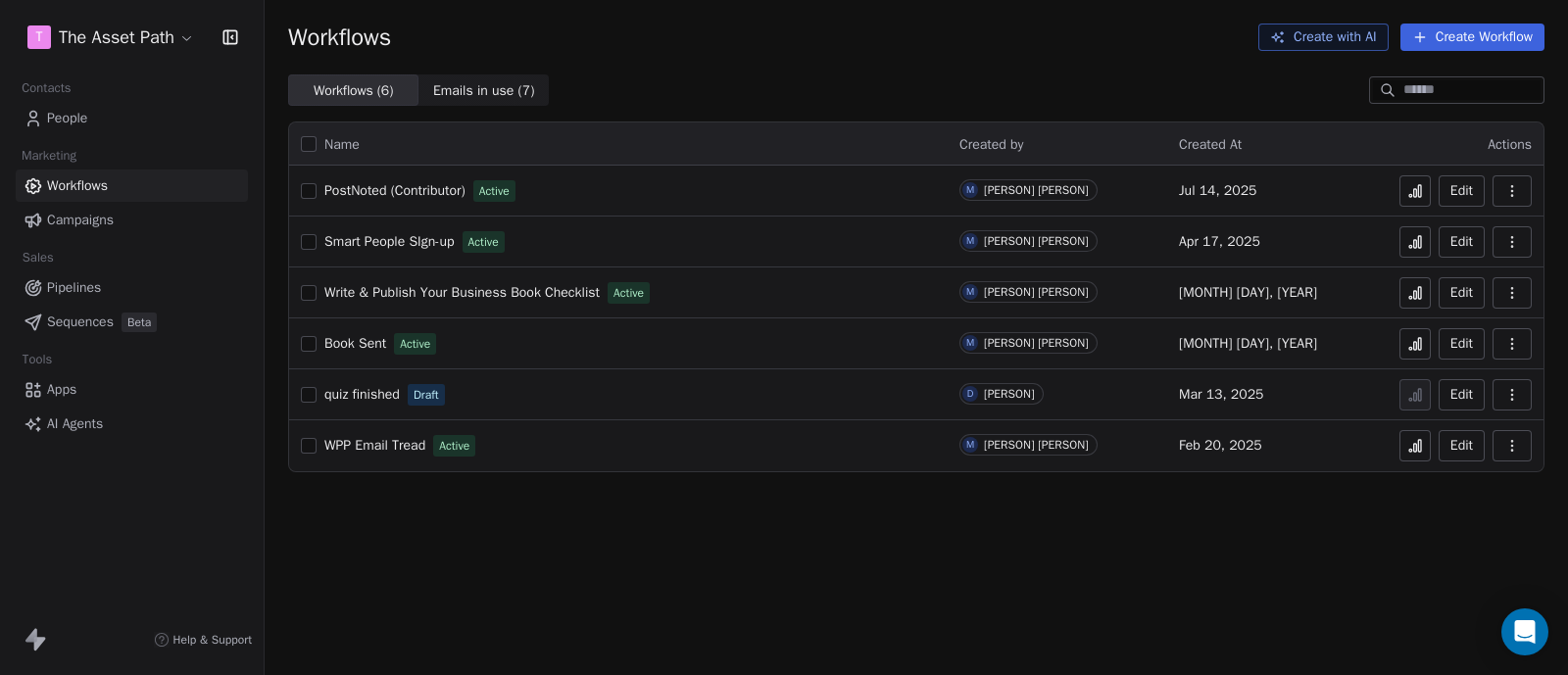 click on "Contacts People Marketing Workflows Campaigns Sales Pipelines Sequences Beta Tools Apps AI Agents" at bounding box center (131, 257) 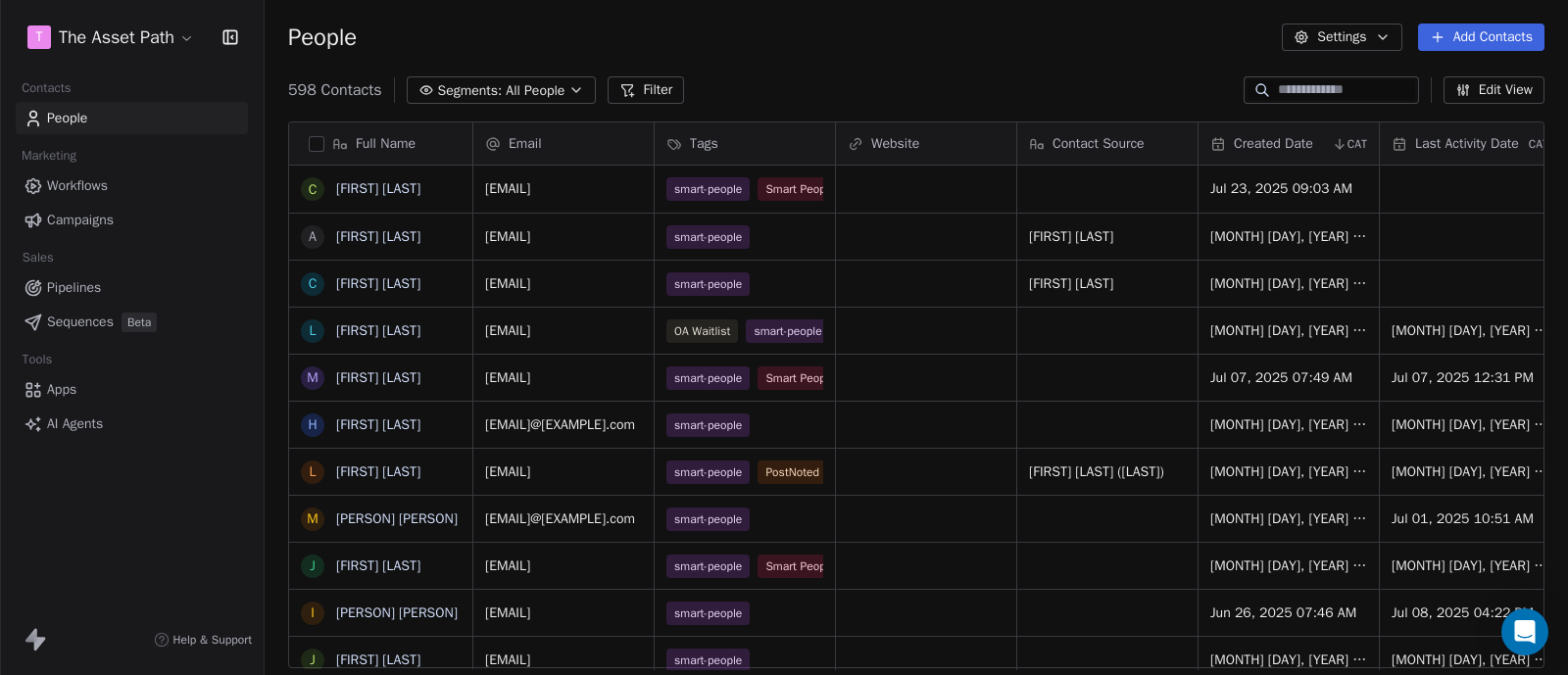 scroll, scrollTop: 19, scrollLeft: 20, axis: both 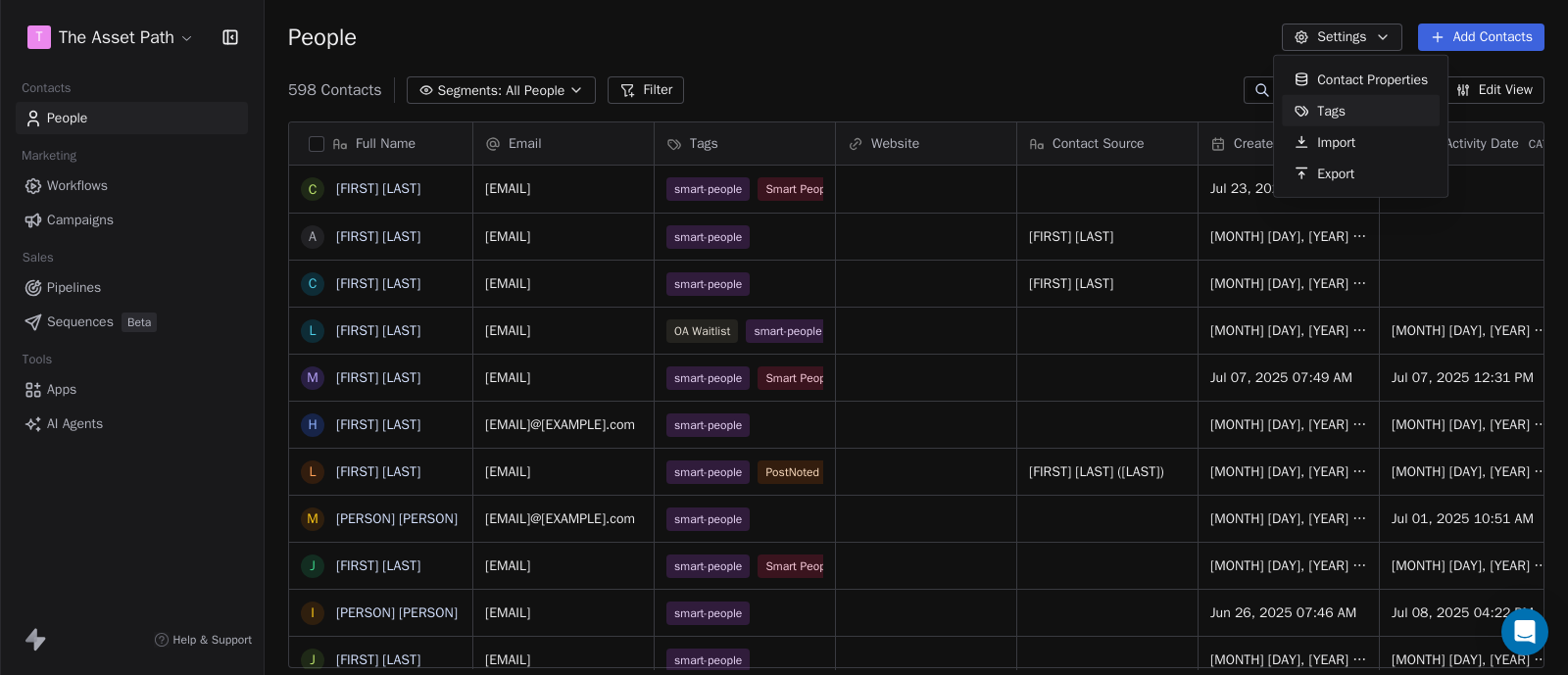 click on "Tags" at bounding box center (1331, 110) 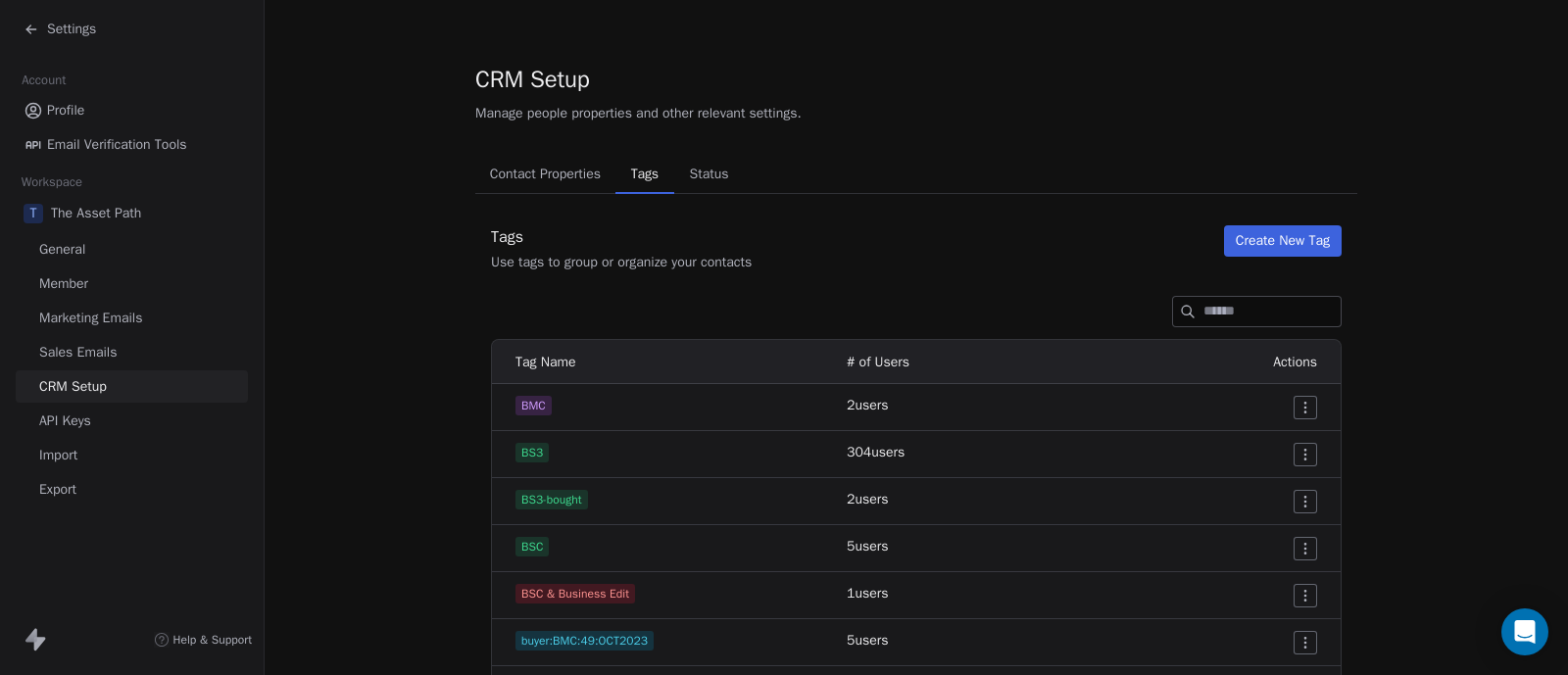 click on "Create New Tag" at bounding box center [1283, 241] 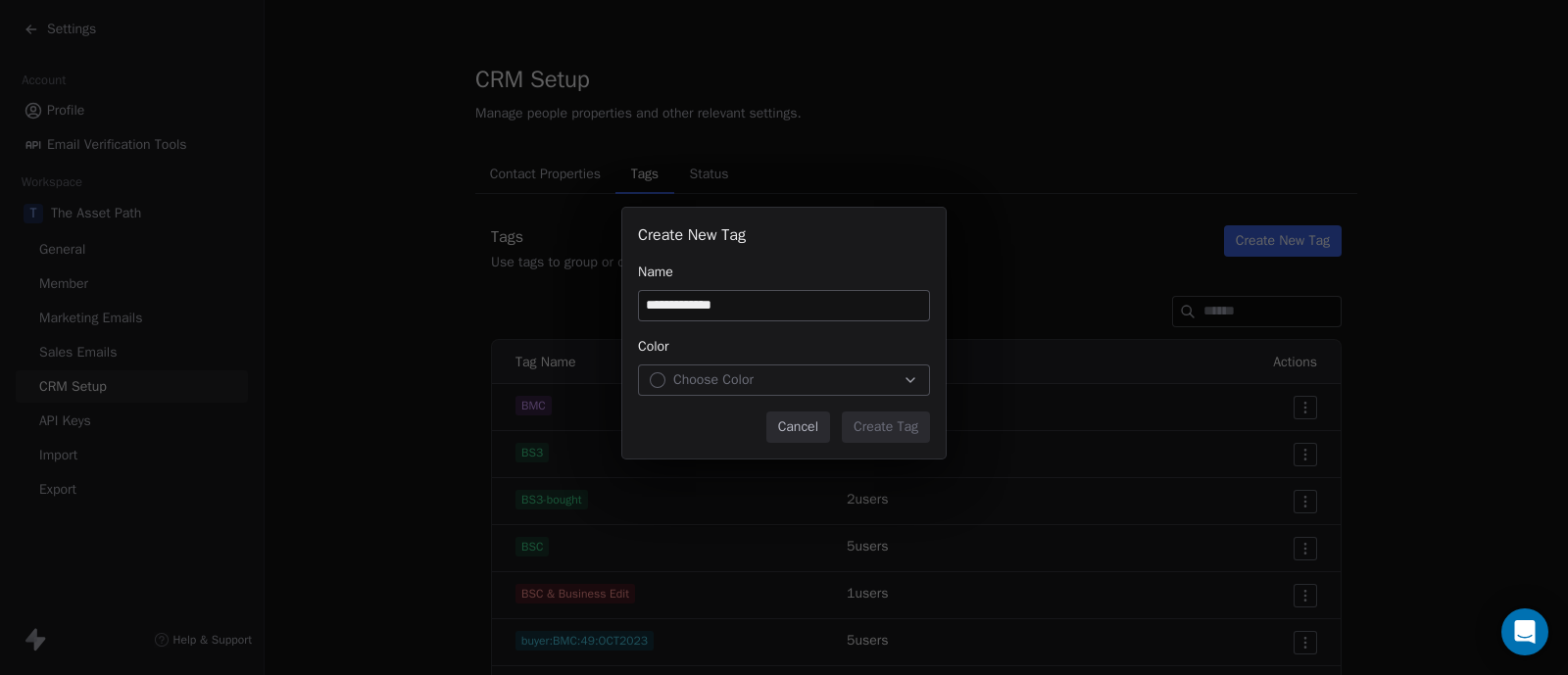 type on "**********" 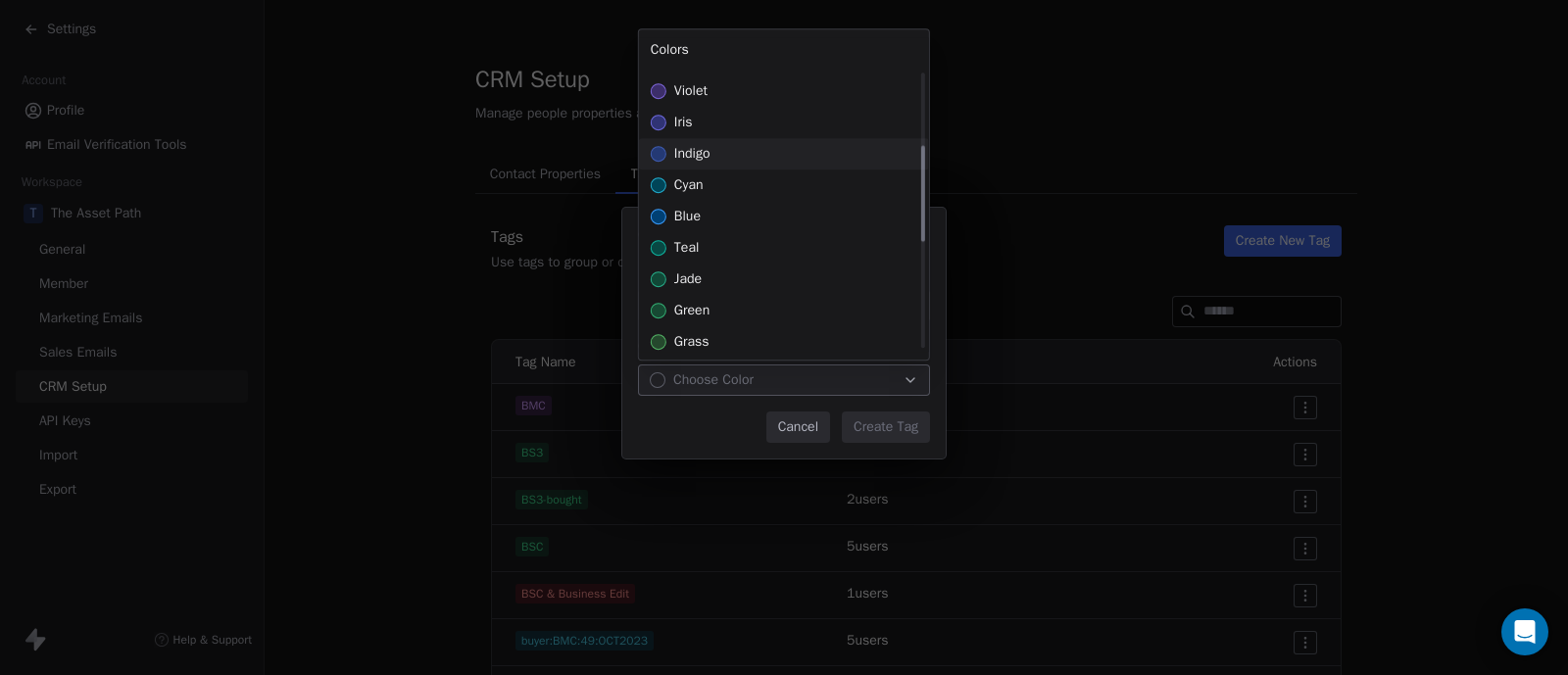 scroll, scrollTop: 0, scrollLeft: 0, axis: both 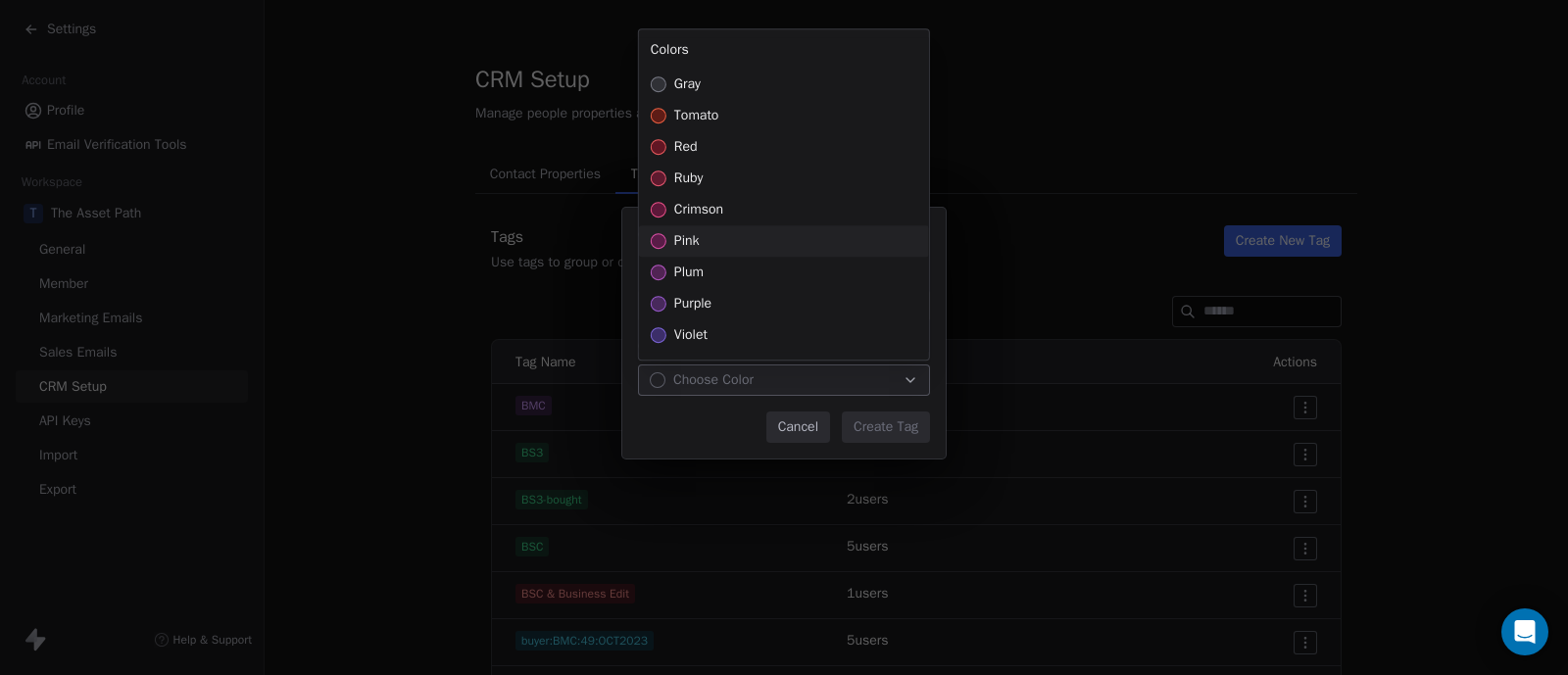 click on "pink" at bounding box center (784, 241) 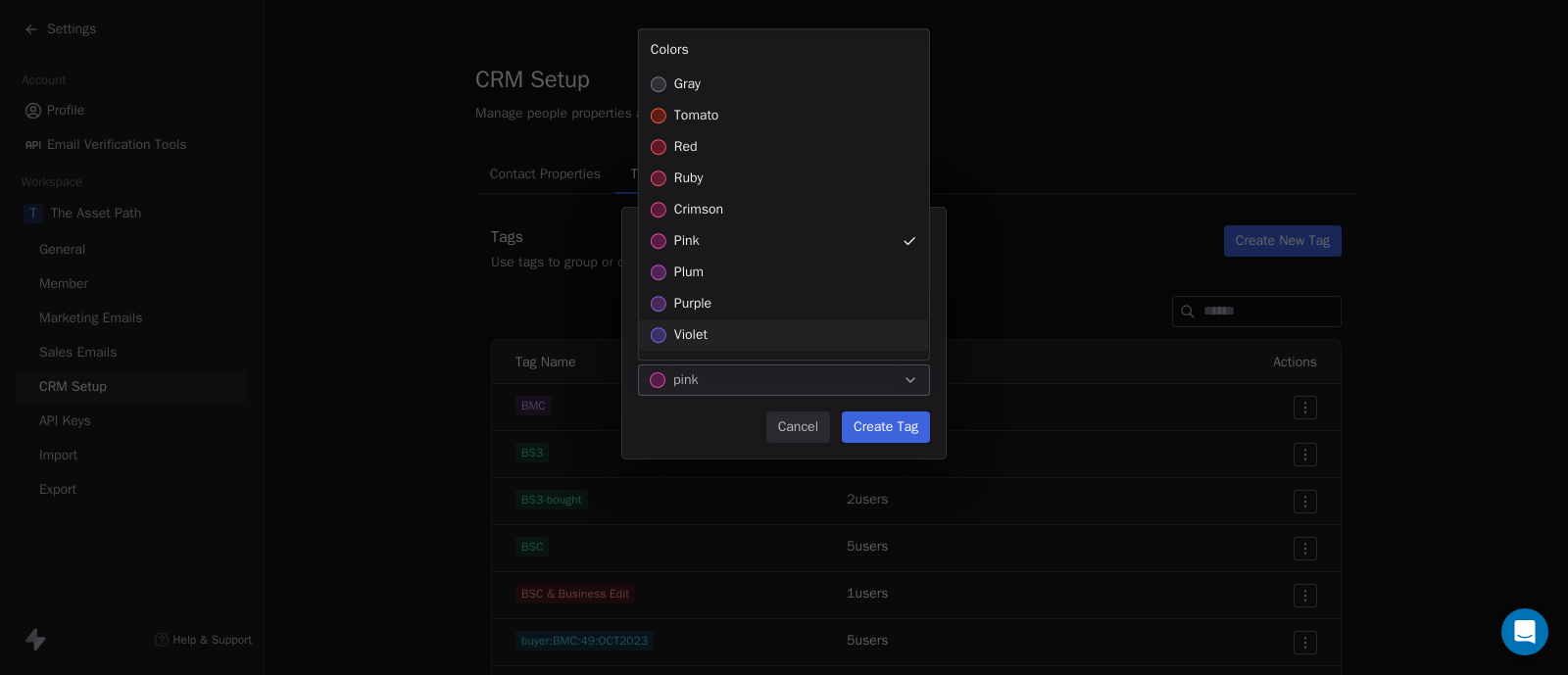 click on "**********" at bounding box center (784, 337) 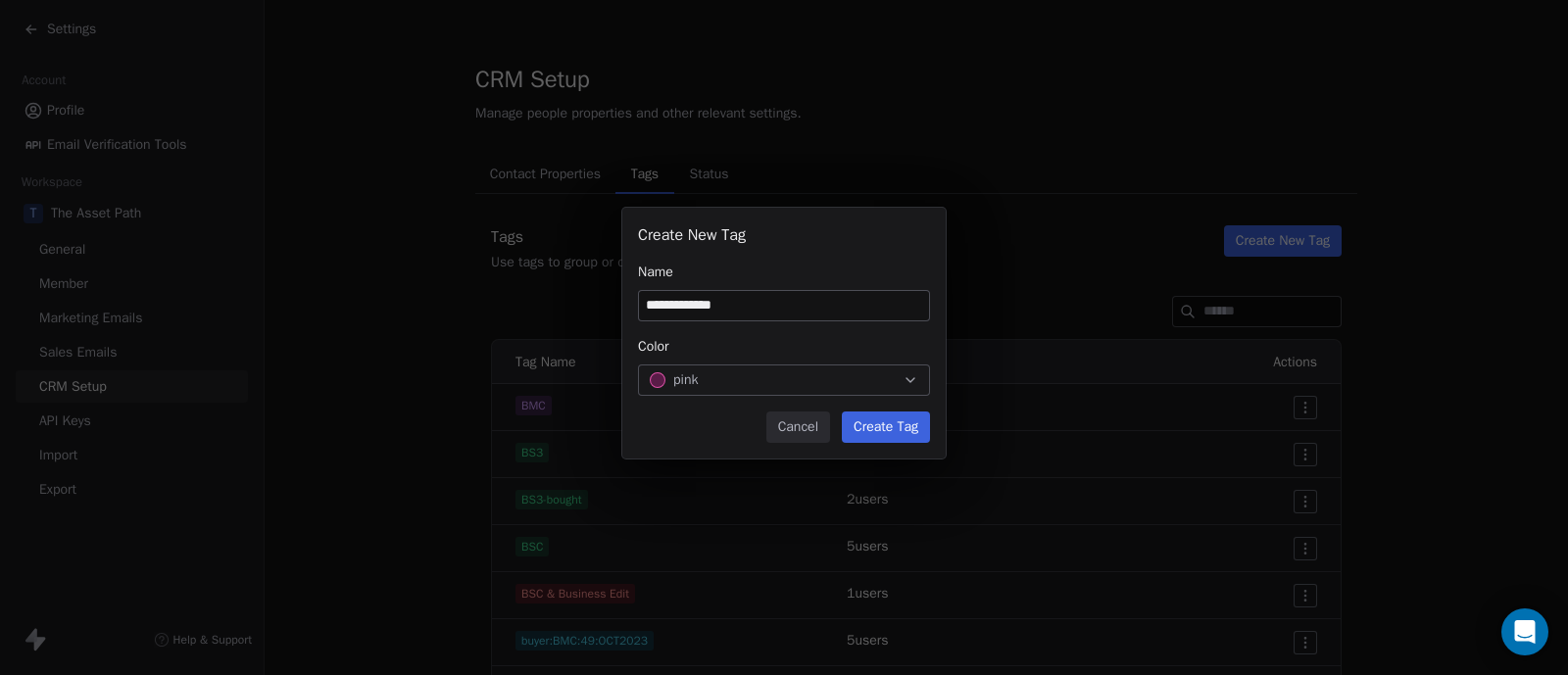 click on "Create Tag" at bounding box center [886, 427] 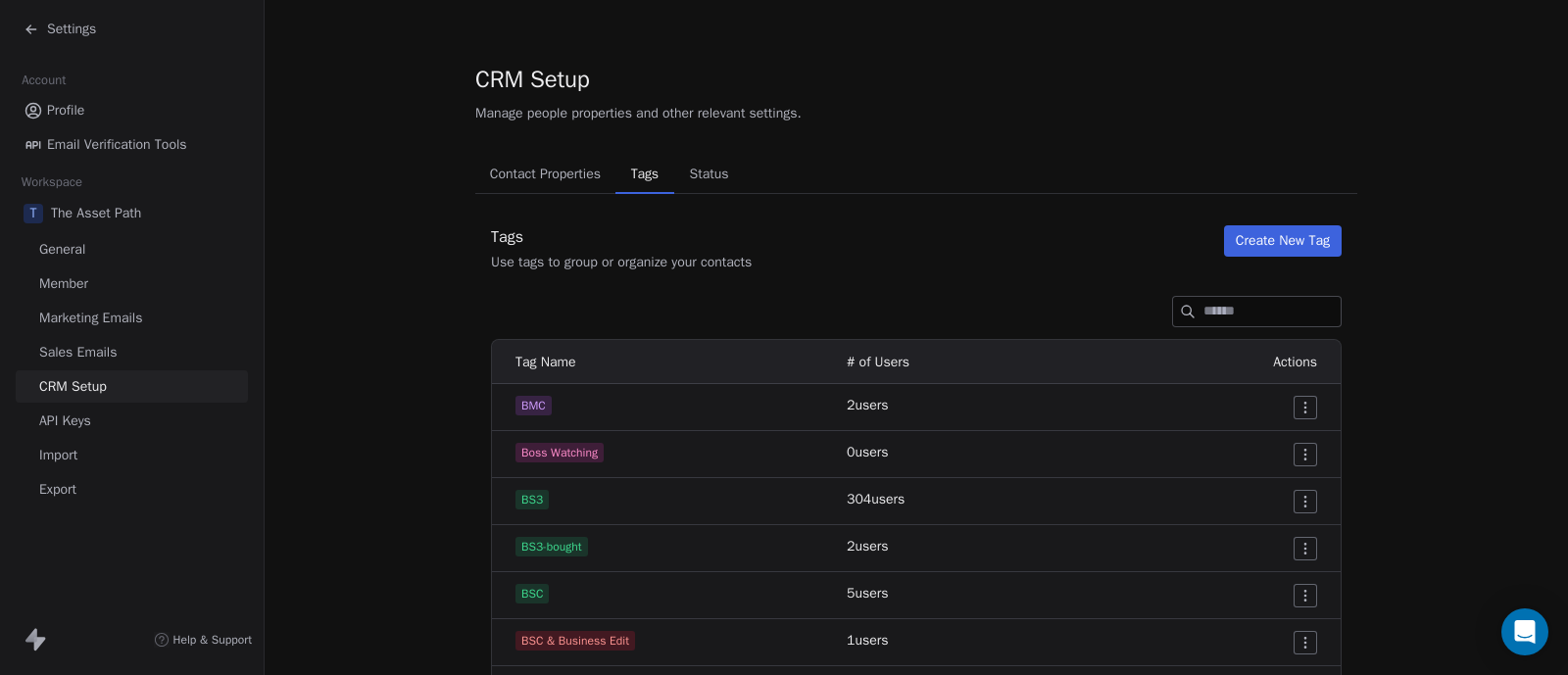 click on "Settings" at bounding box center (135, 29) 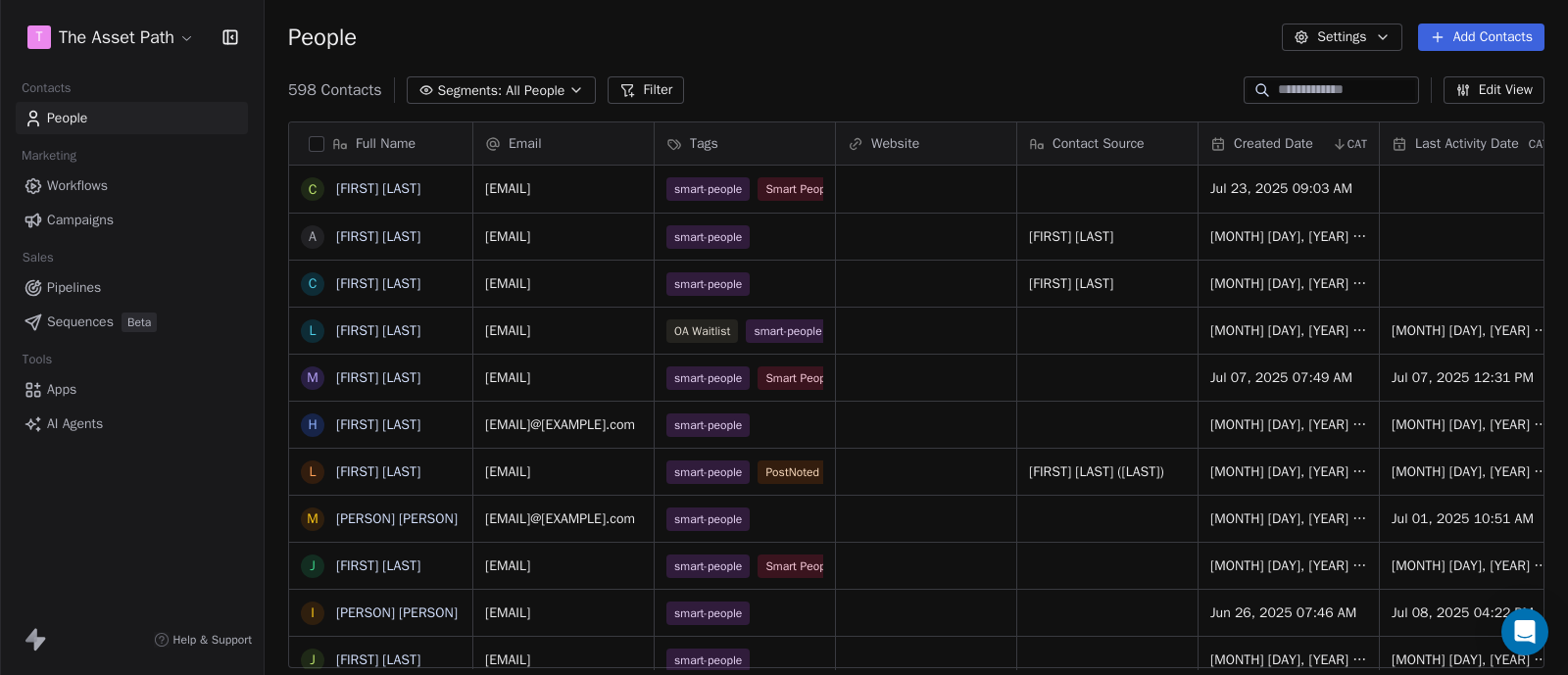 scroll, scrollTop: 19, scrollLeft: 20, axis: both 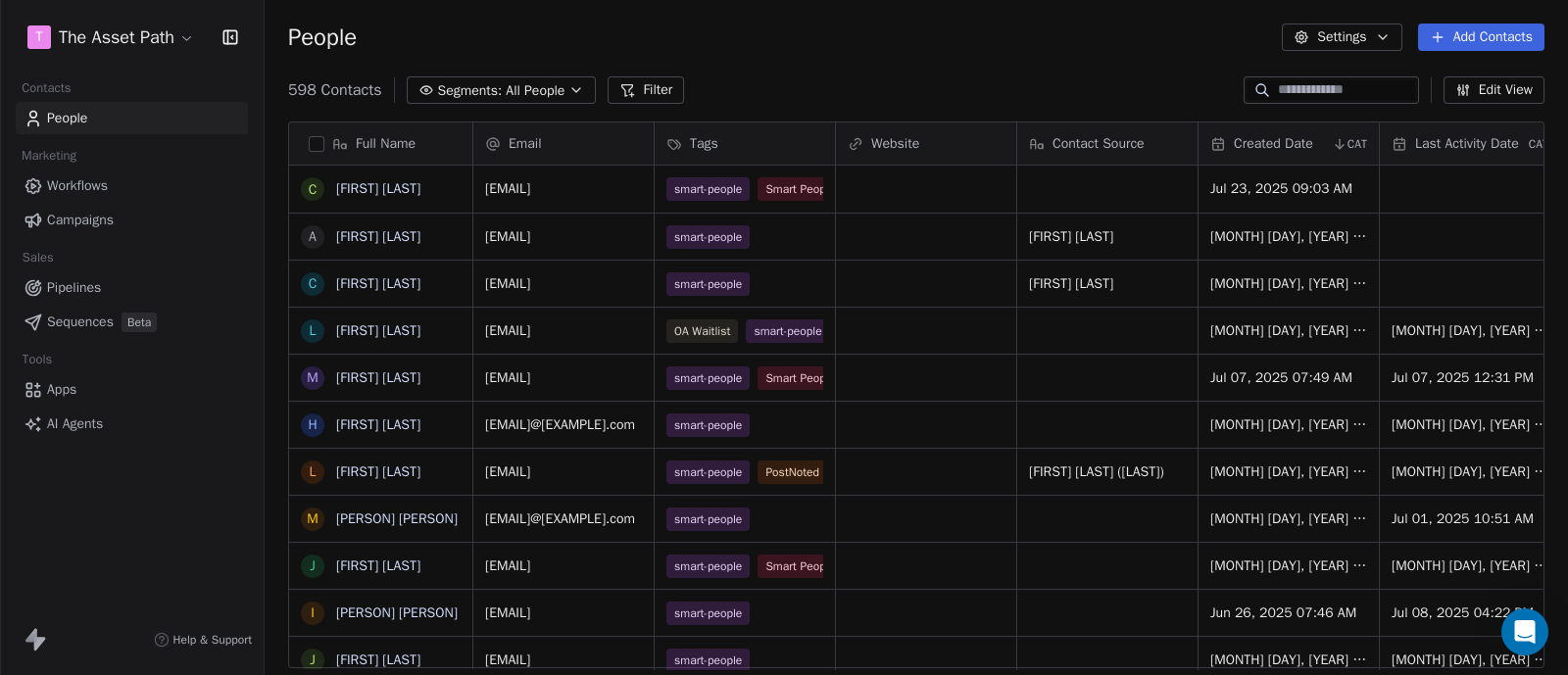 click on "Workflows" at bounding box center (77, 185) 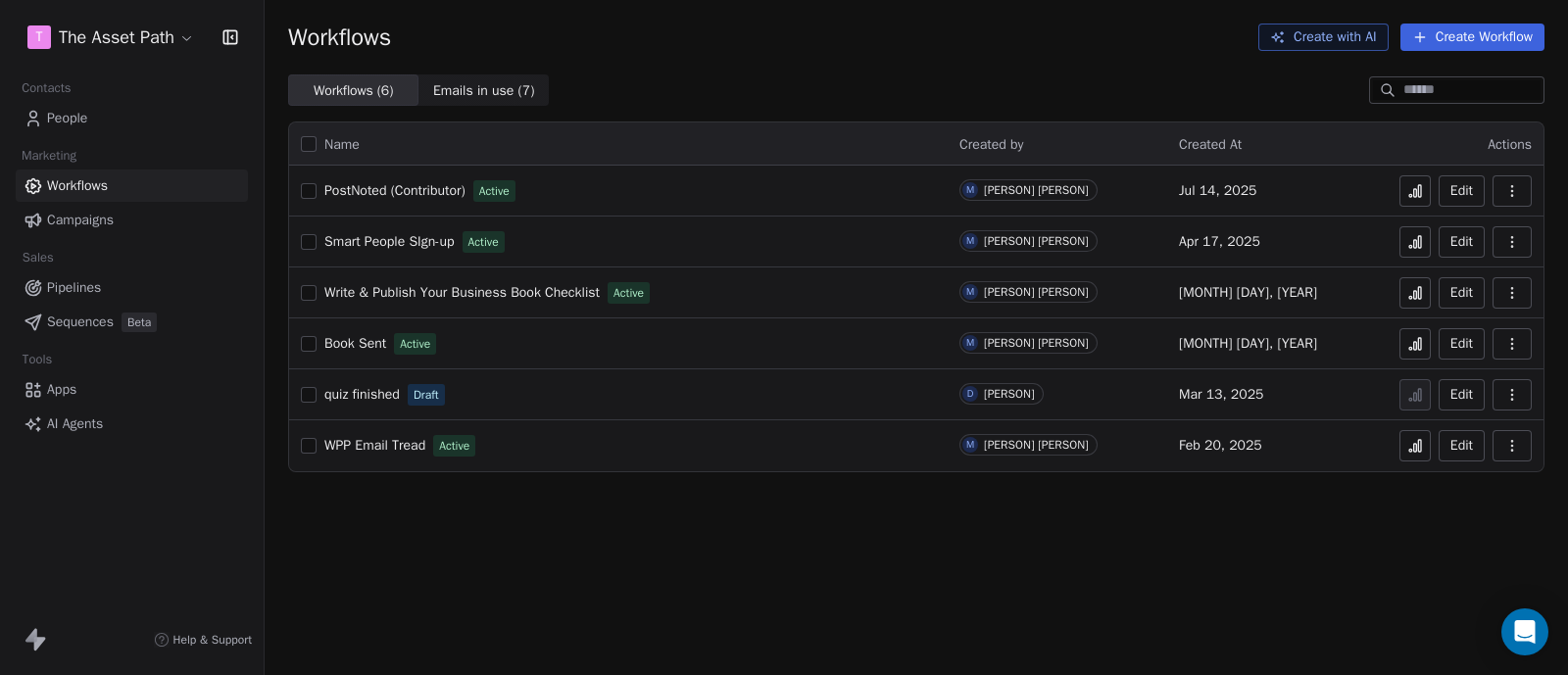 click on "Create Workflow" at bounding box center (1472, 37) 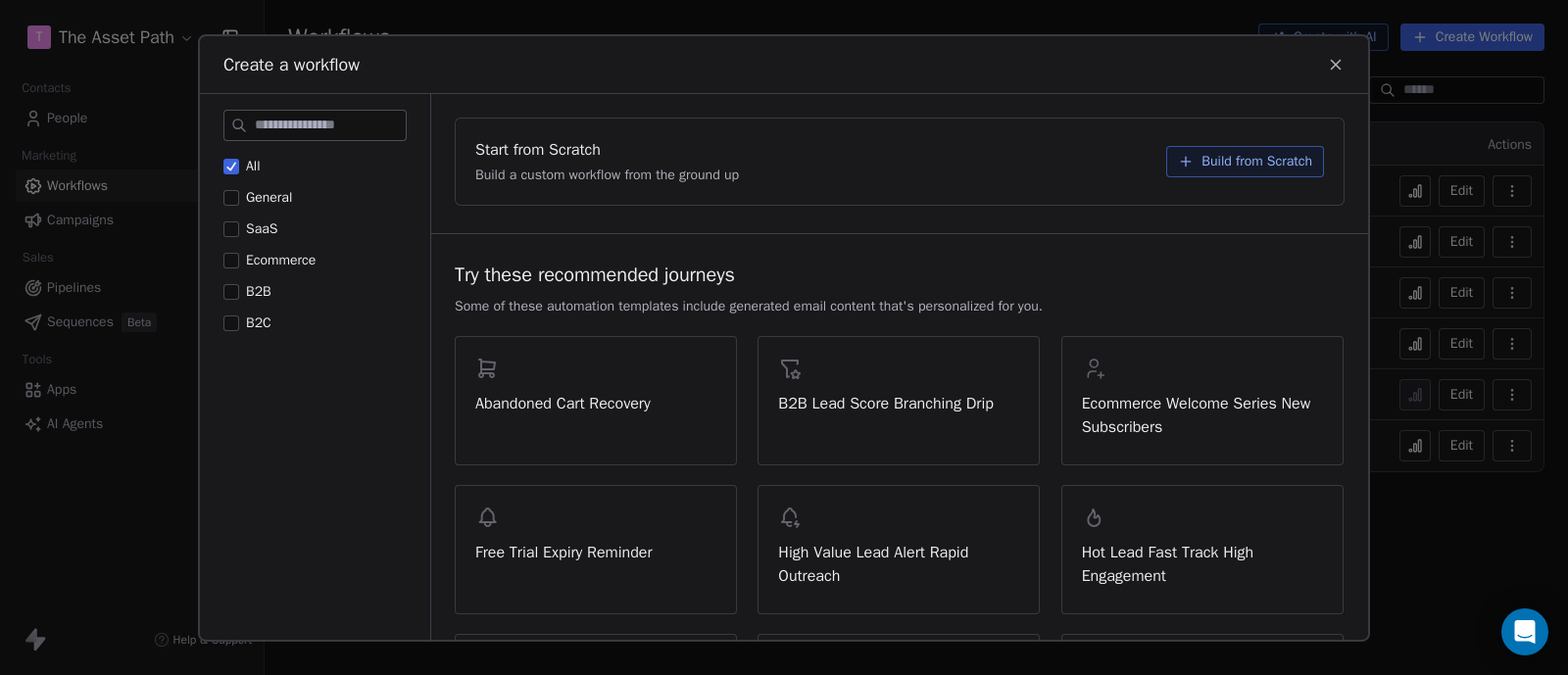 click on "Build from Scratch" at bounding box center (1245, 161) 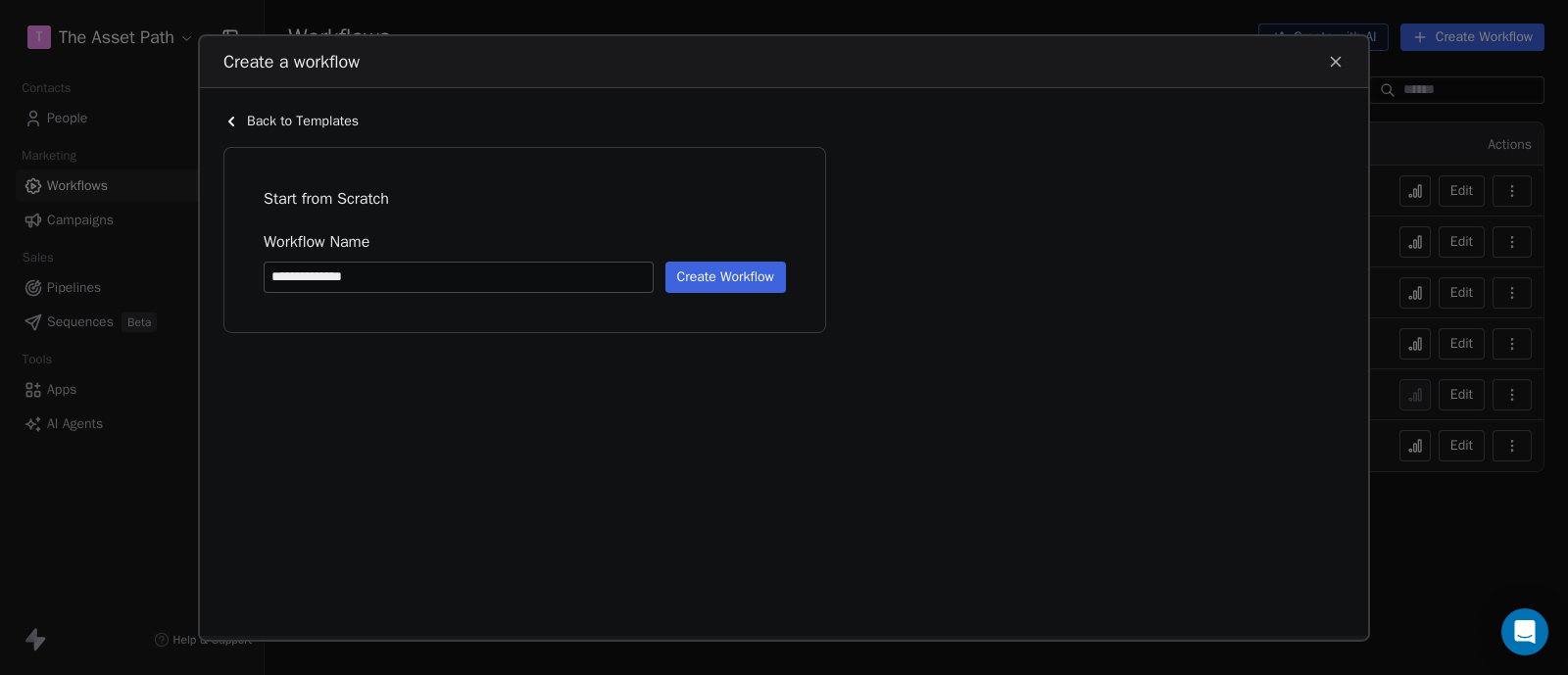 type on "**********" 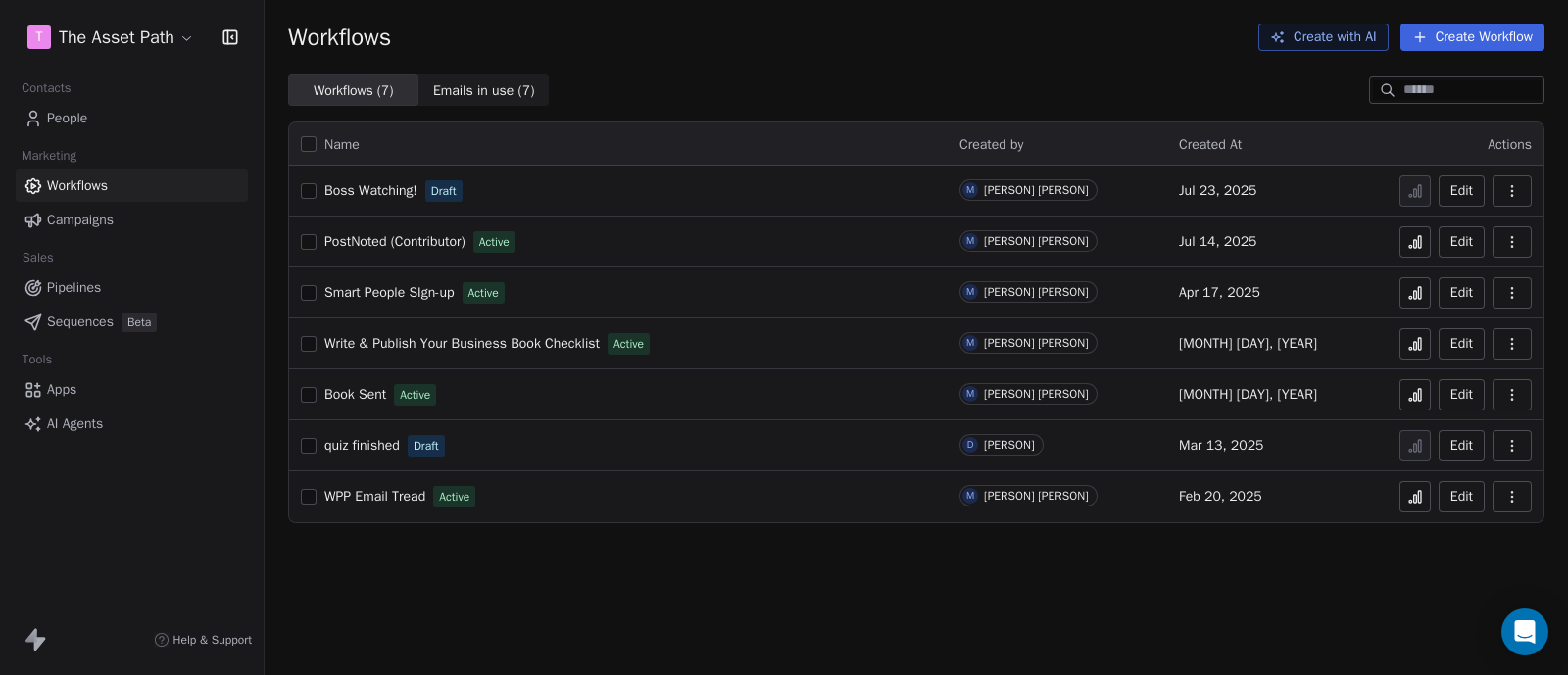 click on "Boss Watching!" at bounding box center [370, 190] 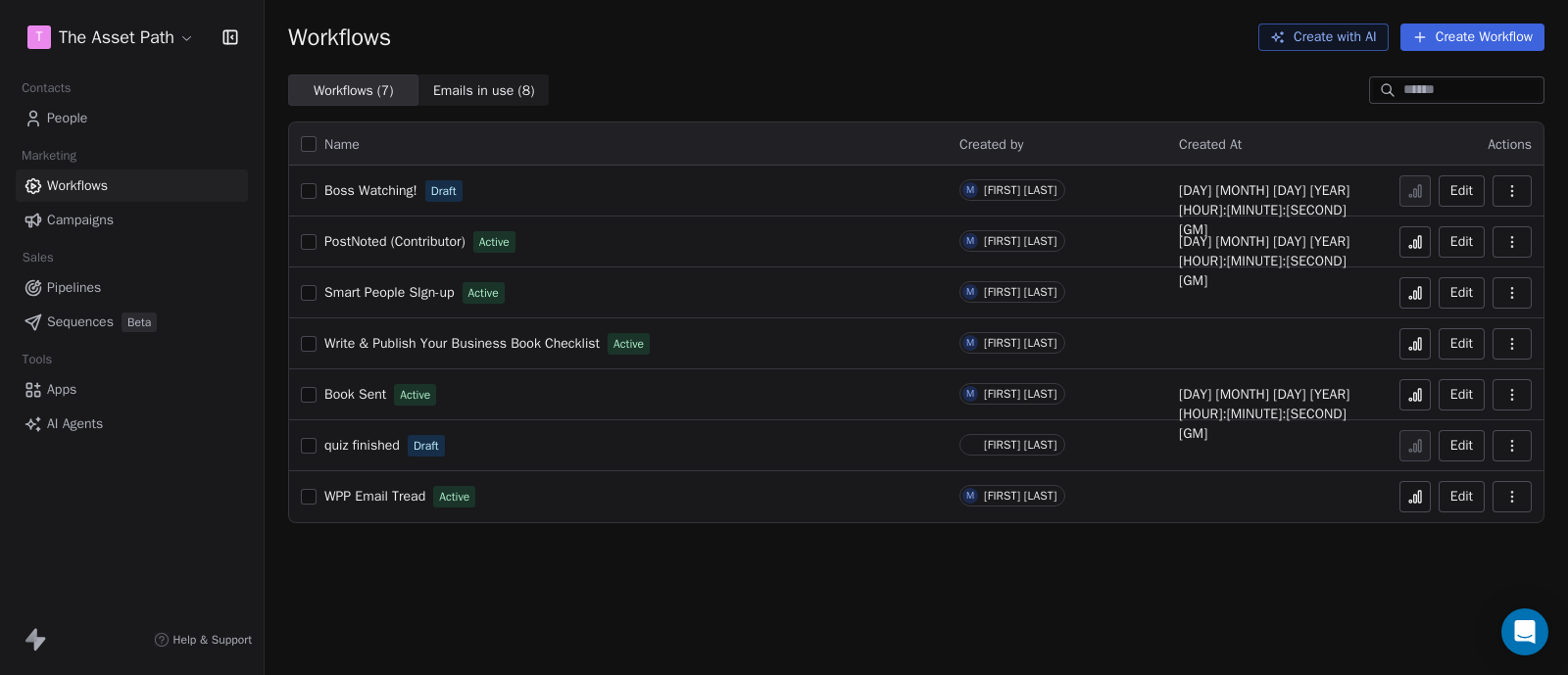 scroll, scrollTop: 0, scrollLeft: 0, axis: both 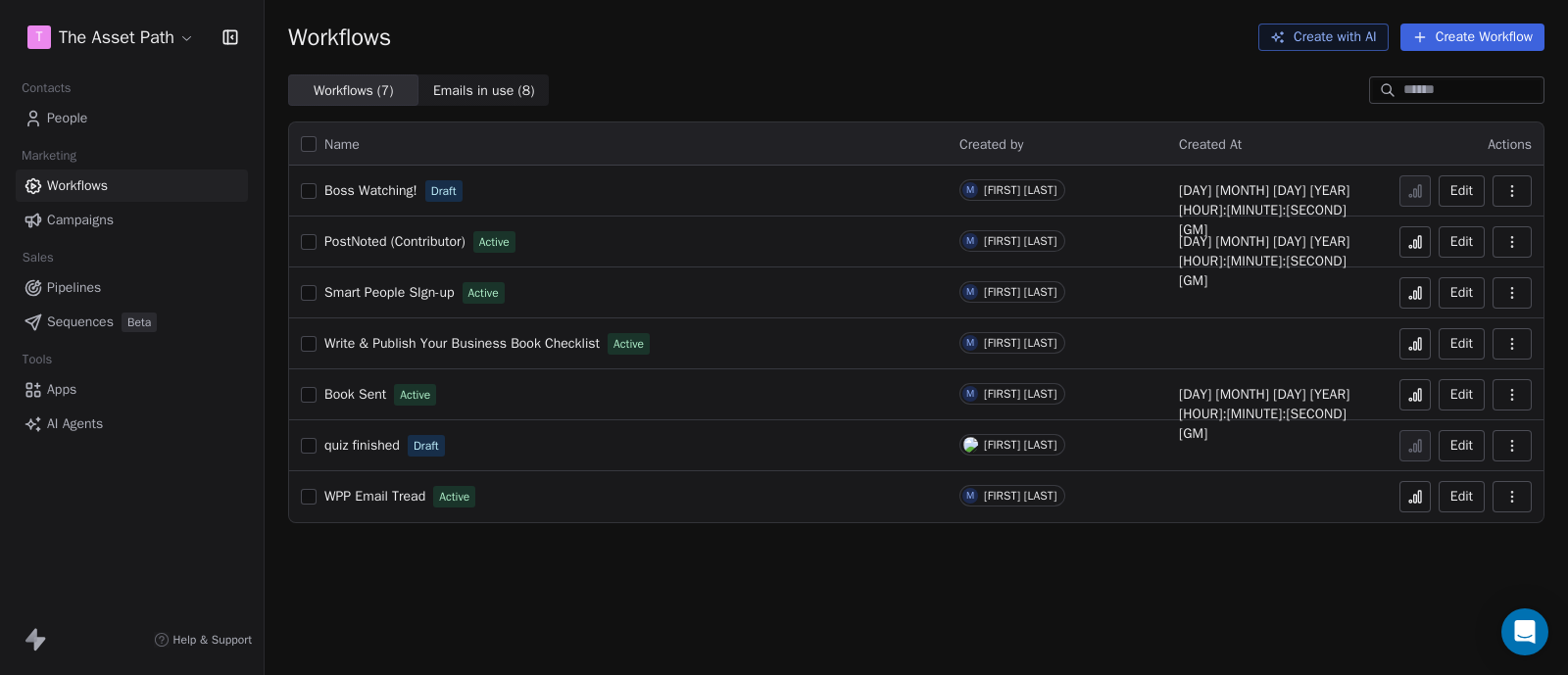 click on "People" at bounding box center (131, 118) 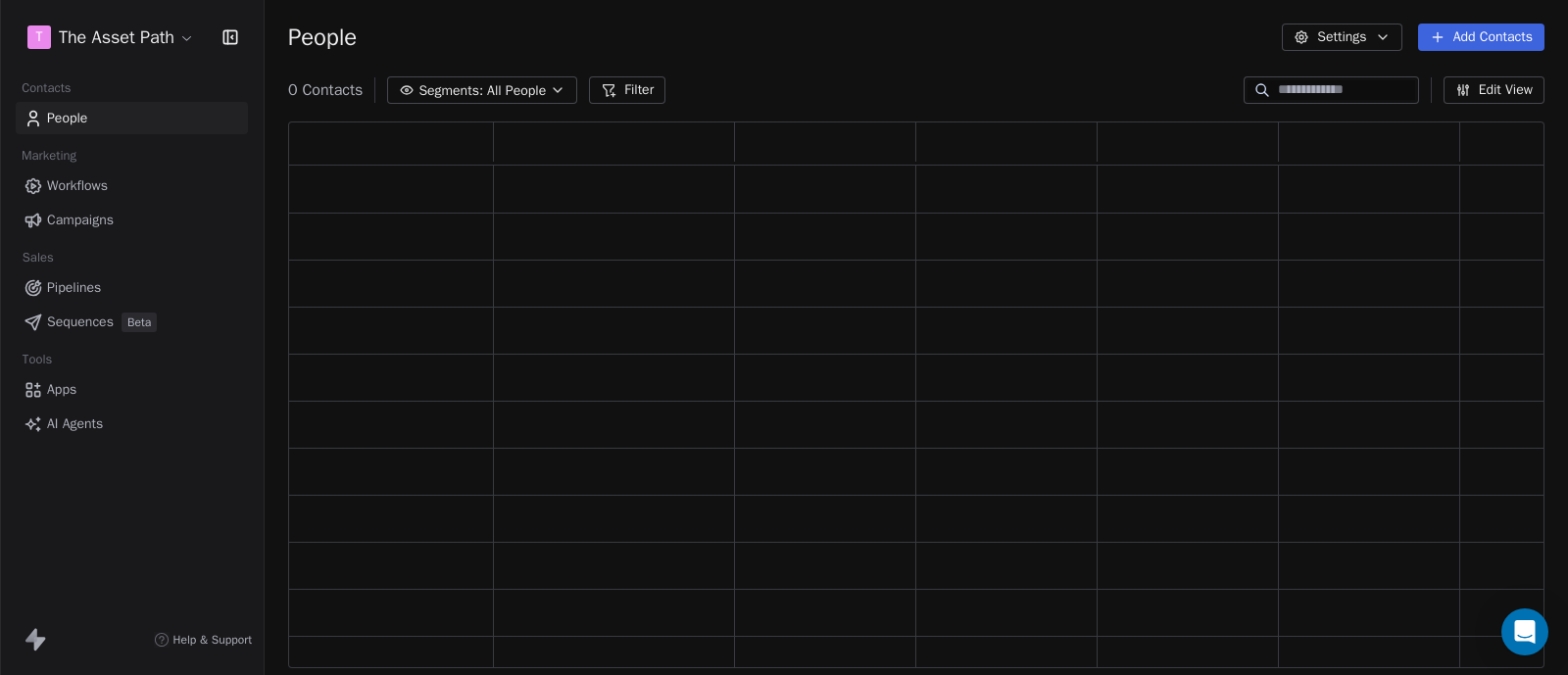 scroll, scrollTop: 20, scrollLeft: 20, axis: both 